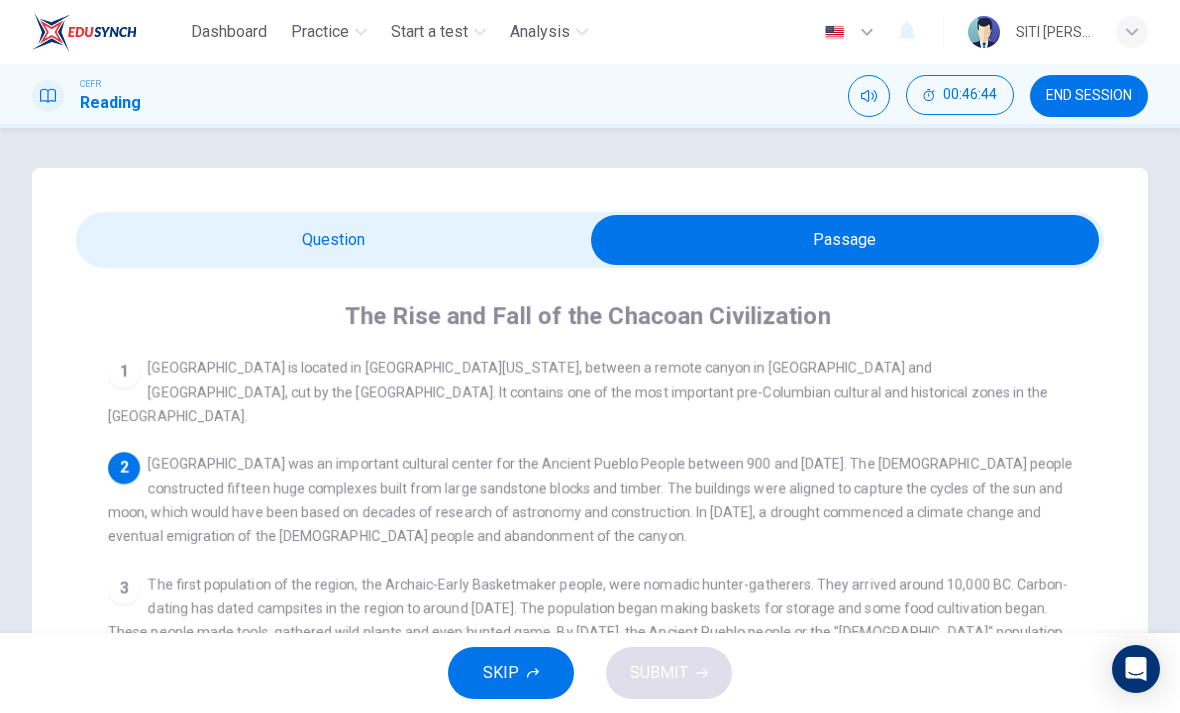 scroll, scrollTop: 0, scrollLeft: 0, axis: both 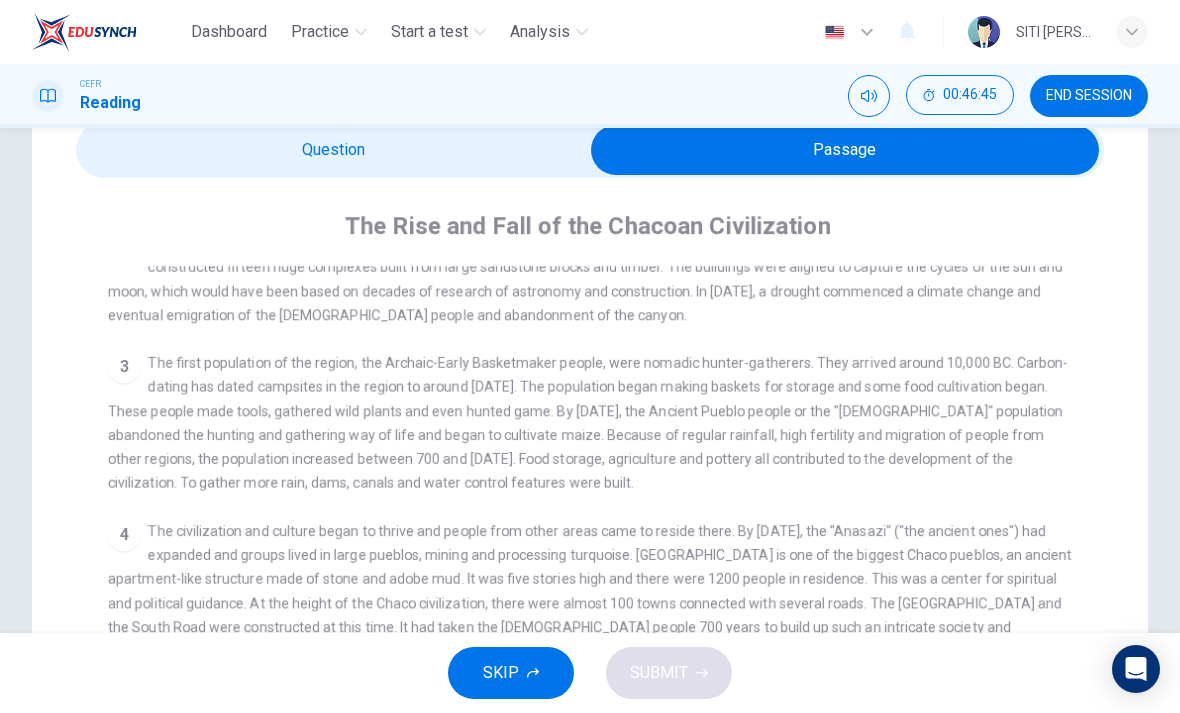 click on "END SESSION" at bounding box center (1089, 96) 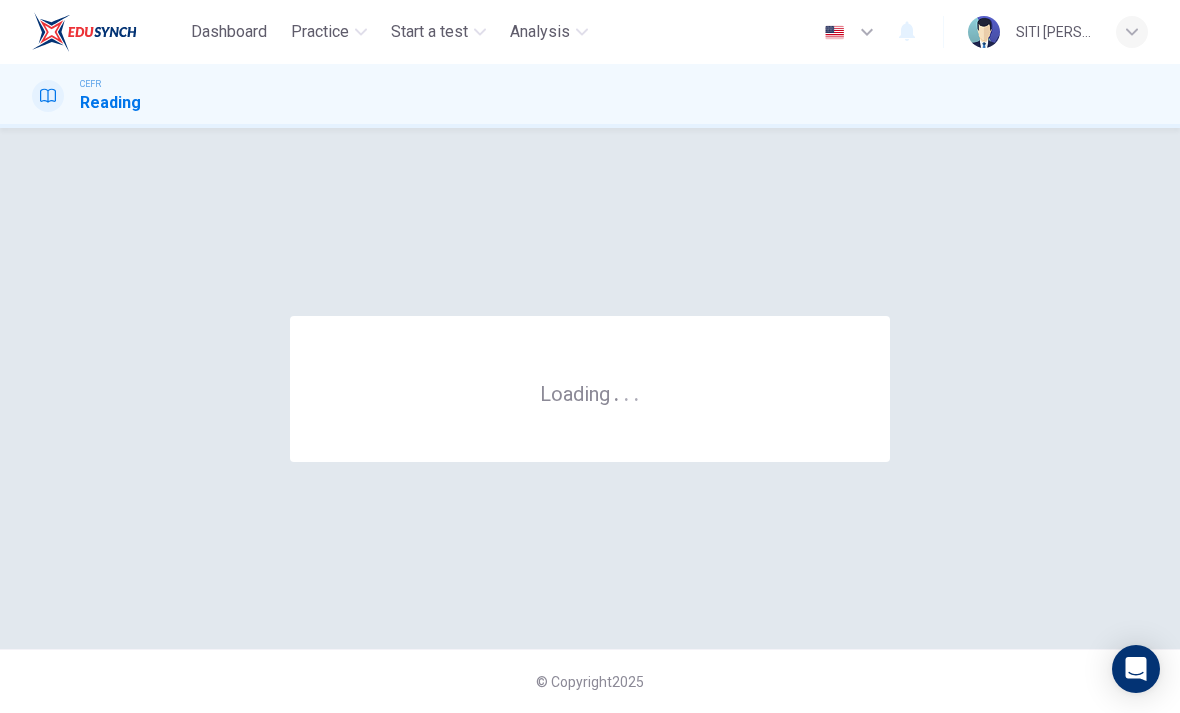 scroll, scrollTop: 0, scrollLeft: 0, axis: both 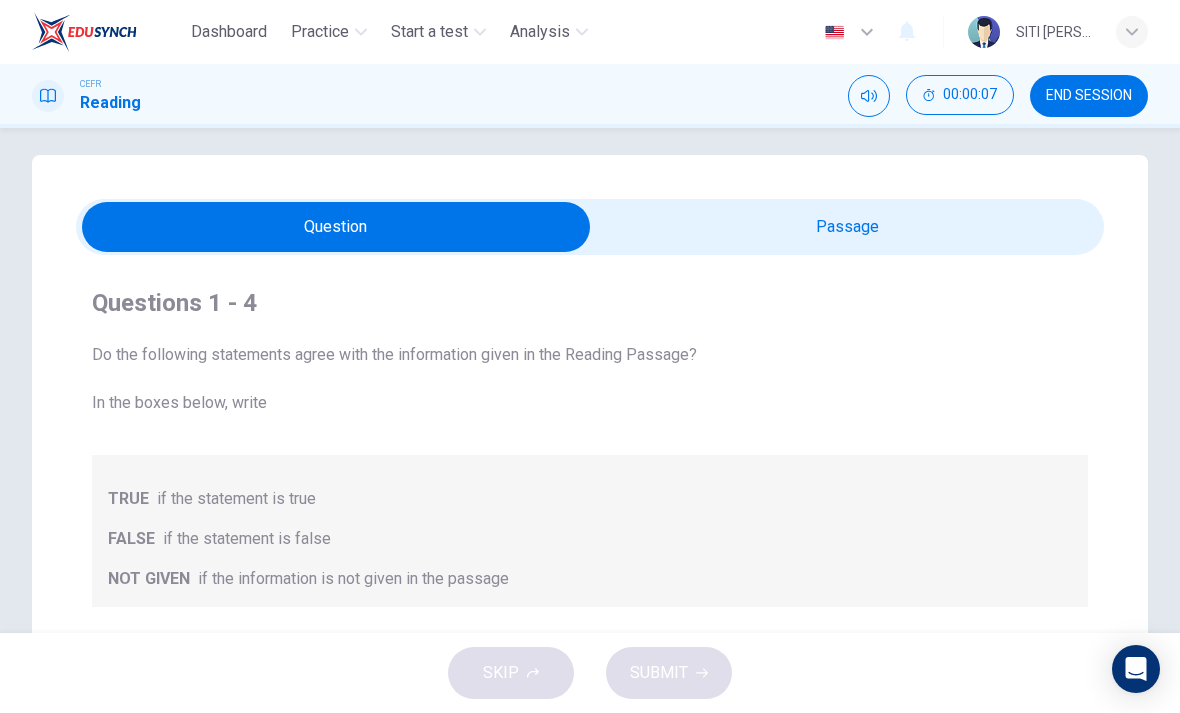 click at bounding box center (336, 227) 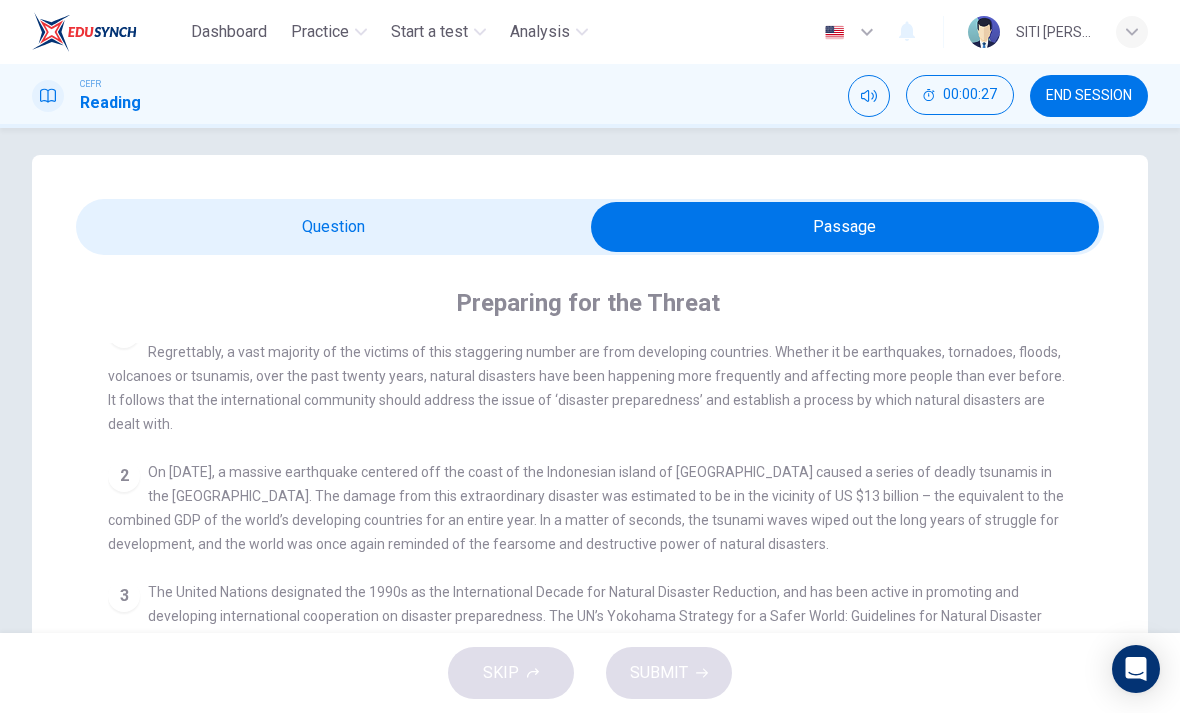 scroll, scrollTop: 413, scrollLeft: 0, axis: vertical 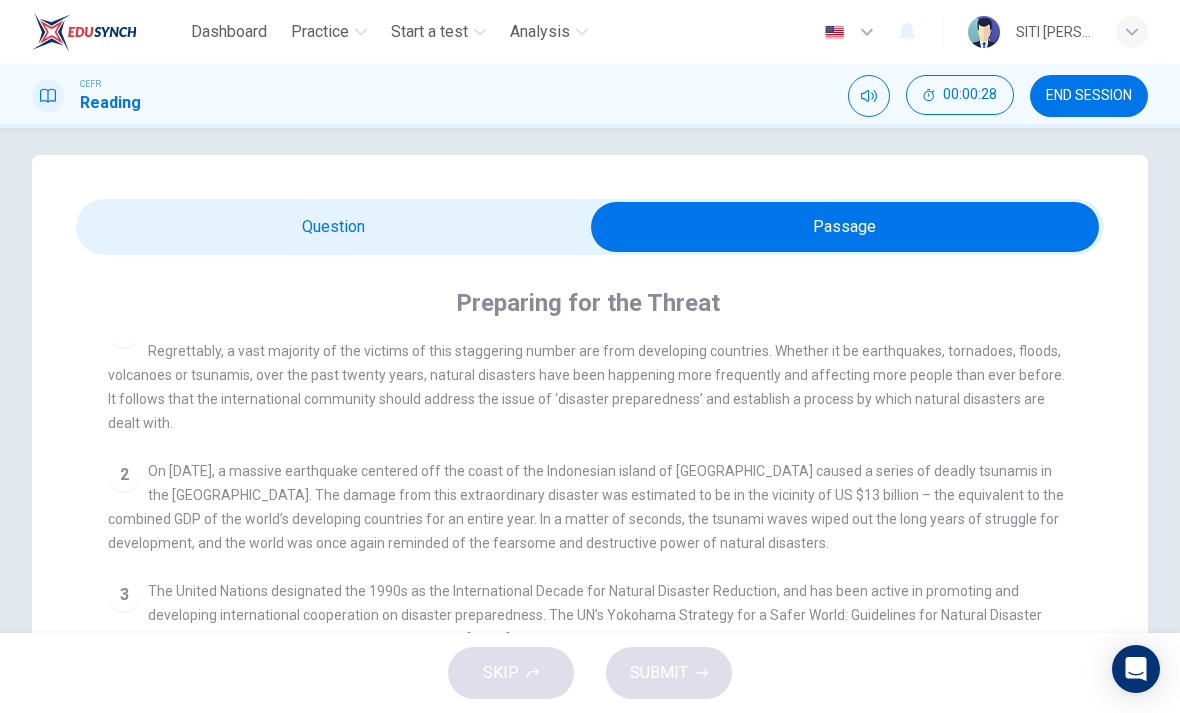 click on "It is an unfortunate fact that over the past 20 years, around 260 million people a year have been affected by natural disasters around the world. Regrettably, a vast majority of the victims of this staggering number are from developing countries. Whether it be earthquakes, tornadoes, floods, volcanoes or tsunamis, over the past twenty years, natural disasters have been happening more frequently and affecting more people than ever before. It follows that the international community should address the issue of ‘disaster preparedness’ and establish a process by which natural disasters are dealt with." at bounding box center (586, 375) 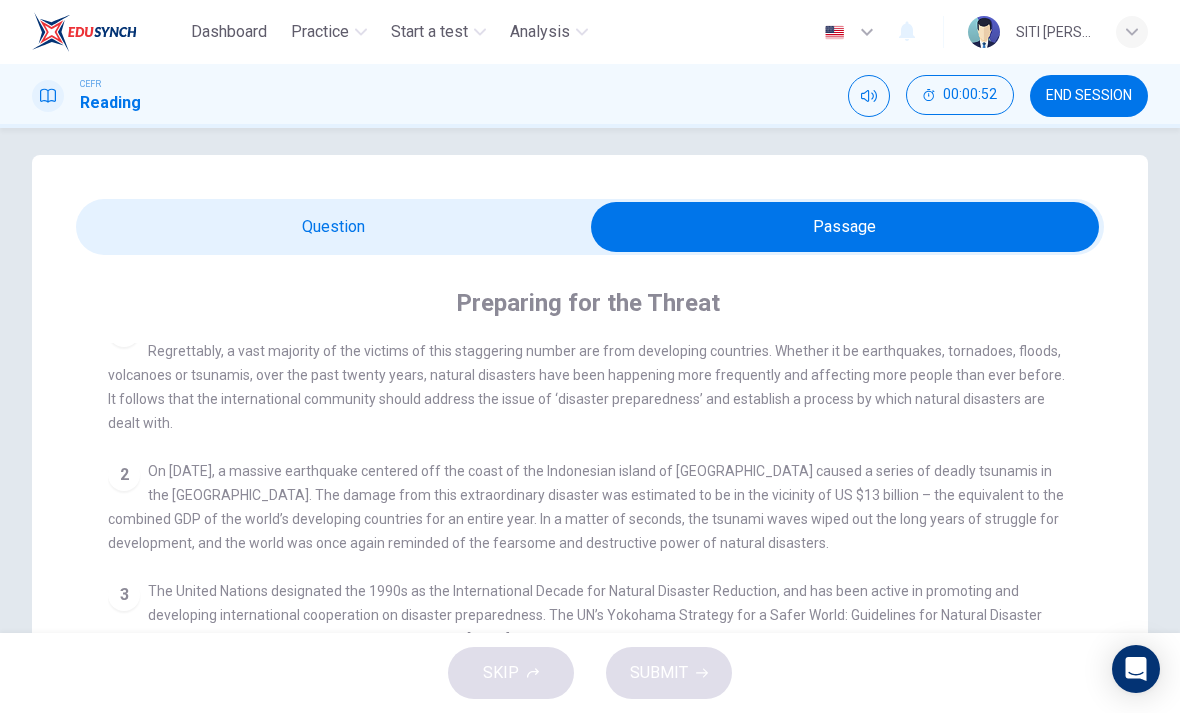 click at bounding box center [845, 227] 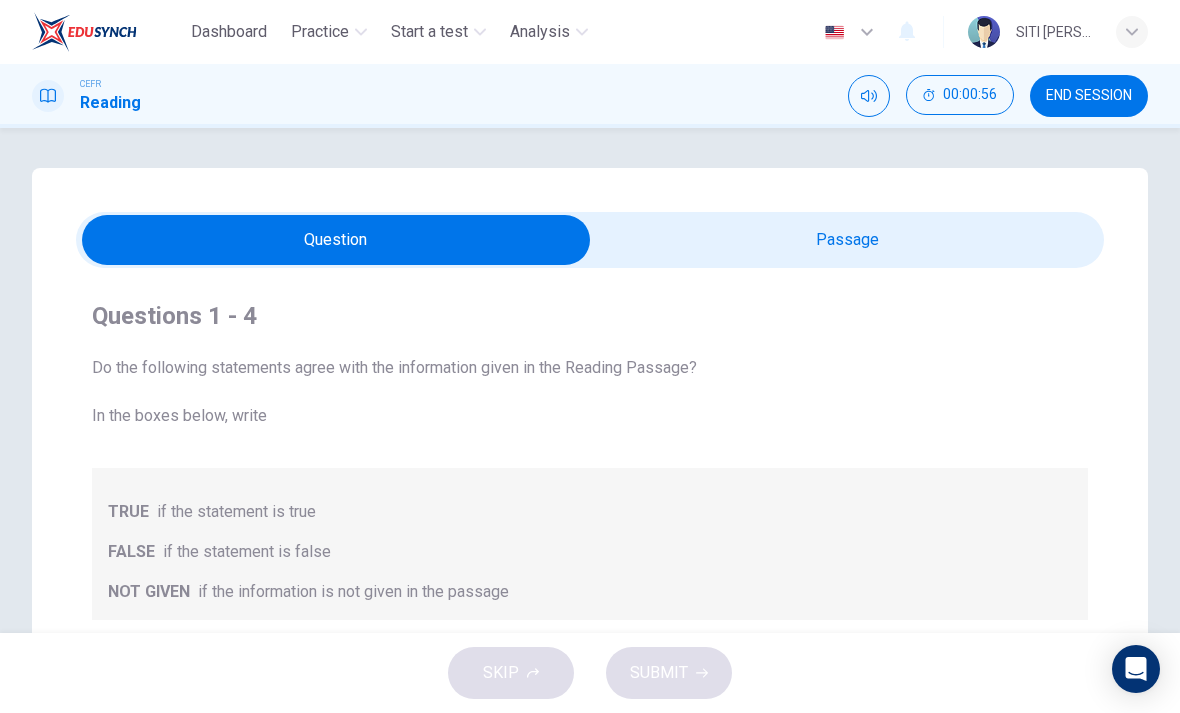 scroll, scrollTop: 0, scrollLeft: 0, axis: both 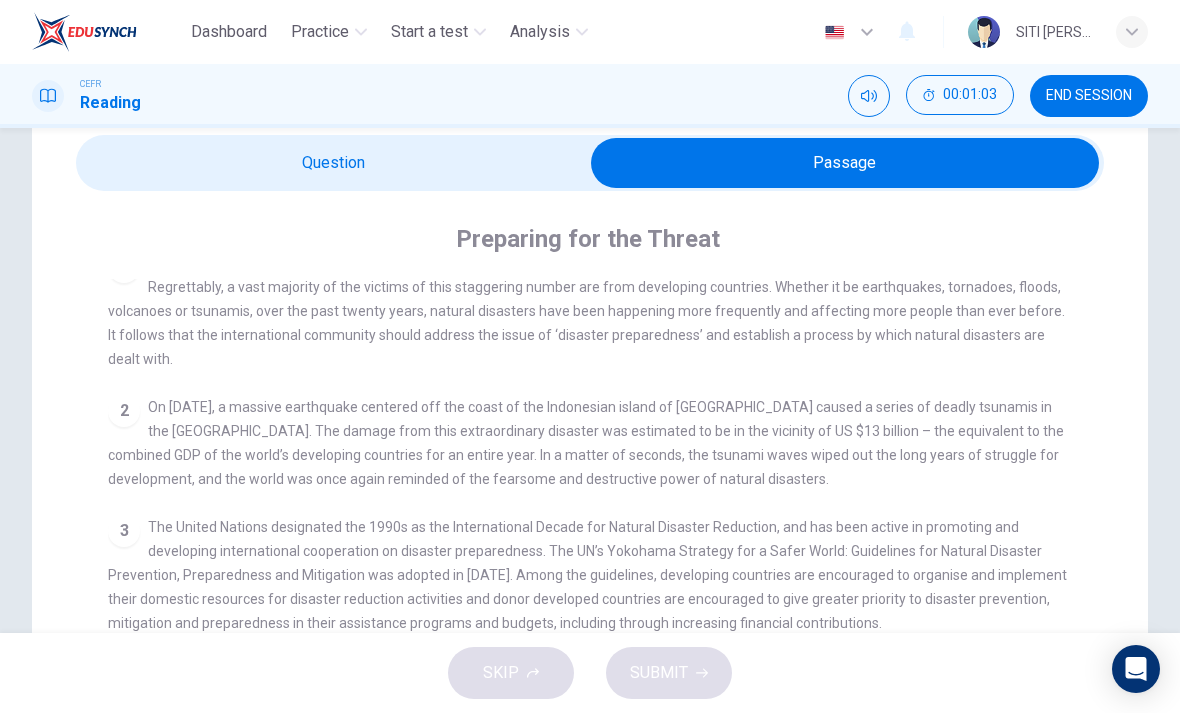 click at bounding box center [845, 163] 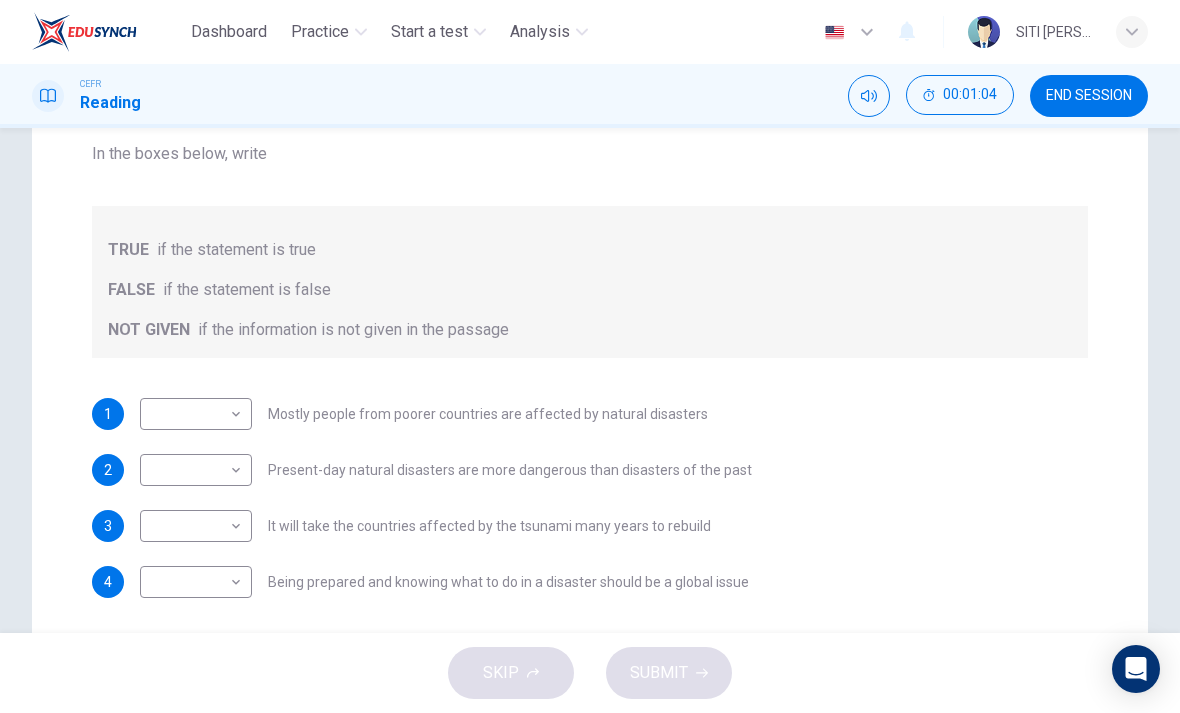 scroll, scrollTop: 258, scrollLeft: 0, axis: vertical 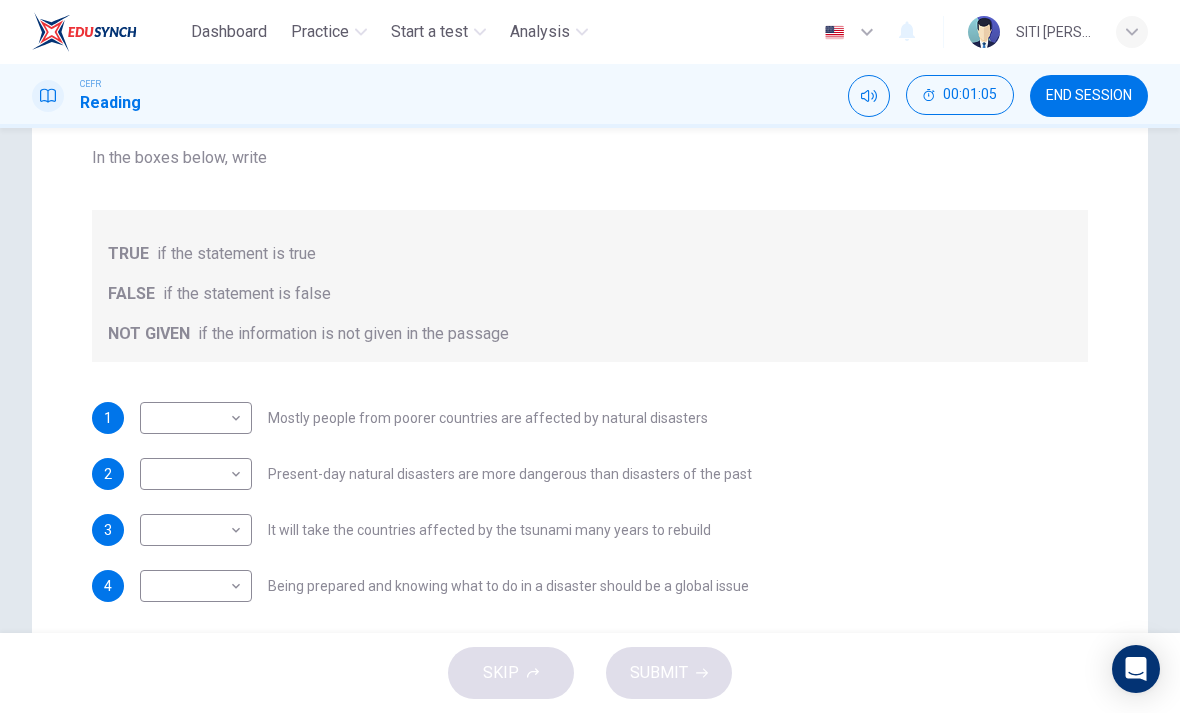 click on "Dashboard Practice Start a test Analysis English en ​ SITI [PERSON_NAME] [PERSON_NAME] CEFR Reading 00:01:05 END SESSION Questions 1 - 4 Do the following statements agree with the information given in the Reading Passage?
In the boxes below, write TRUE if the statement is true FALSE if the statement is false NOT GIVEN if the information is not given in the passage 1 ​ ​ Mostly people from poorer countries are affected by natural disasters 2 ​ ​ Present-day natural disasters are more dangerous than disasters of the past 3 ​ ​ It will take the countries affected by the tsunami many years to rebuild 4 ​ ​ Being prepared and knowing what to do in a disaster should be a global issue Preparing for the Threat CLICK TO ZOOM Click to Zoom 1 2 3 4 5 6 SKIP SUBMIT EduSynch - Online Language Proficiency Testing
Dashboard Practice Start a test Analysis Notifications © Copyright  2025" at bounding box center (590, 356) 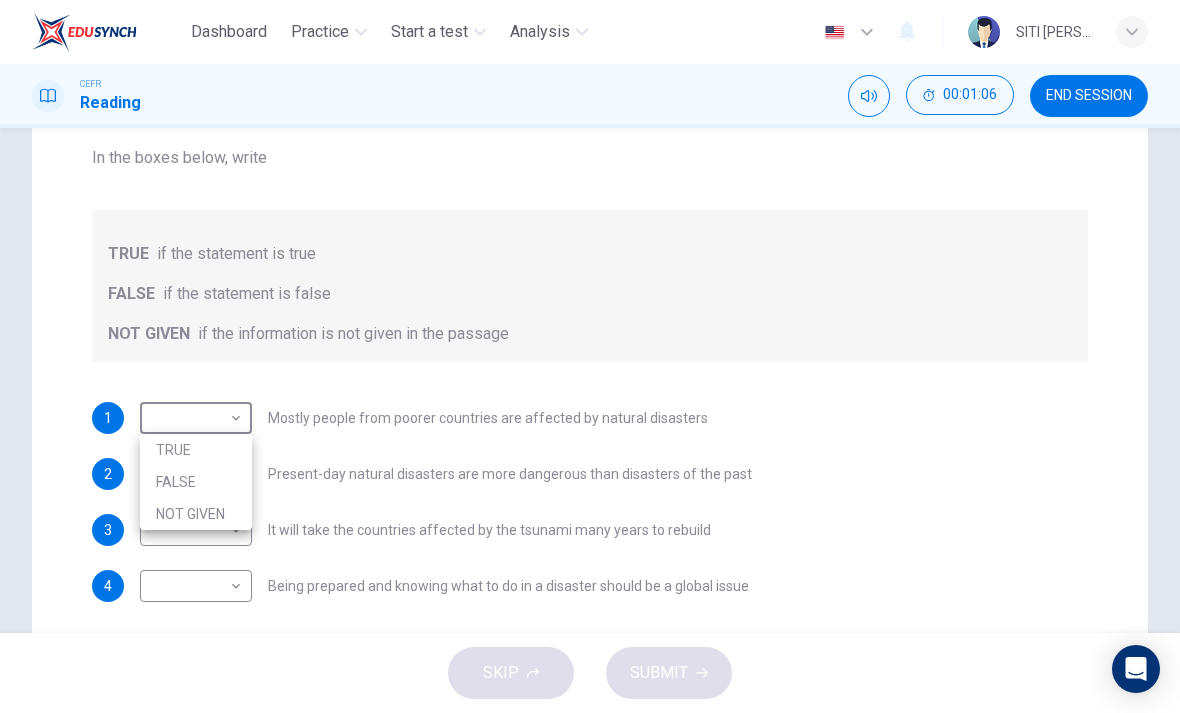 click on "FALSE" at bounding box center [196, 482] 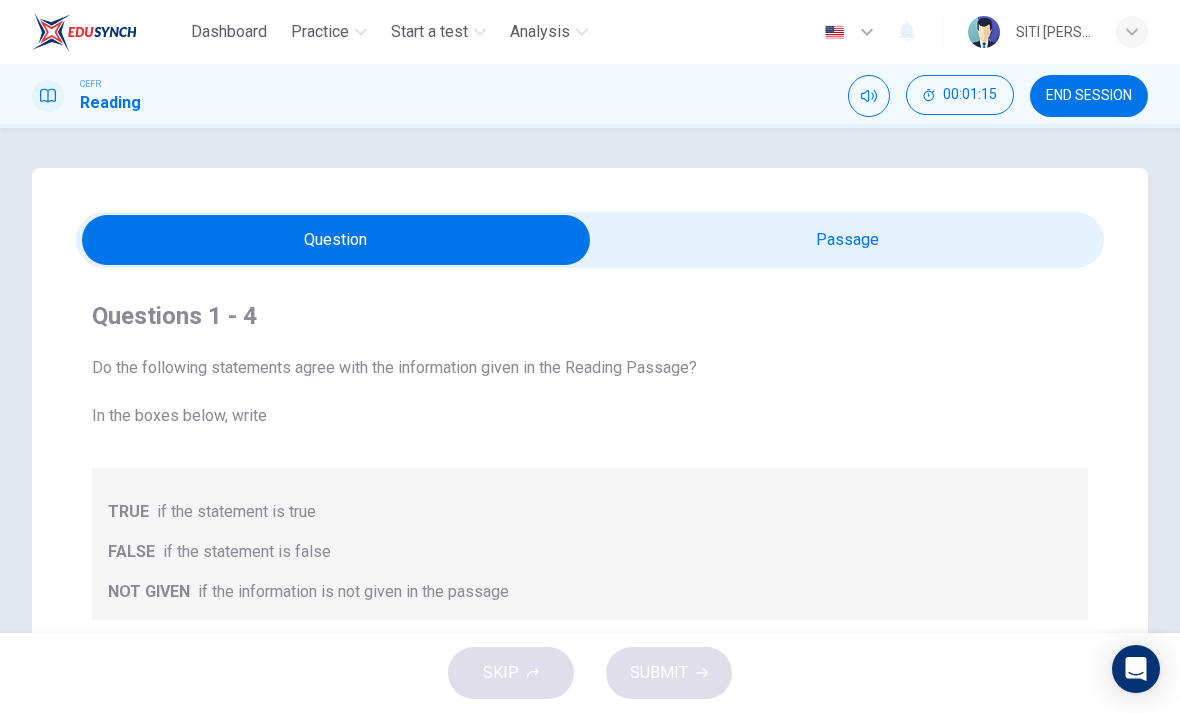 scroll, scrollTop: -2, scrollLeft: 0, axis: vertical 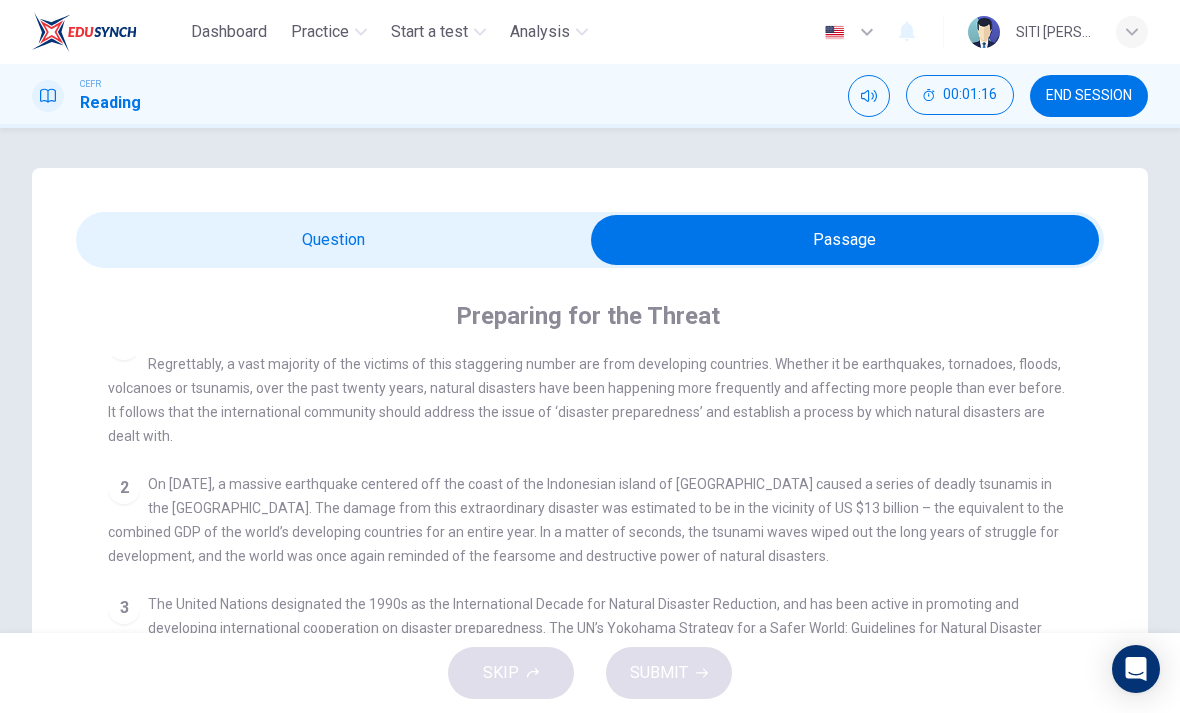 click at bounding box center [845, 240] 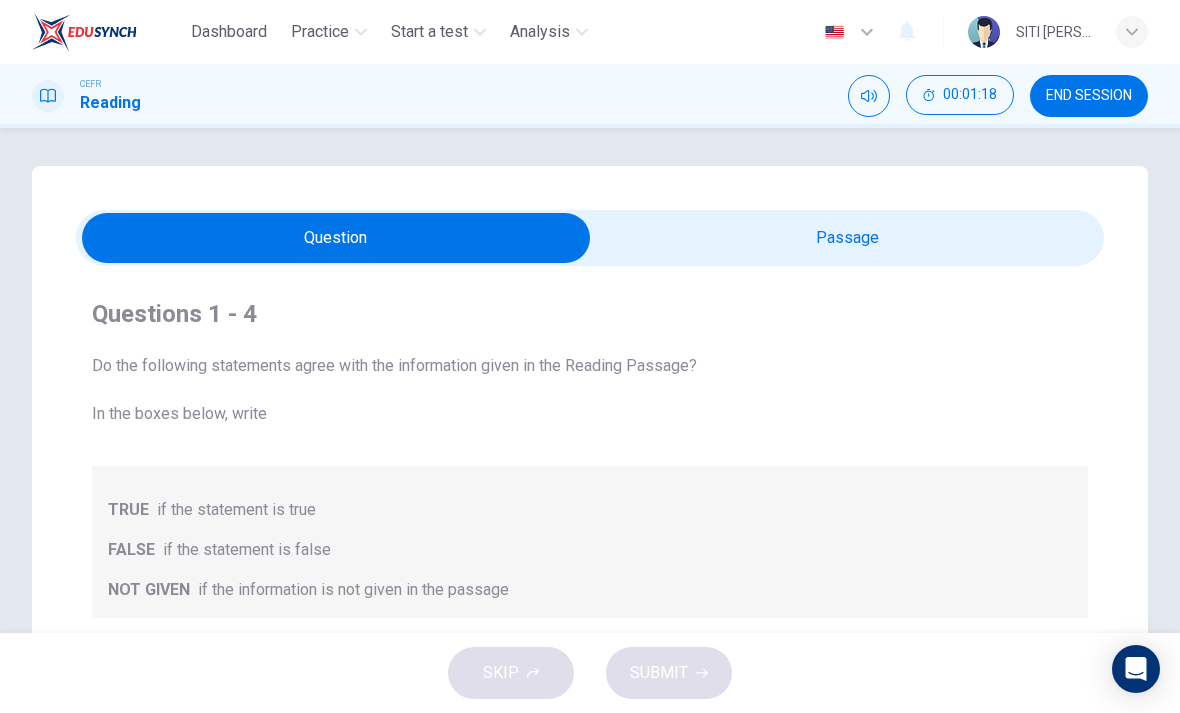 scroll, scrollTop: 4, scrollLeft: 0, axis: vertical 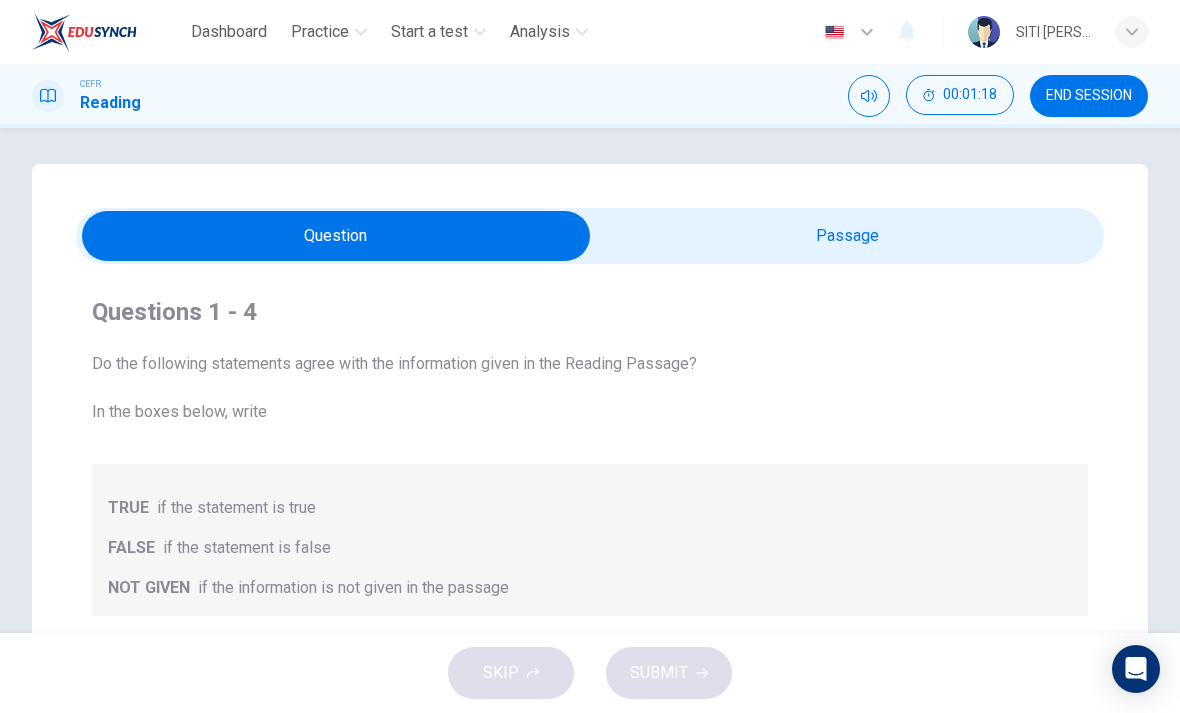 click at bounding box center (336, 236) 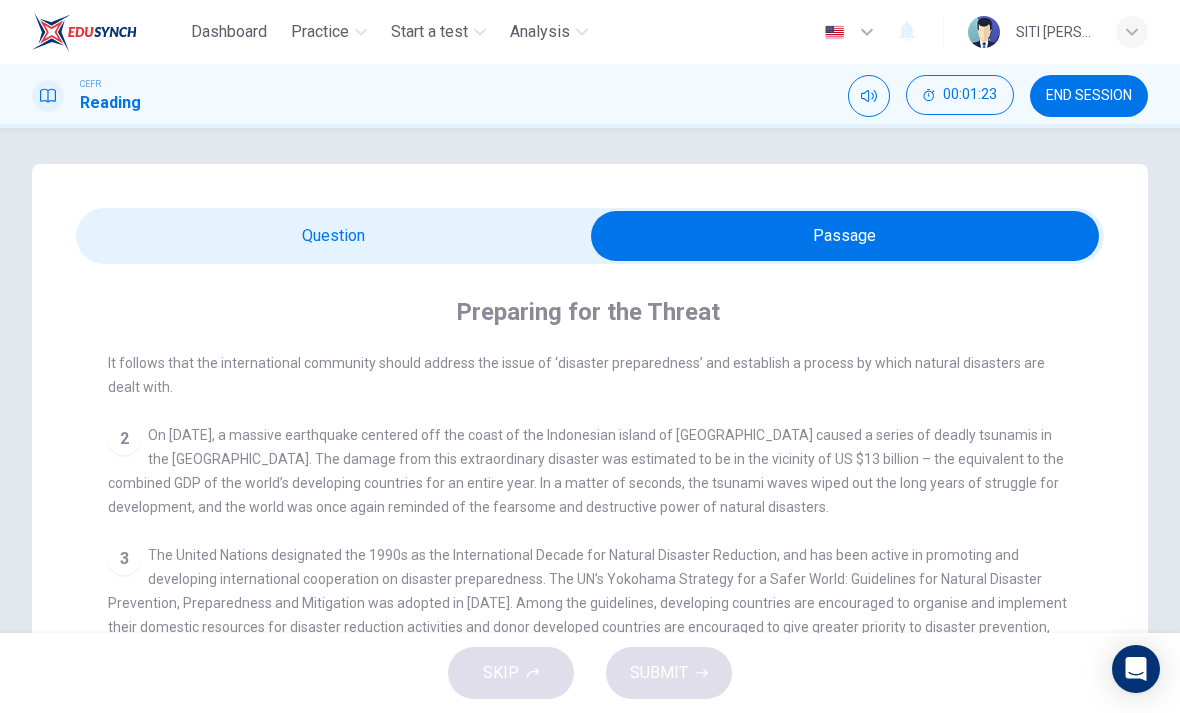 scroll, scrollTop: 459, scrollLeft: 0, axis: vertical 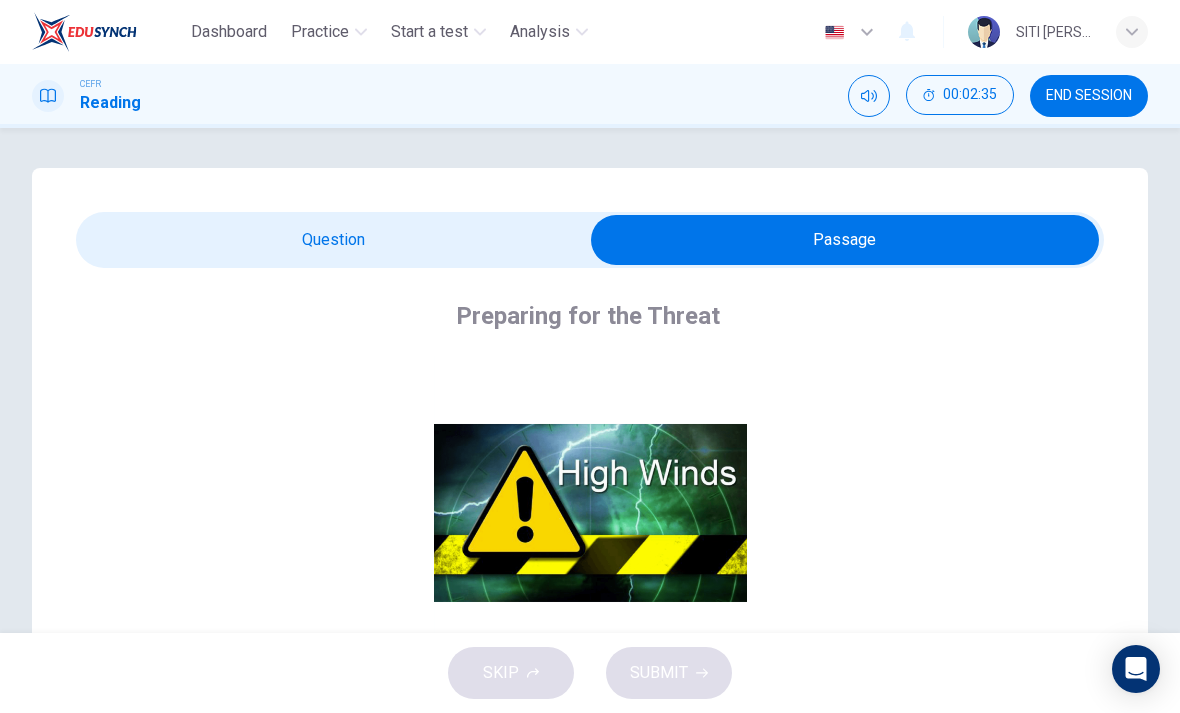 click at bounding box center [845, 240] 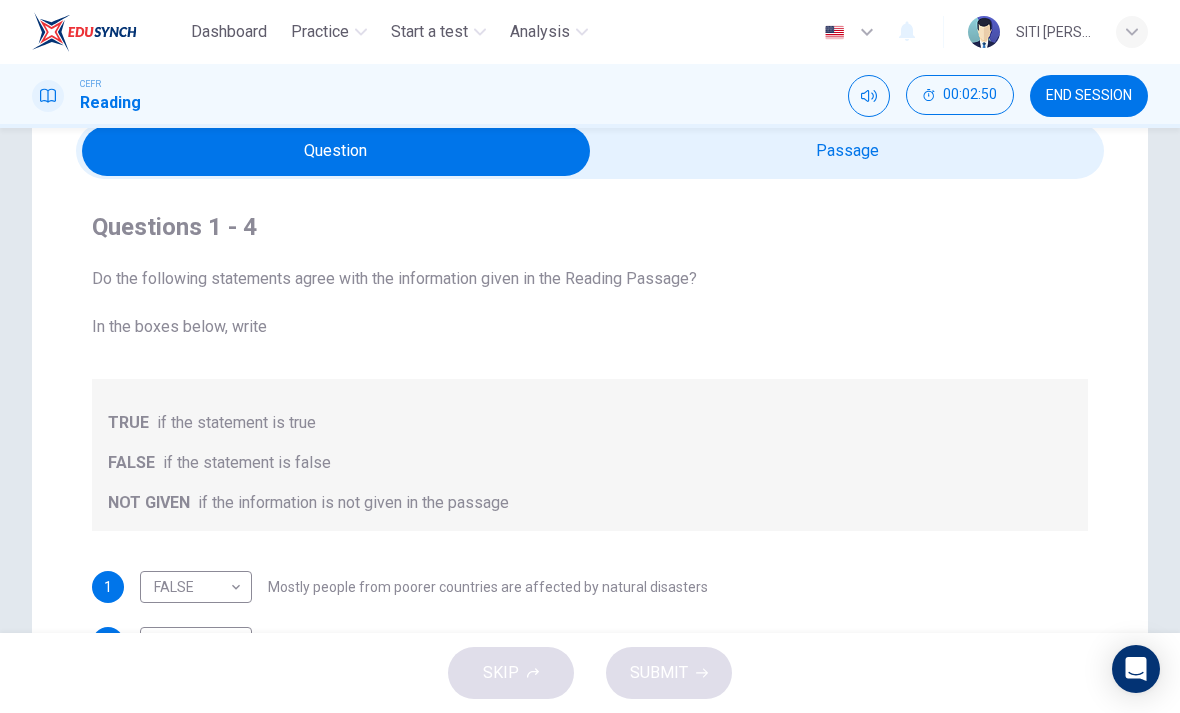 scroll, scrollTop: 91, scrollLeft: 0, axis: vertical 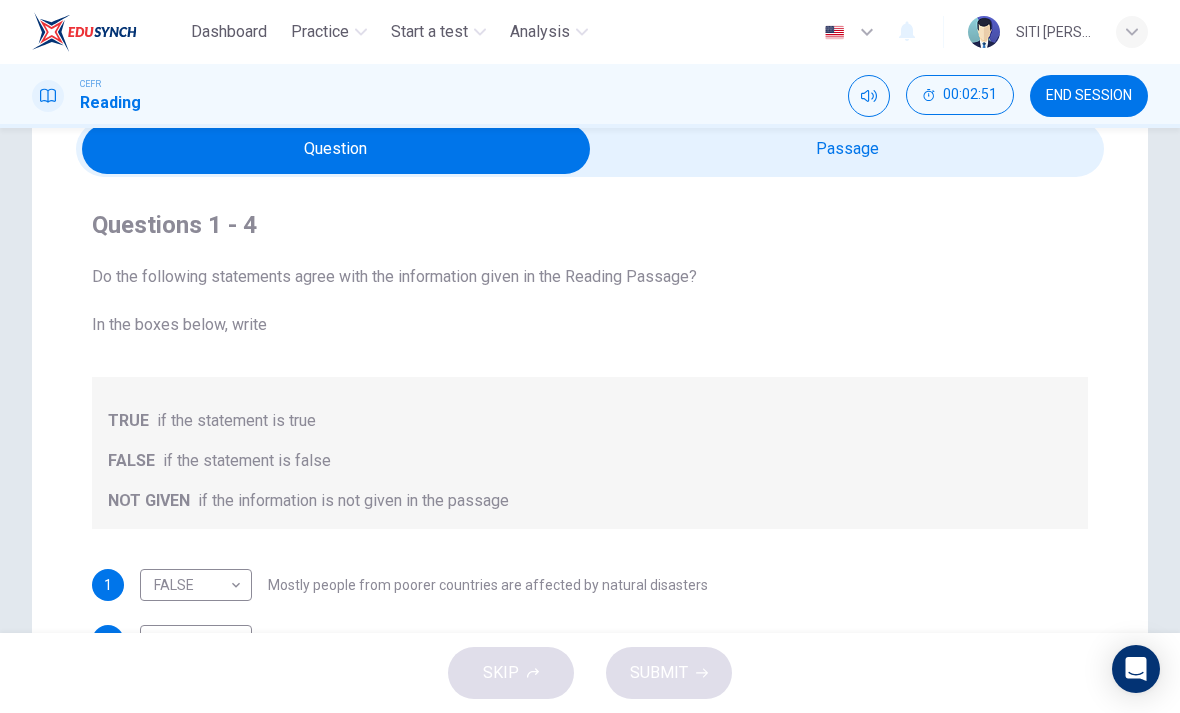 click at bounding box center [336, 149] 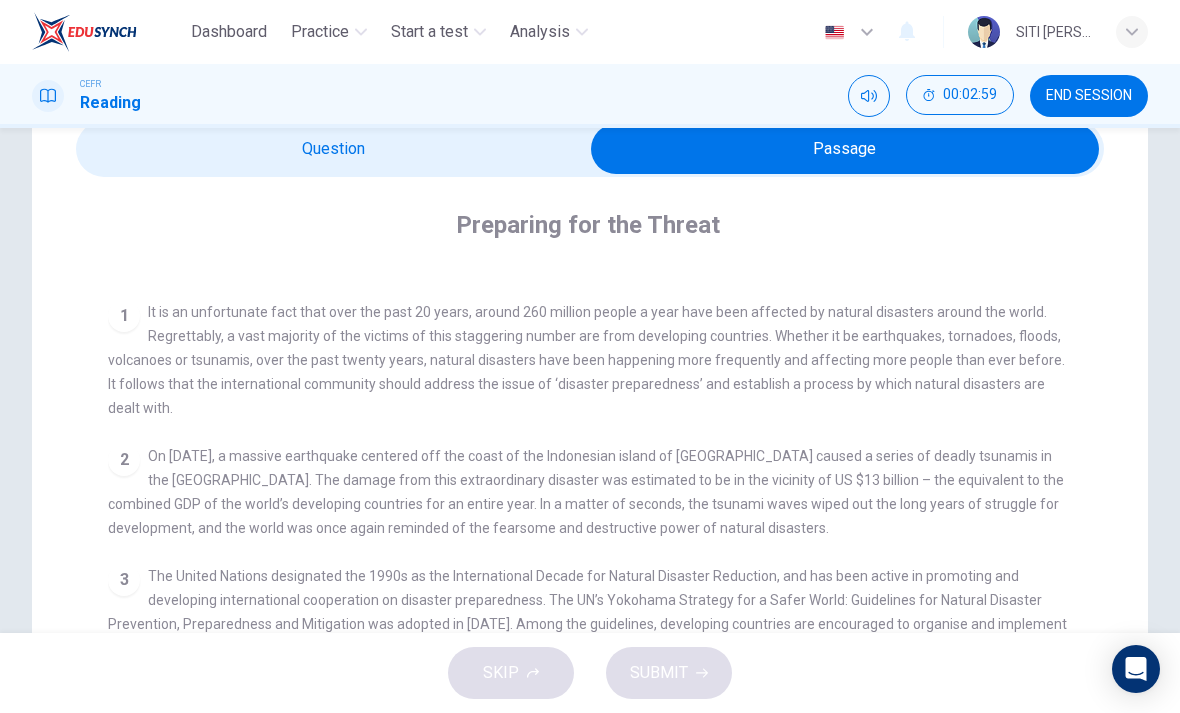 scroll, scrollTop: 347, scrollLeft: 0, axis: vertical 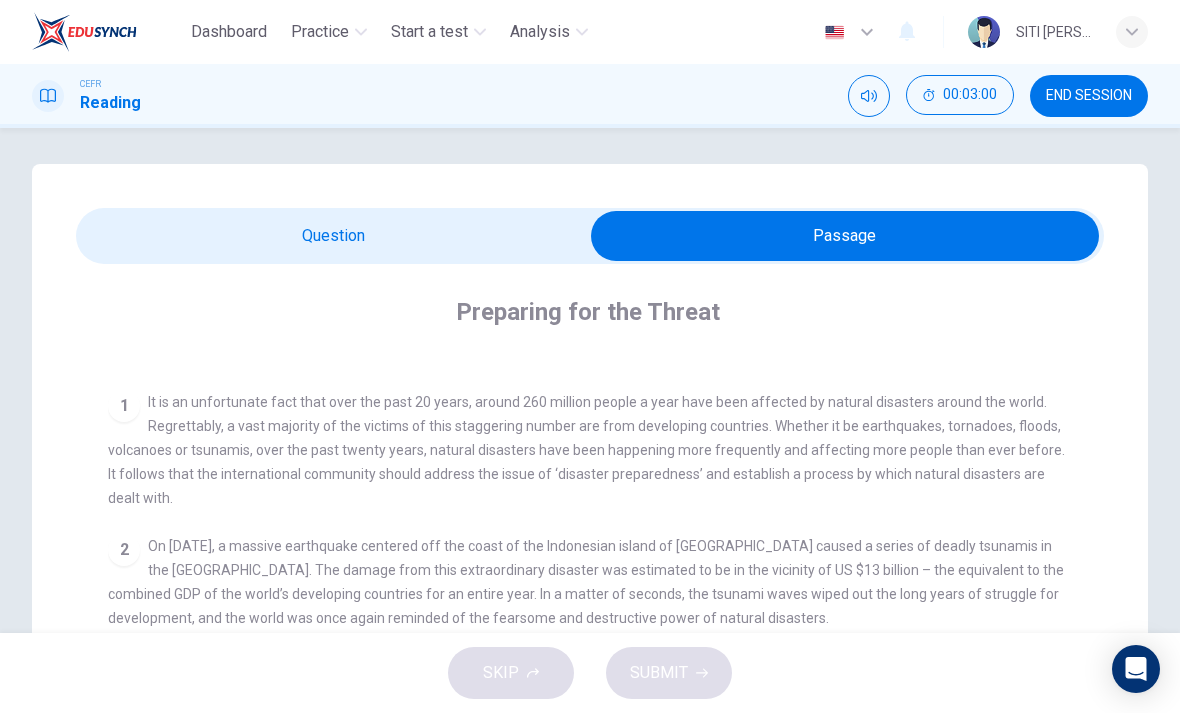 click at bounding box center (845, 236) 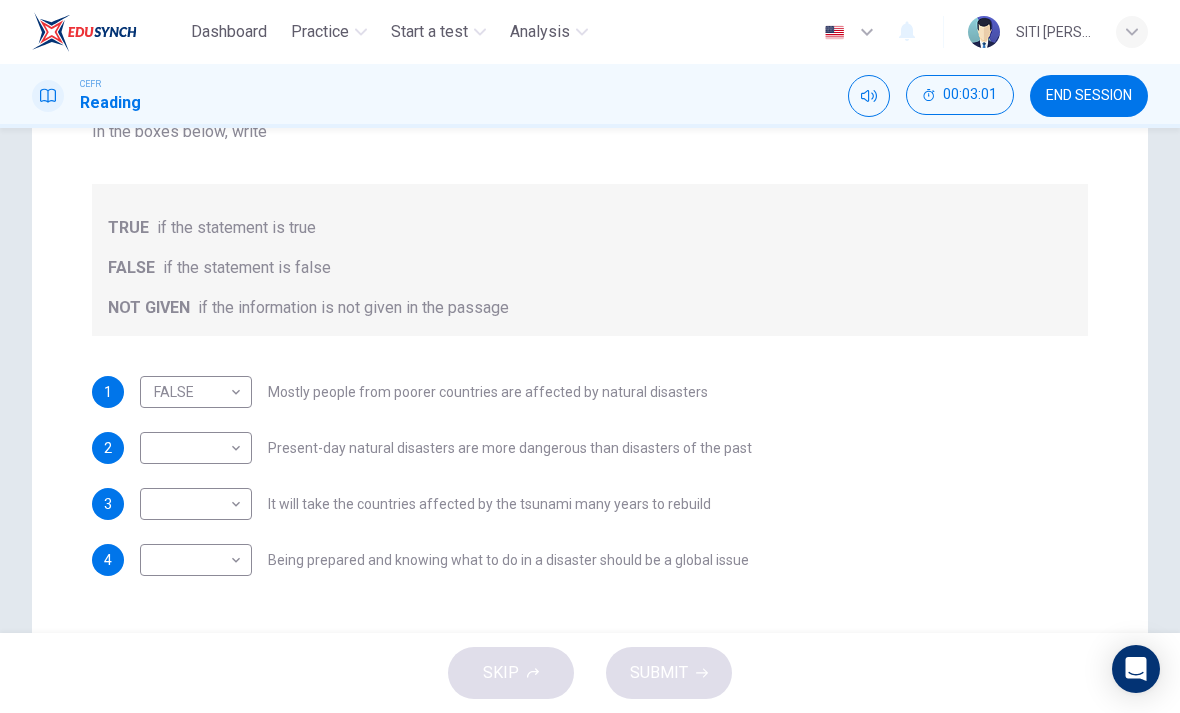 scroll, scrollTop: 285, scrollLeft: 0, axis: vertical 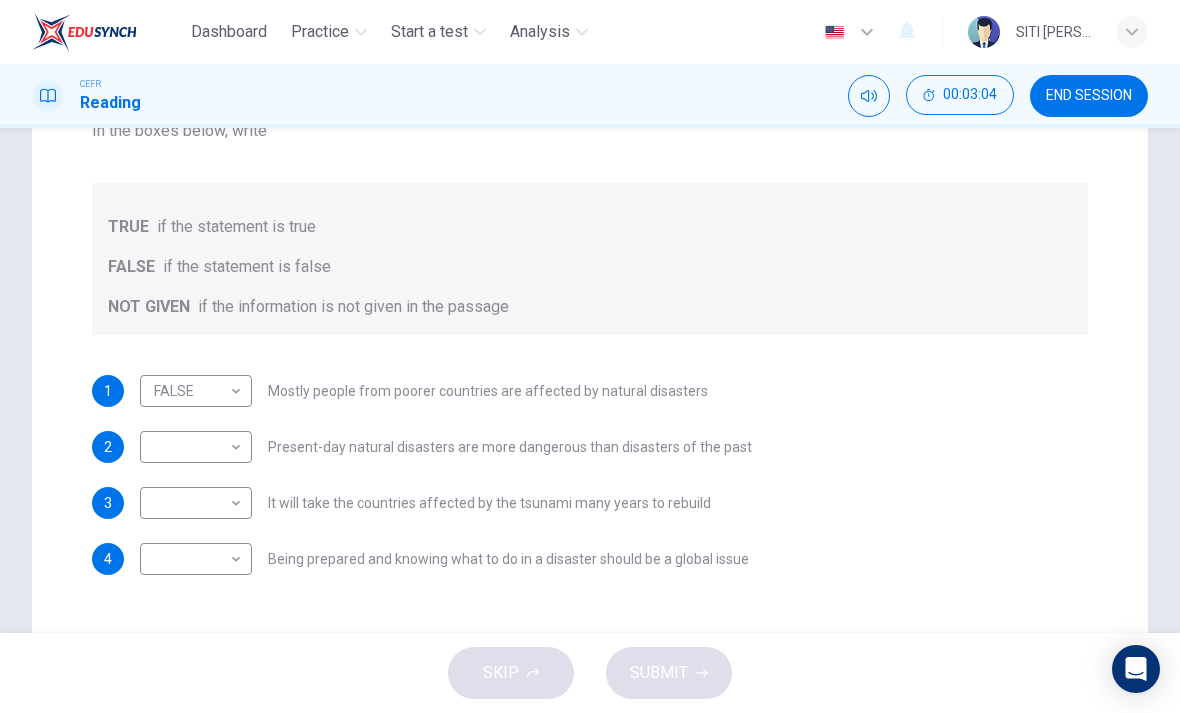 click on "Dashboard Practice Start a test Analysis English en ​ SITI [PERSON_NAME] [PERSON_NAME] CEFR Reading 00:03:04 END SESSION Questions 1 - 4 Do the following statements agree with the information given in the Reading Passage?
In the boxes below, write TRUE if the statement is true FALSE if the statement is false NOT GIVEN if the information is not given in the passage 1 FALSE FALSE ​ Mostly people from poorer countries are affected by natural disasters 2 ​ ​ Present-day natural disasters are more dangerous than disasters of the past 3 ​ ​ It will take the countries affected by the tsunami many years to rebuild 4 ​ ​ Being prepared and knowing what to do in a disaster should be a global issue Preparing for the Threat CLICK TO ZOOM Click to Zoom 1 2 3 4 5 6 SKIP SUBMIT EduSynch - Online Language Proficiency Testing
Dashboard Practice Start a test Analysis Notifications © Copyright  2025" at bounding box center [590, 356] 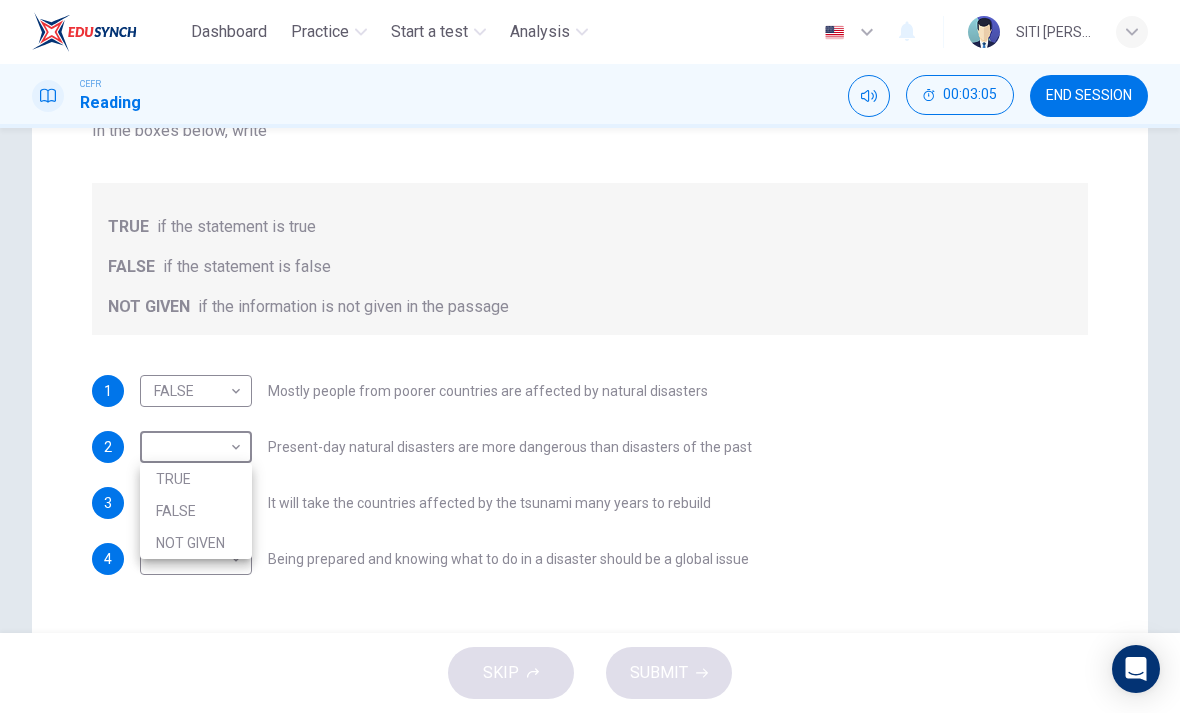 click on "FALSE" at bounding box center [196, 511] 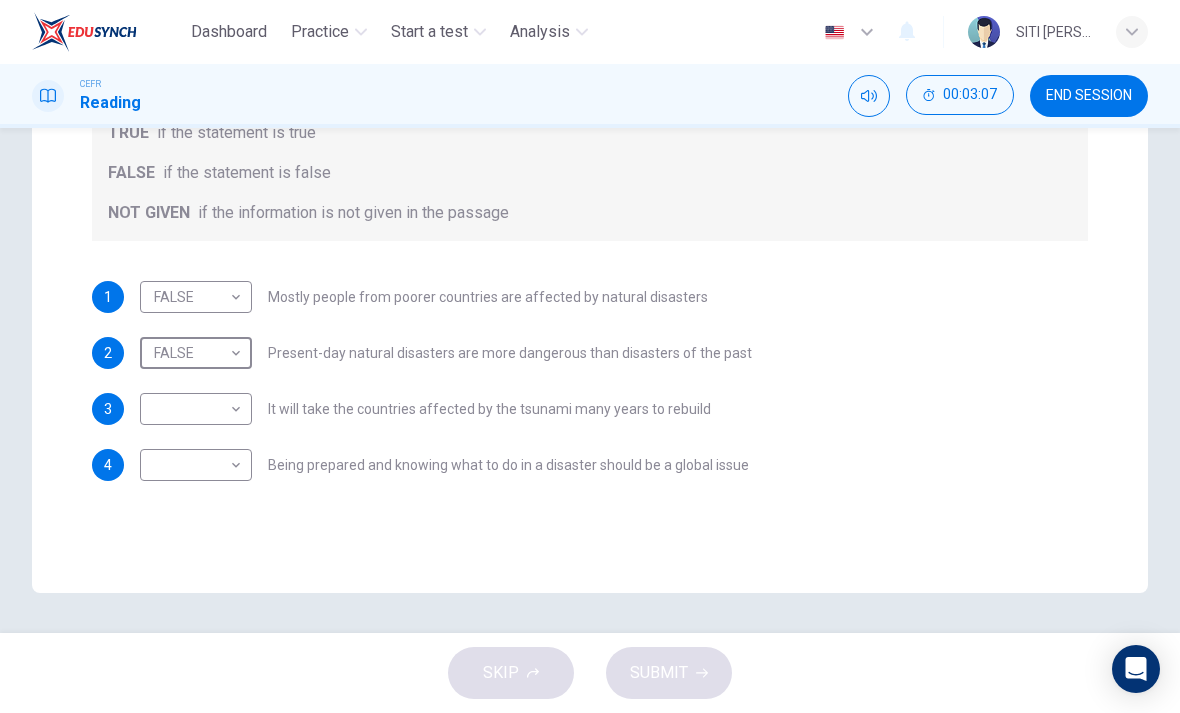 scroll, scrollTop: 378, scrollLeft: 0, axis: vertical 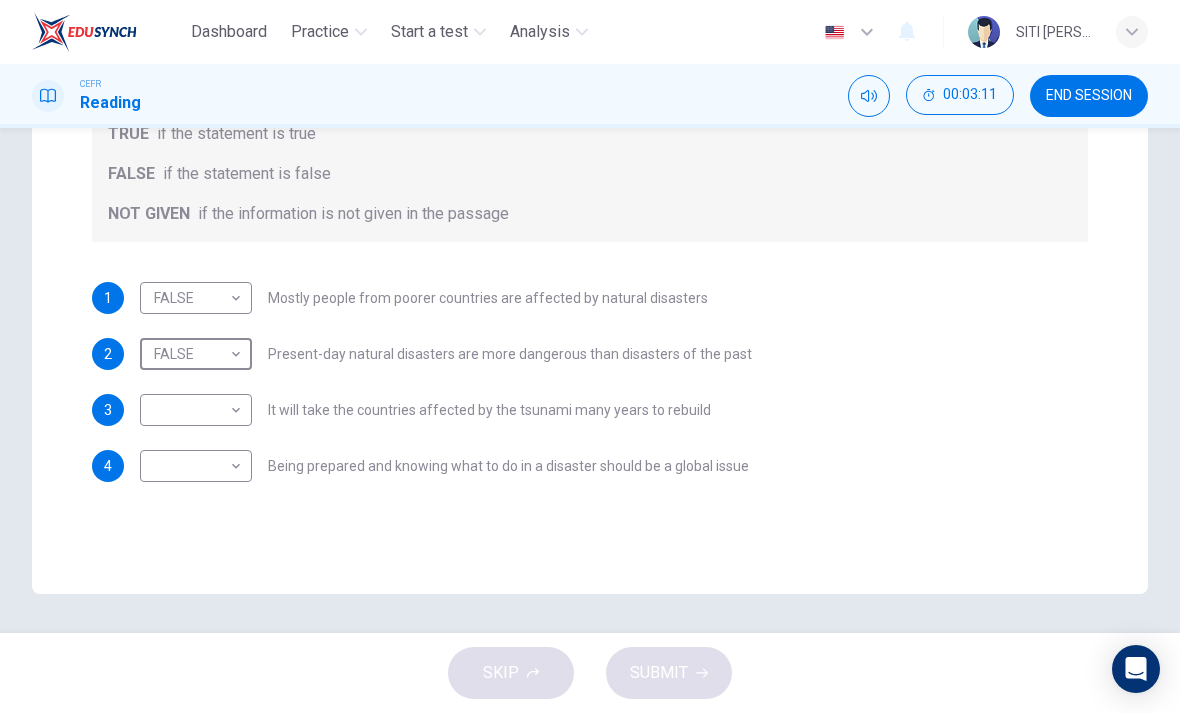 click on "Dashboard Practice Start a test Analysis English en ​ SITI [PERSON_NAME] [PERSON_NAME] CEFR Reading 00:03:11 END SESSION Questions 1 - 4 Do the following statements agree with the information given in the Reading Passage?
In the boxes below, write TRUE if the statement is true FALSE if the statement is false NOT GIVEN if the information is not given in the passage 1 FALSE FALSE ​ Mostly people from poorer countries are affected by natural disasters 2 FALSE FALSE ​ Present-day natural disasters are more dangerous than disasters of the past 3 ​ ​ It will take the countries affected by the tsunami many years to rebuild 4 ​ ​ Being prepared and knowing what to do in a disaster should be a global issue Preparing for the Threat CLICK TO ZOOM Click to Zoom 1 2 3 4 5 6 SKIP SUBMIT EduSynch - Online Language Proficiency Testing
Dashboard Practice Start a test Analysis Notifications © Copyright  2025" at bounding box center (590, 356) 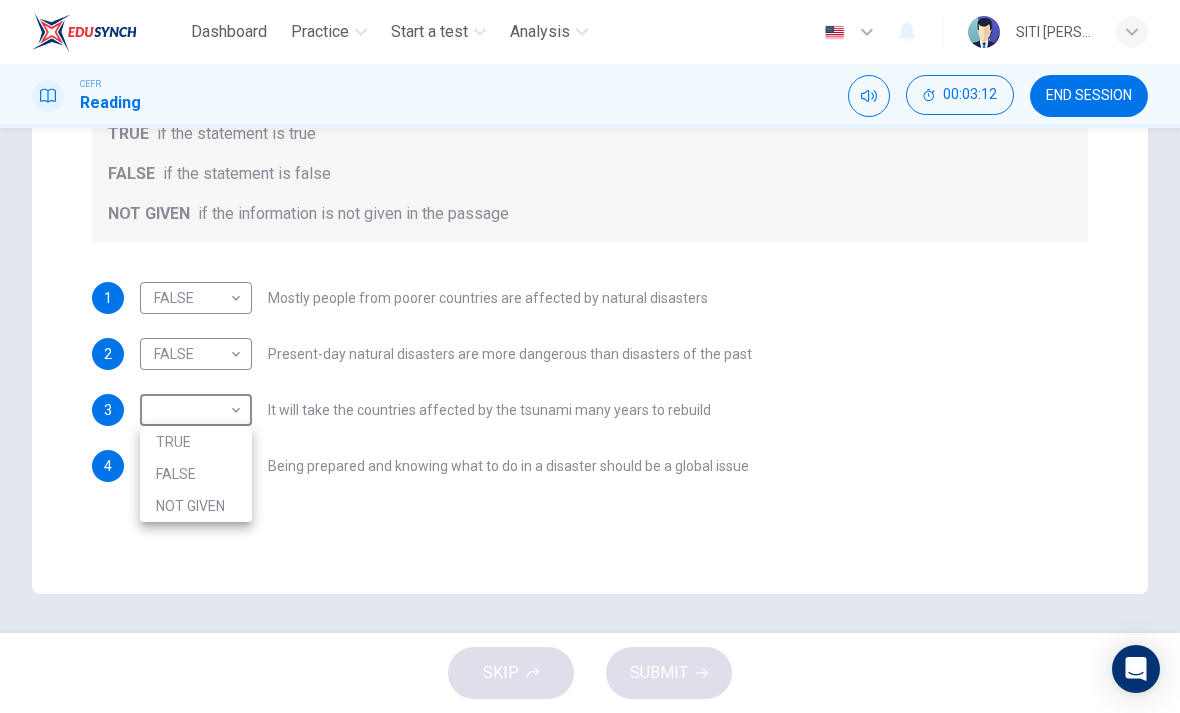 click on "TRUE" at bounding box center [196, 442] 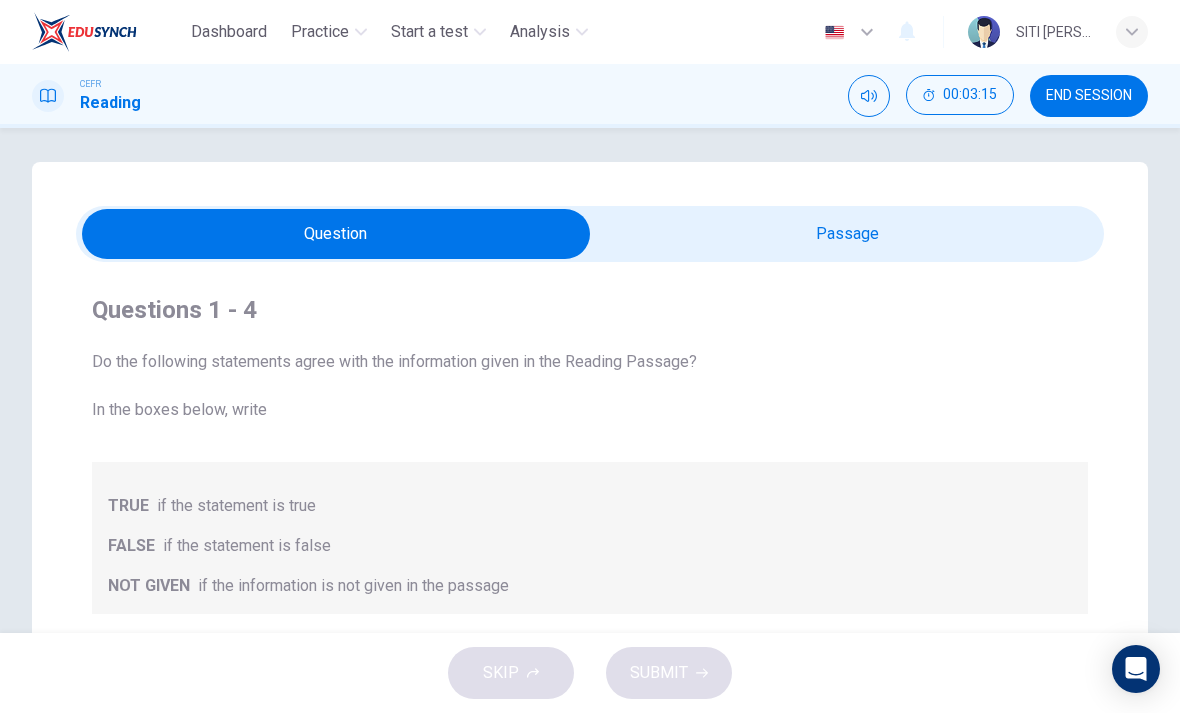 scroll, scrollTop: 7, scrollLeft: 0, axis: vertical 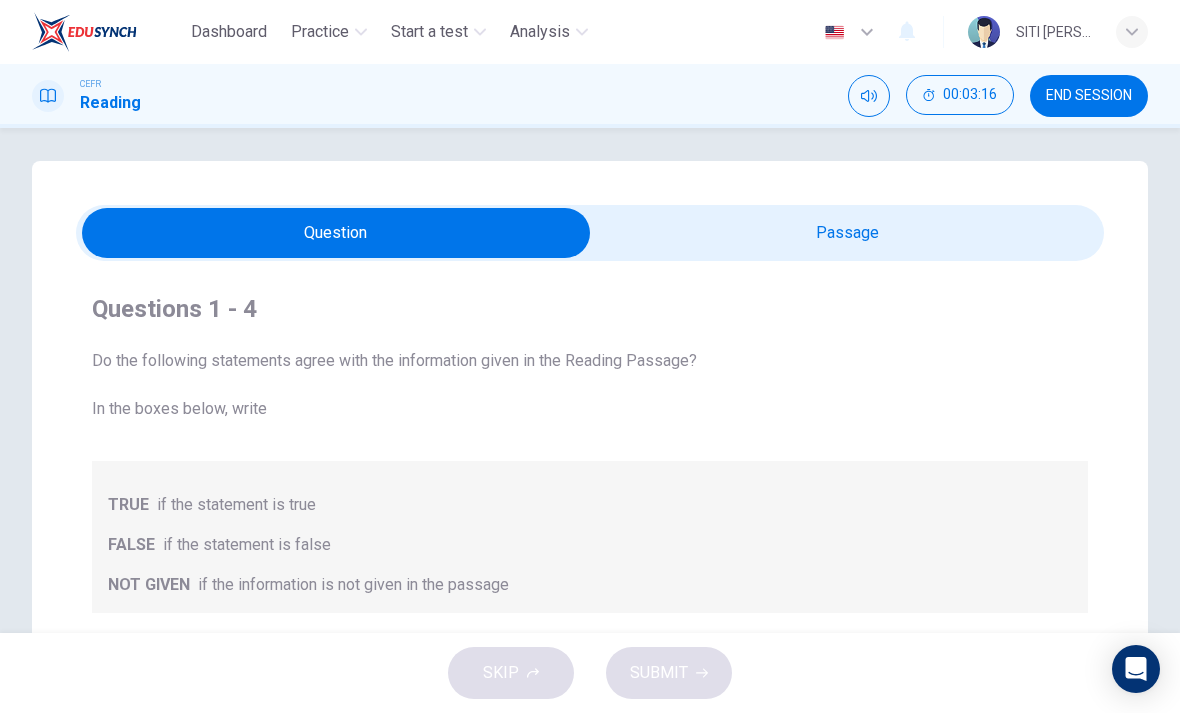 click at bounding box center (336, 233) 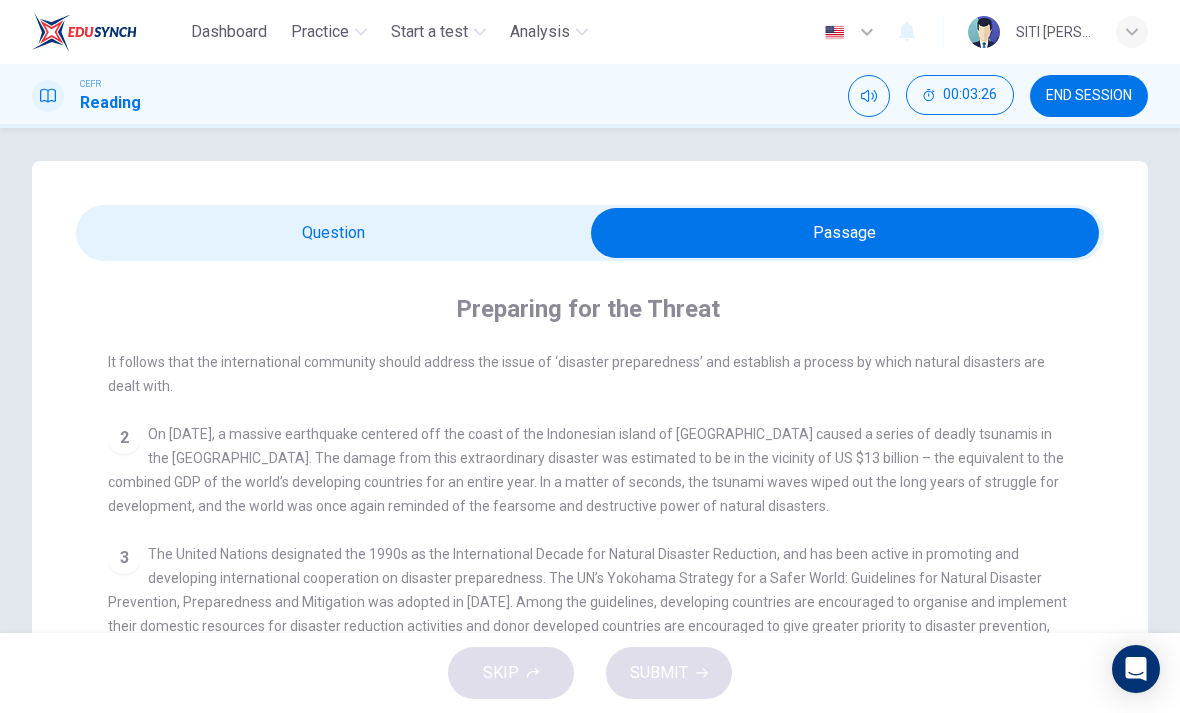 scroll, scrollTop: 453, scrollLeft: 0, axis: vertical 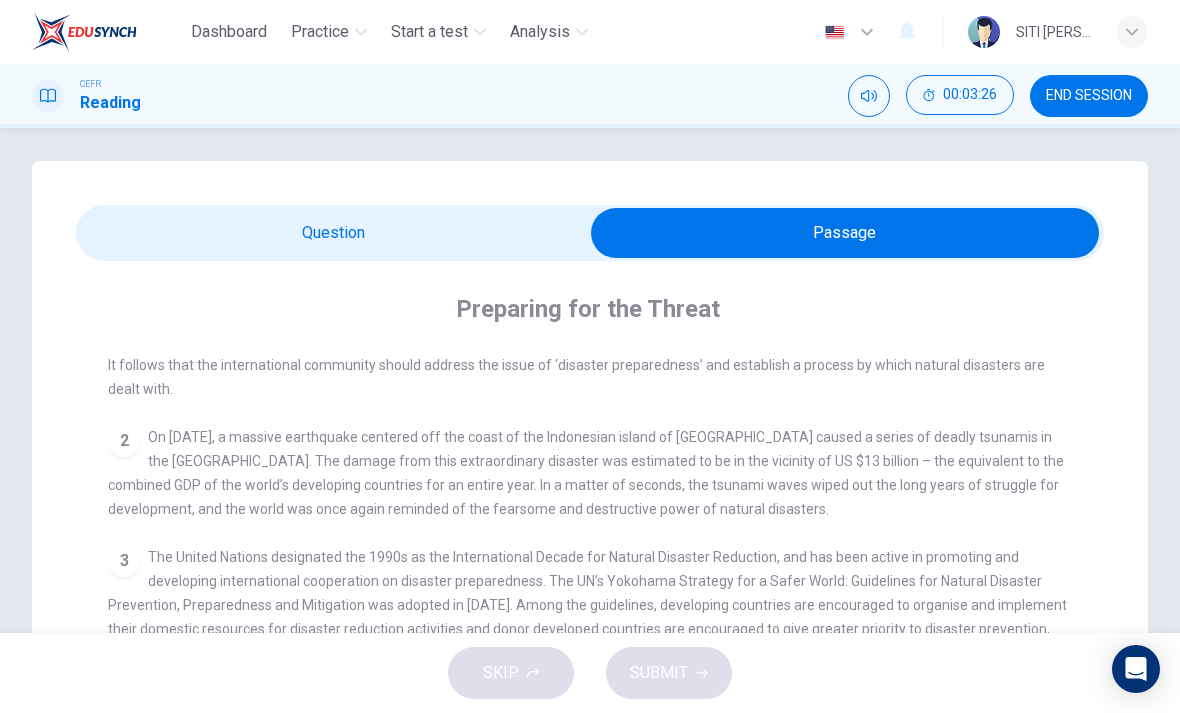 click at bounding box center (845, 233) 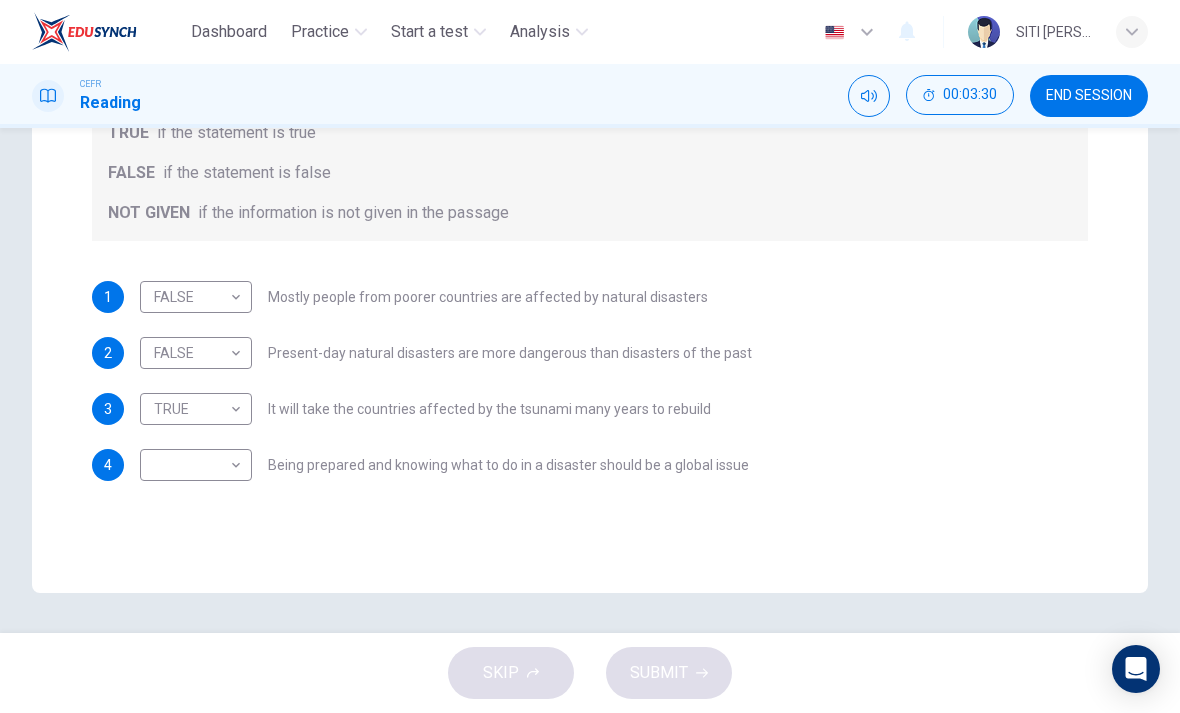 scroll, scrollTop: 379, scrollLeft: 0, axis: vertical 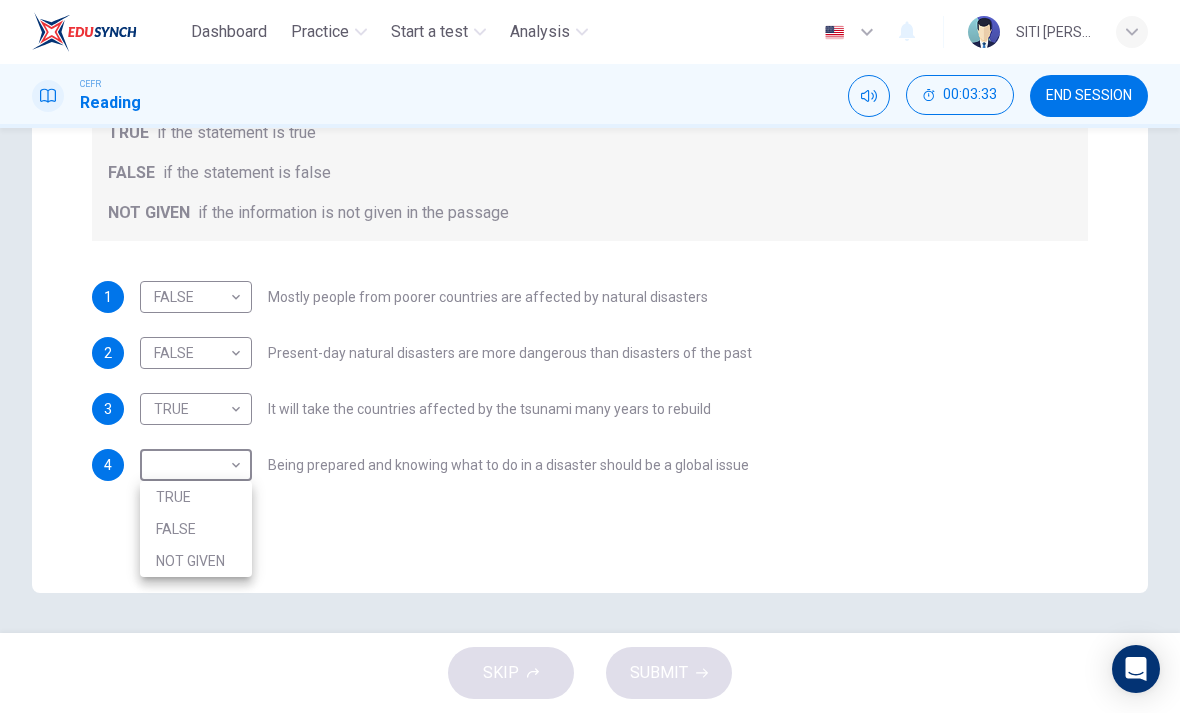 click at bounding box center (590, 356) 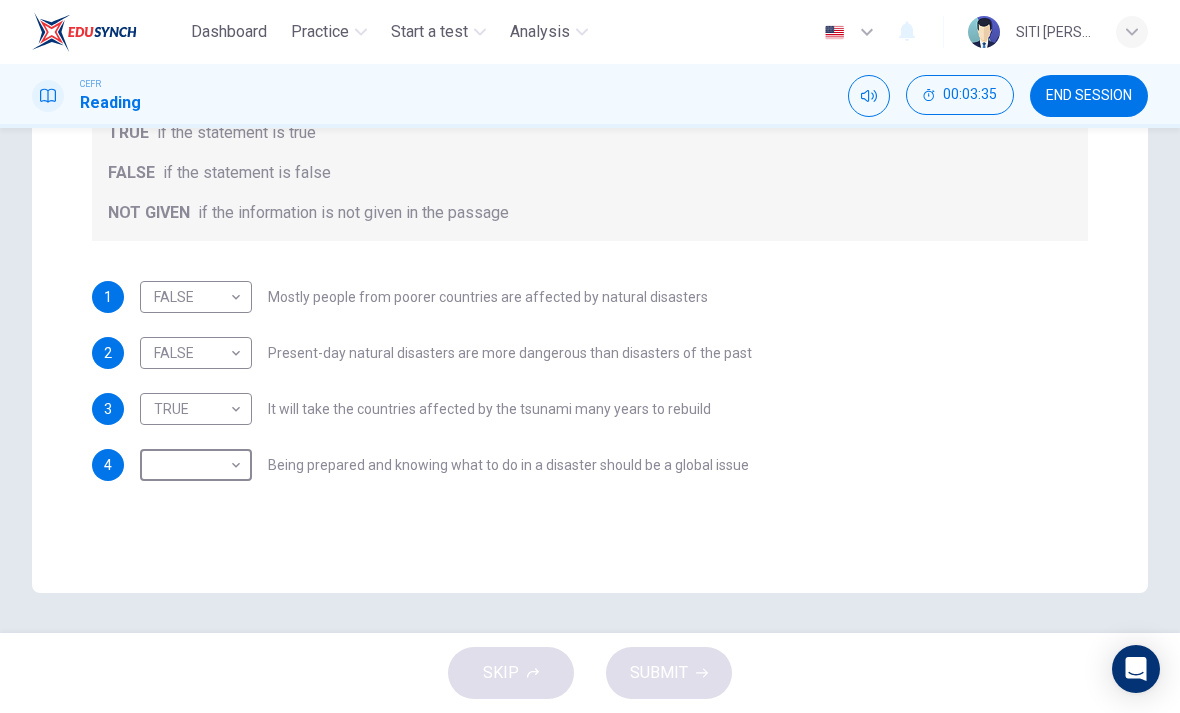 click on "Dashboard Practice Start a test Analysis English en ​ SITI [PERSON_NAME] [PERSON_NAME] CEFR Reading 00:03:35 END SESSION Questions 1 - 4 Do the following statements agree with the information given in the Reading Passage?
In the boxes below, write TRUE if the statement is true FALSE if the statement is false NOT GIVEN if the information is not given in the passage 1 FALSE FALSE ​ Mostly people from poorer countries are affected by natural disasters 2 FALSE FALSE ​ Present-day natural disasters are more dangerous than disasters of the past 3 TRUE TRUE ​ It will take the countries affected by the tsunami many years to rebuild 4 ​ ​ Being prepared and knowing what to do in a disaster should be a global issue Preparing for the Threat CLICK TO ZOOM Click to Zoom 1 2 3 4 5 6 SKIP SUBMIT EduSynch - Online Language Proficiency Testing
Dashboard Practice Start a test Analysis Notifications © Copyright  2025" at bounding box center (590, 356) 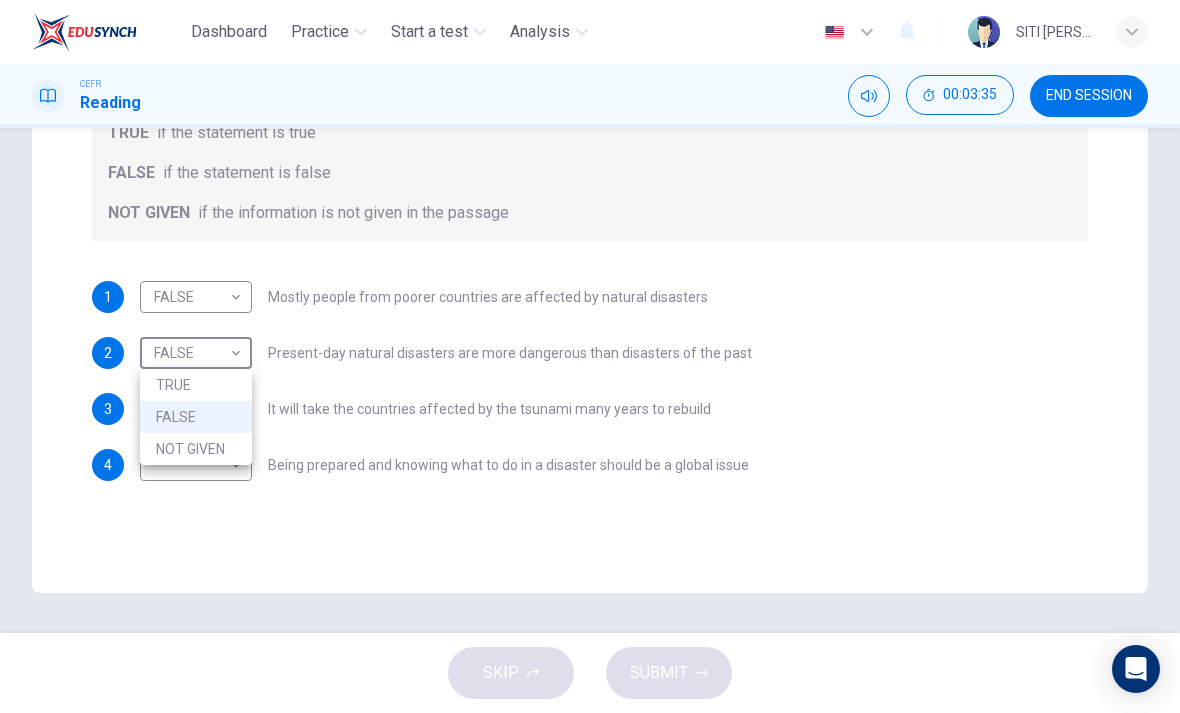 click on "NOT GIVEN" at bounding box center (196, 449) 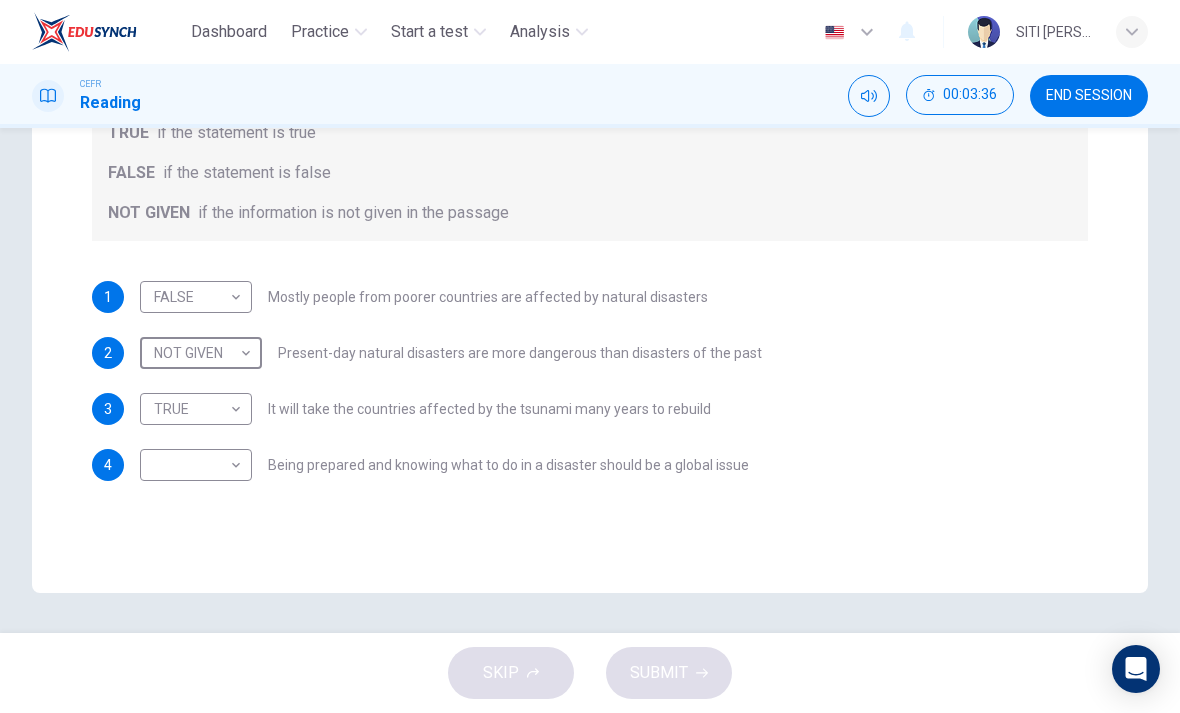 click on "Dashboard Practice Start a test Analysis English en ​ SITI [PERSON_NAME] [PERSON_NAME] CEFR Reading 00:03:36 END SESSION Questions 1 - 4 Do the following statements agree with the information given in the Reading Passage?
In the boxes below, write TRUE if the statement is true FALSE if the statement is false NOT GIVEN if the information is not given in the passage 1 FALSE FALSE ​ Mostly people from poorer countries are affected by natural disasters 2 NOT GIVEN NOT GIVEN ​ Present-day natural disasters are more dangerous than disasters of the past 3 TRUE TRUE ​ It will take the countries affected by the tsunami many years to rebuild 4 ​ ​ Being prepared and knowing what to do in a disaster should be a global issue Preparing for the Threat CLICK TO ZOOM Click to Zoom 1 2 3 4 5 6 SKIP SUBMIT EduSynch - Online Language Proficiency Testing
Dashboard Practice Start a test Analysis Notifications © Copyright  2025" at bounding box center [590, 356] 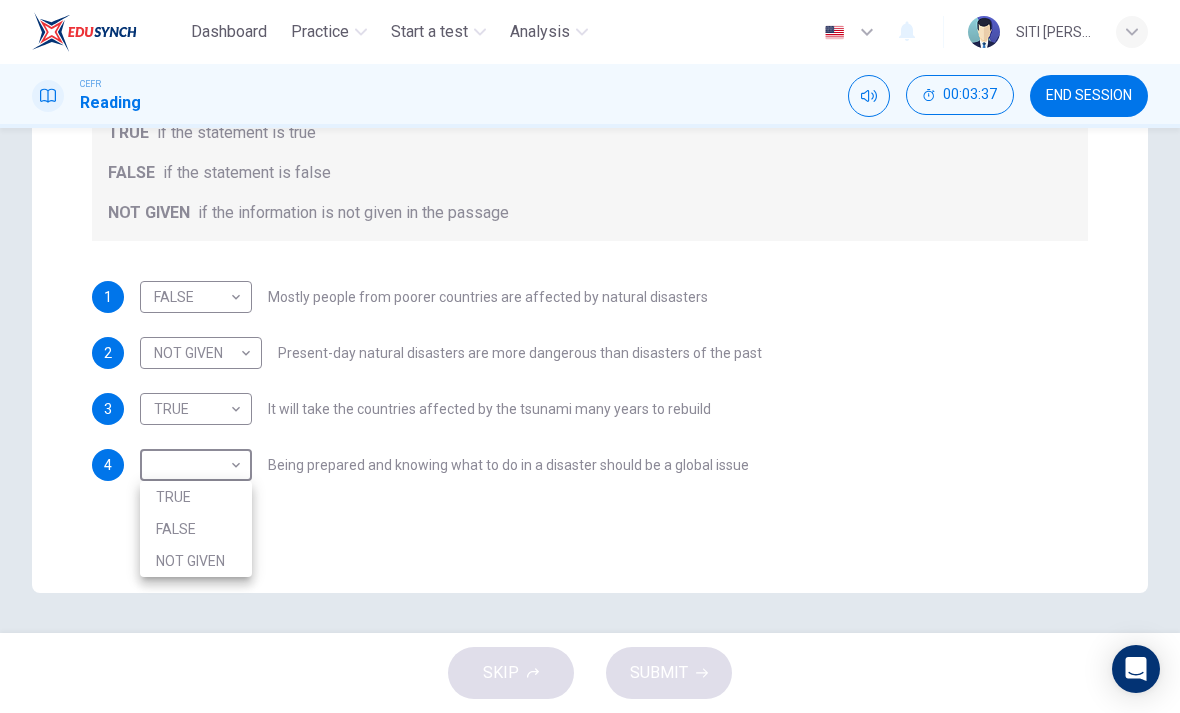 click on "TRUE" at bounding box center (196, 497) 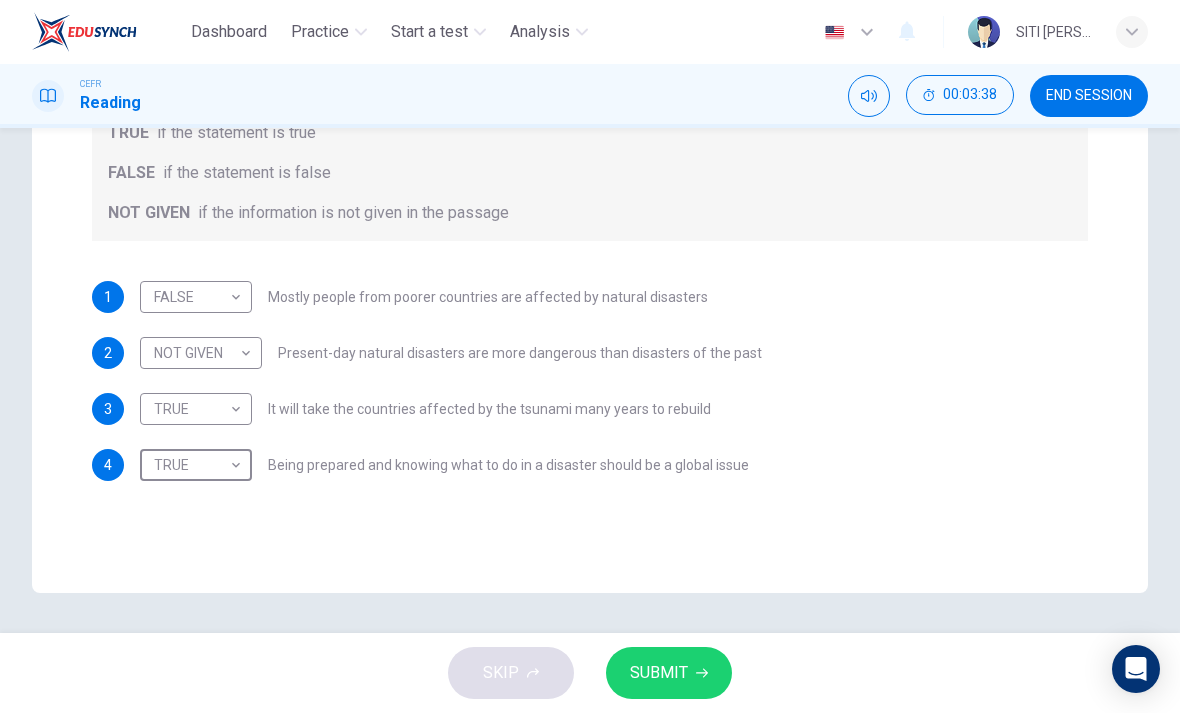 click on "SUBMIT" at bounding box center [669, 673] 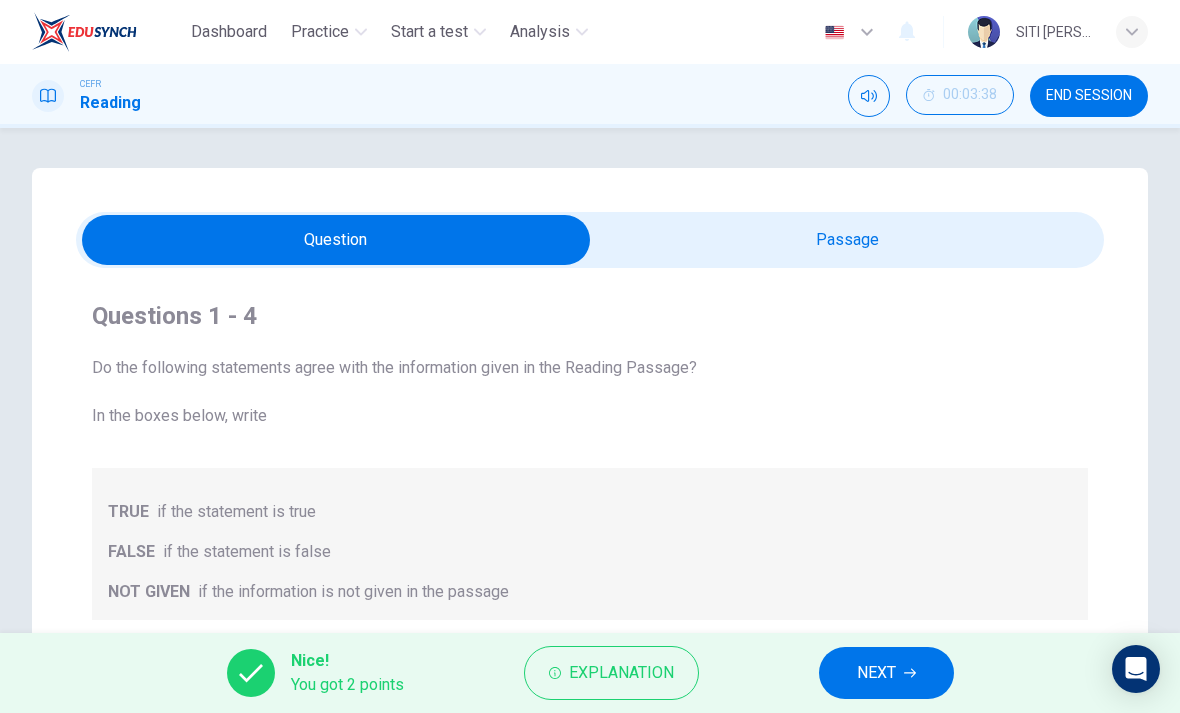 scroll, scrollTop: 0, scrollLeft: 0, axis: both 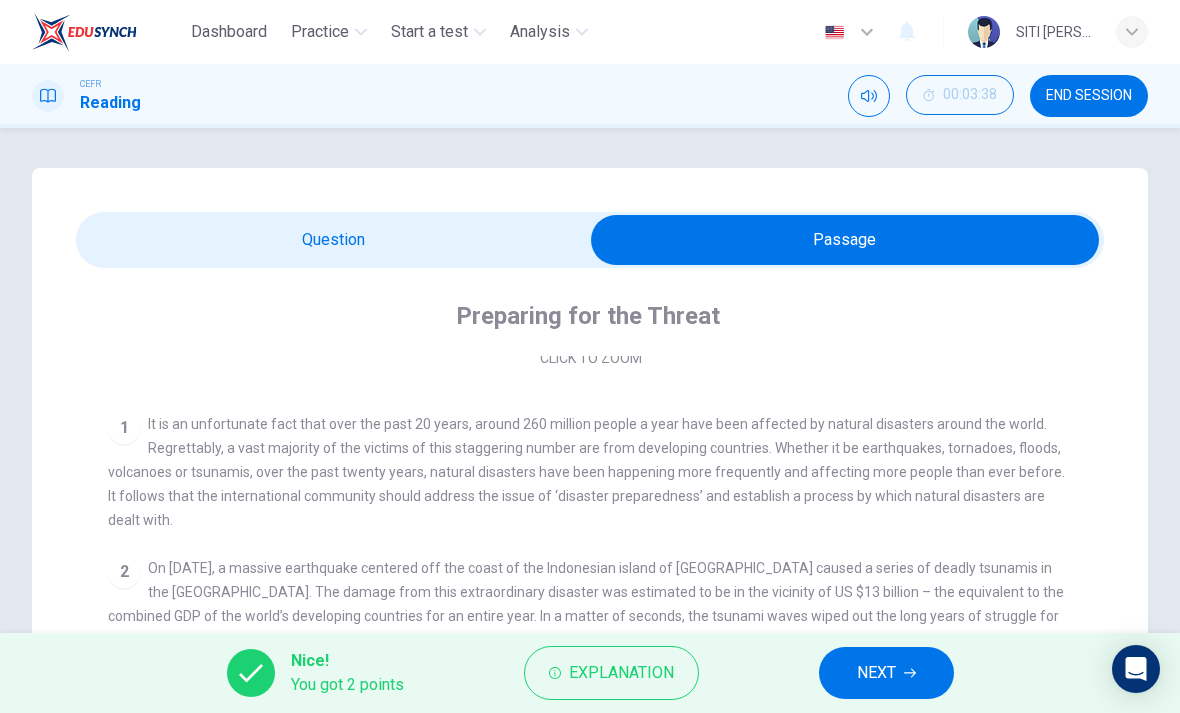 click at bounding box center (845, 240) 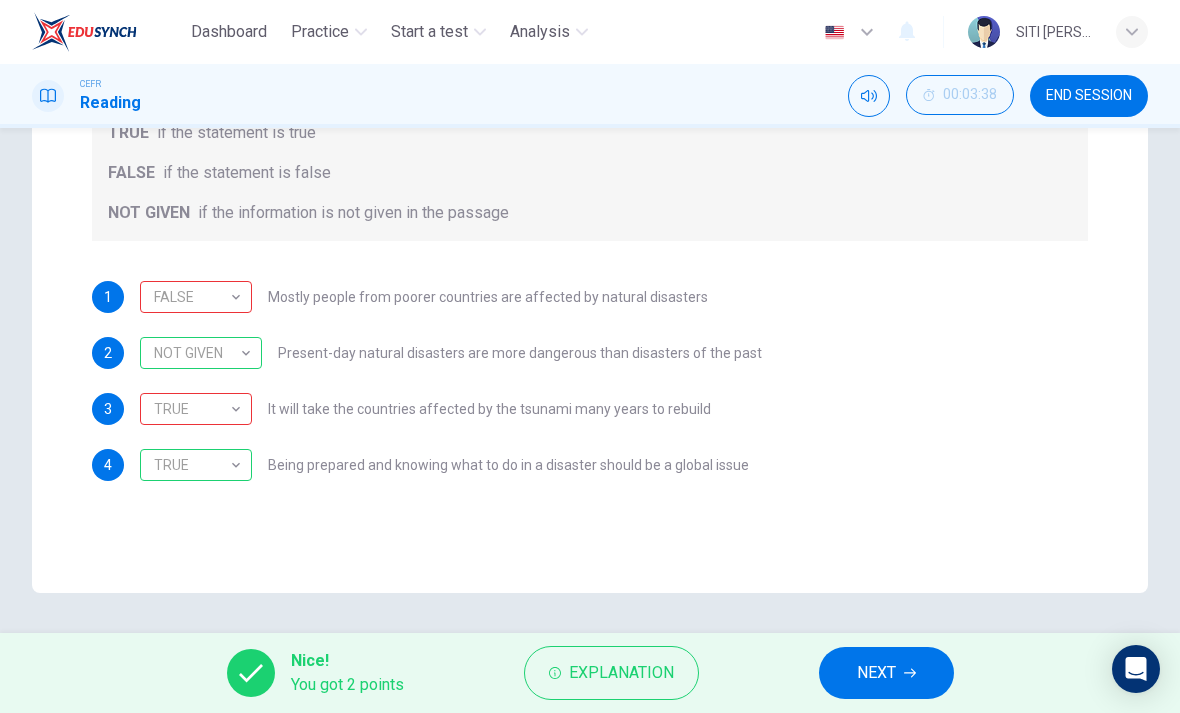 scroll, scrollTop: 379, scrollLeft: 0, axis: vertical 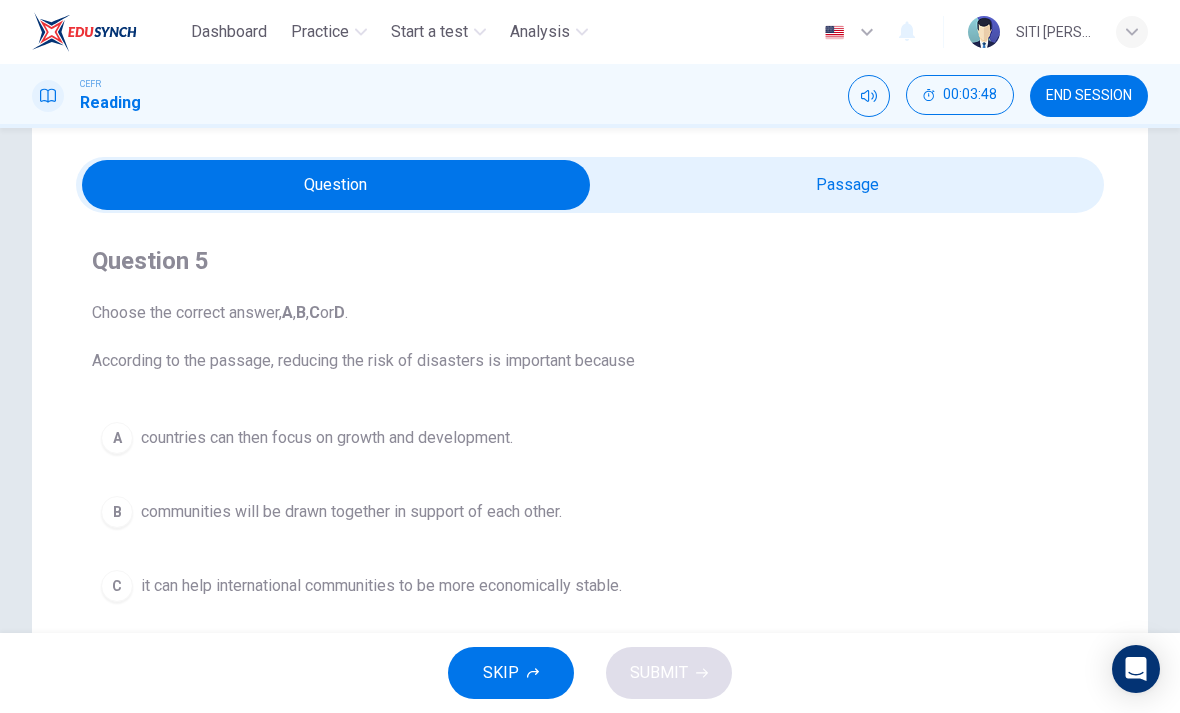 click on "Question 5 Choose the correct answer,  A ,  B ,  C  or  D .
According to the passage, reducing the risk of disasters is important because A countries can then focus on growth and development. B communities will be drawn together in support of each other. C it can help international communities to be more economically stable. D it will save lives and money." at bounding box center (590, 465) 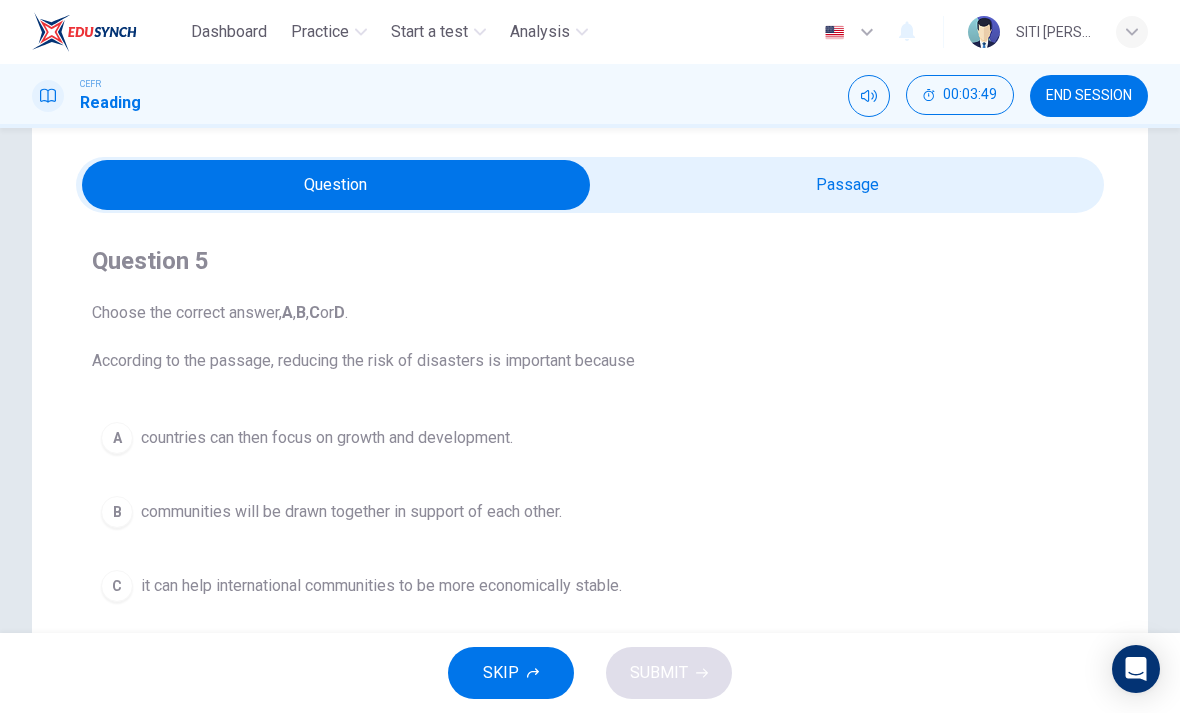 click on "Question 5 Choose the correct answer,  A ,  B ,  C  or  D .
According to the passage, reducing the risk of disasters is important because A countries can then focus on growth and development. B communities will be drawn together in support of each other. C it can help international communities to be more economically stable. D it will save lives and money." at bounding box center (590, 465) 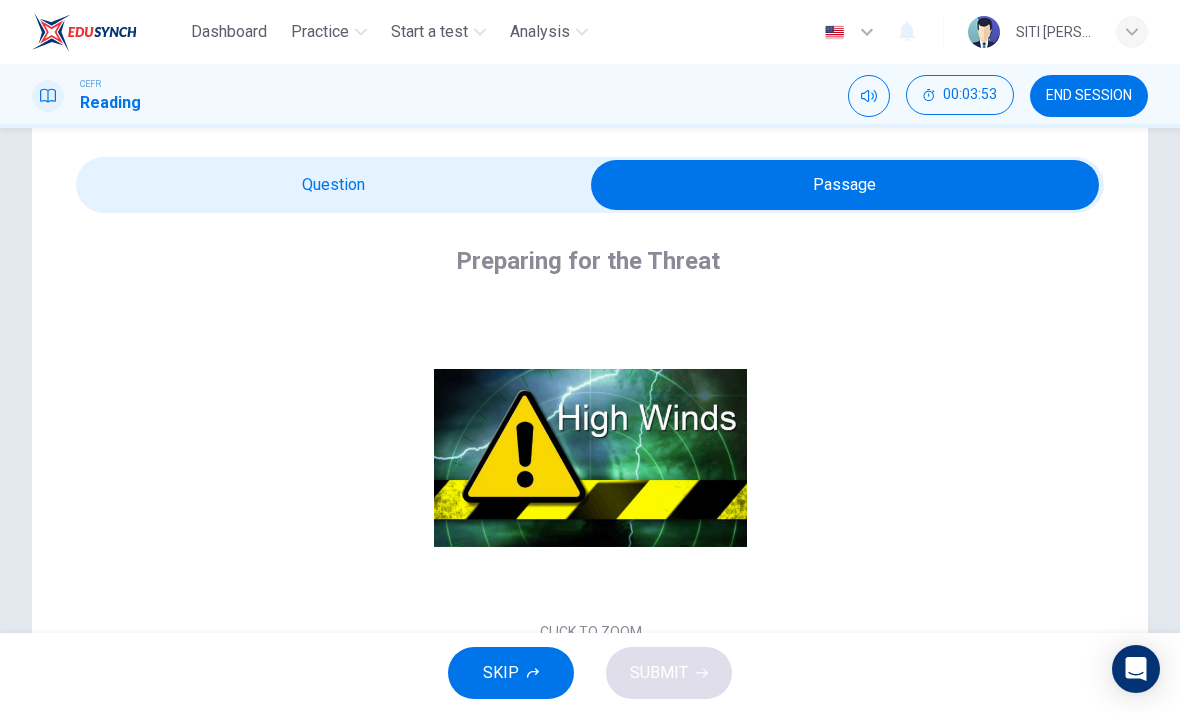 scroll, scrollTop: -1, scrollLeft: 0, axis: vertical 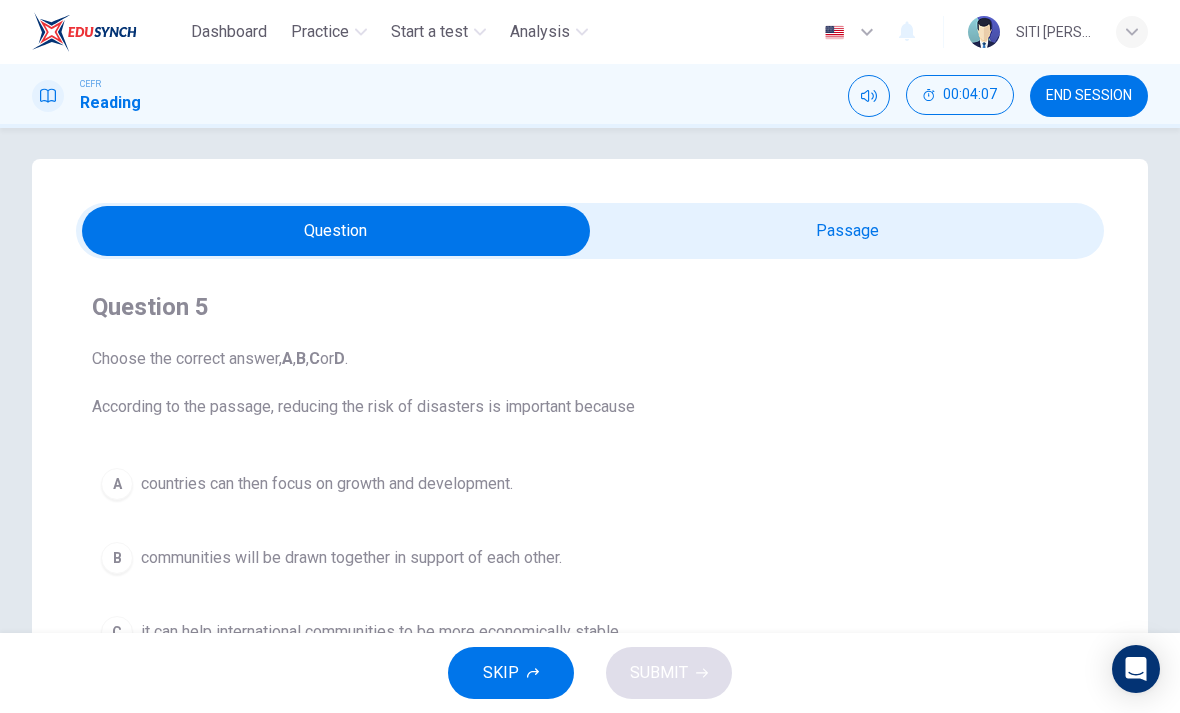click at bounding box center (336, 231) 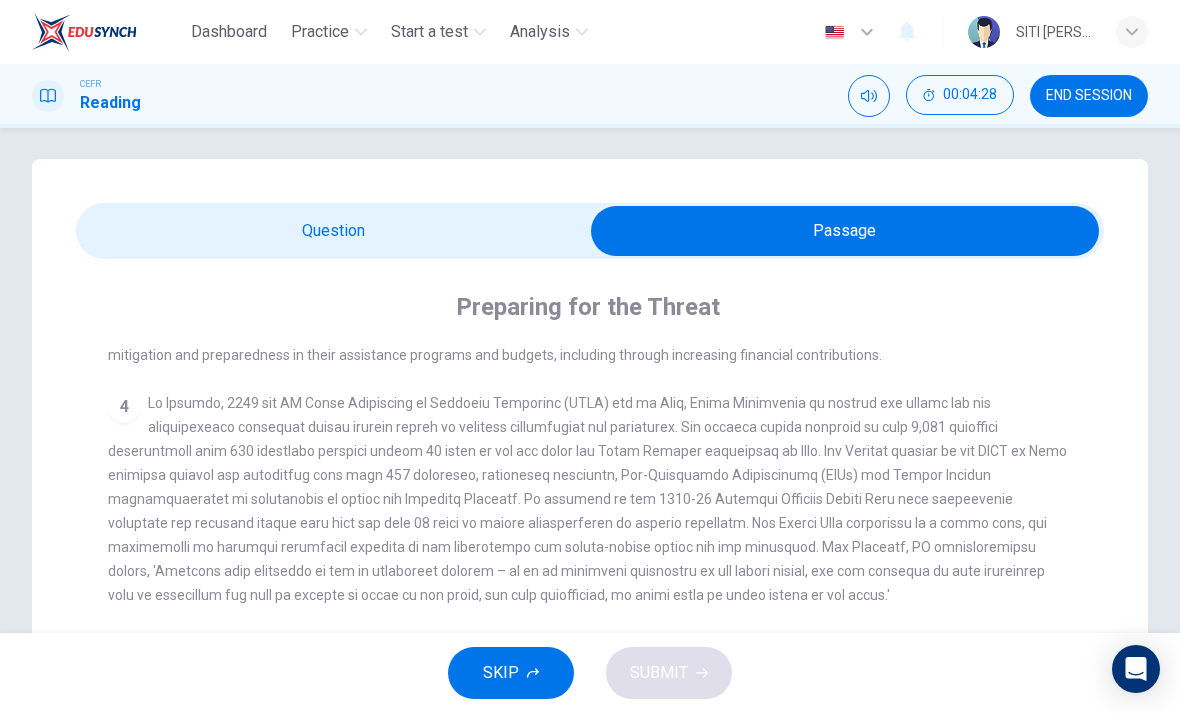 scroll, scrollTop: 788, scrollLeft: 0, axis: vertical 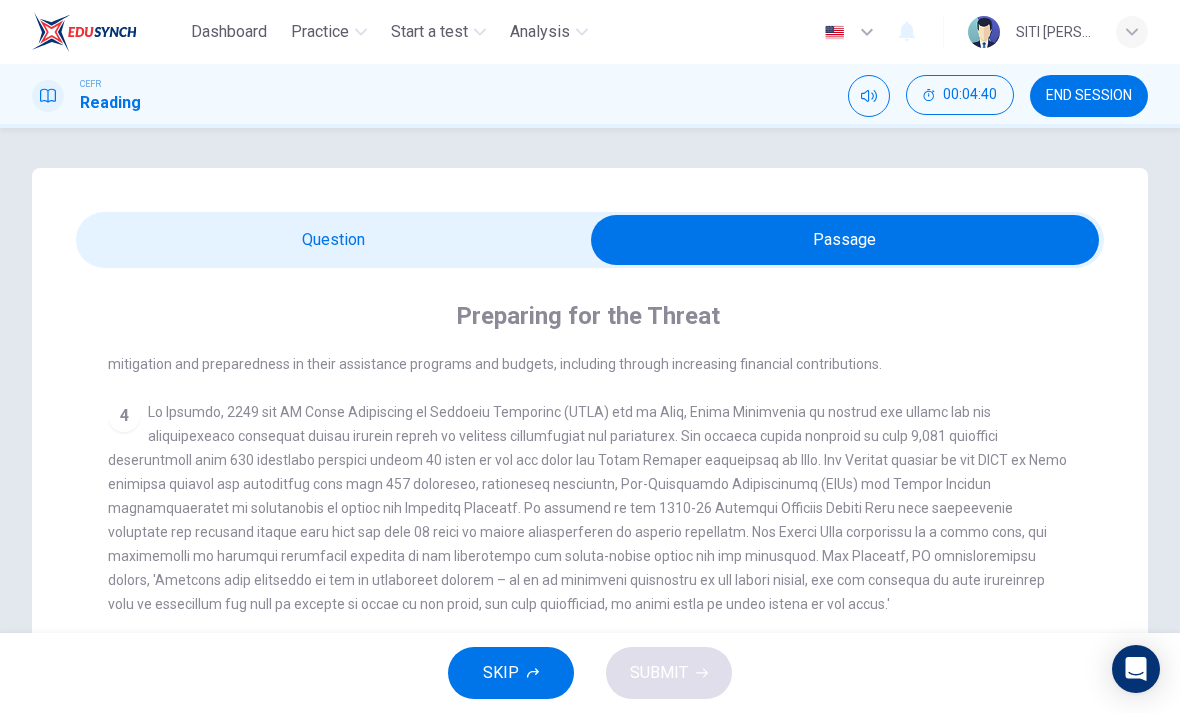 click at bounding box center (845, 240) 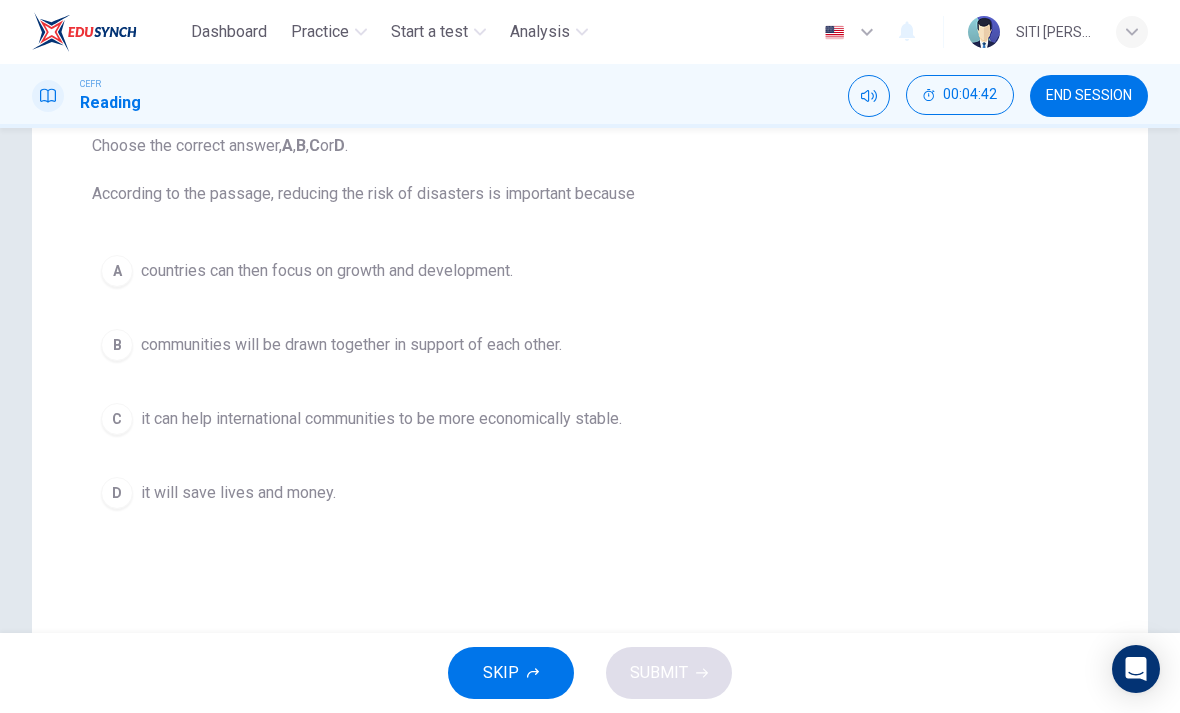 scroll, scrollTop: 223, scrollLeft: 0, axis: vertical 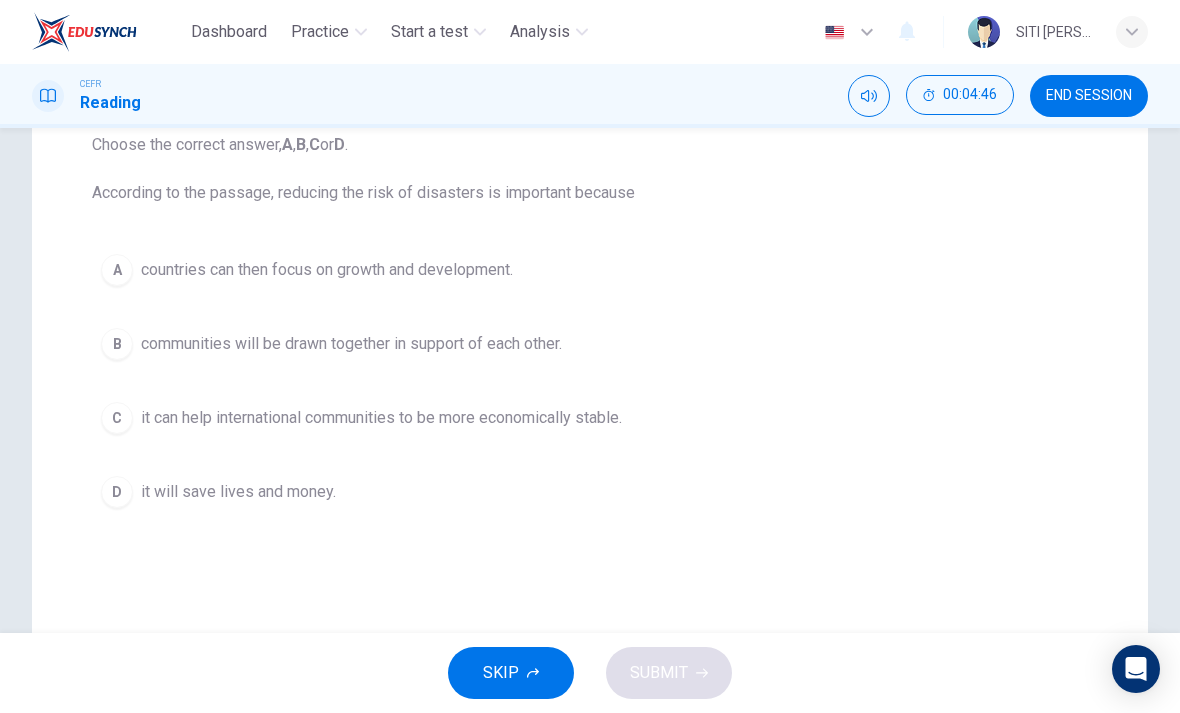 click on "it can help international communities to be more economically stable." at bounding box center [381, 418] 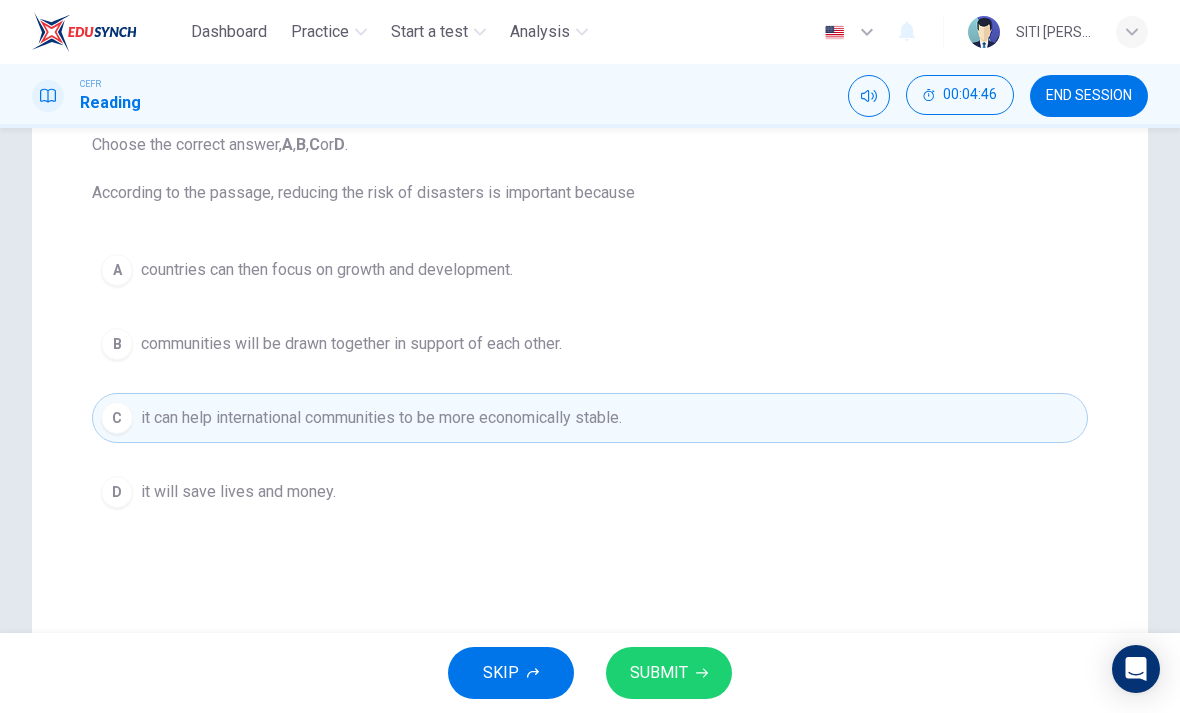 click on "it can help international communities to be more economically stable." at bounding box center (381, 418) 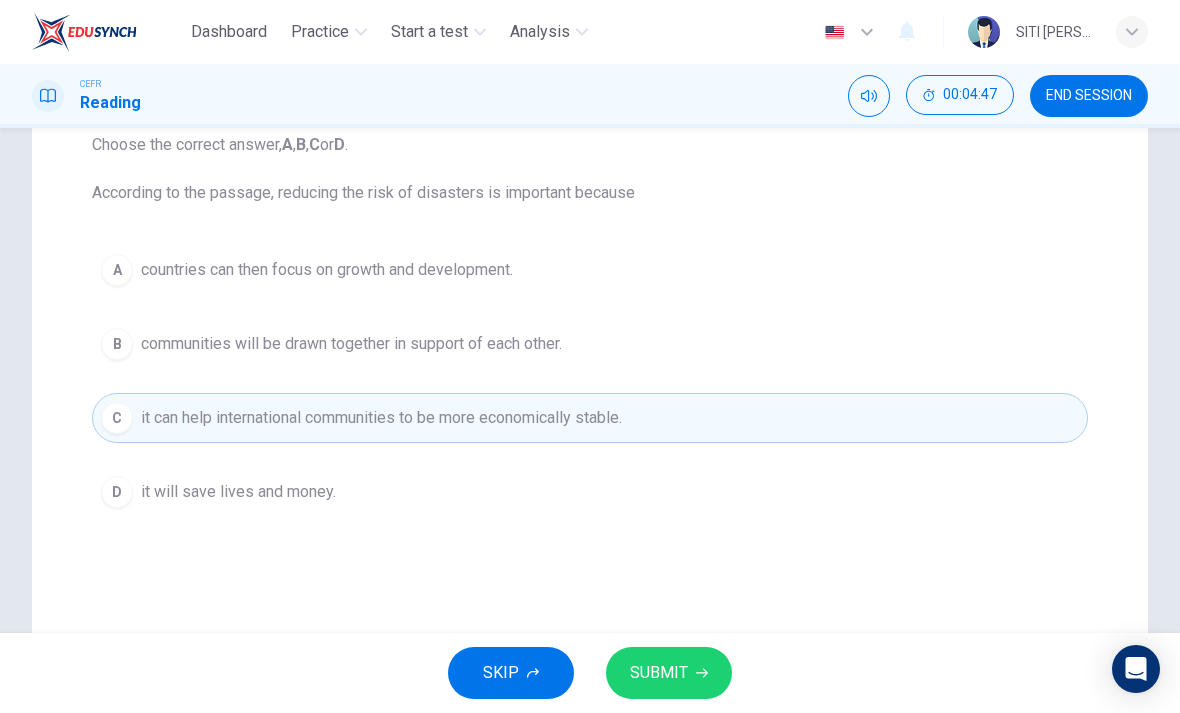 click on "SUBMIT" at bounding box center (659, 673) 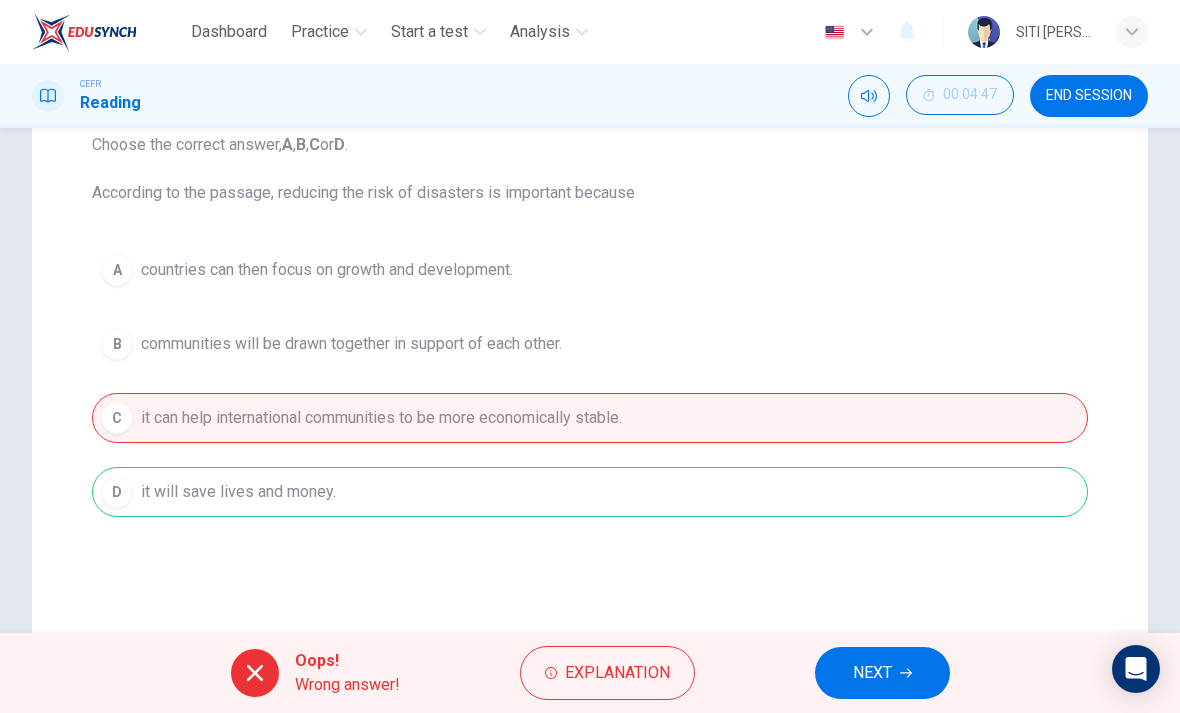 click on "NEXT" at bounding box center [882, 673] 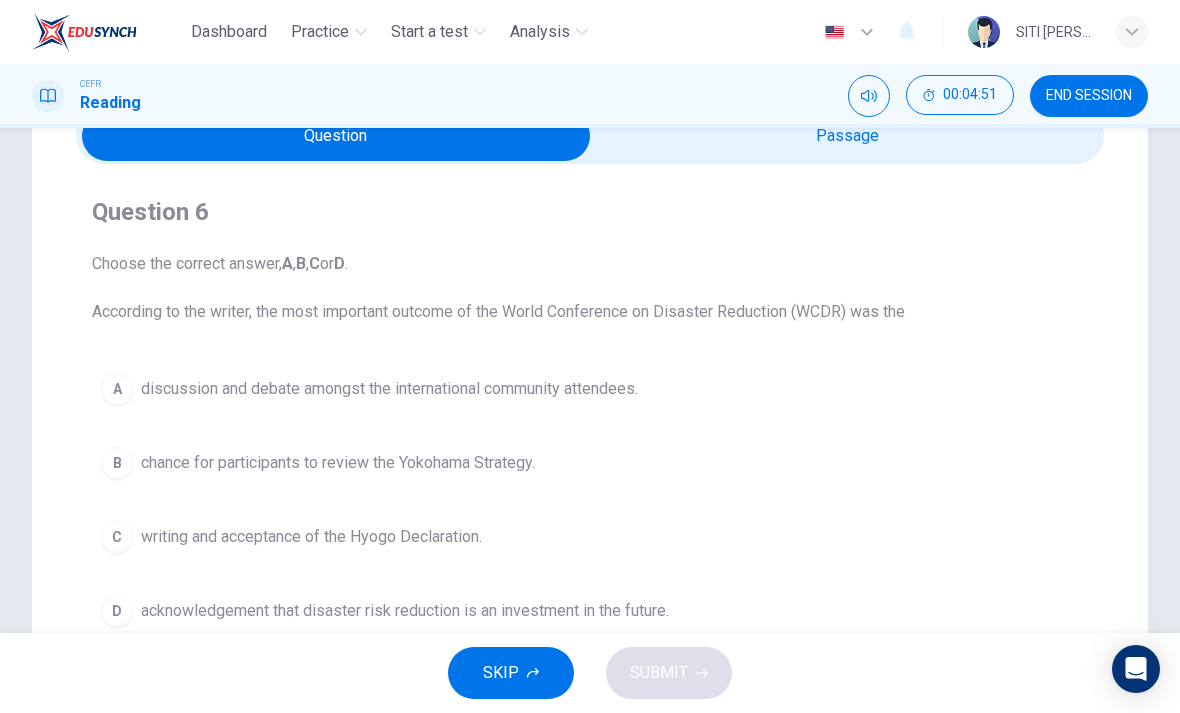 scroll, scrollTop: 106, scrollLeft: 0, axis: vertical 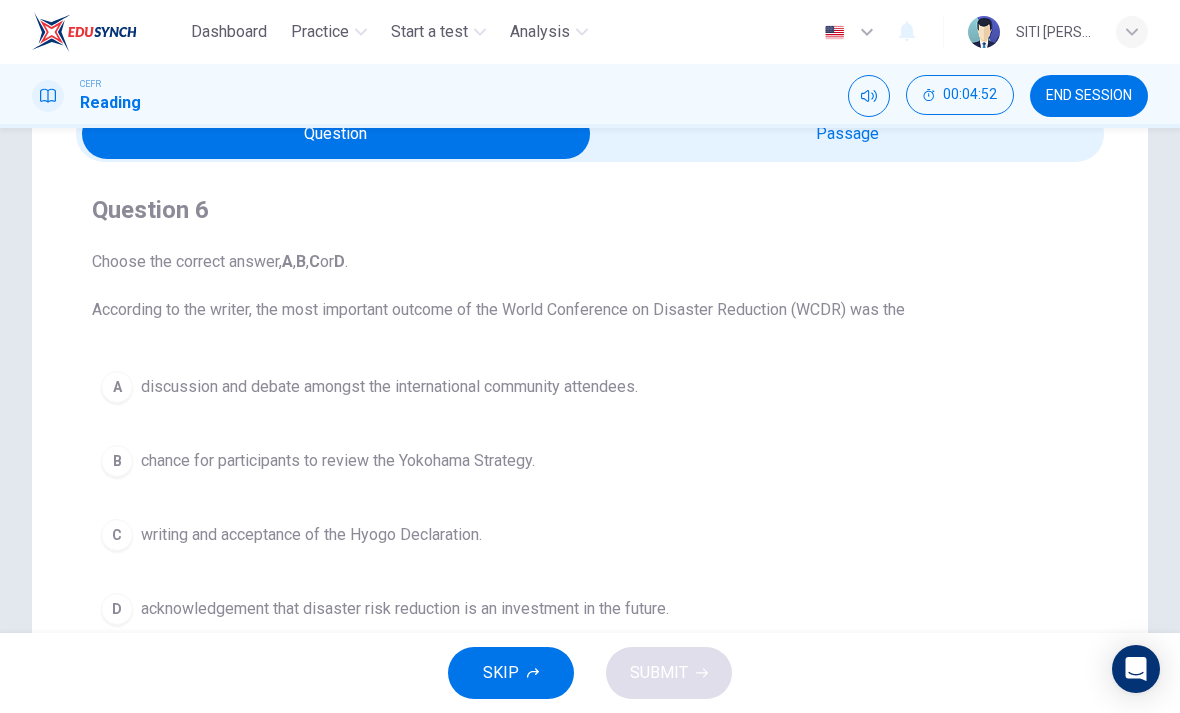 click at bounding box center [336, 134] 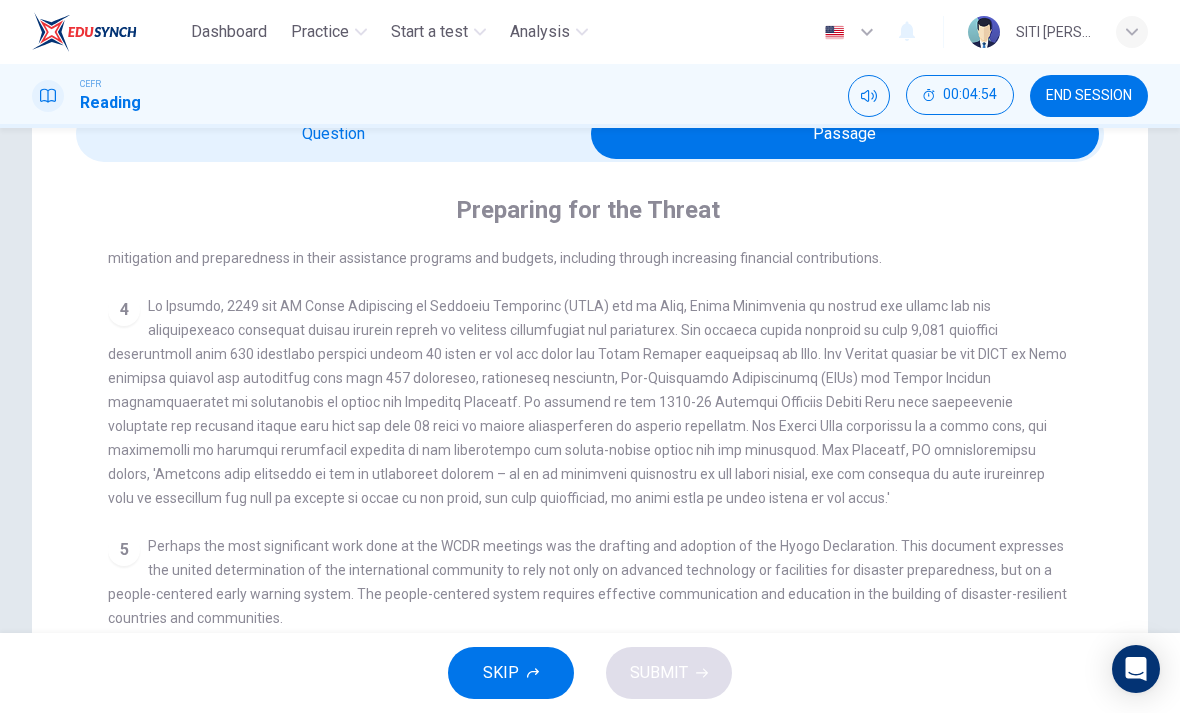 click at bounding box center (845, 134) 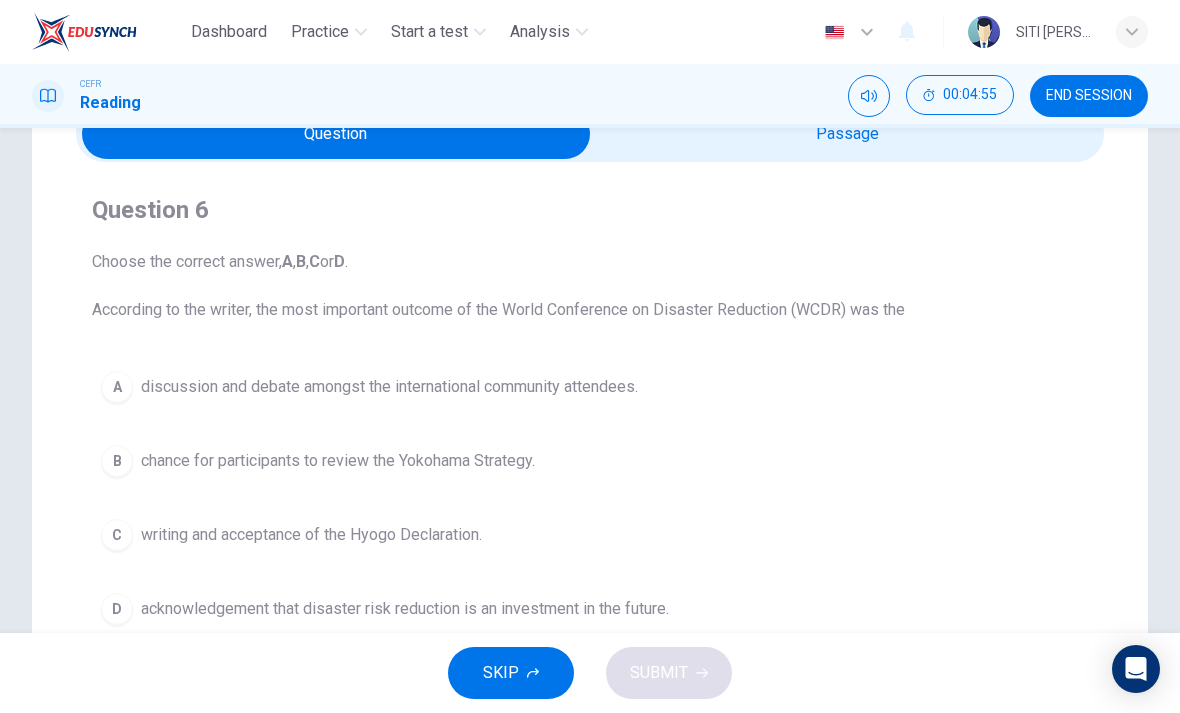 click at bounding box center (336, 134) 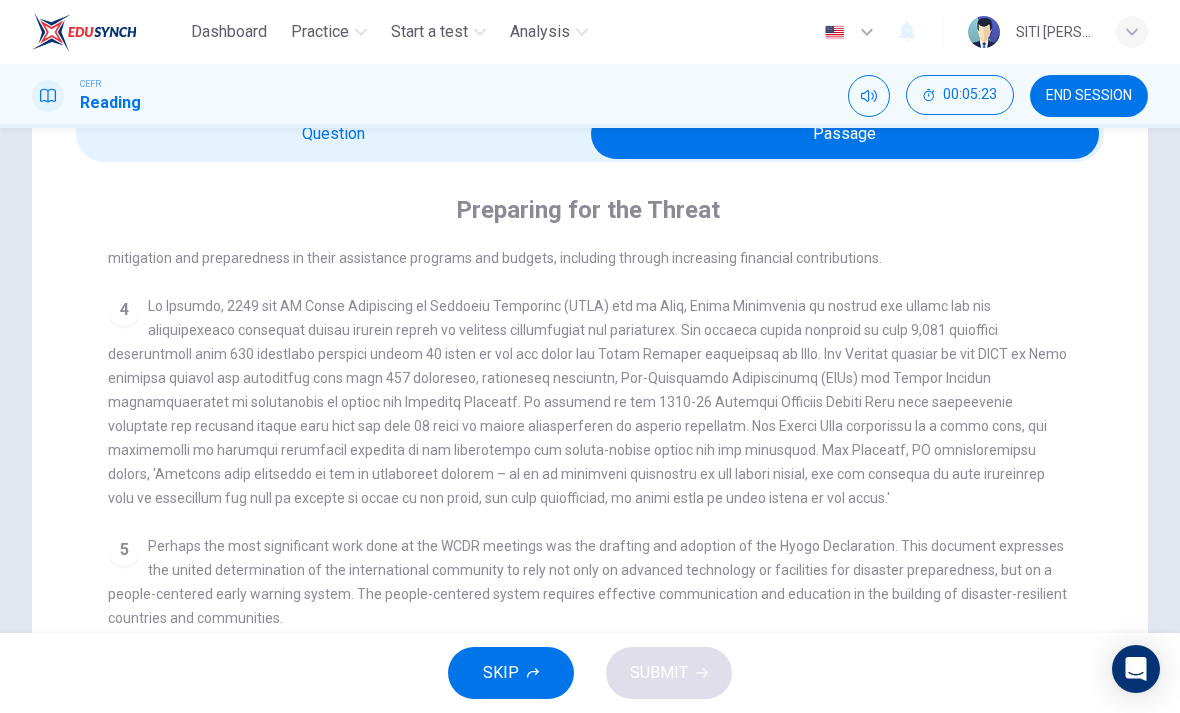 click at bounding box center [845, 134] 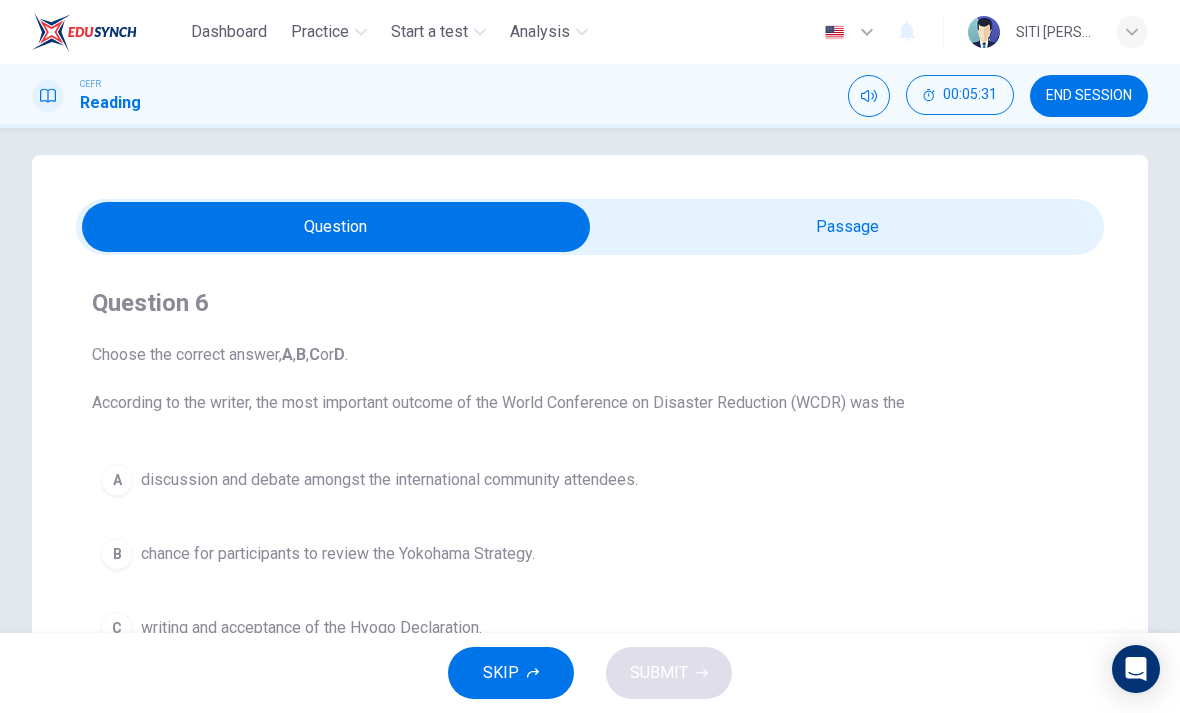 scroll, scrollTop: 15, scrollLeft: 0, axis: vertical 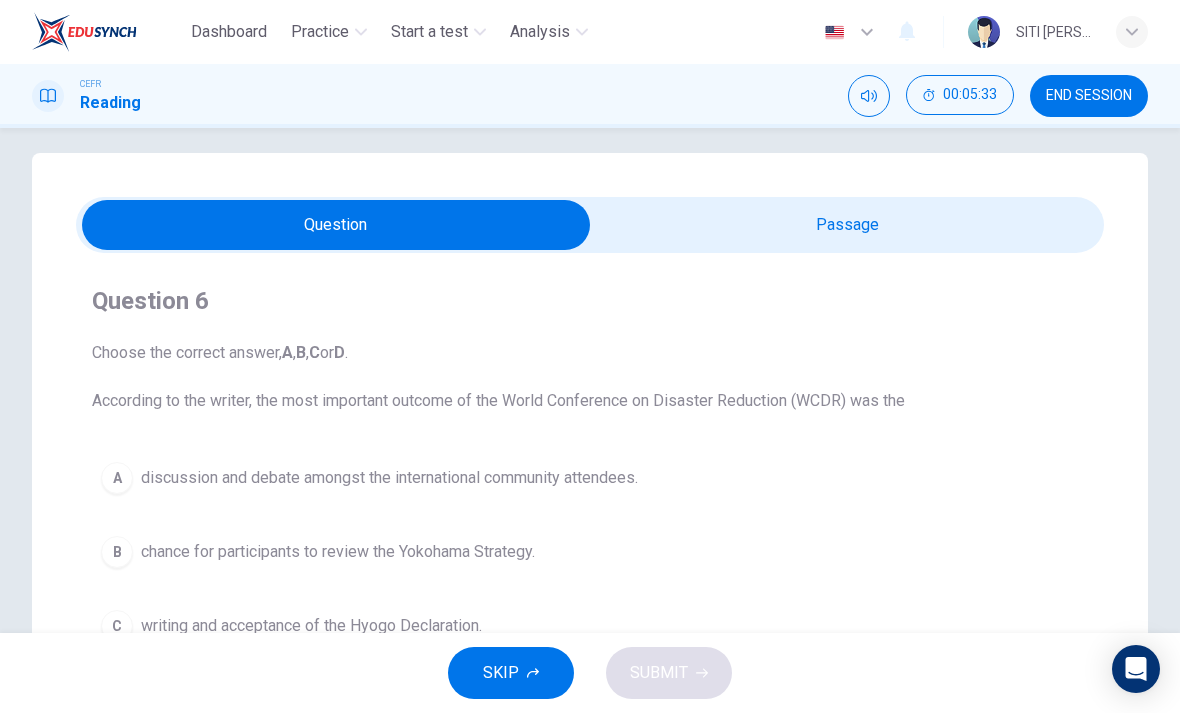 click at bounding box center (336, 225) 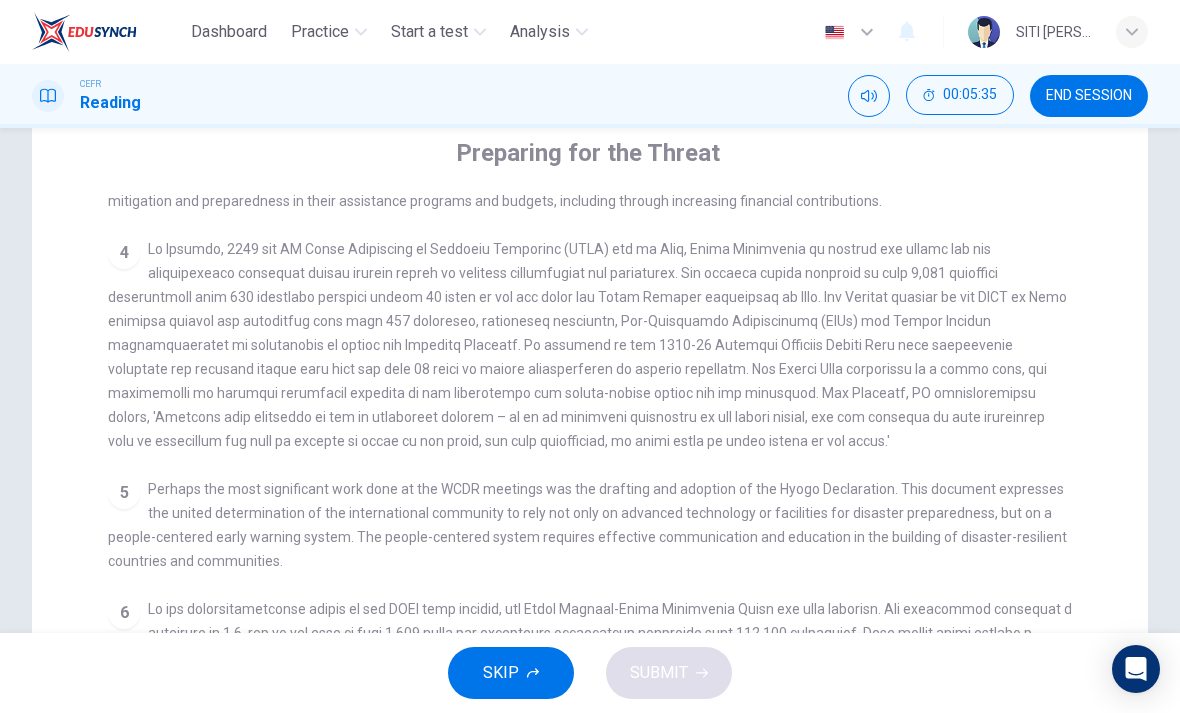 scroll, scrollTop: 162, scrollLeft: 0, axis: vertical 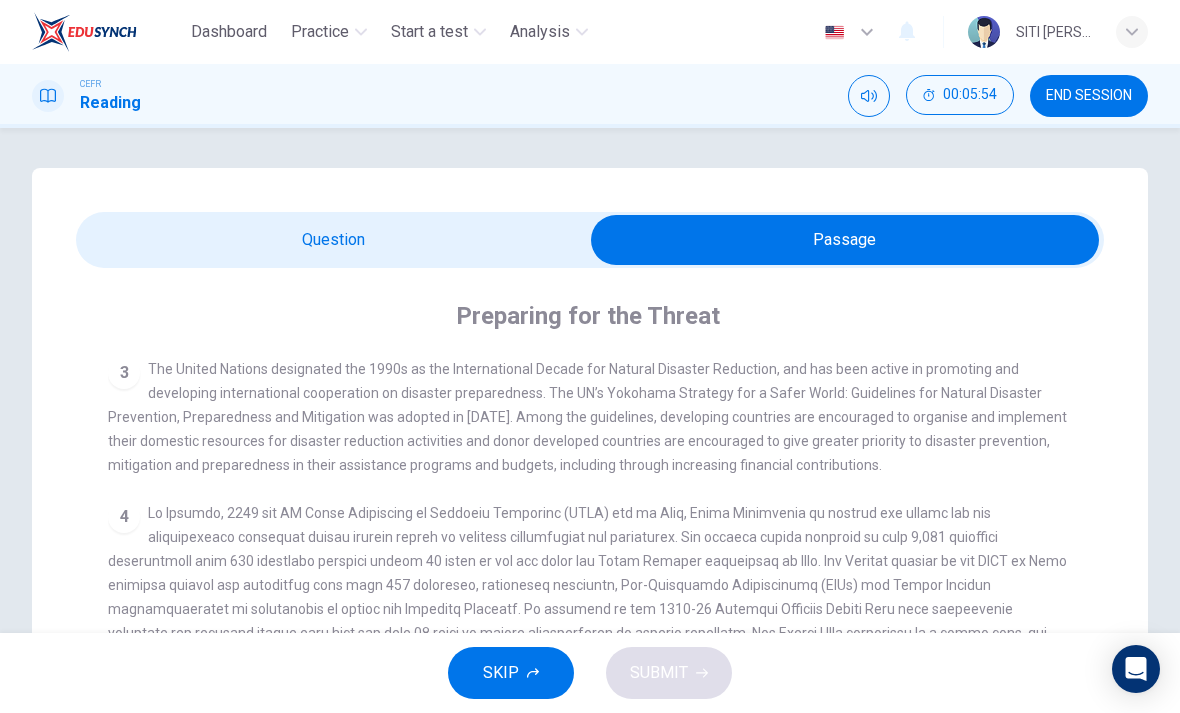 click at bounding box center (845, 240) 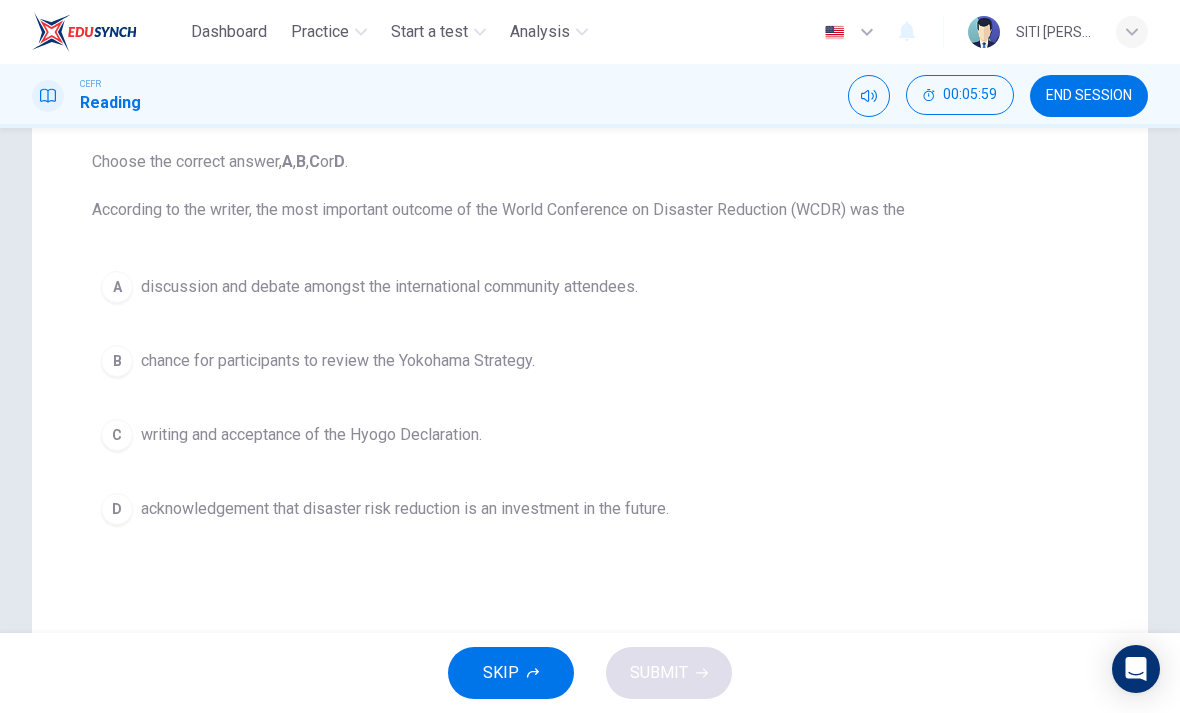scroll, scrollTop: 207, scrollLeft: 0, axis: vertical 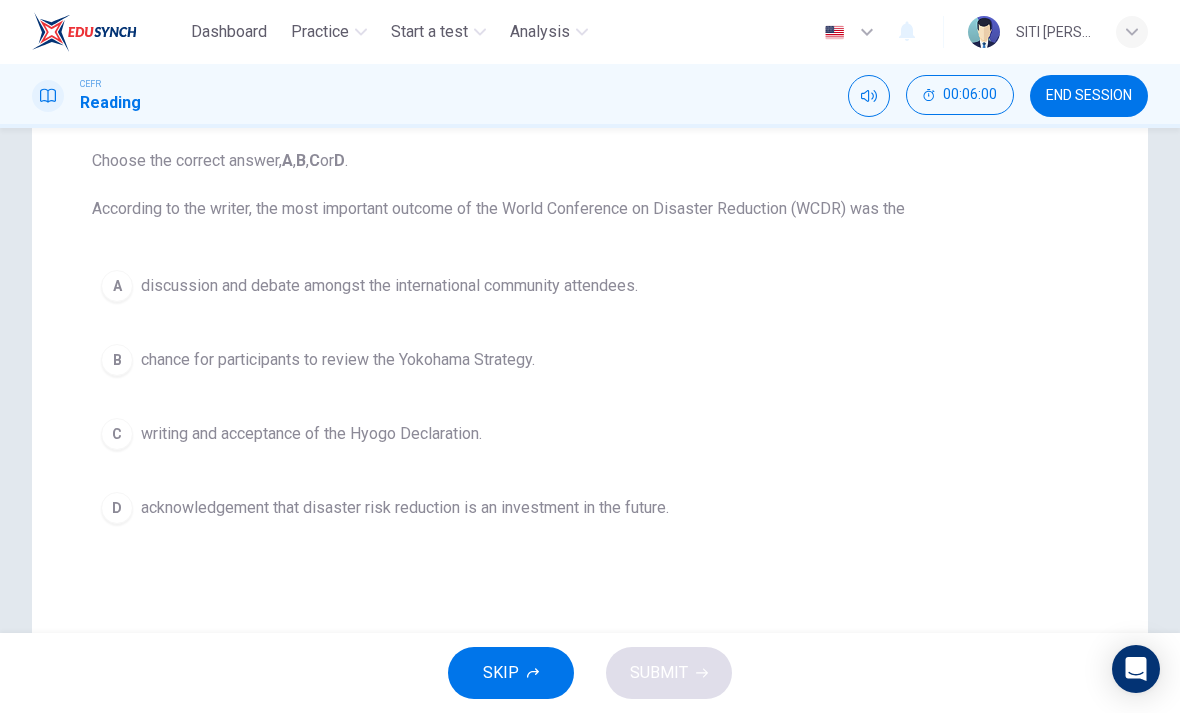 click on "acknowledgement that disaster risk reduction is an investment in the future." at bounding box center (405, 508) 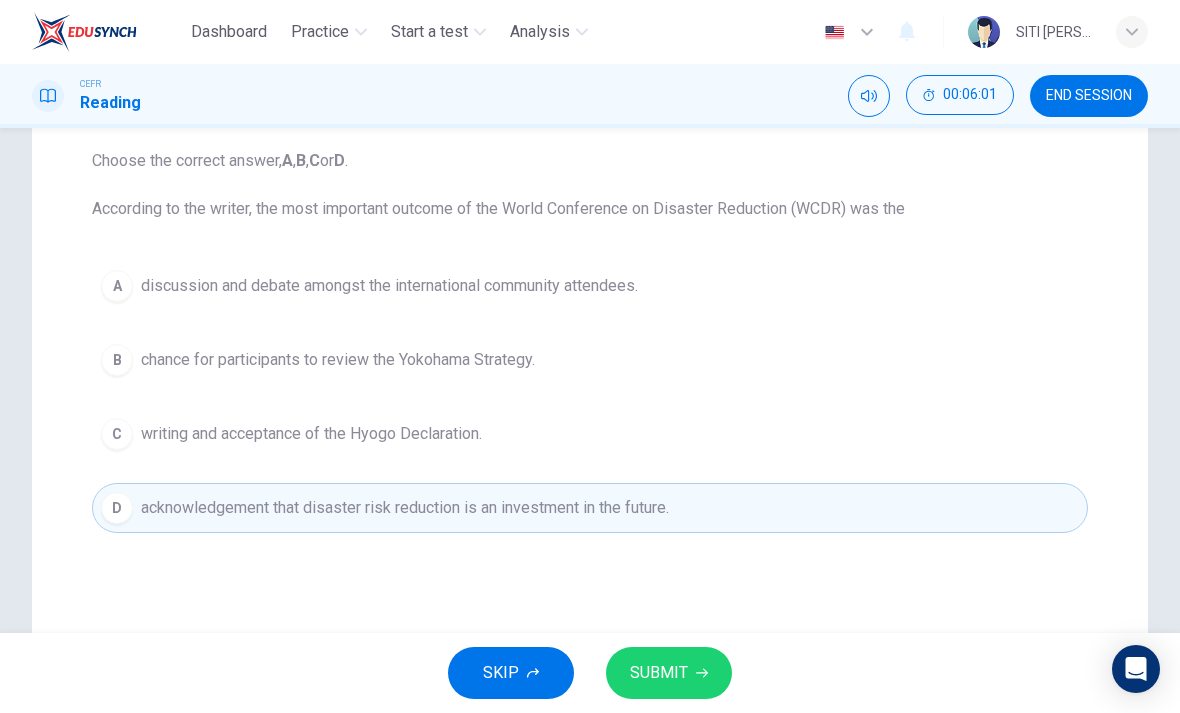 click on "SUBMIT" at bounding box center (659, 673) 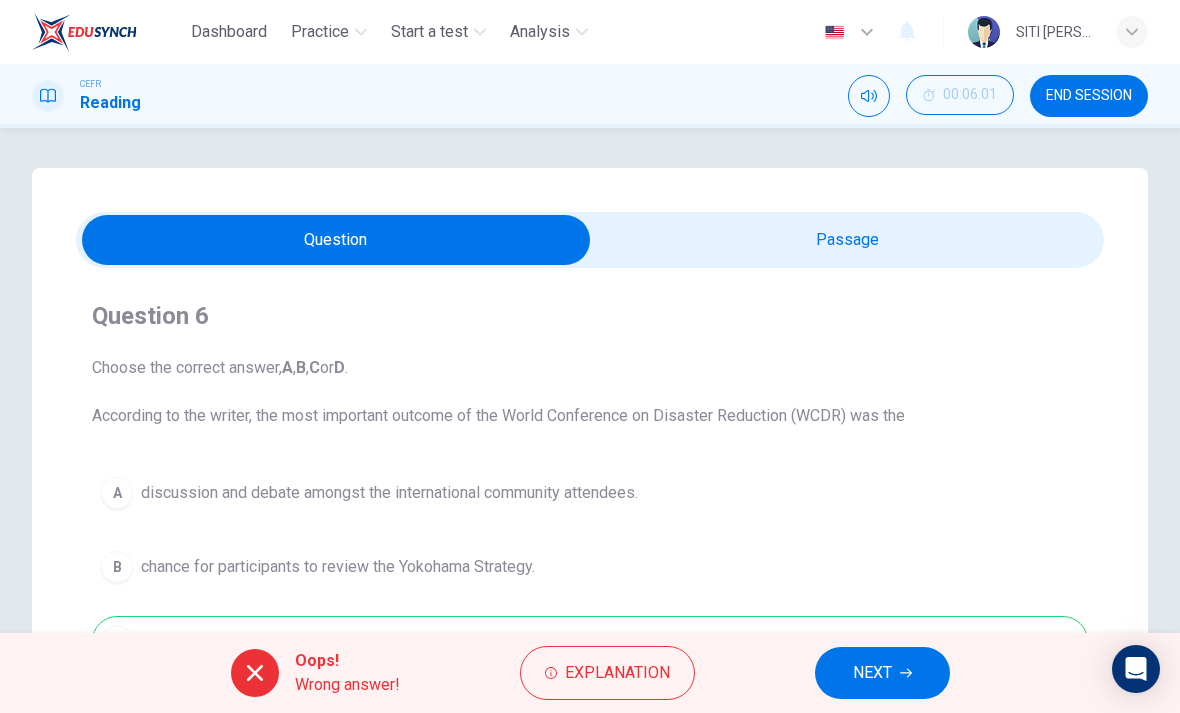 scroll, scrollTop: -1, scrollLeft: 0, axis: vertical 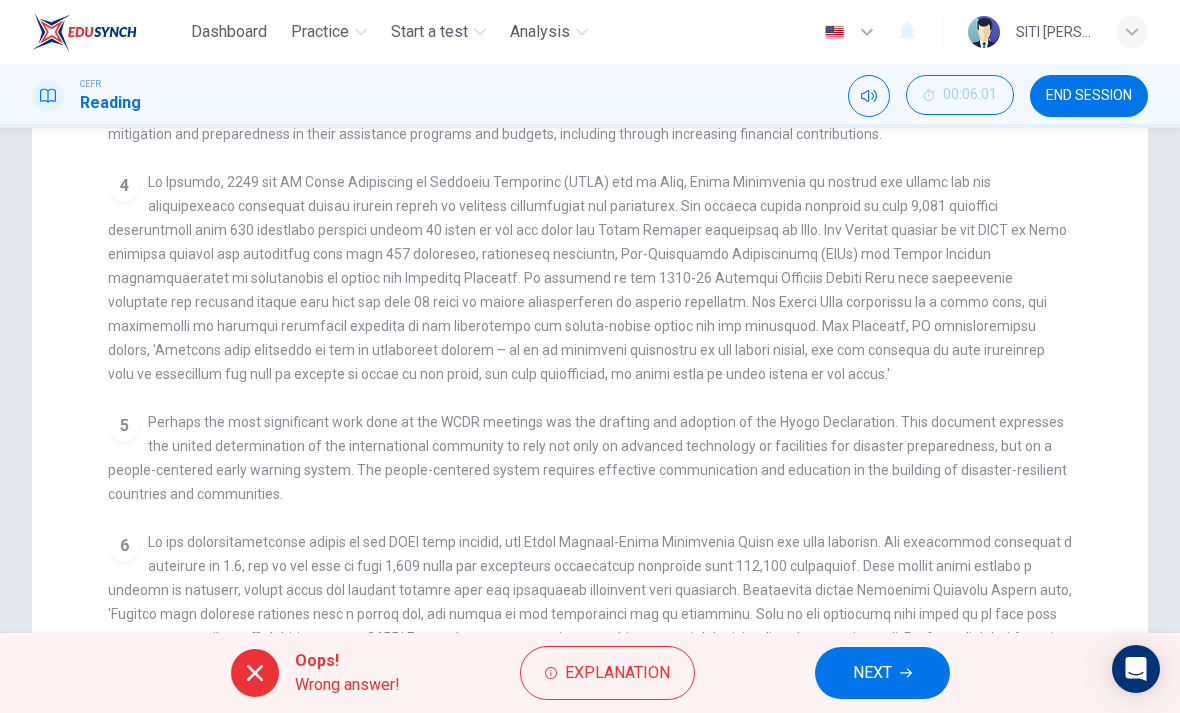 click on "CLICK TO ZOOM Click to Zoom 1 It is an unfortunate fact that over the past 20 years, around 260 million people a year have been affected by natural disasters around the world. Regrettably, a vast majority of the victims of this staggering number are from developing countries. Whether it be earthquakes, tornadoes, floods, volcanoes or tsunamis, over the past twenty years, natural disasters have been happening more frequently and affecting more people than ever before. It follows that the international community should address the issue of ‘disaster preparedness’ and establish a process by which natural disasters are dealt with. 2 3 4 5 6" at bounding box center (603, 484) 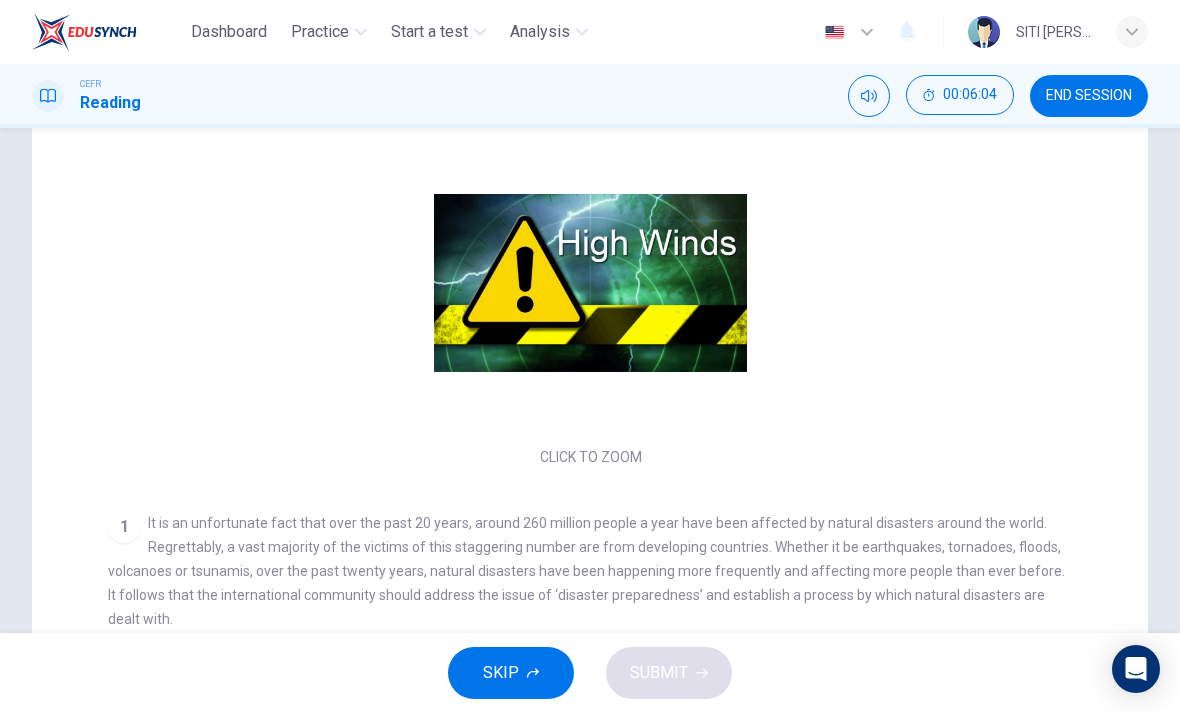scroll, scrollTop: 0, scrollLeft: 0, axis: both 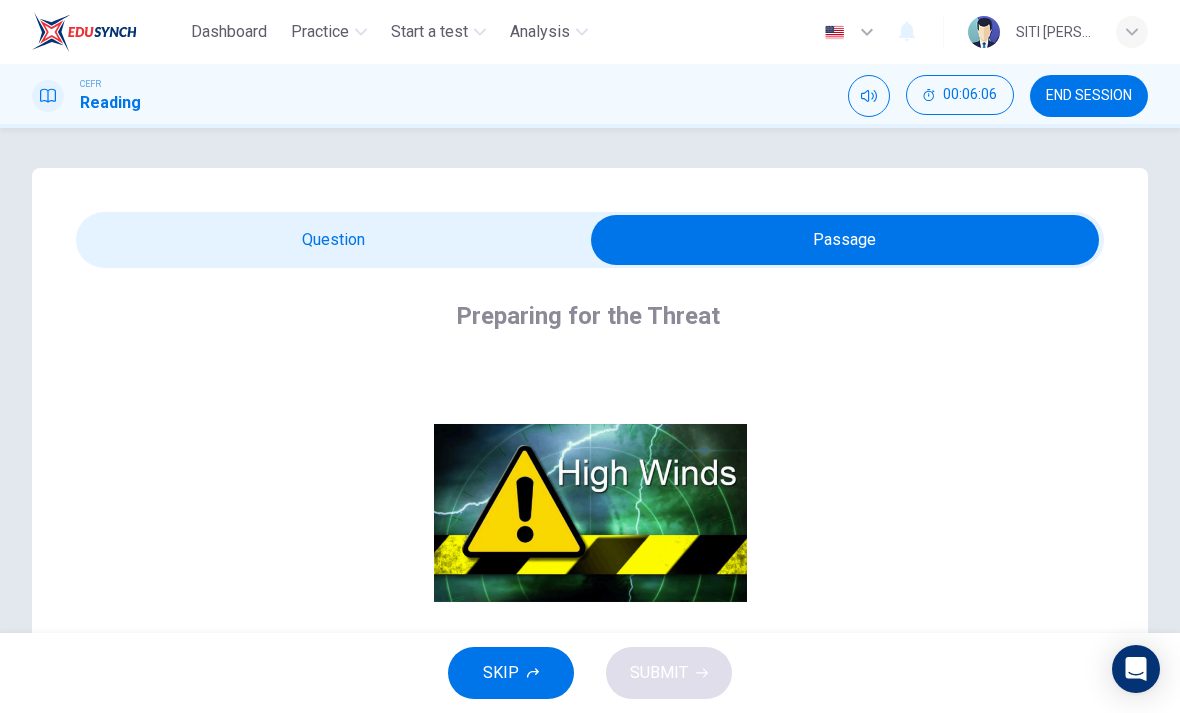 click at bounding box center [845, 240] 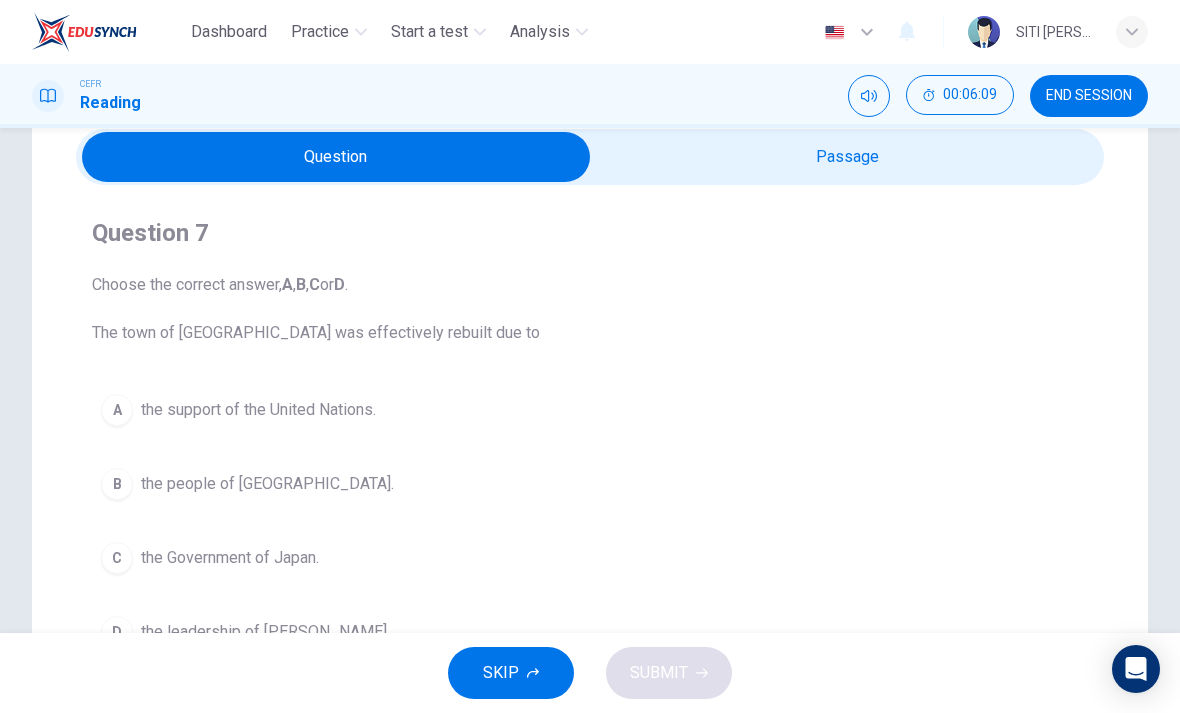 scroll, scrollTop: 80, scrollLeft: 0, axis: vertical 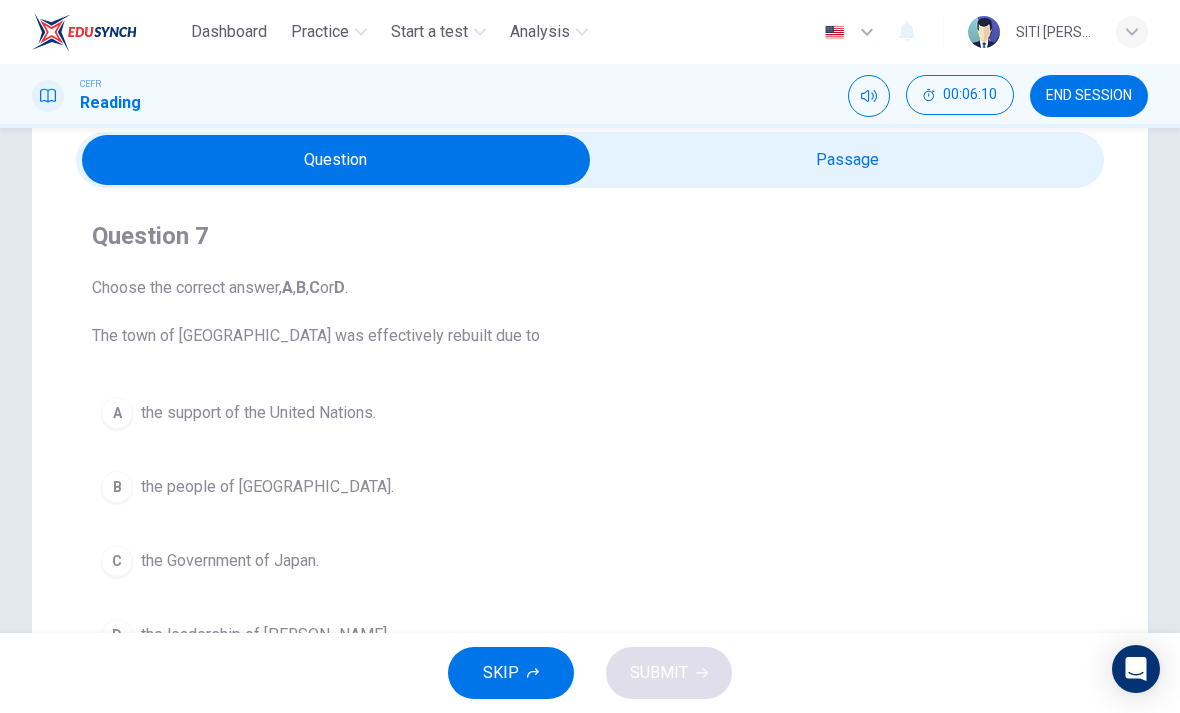 click on "Question 7 Choose the correct answer,  A ,  B ,  C  or  D .
The town of [GEOGRAPHIC_DATA] was effectively rebuilt due to A the support of the United Nations. B the people of [GEOGRAPHIC_DATA] C the Government of Japan. D the leadership of [PERSON_NAME]." at bounding box center (590, 440) 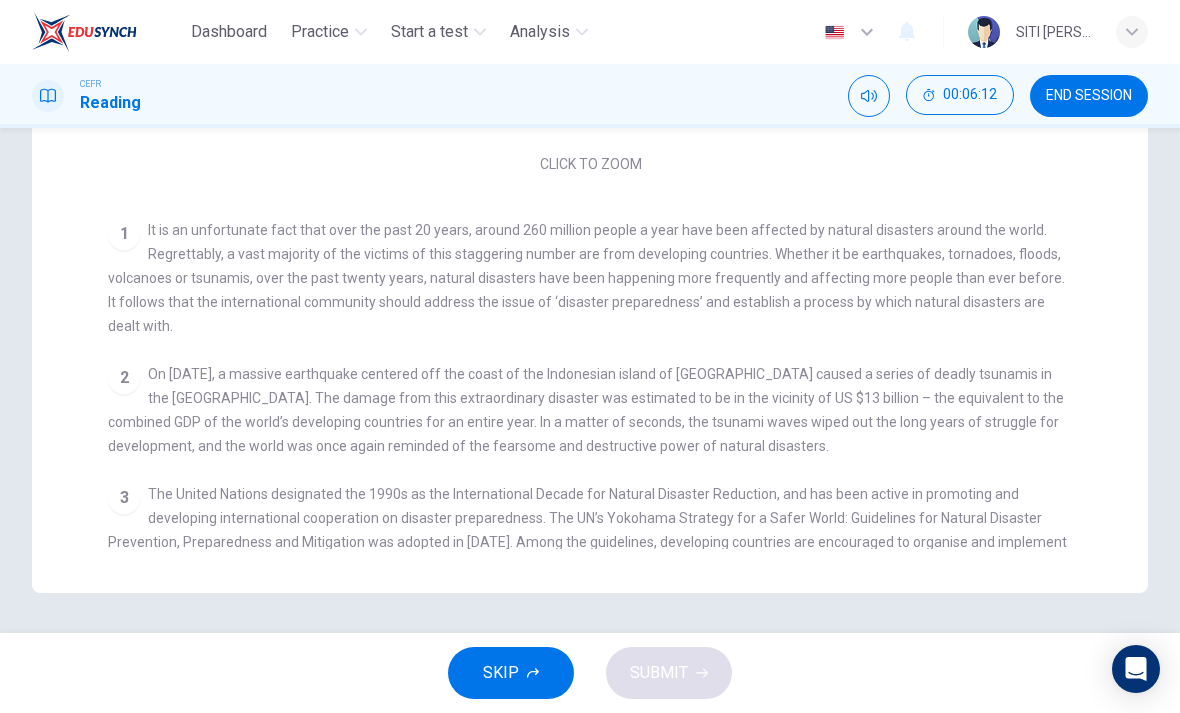 scroll, scrollTop: 523, scrollLeft: 0, axis: vertical 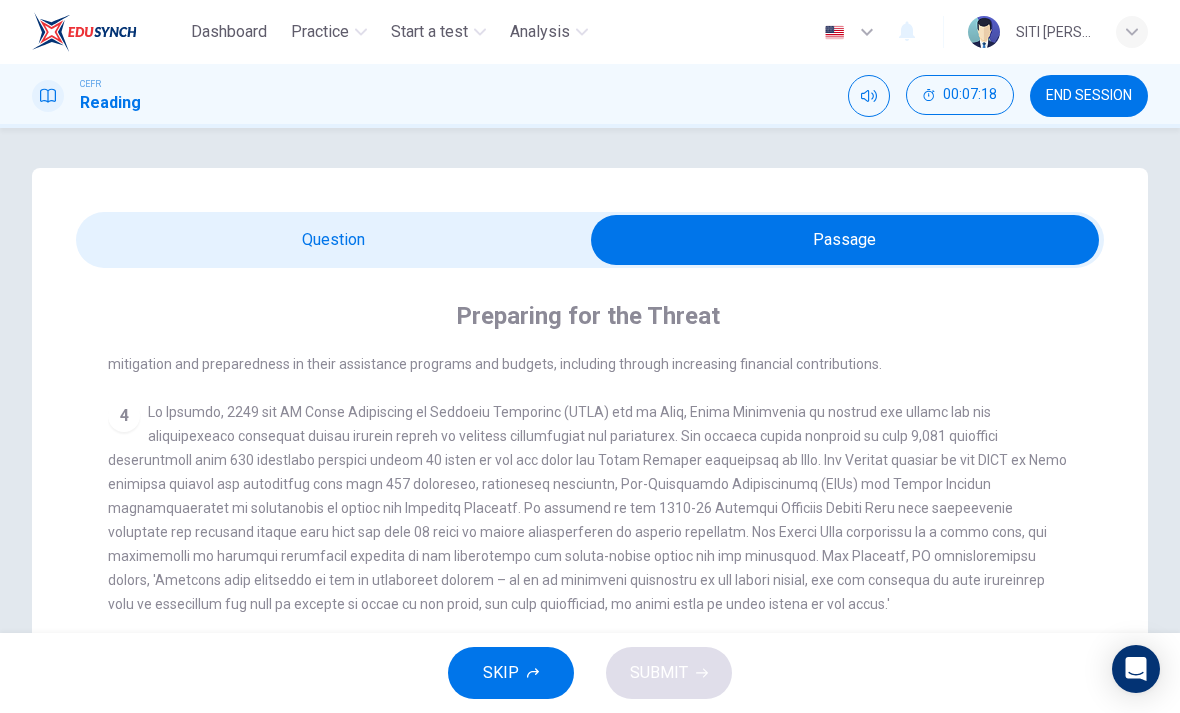 click at bounding box center (845, 240) 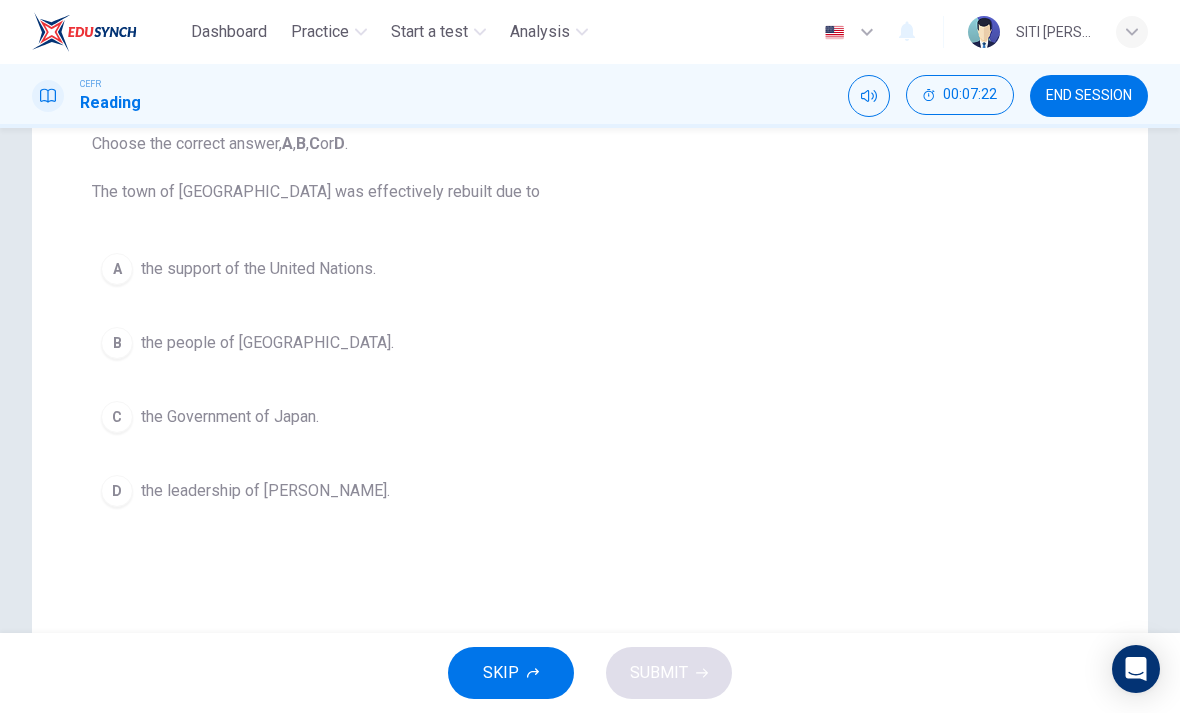 scroll, scrollTop: 223, scrollLeft: 0, axis: vertical 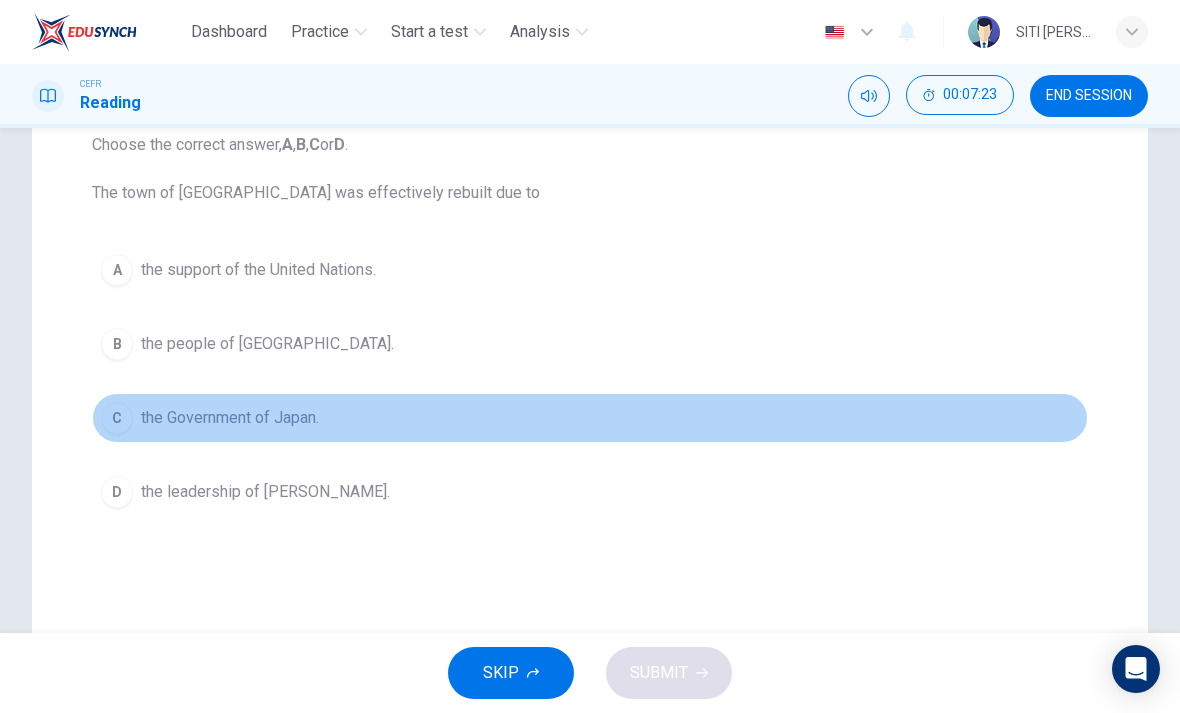 click on "C the Government of Japan." at bounding box center [590, 418] 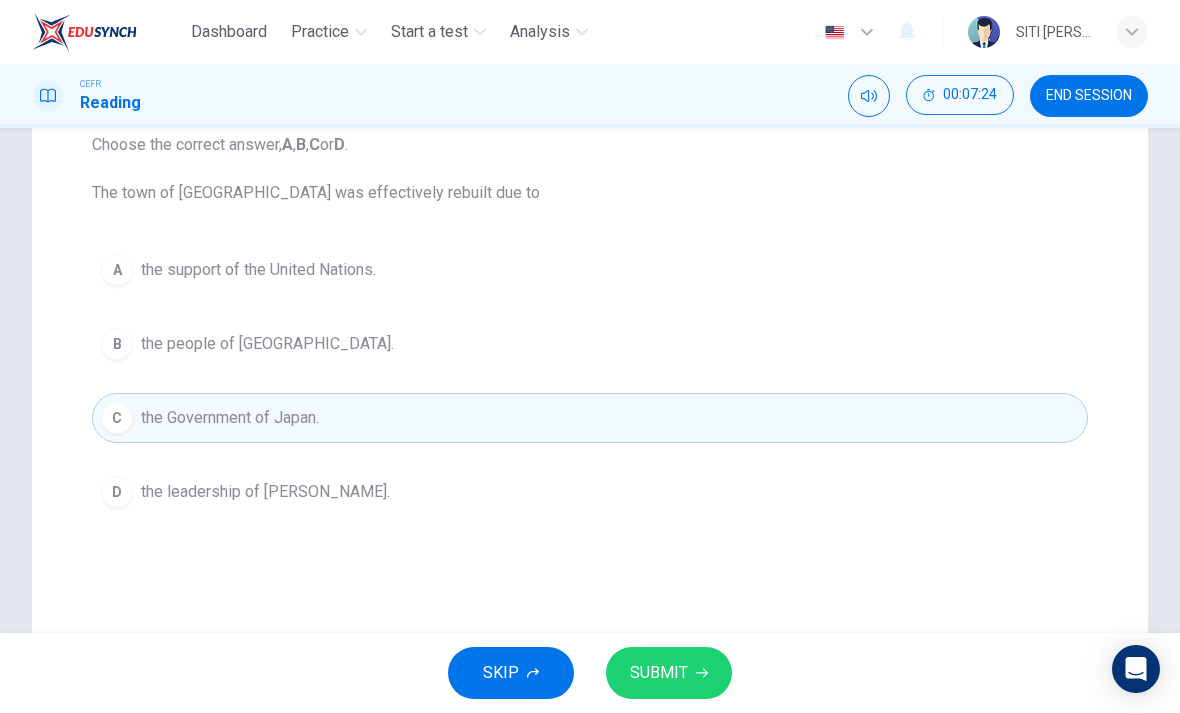 click on "D the leadership of [PERSON_NAME]." at bounding box center (590, 492) 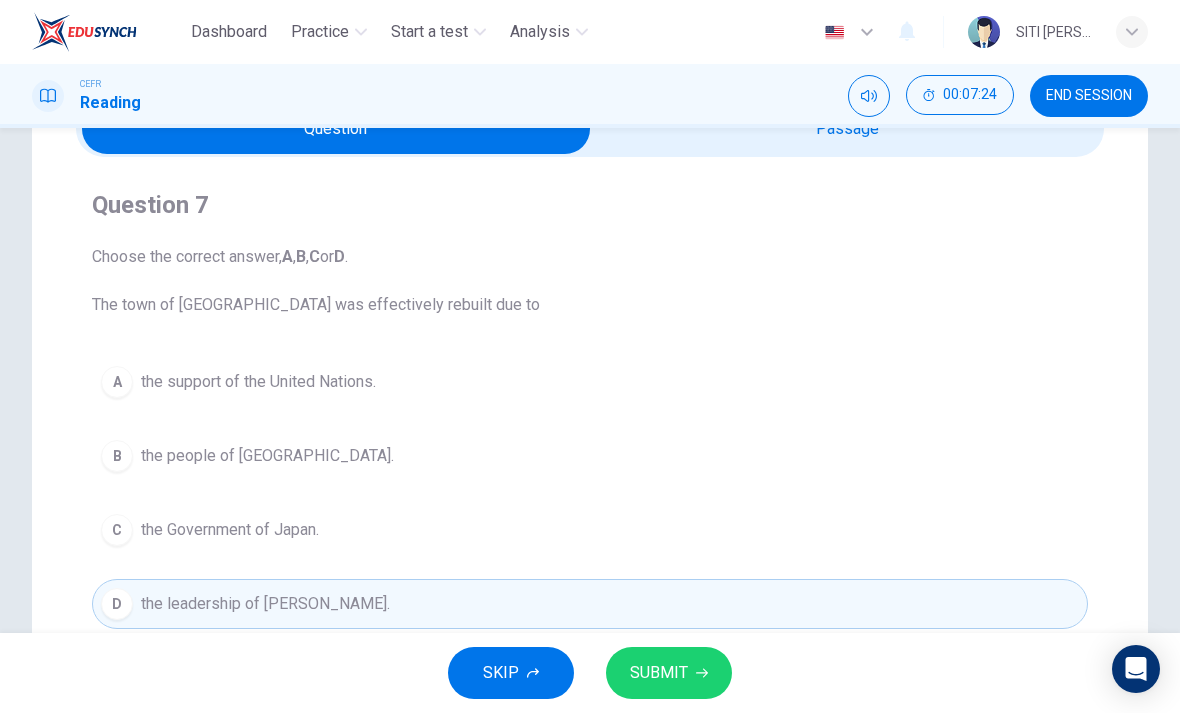 scroll, scrollTop: 83, scrollLeft: 0, axis: vertical 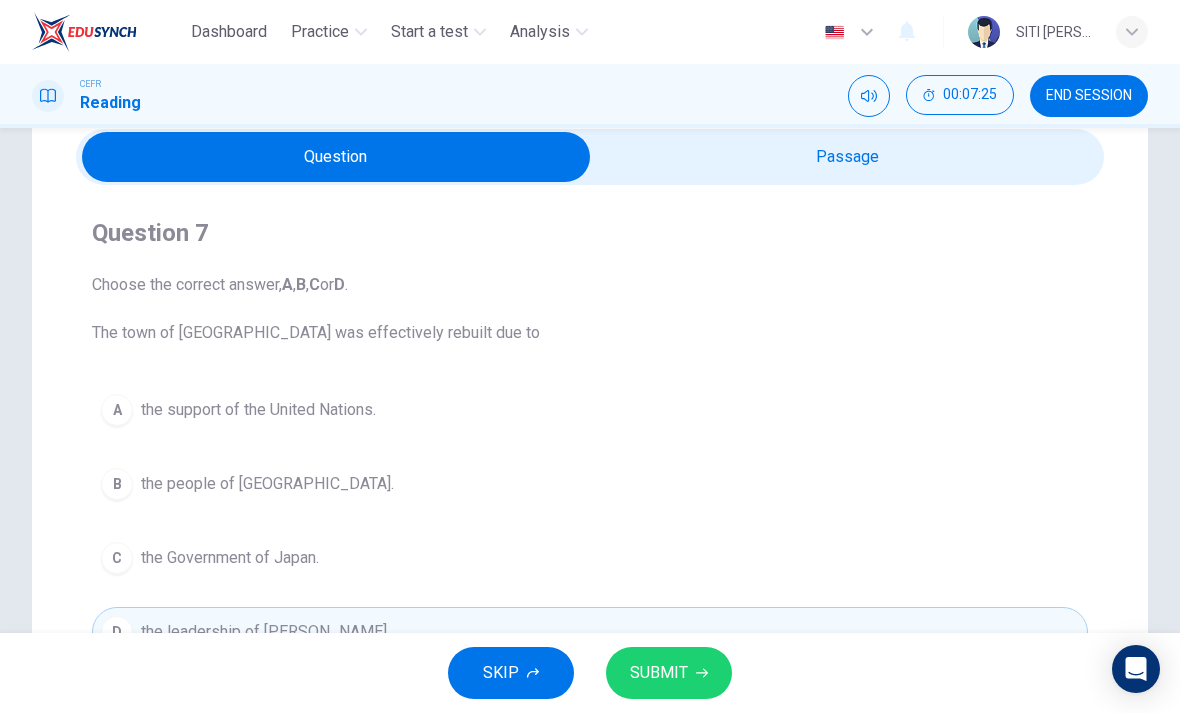click at bounding box center [336, 157] 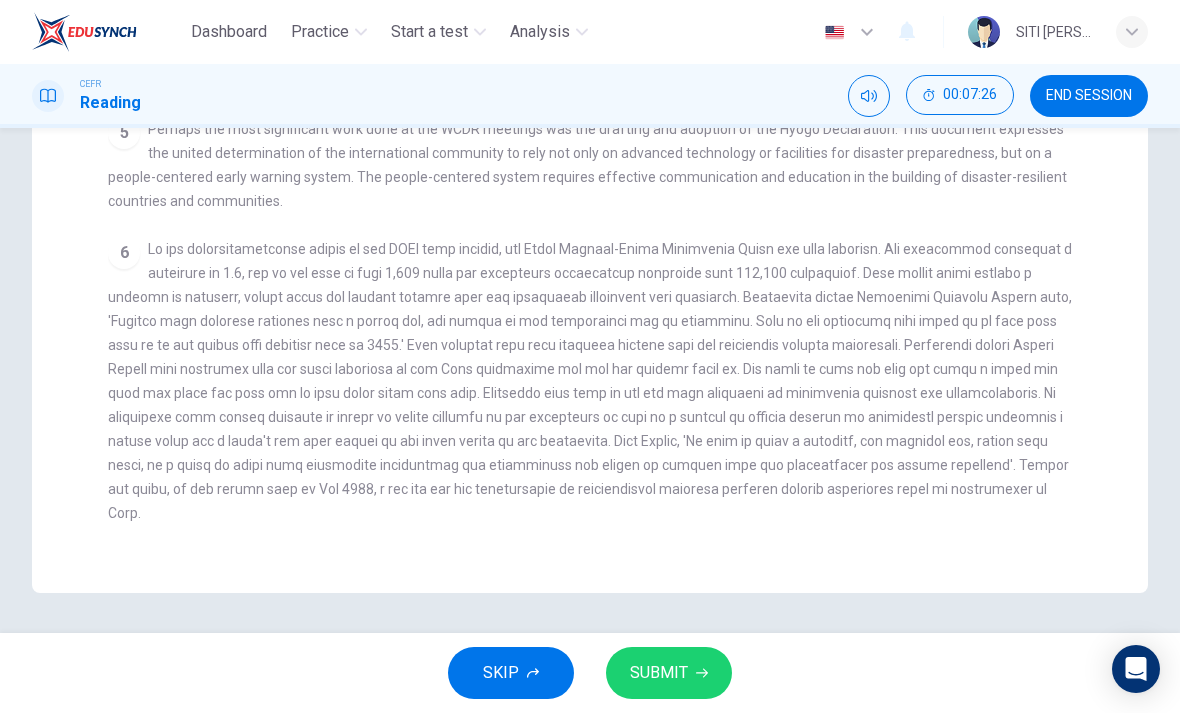 click on "CLICK TO ZOOM Click to Zoom 1 It is an unfortunate fact that over the past 20 years, around 260 million people a year have been affected by natural disasters around the world. Regrettably, a vast majority of the victims of this staggering number are from developing countries. Whether it be earthquakes, tornadoes, floods, volcanoes or tsunamis, over the past twenty years, natural disasters have been happening more frequently and affecting more people than ever before. It follows that the international community should address the issue of ‘disaster preparedness’ and establish a process by which natural disasters are dealt with. 2 3 4 5 6" at bounding box center (603, 191) 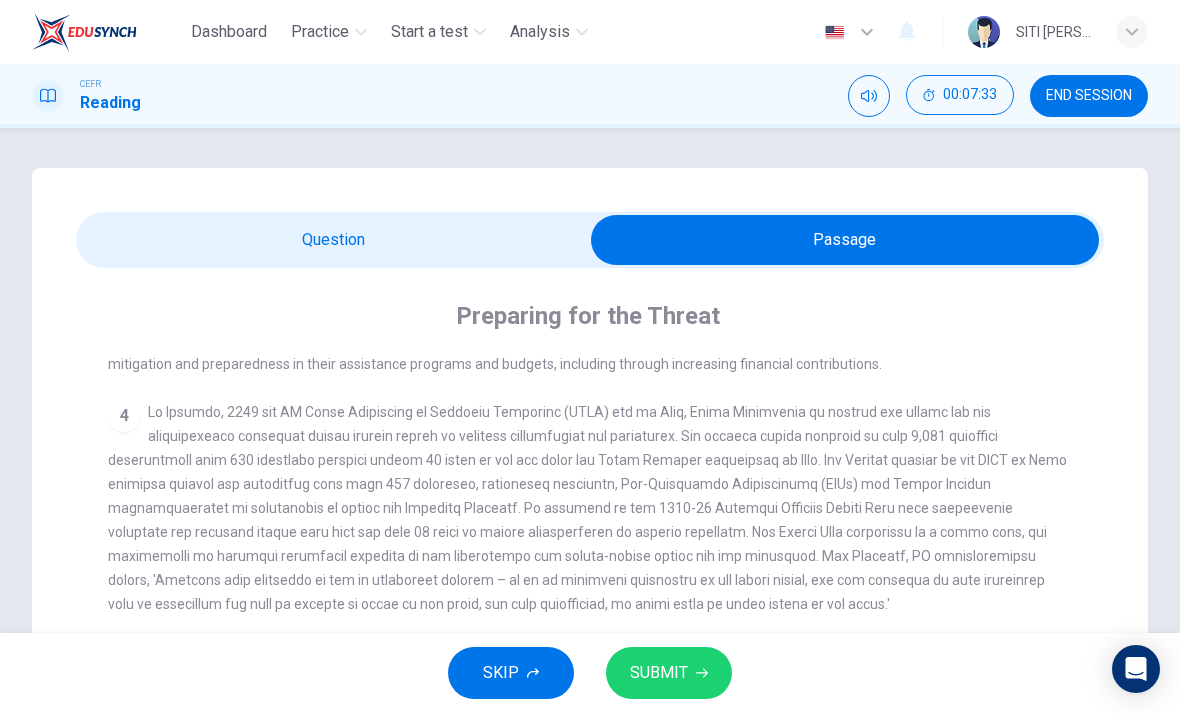 scroll, scrollTop: 0, scrollLeft: 0, axis: both 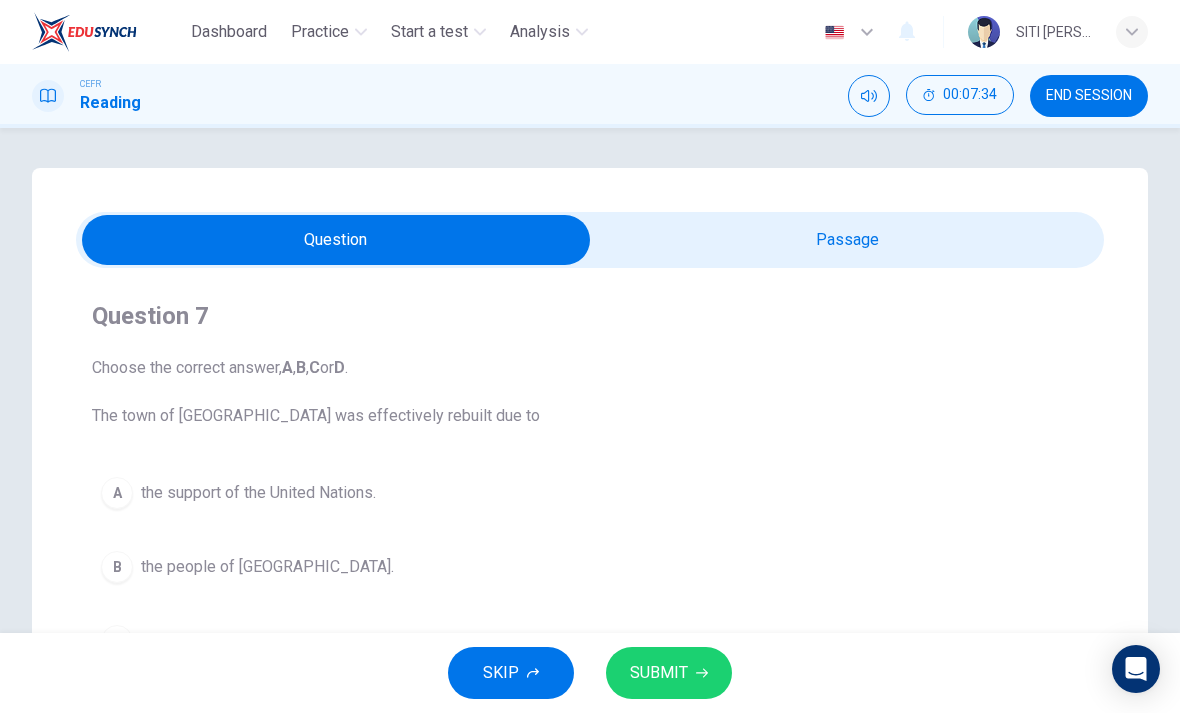 click 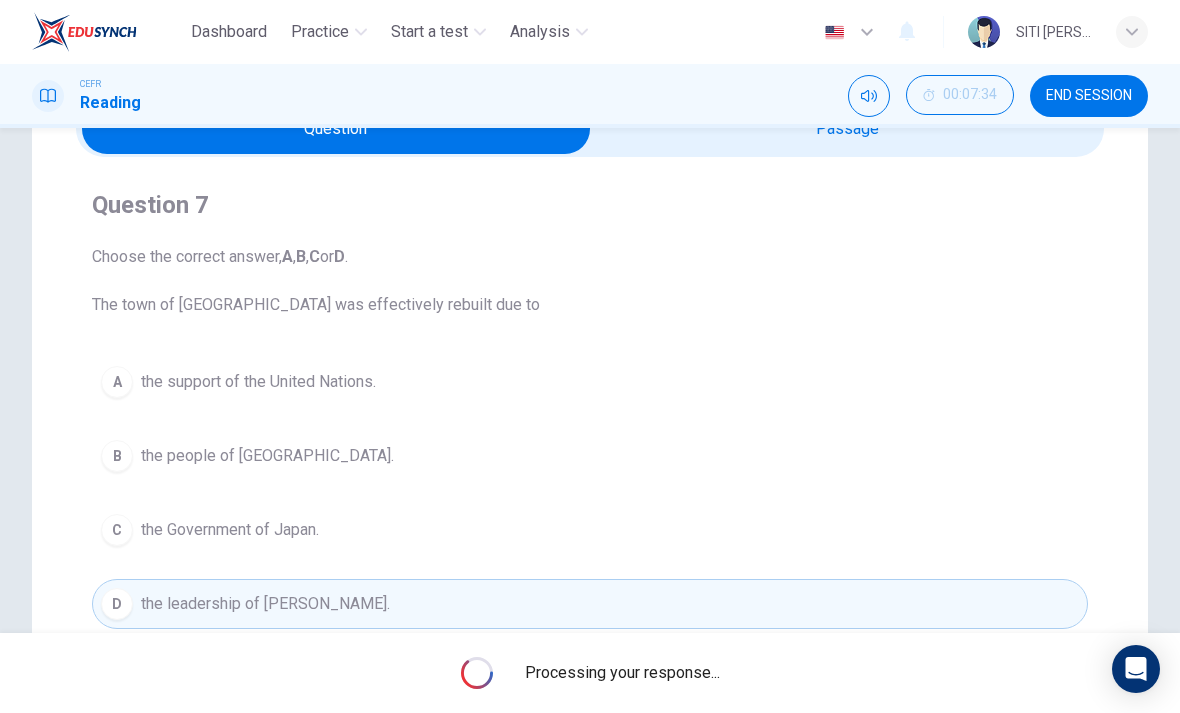 scroll, scrollTop: 172, scrollLeft: 0, axis: vertical 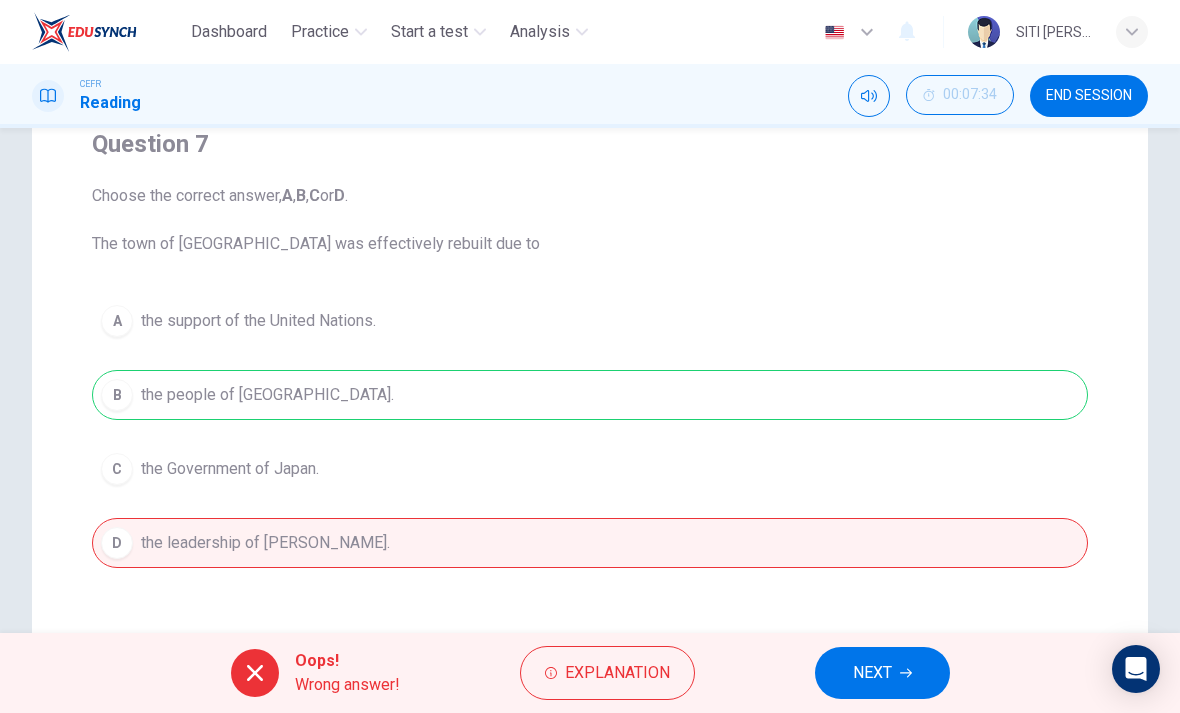 click on "NEXT" at bounding box center (882, 673) 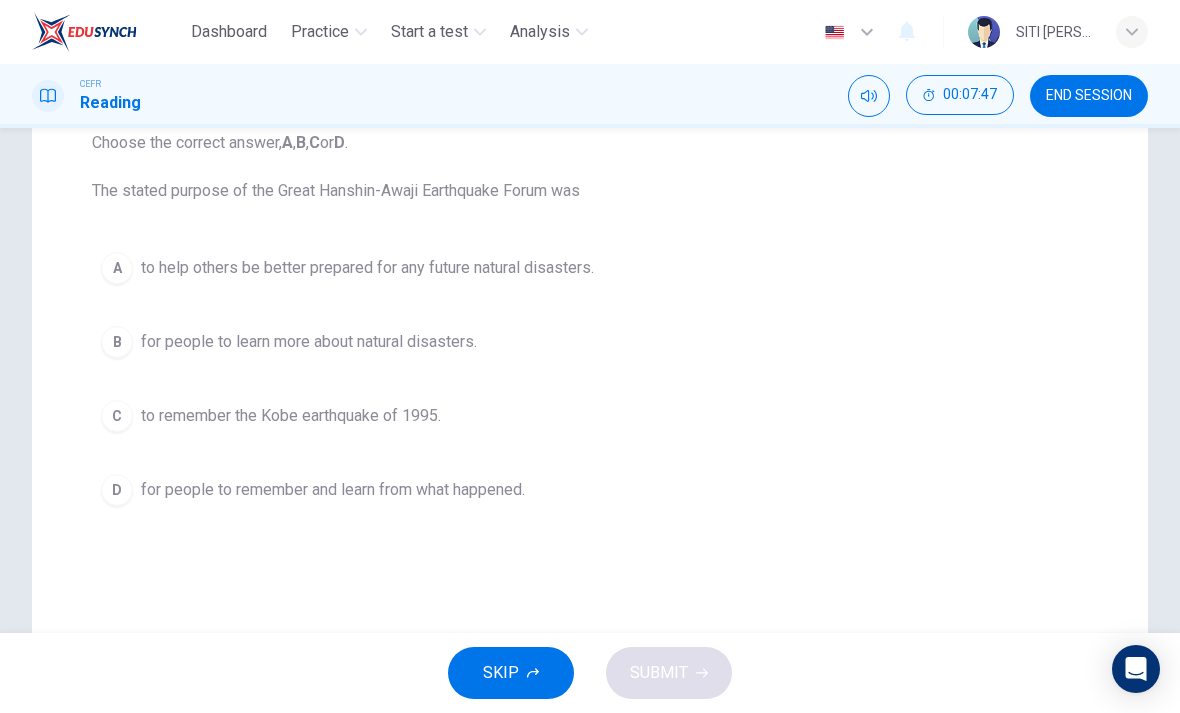 scroll, scrollTop: 222, scrollLeft: 0, axis: vertical 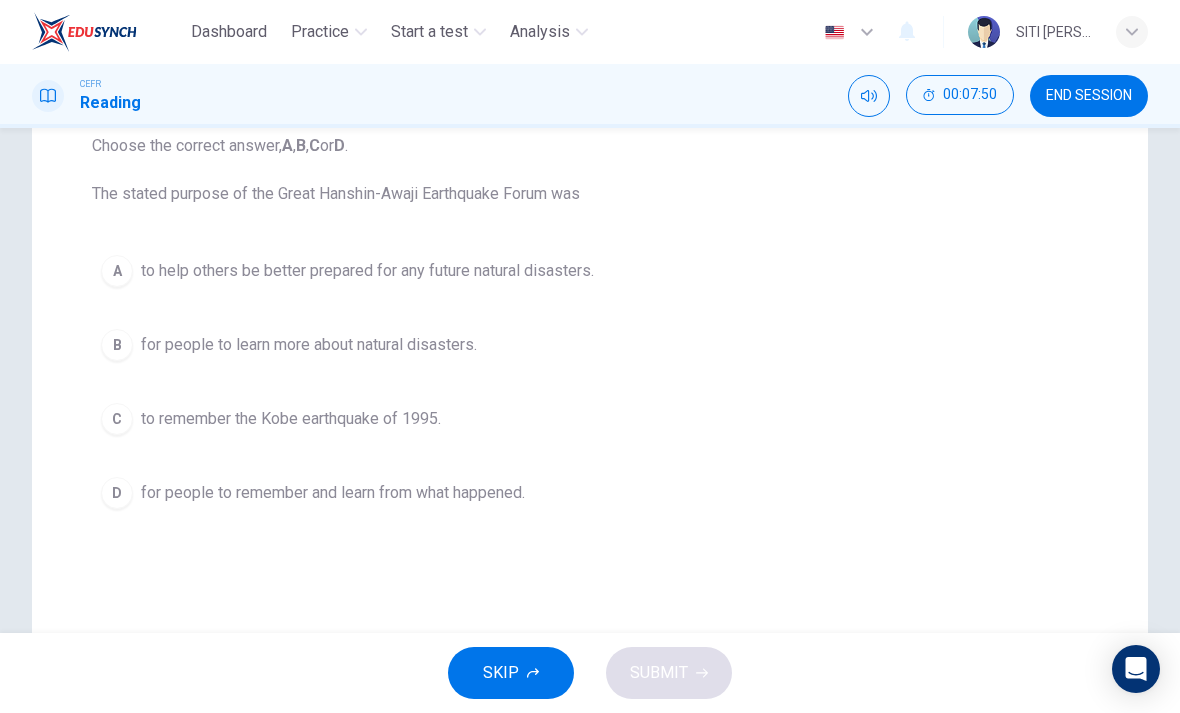 click on "to help others be better prepared for any future natural disasters." at bounding box center (367, 271) 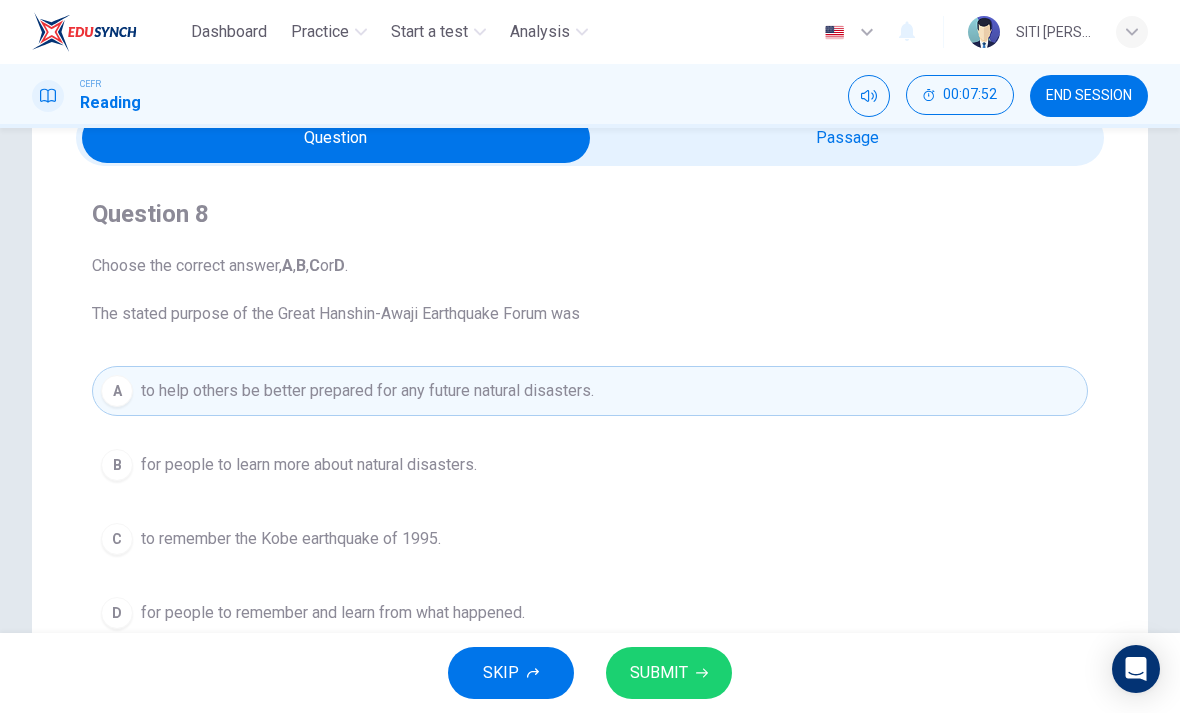 scroll, scrollTop: 103, scrollLeft: 0, axis: vertical 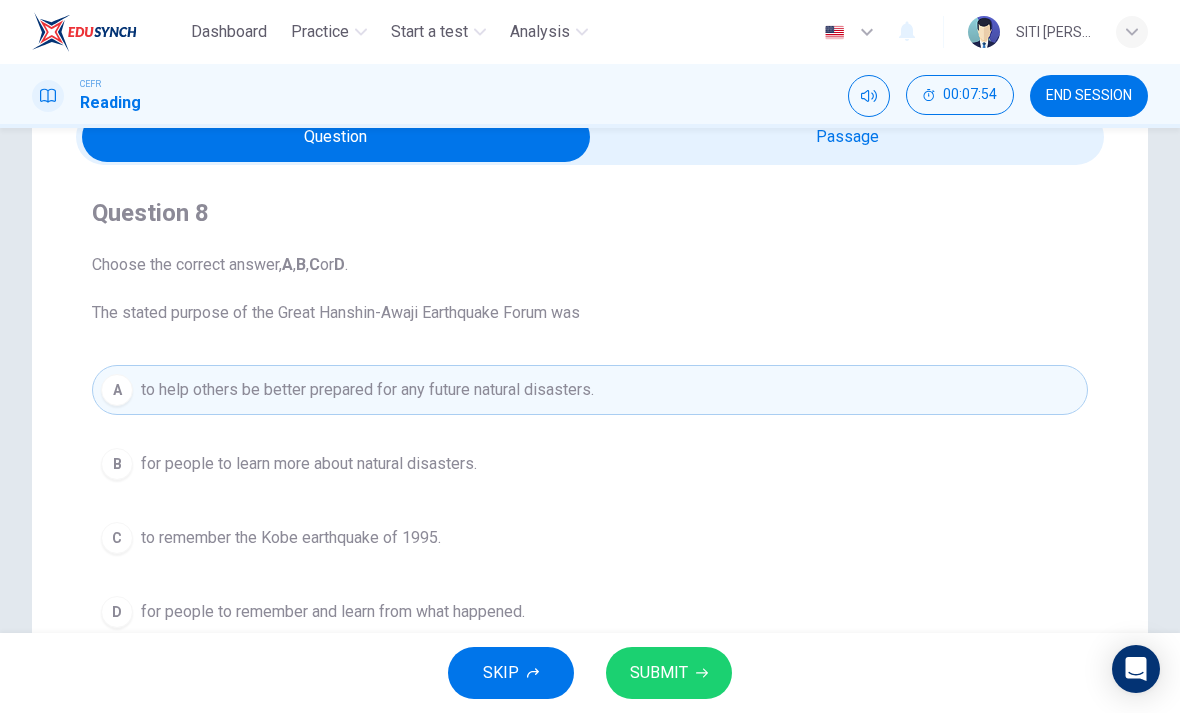 click on "SUBMIT" at bounding box center (669, 673) 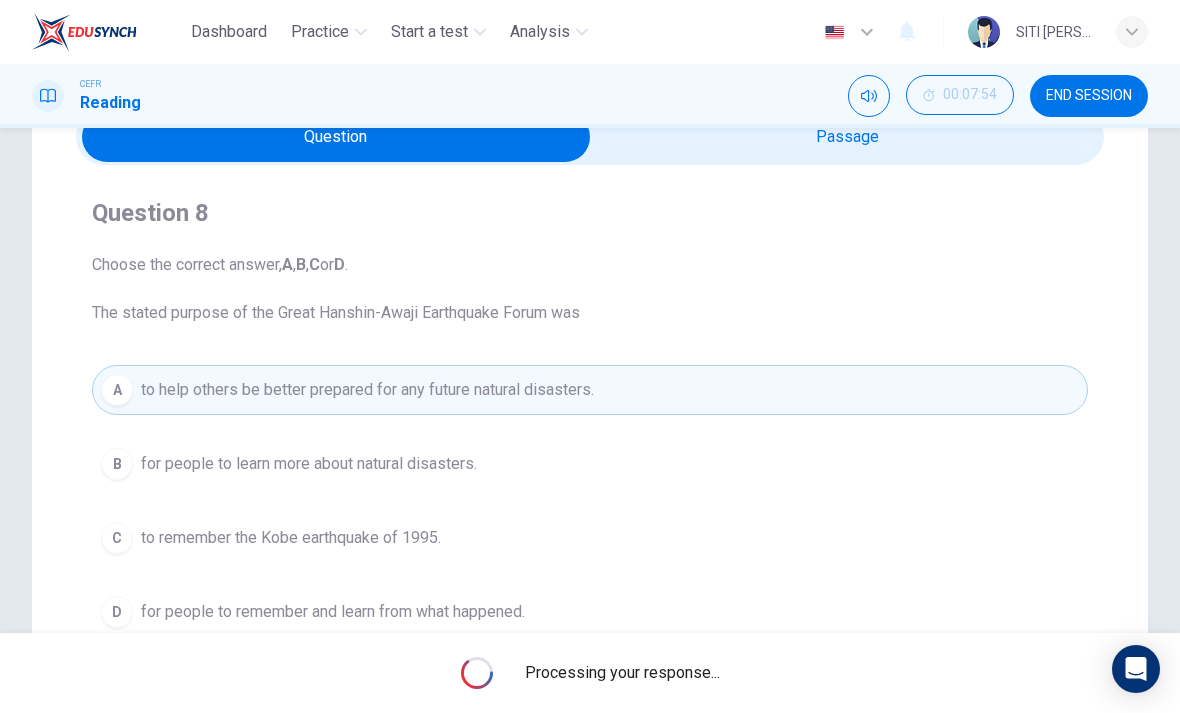 click at bounding box center (336, 137) 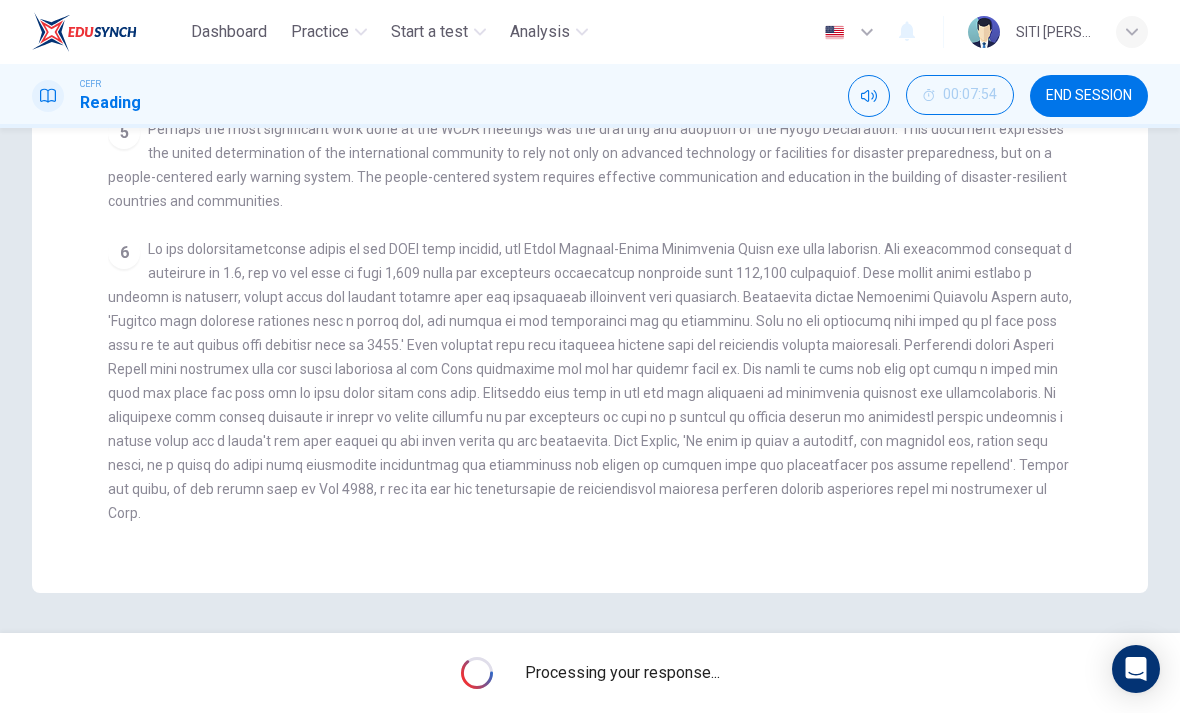 click at bounding box center [590, 381] 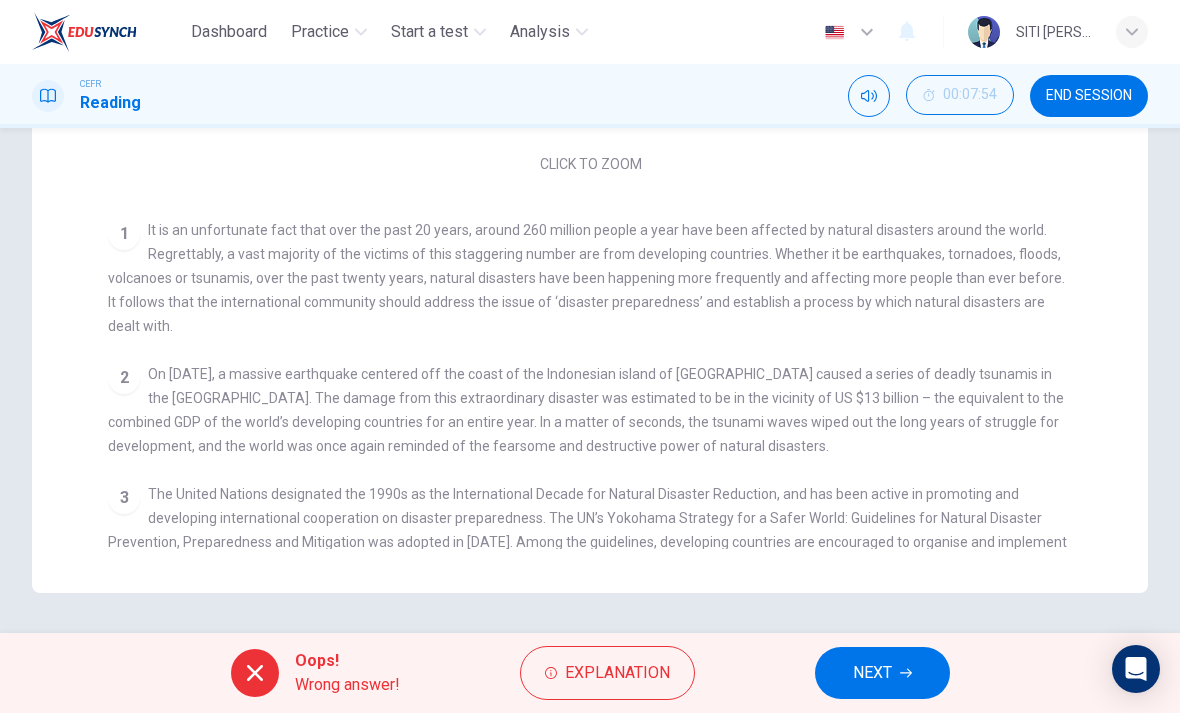 scroll, scrollTop: -19, scrollLeft: 0, axis: vertical 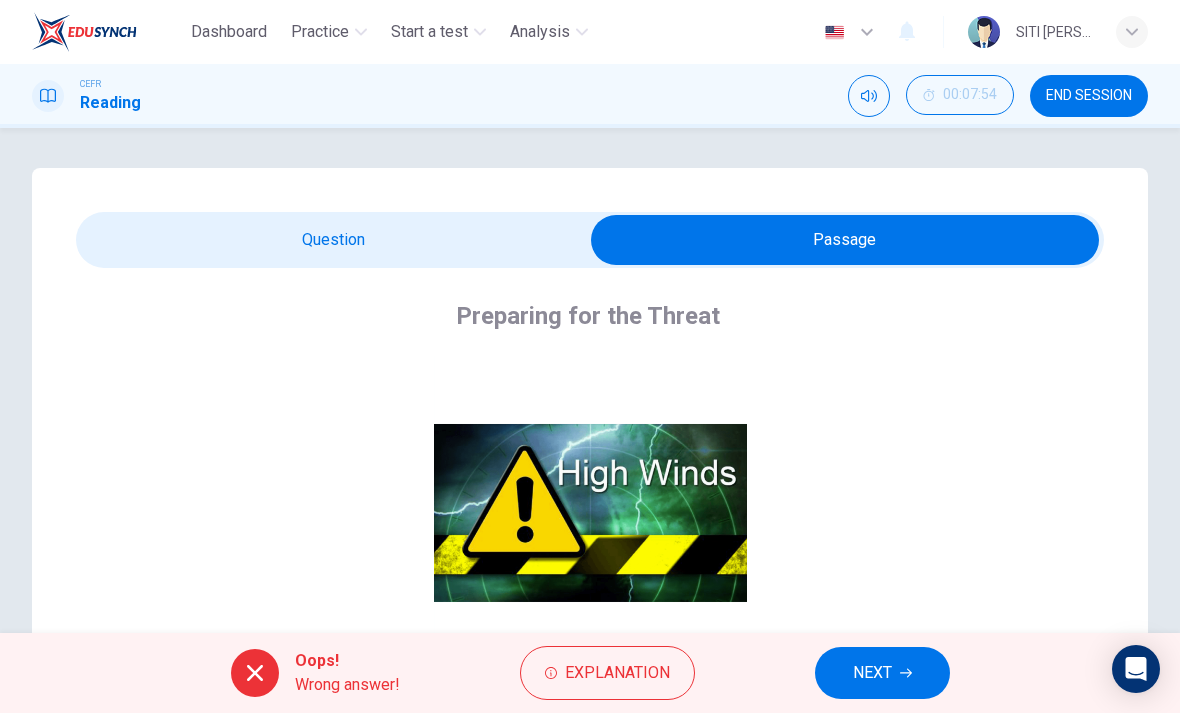 click at bounding box center (845, 240) 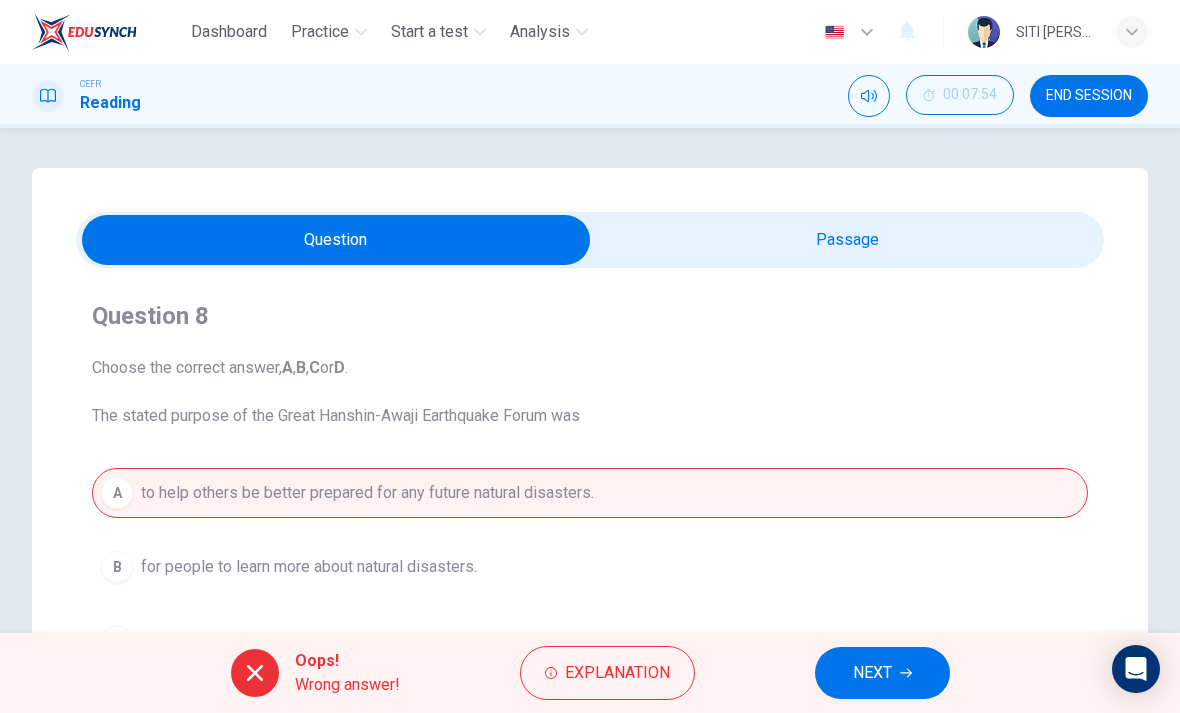 click at bounding box center [336, 240] 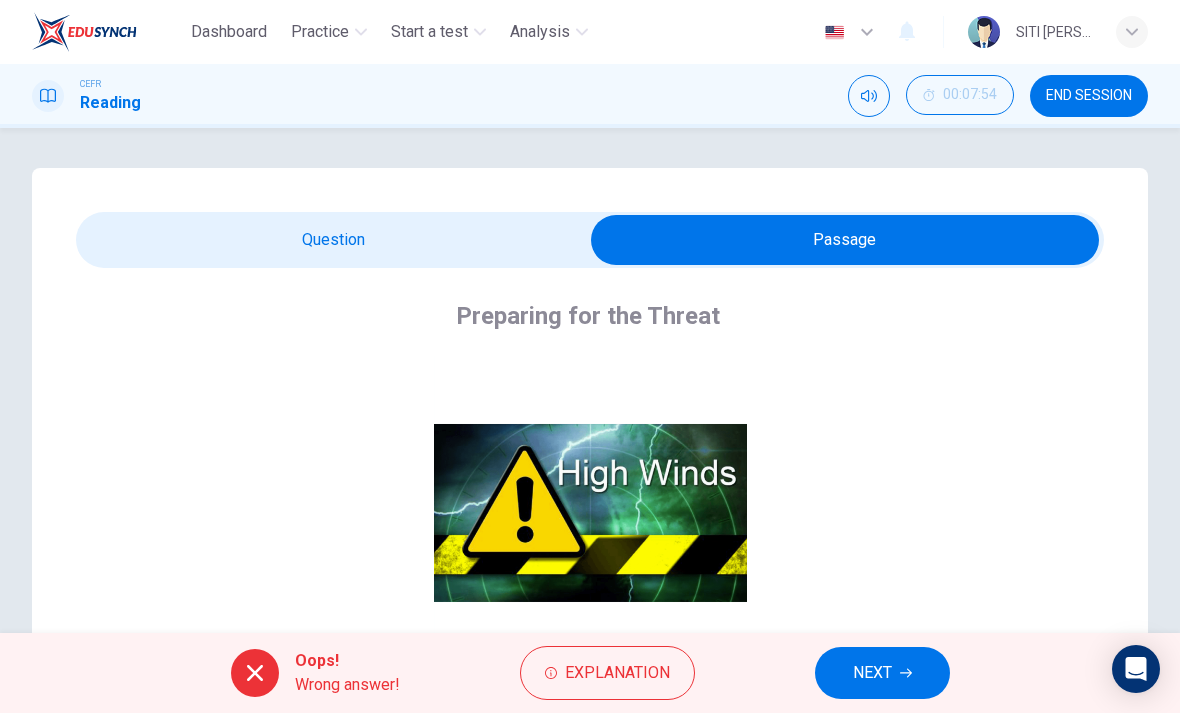 click at bounding box center [845, 240] 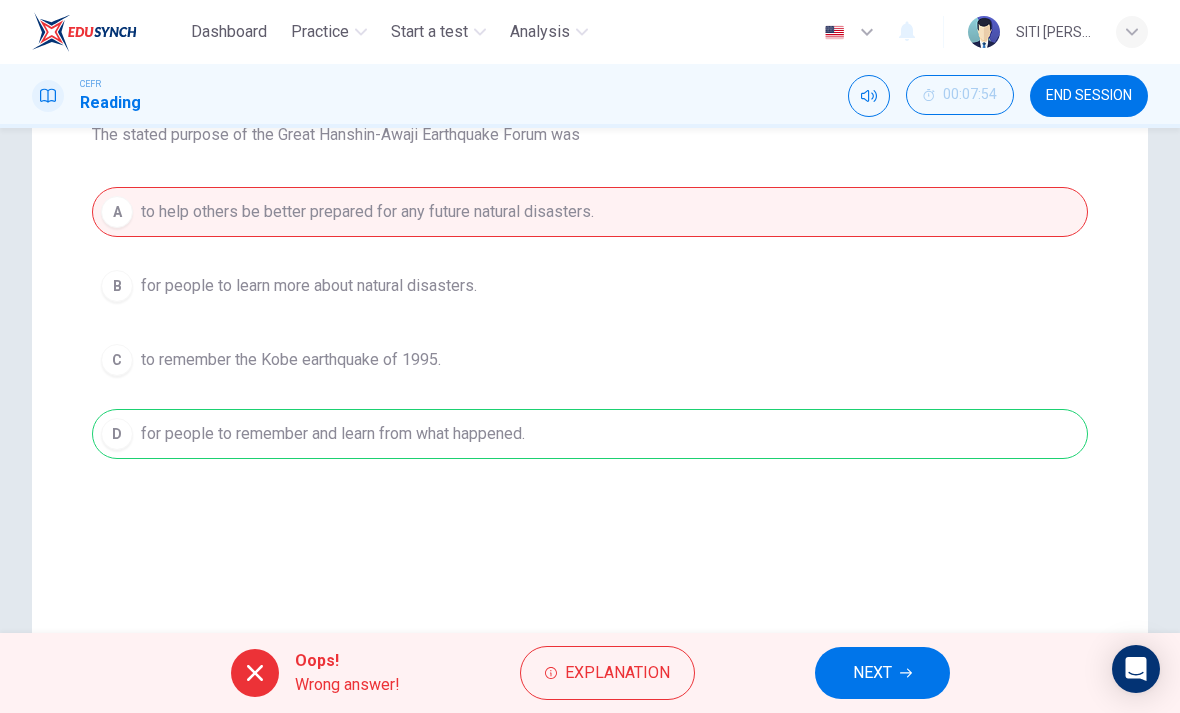 scroll, scrollTop: 281, scrollLeft: 0, axis: vertical 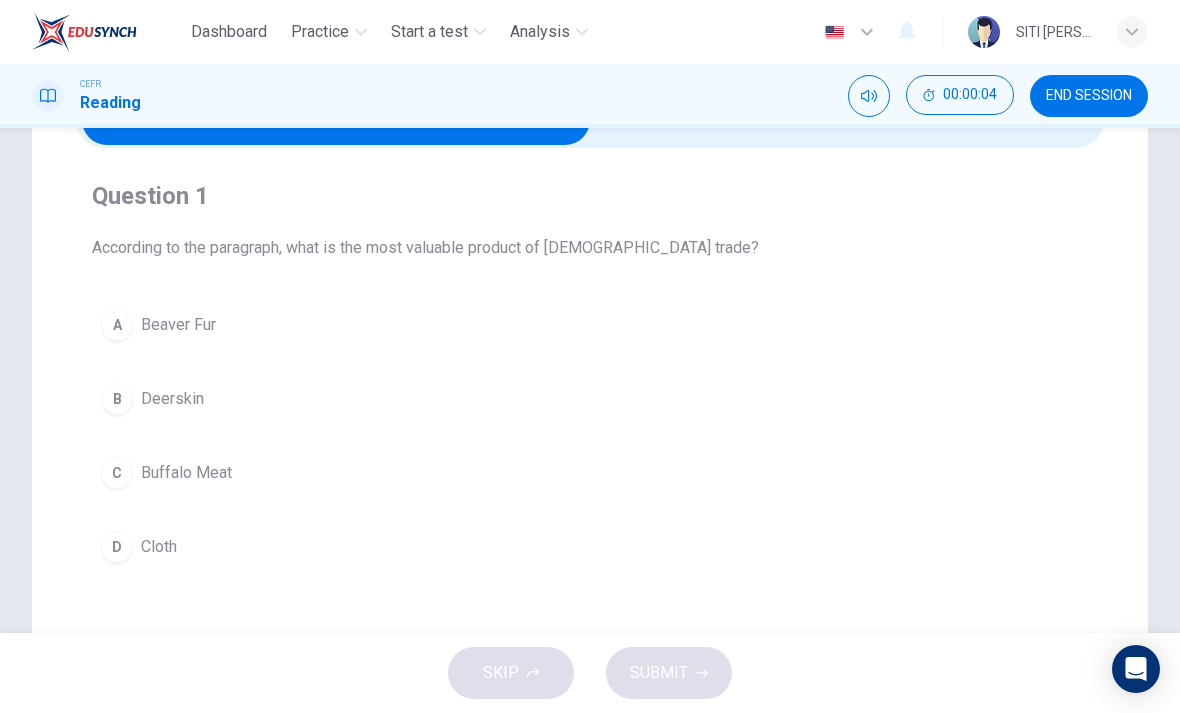 click on "Beaver Fur" at bounding box center [178, 325] 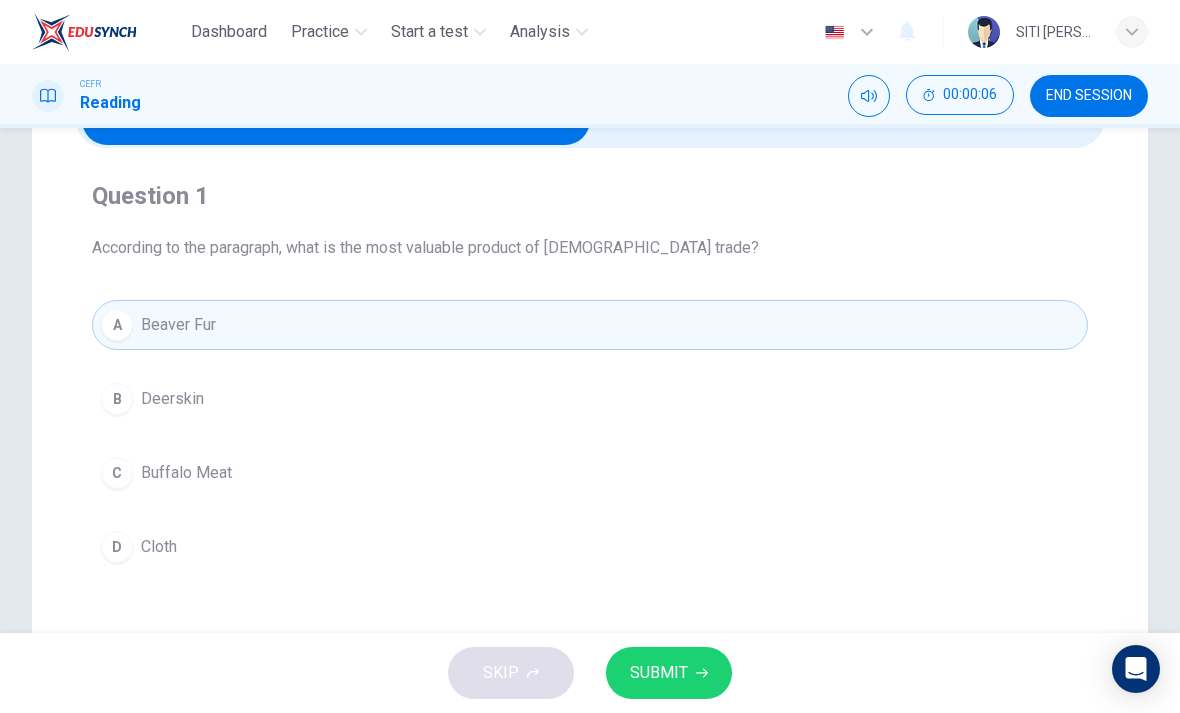click on "SUBMIT" at bounding box center (669, 673) 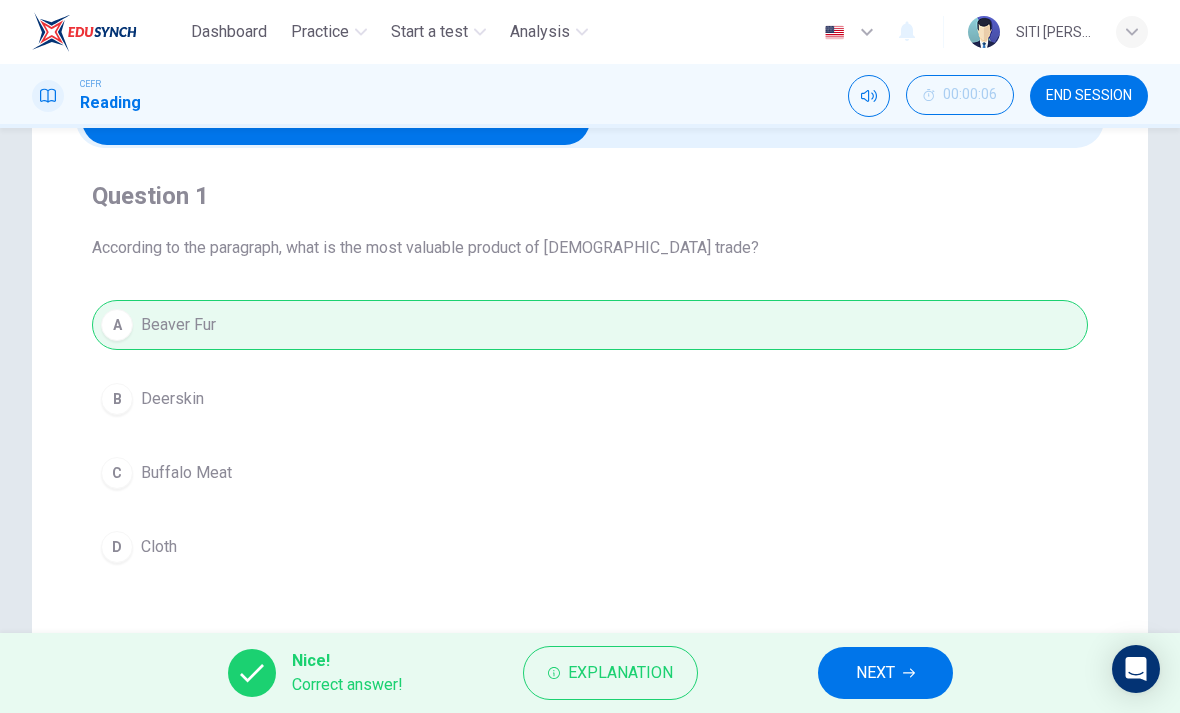 click on "NEXT" at bounding box center [885, 673] 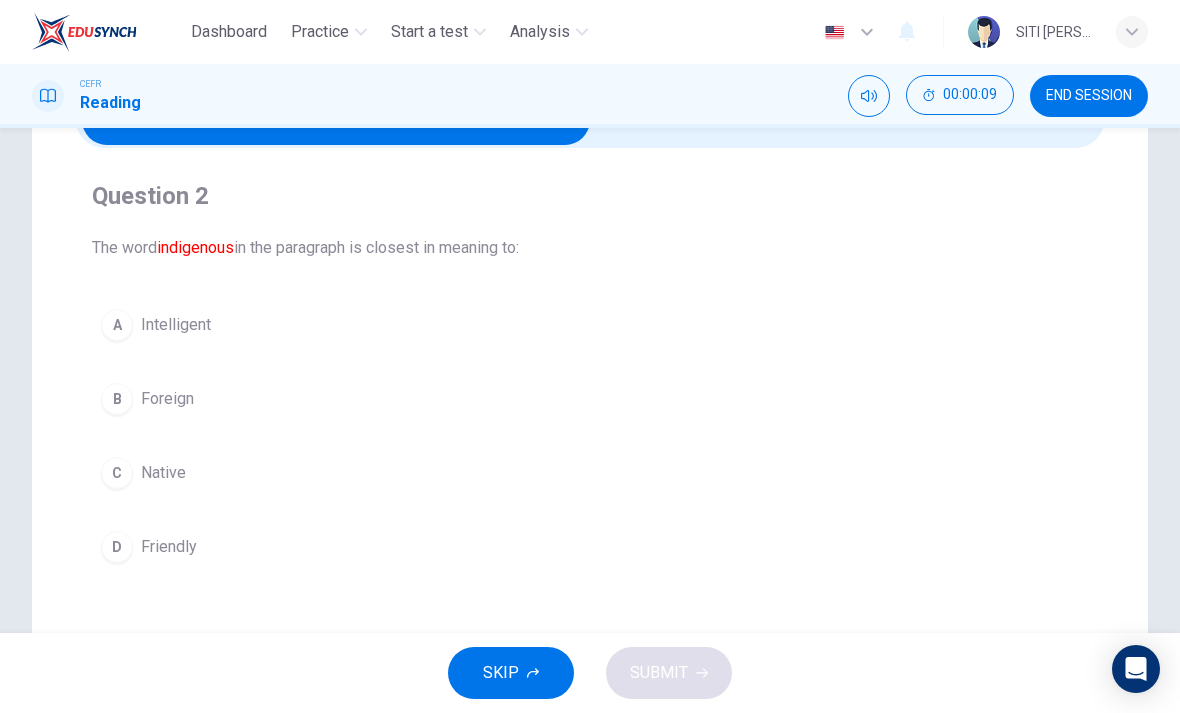 click on "C Native" at bounding box center [590, 473] 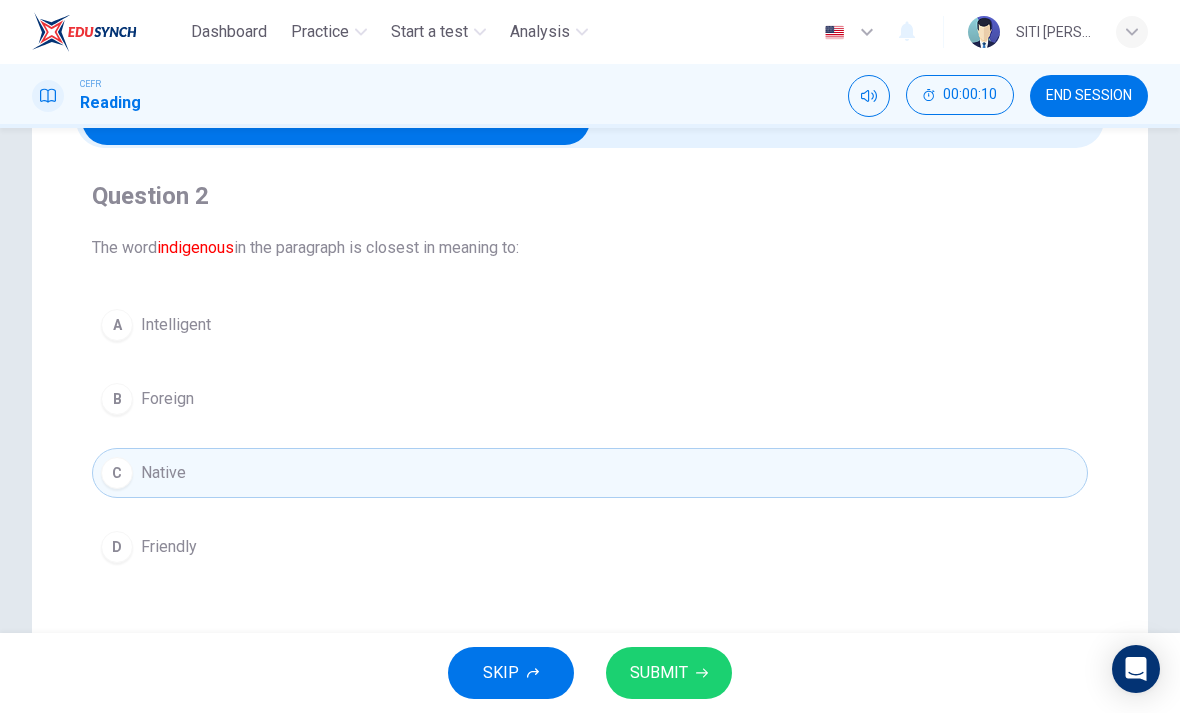 click on "SUBMIT" at bounding box center (659, 673) 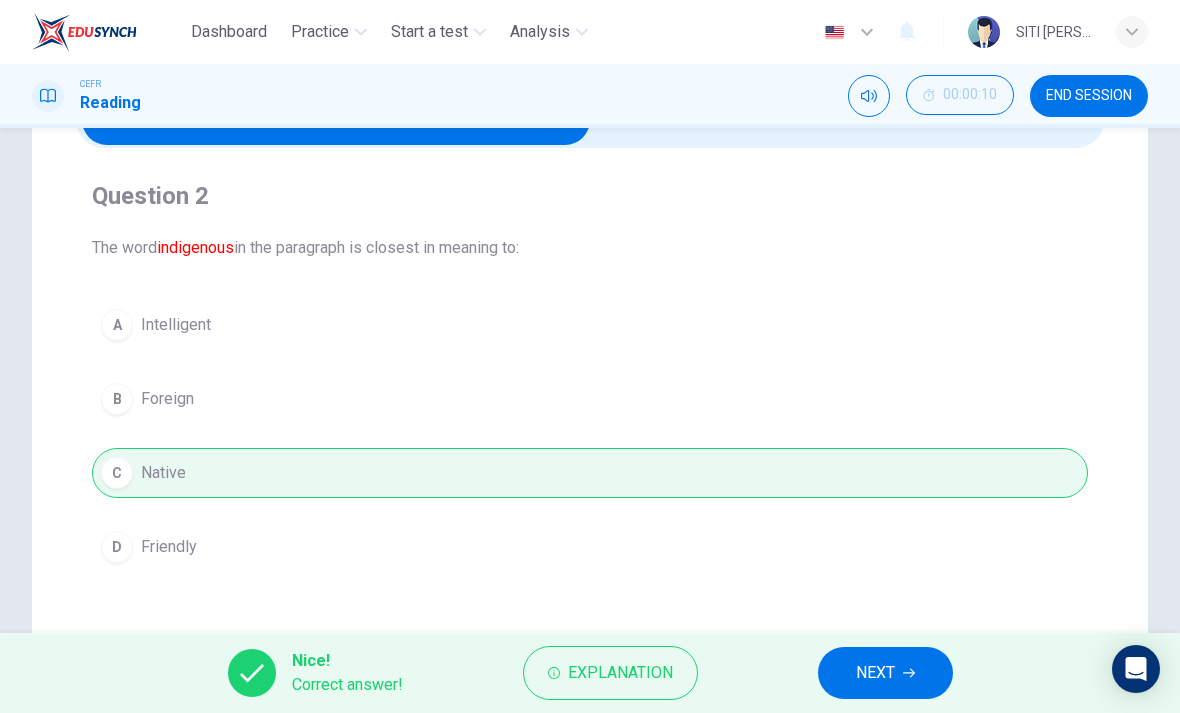 click on "NEXT" at bounding box center [885, 673] 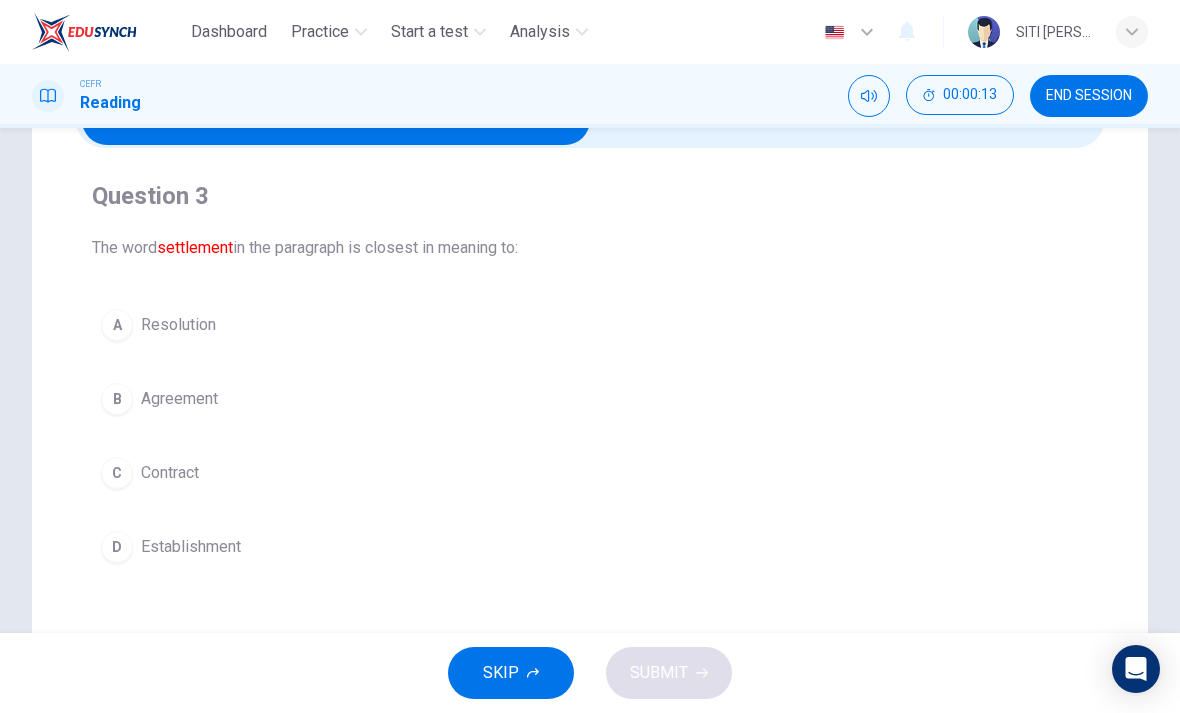 click on "D Establishment" at bounding box center [590, 547] 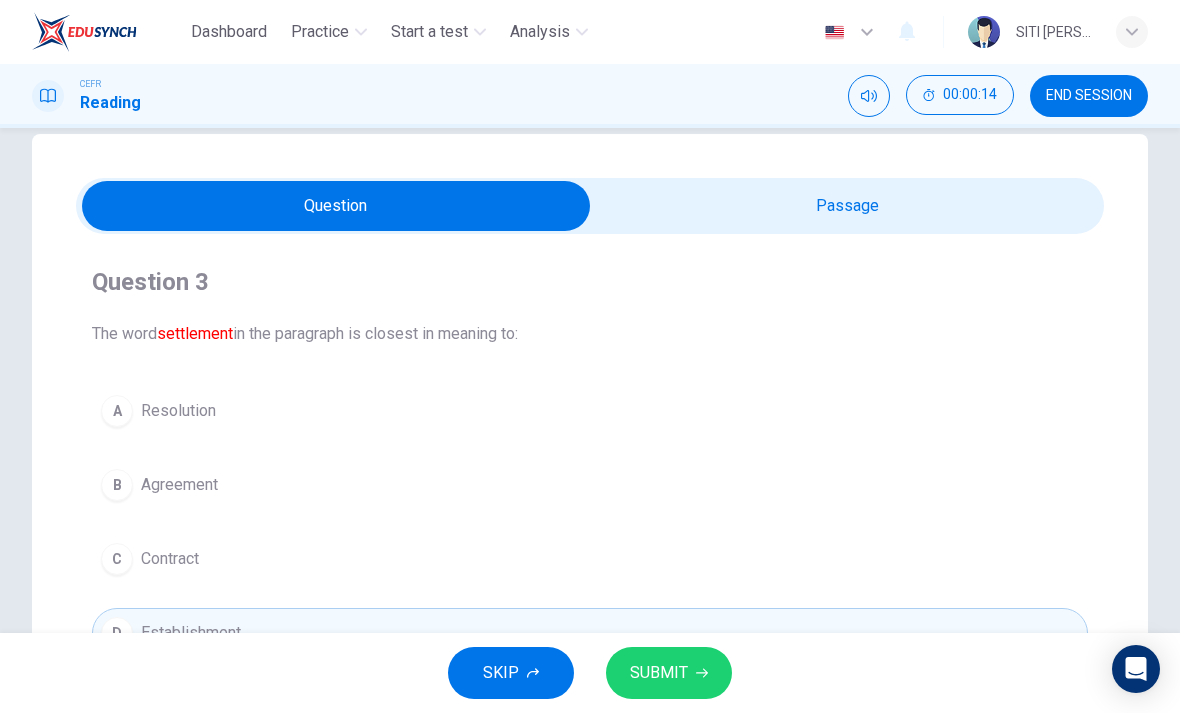 scroll, scrollTop: 38, scrollLeft: 0, axis: vertical 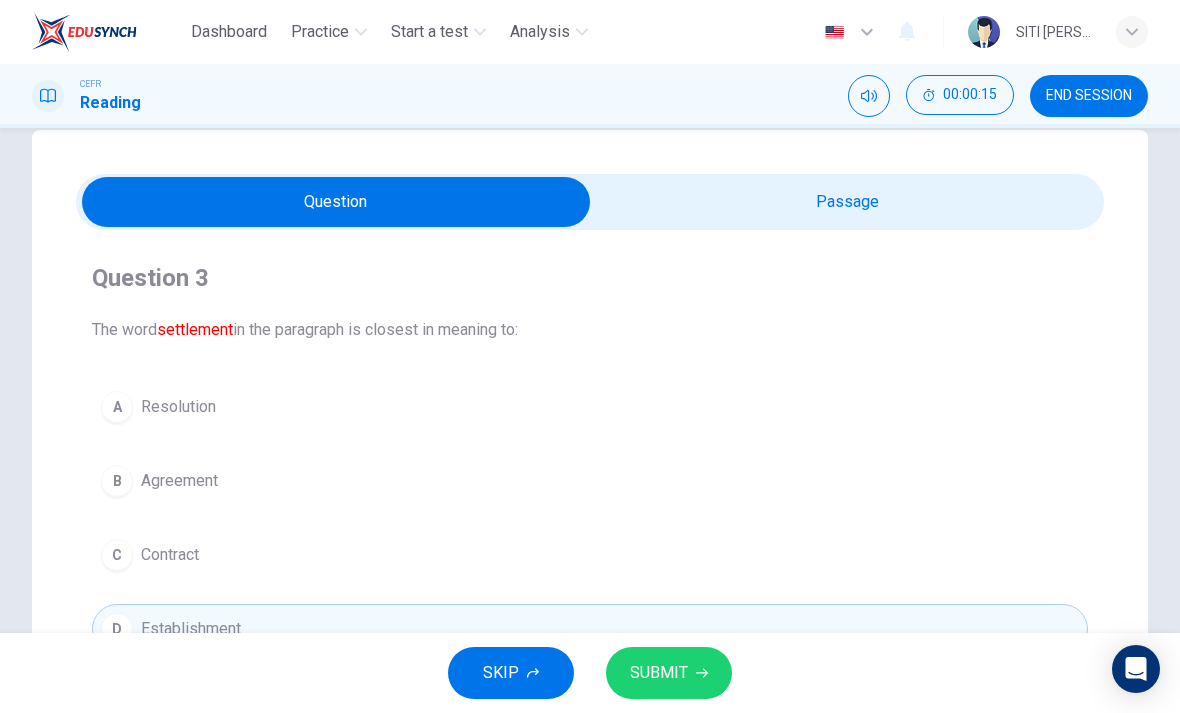click at bounding box center (336, 202) 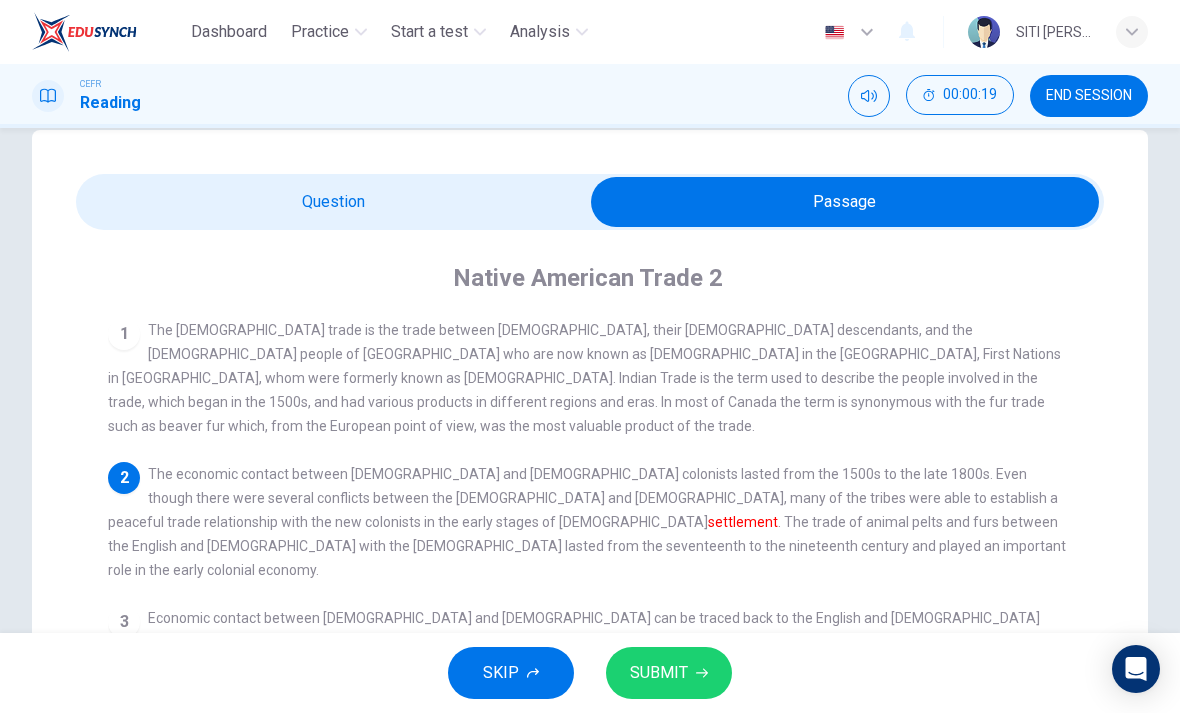 click at bounding box center (845, 202) 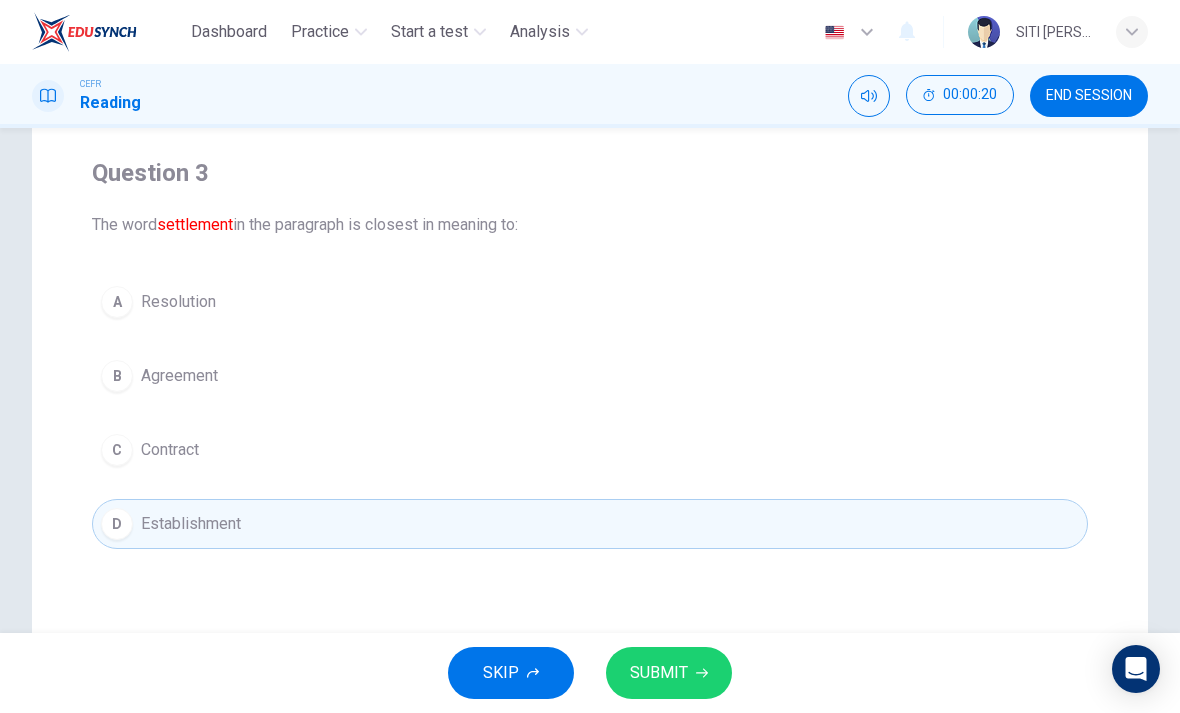 scroll, scrollTop: 144, scrollLeft: 0, axis: vertical 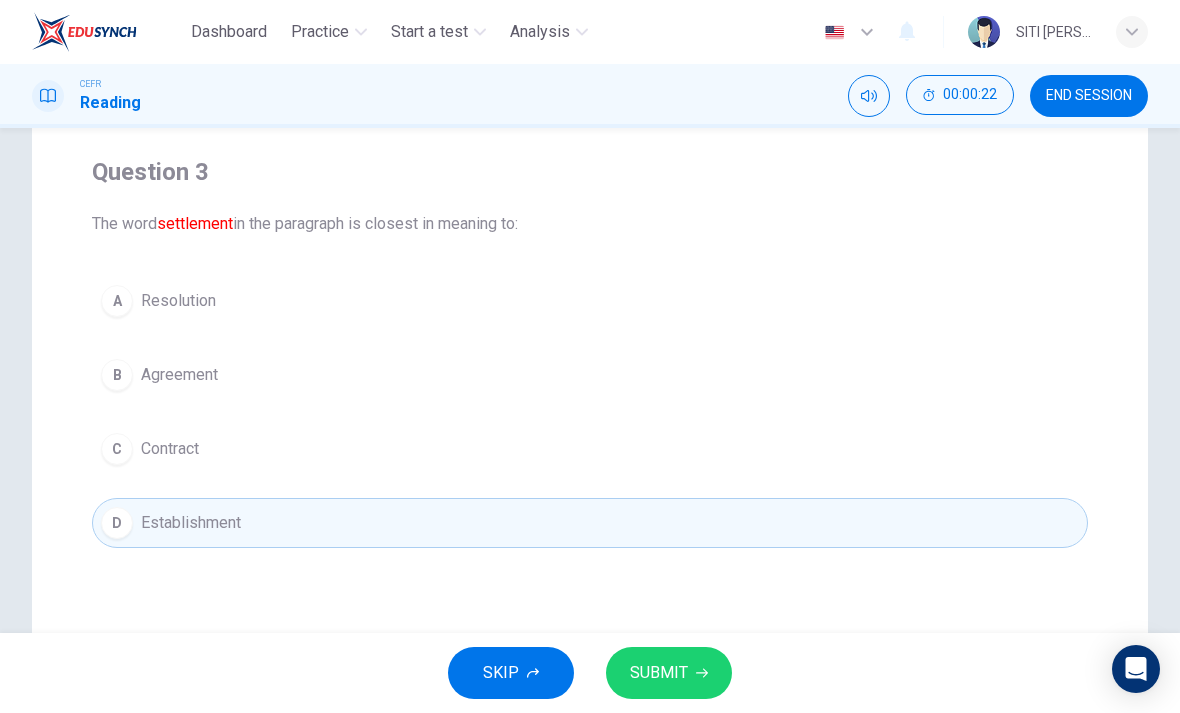 click on "SUBMIT" at bounding box center [669, 673] 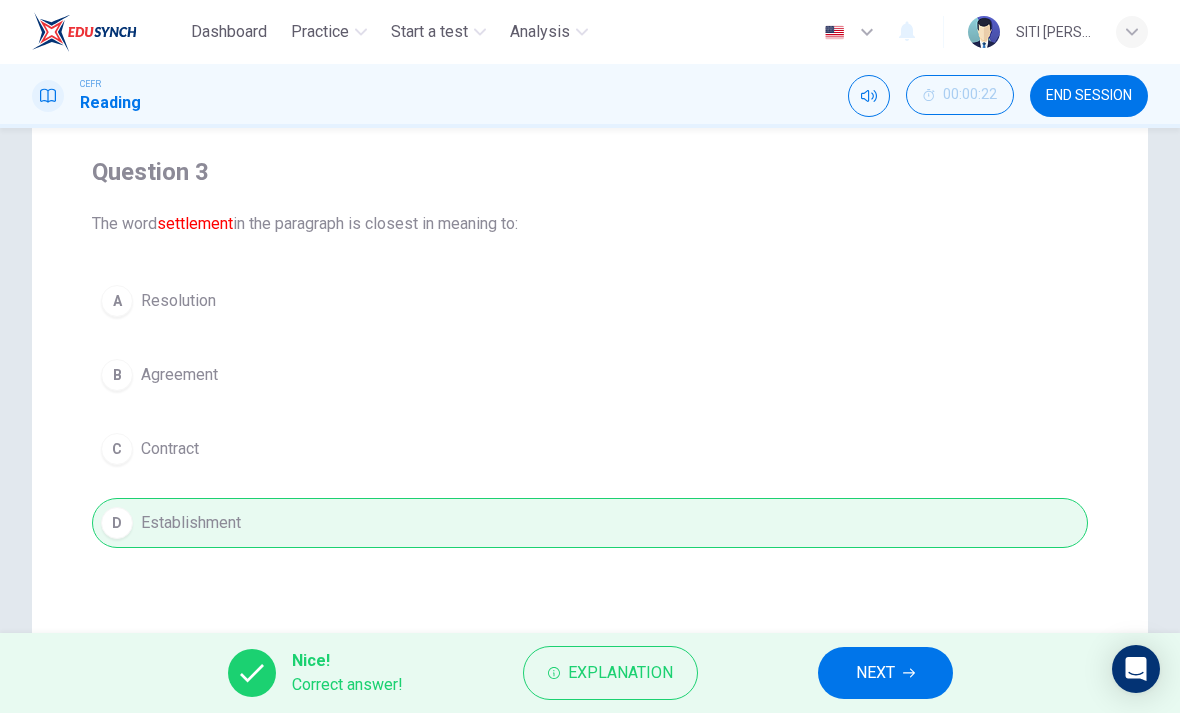 click on "NEXT" at bounding box center (885, 673) 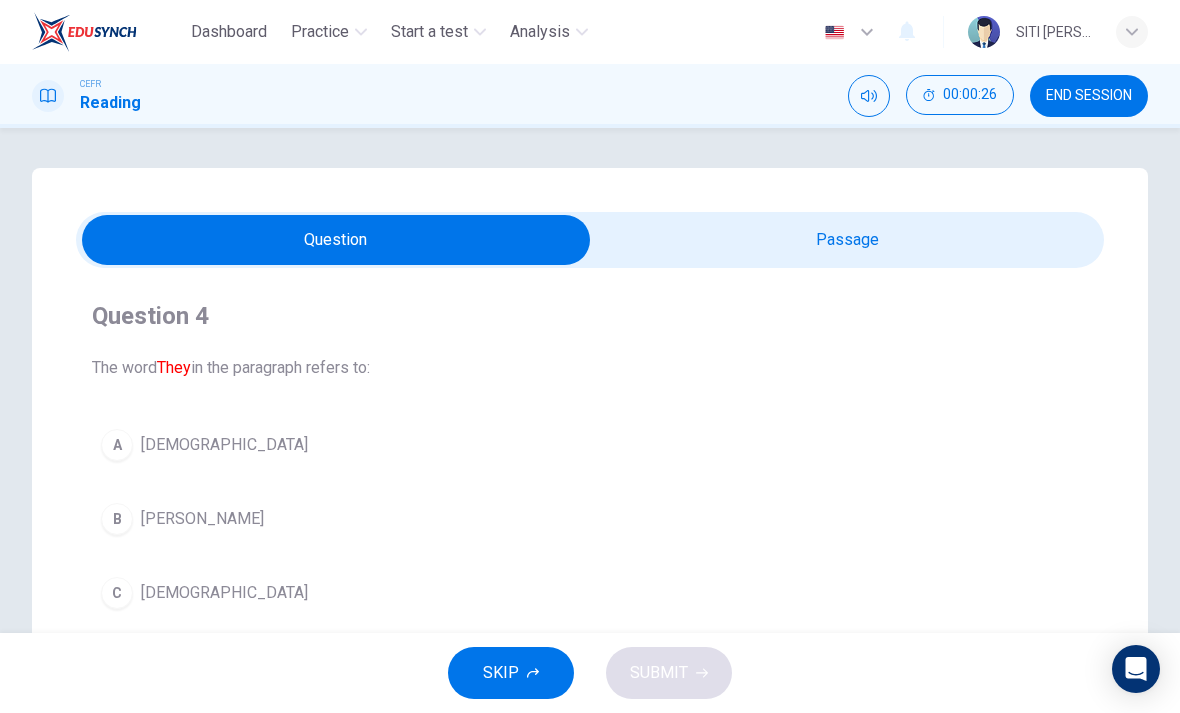 scroll, scrollTop: 0, scrollLeft: 0, axis: both 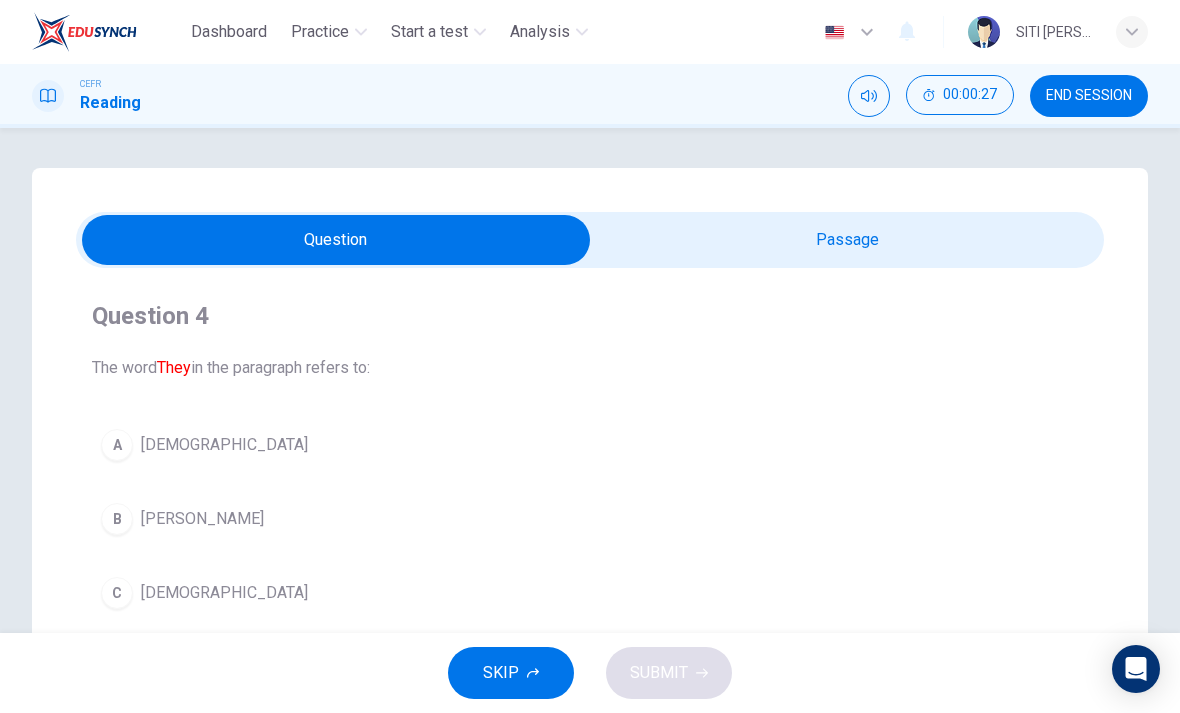 click on "C Europeans" at bounding box center (590, 593) 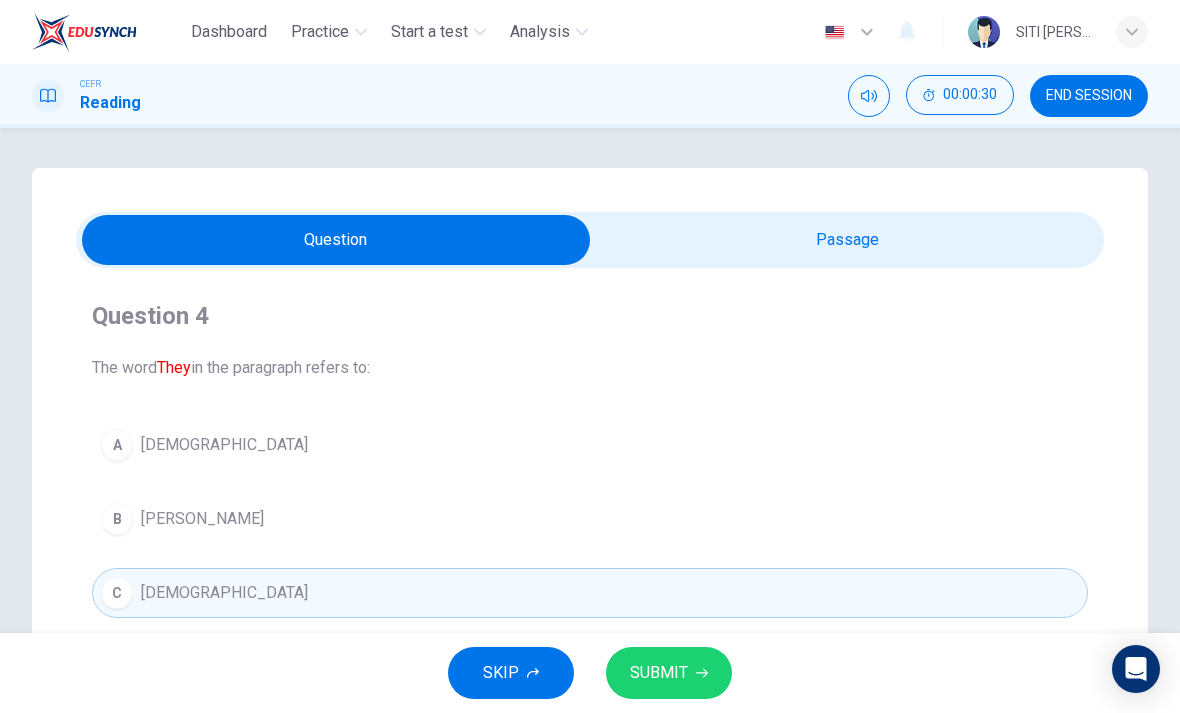 click at bounding box center [336, 240] 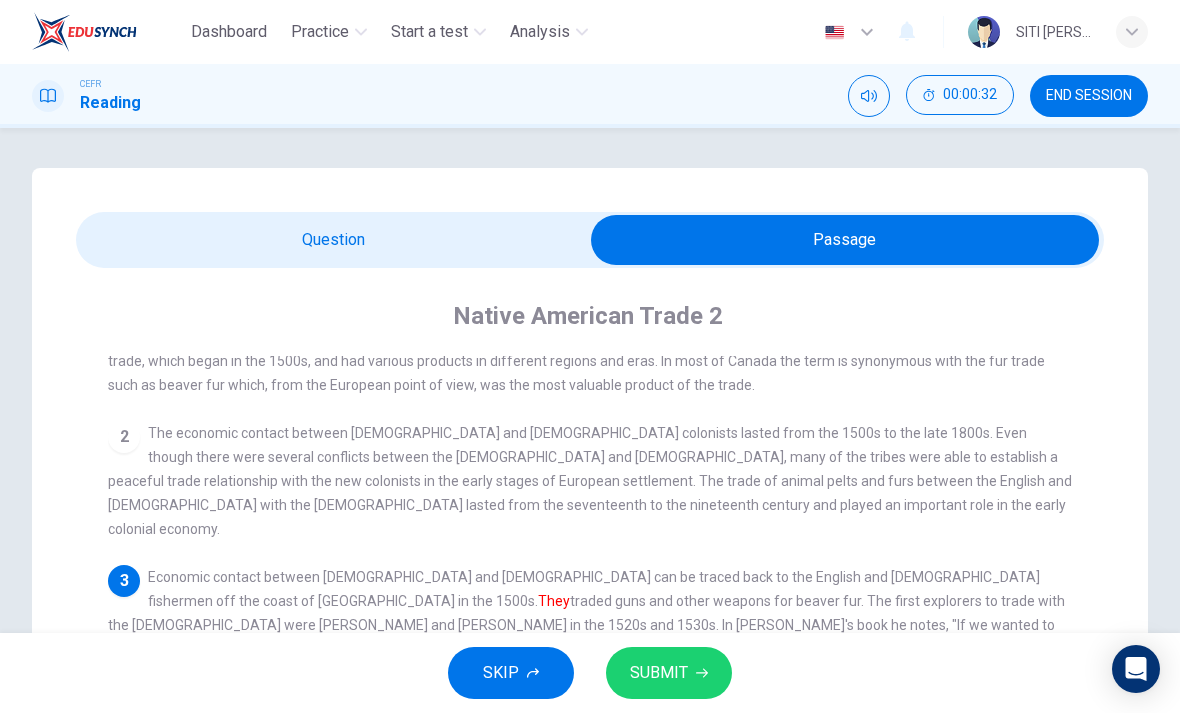 scroll, scrollTop: 78, scrollLeft: 0, axis: vertical 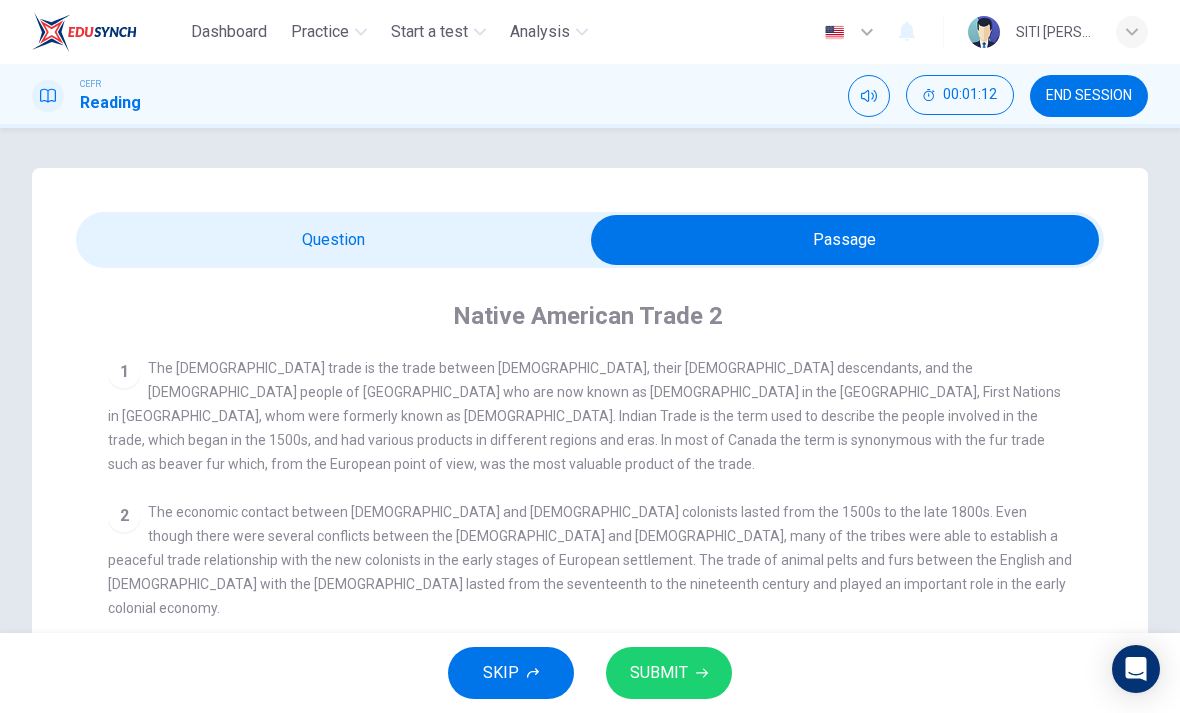 click at bounding box center [845, 240] 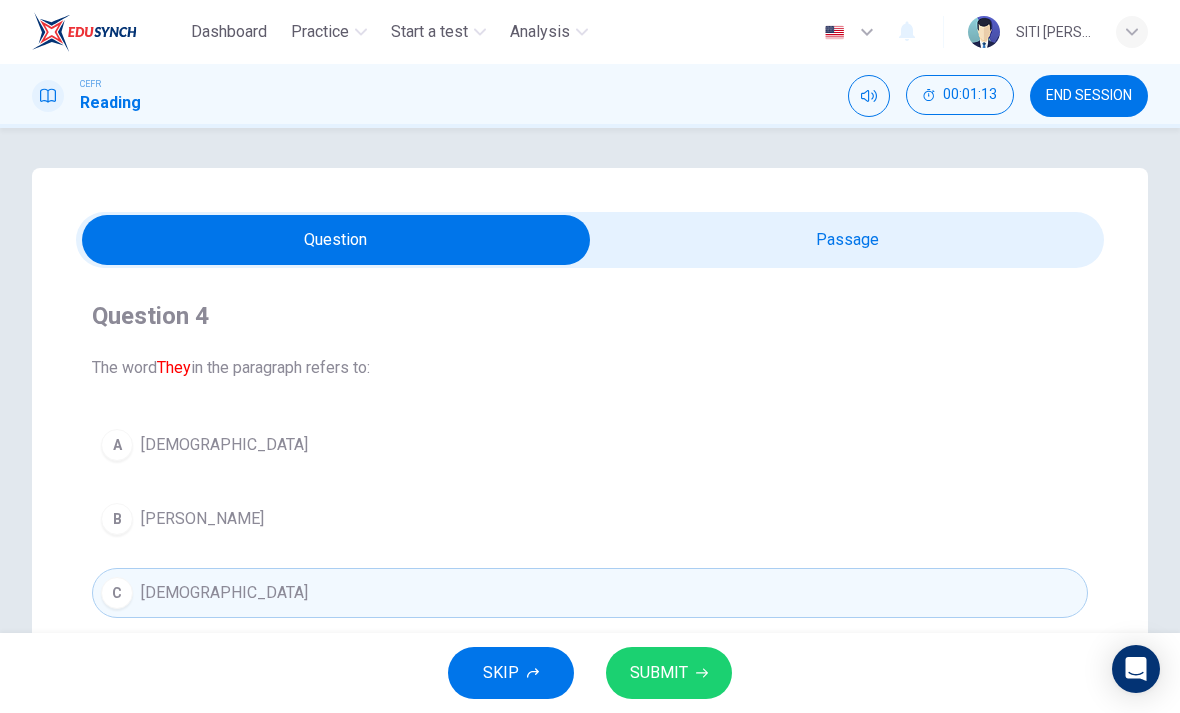 click on "SUBMIT" at bounding box center [669, 673] 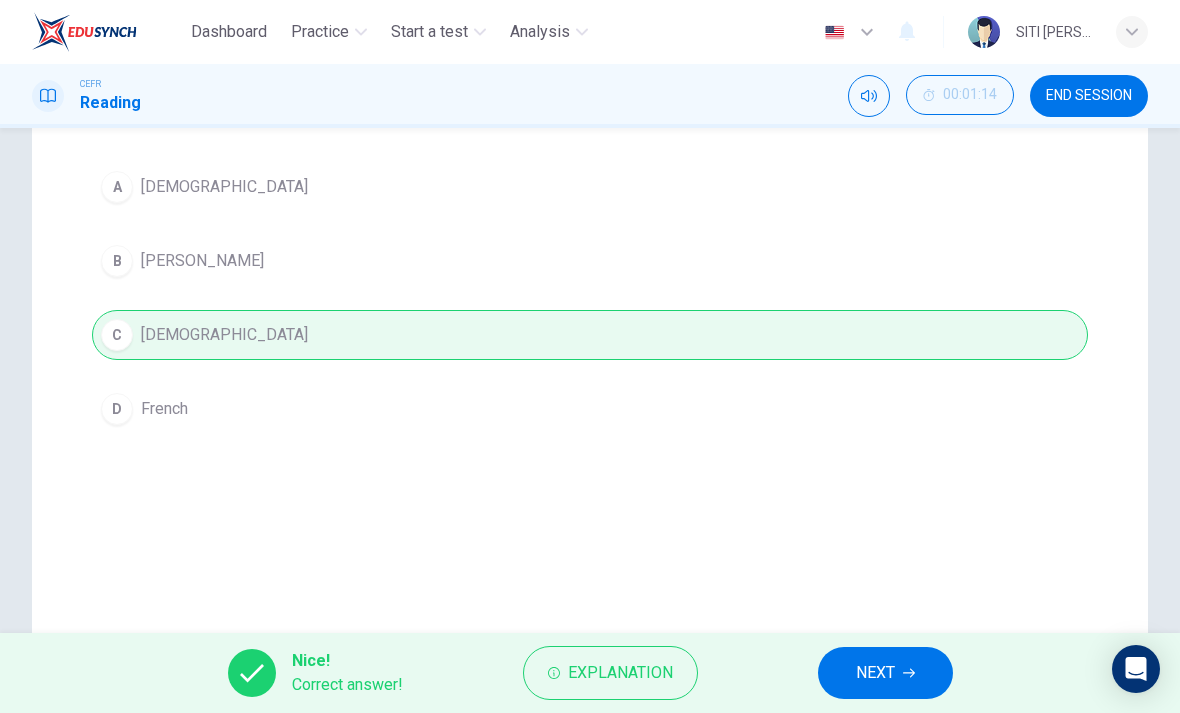 scroll, scrollTop: 257, scrollLeft: 0, axis: vertical 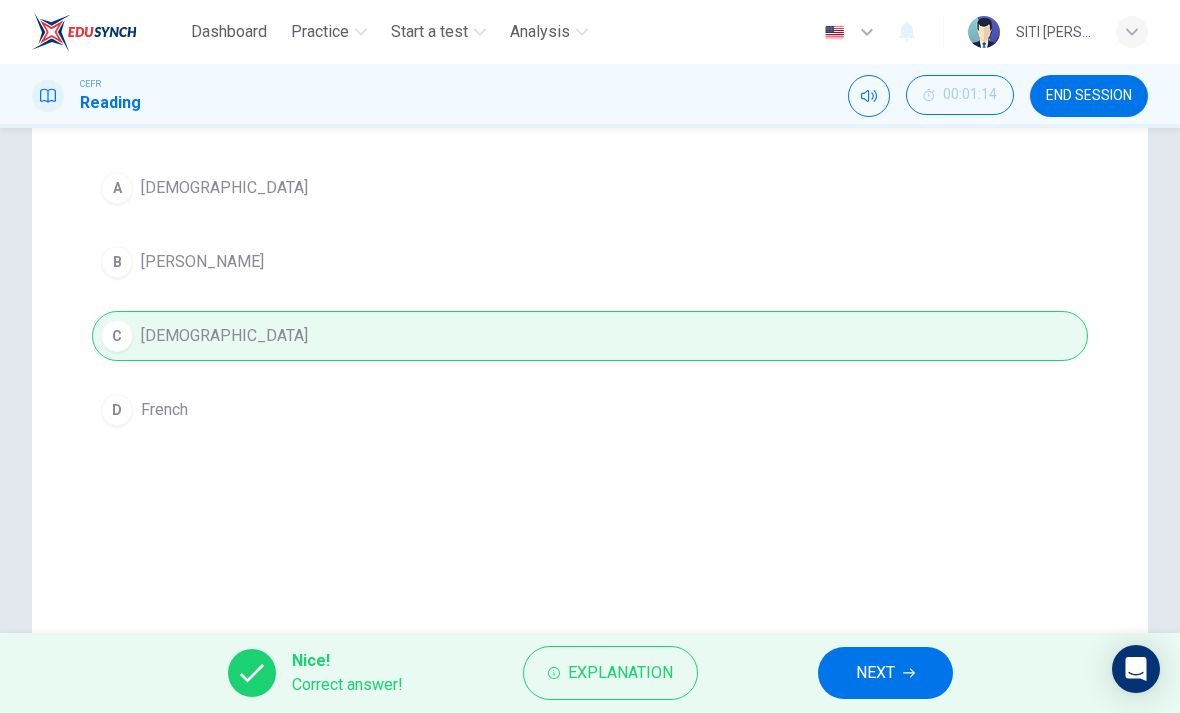 click on "NEXT" at bounding box center (885, 673) 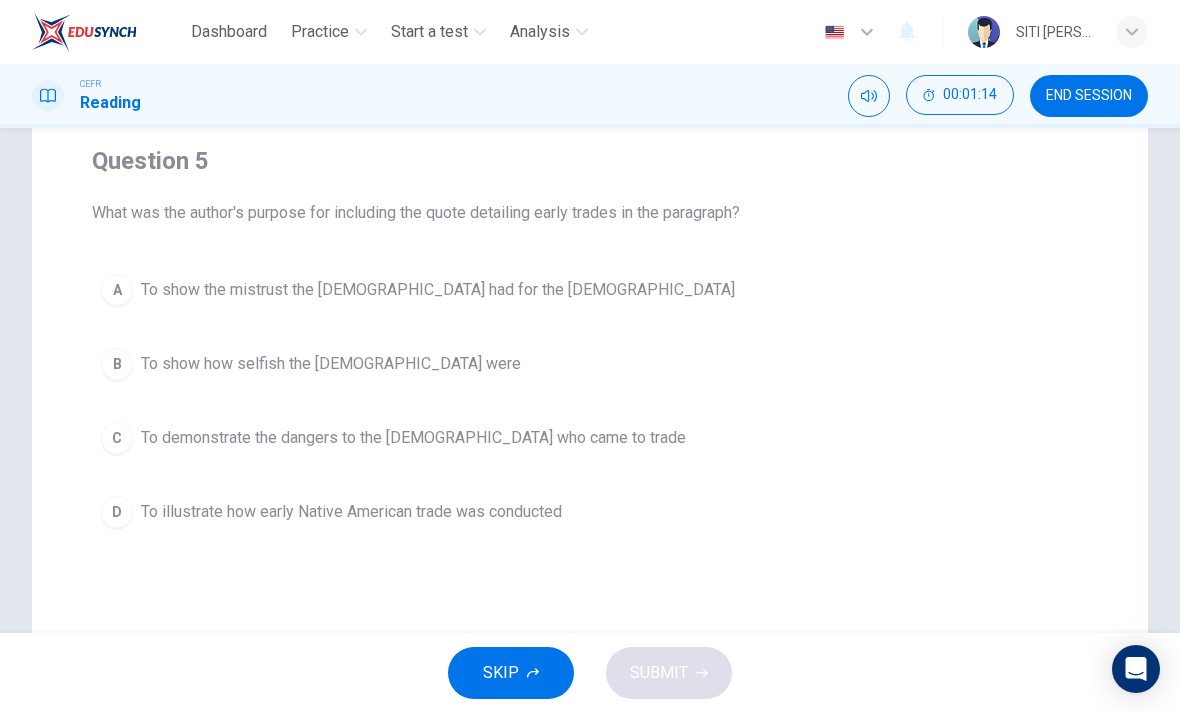 scroll, scrollTop: 156, scrollLeft: 0, axis: vertical 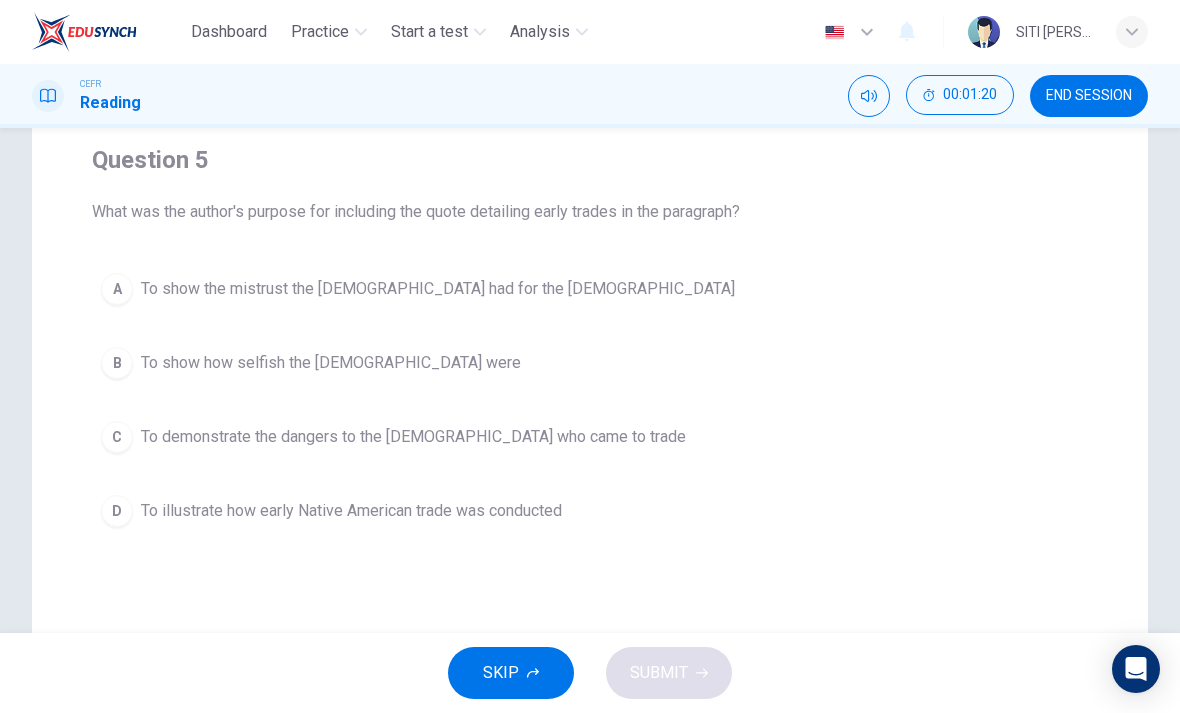 click on "To show the mistrust the Native Americans had for the Europeans" at bounding box center [438, 289] 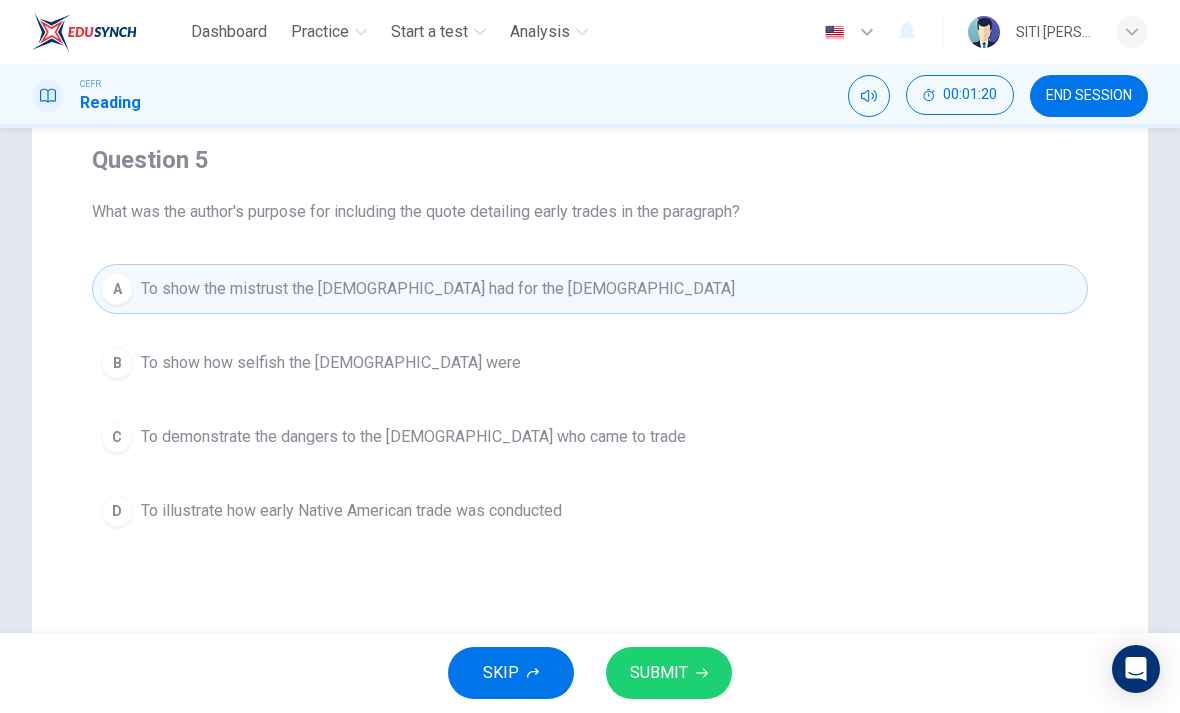 click 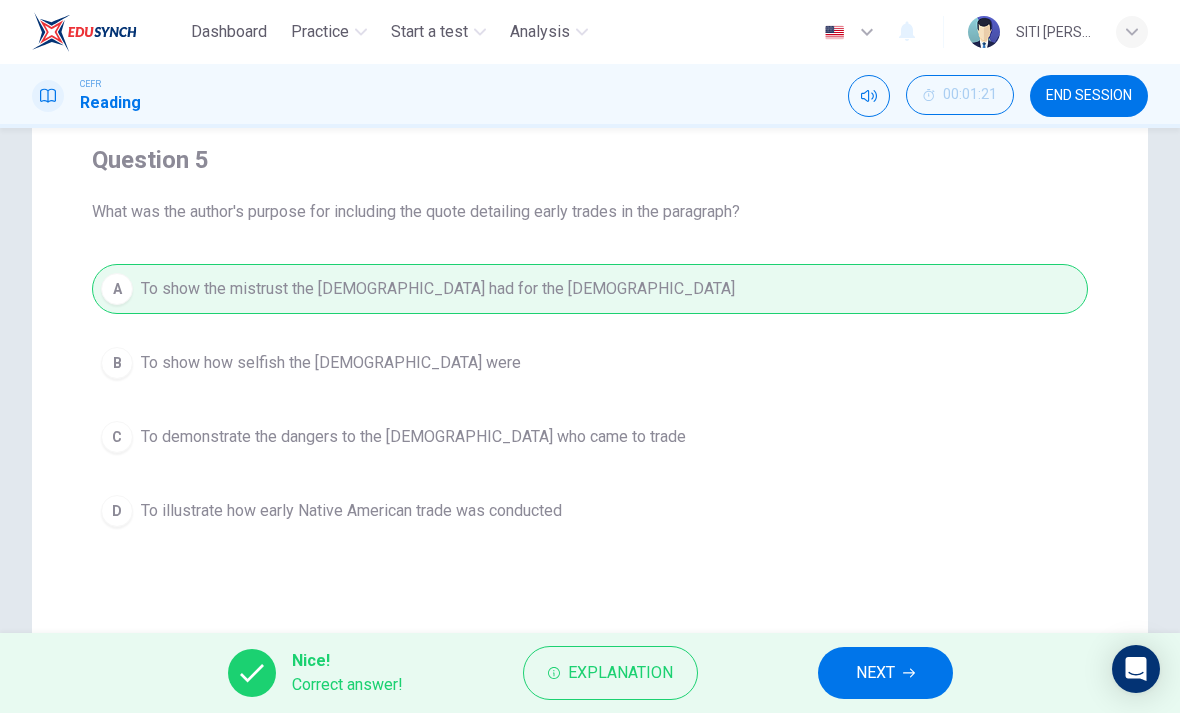 click on "NEXT" at bounding box center (875, 673) 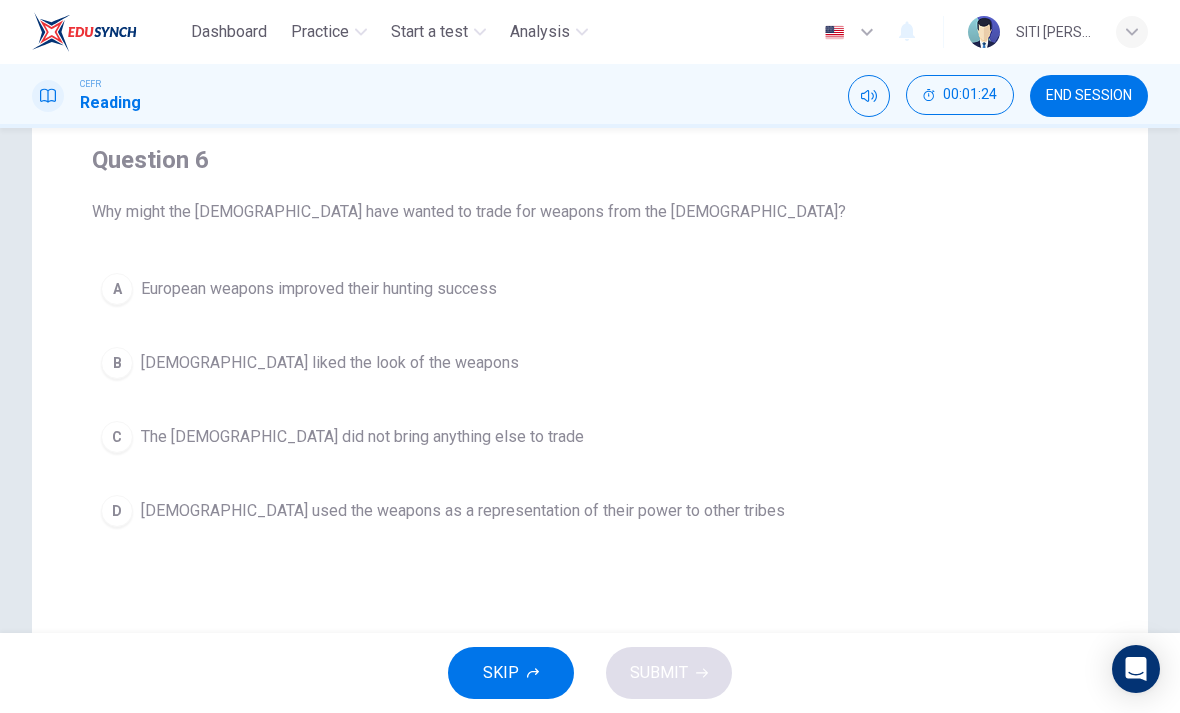 click on "A European weapons improved their hunting success" at bounding box center (590, 289) 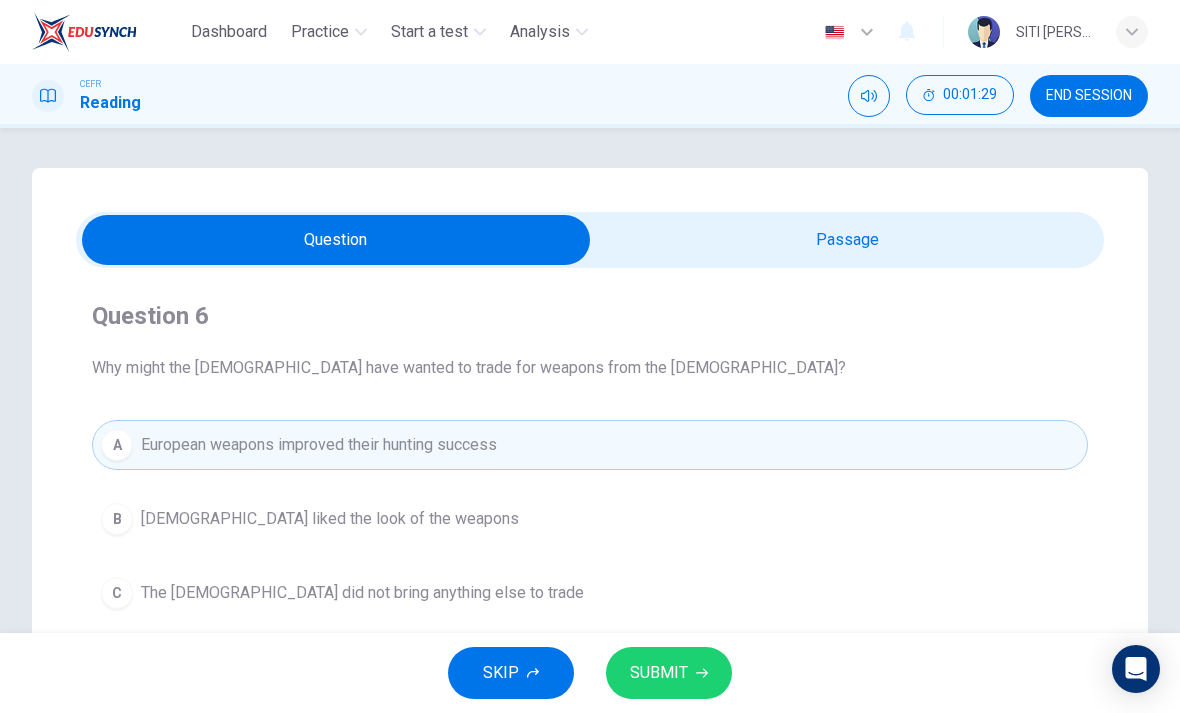 scroll, scrollTop: 0, scrollLeft: 0, axis: both 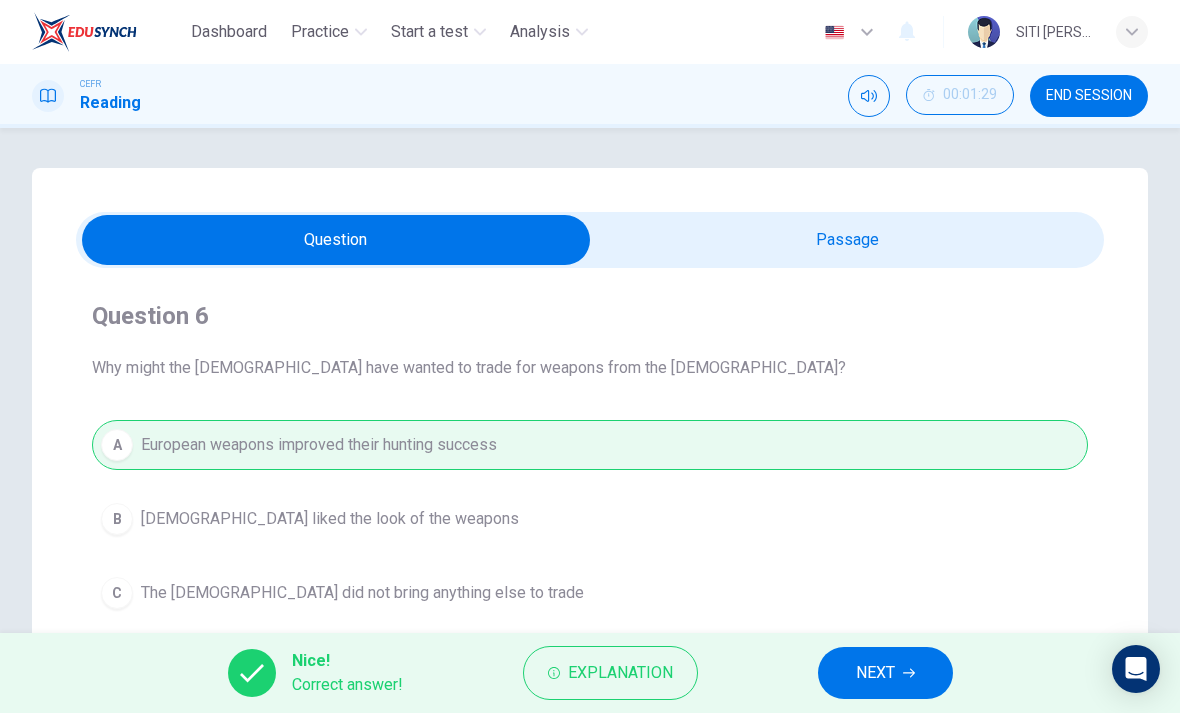 click on "NEXT" at bounding box center (885, 673) 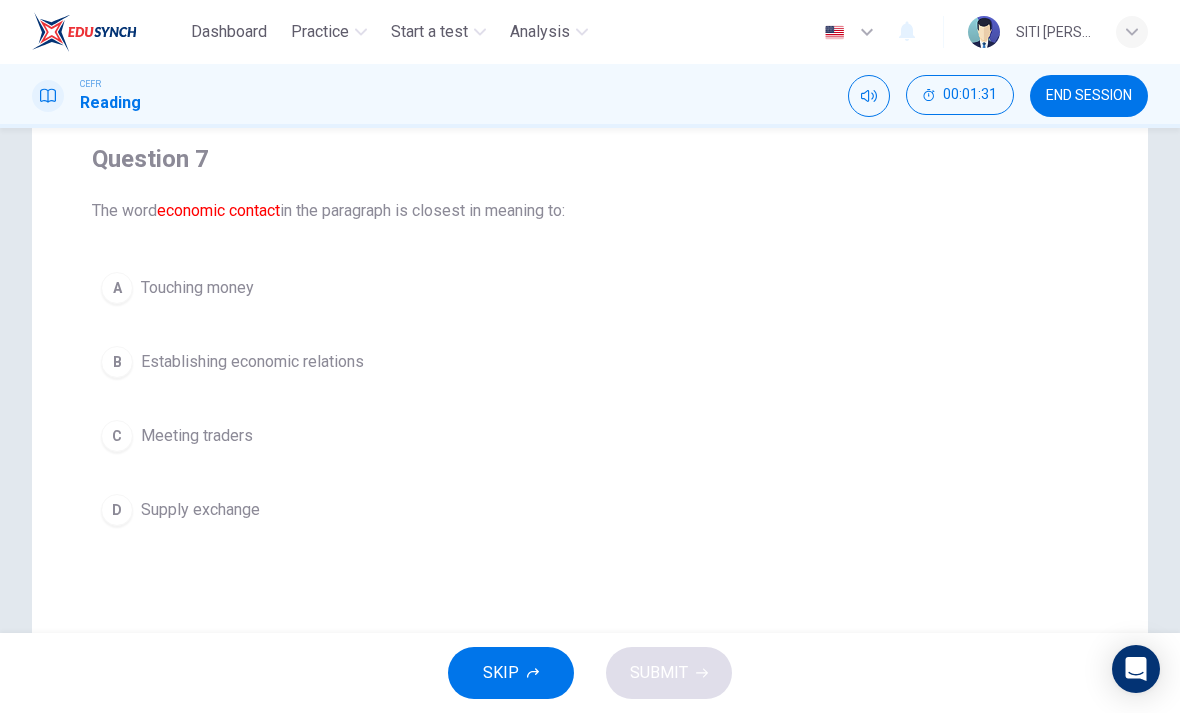 scroll, scrollTop: 156, scrollLeft: 0, axis: vertical 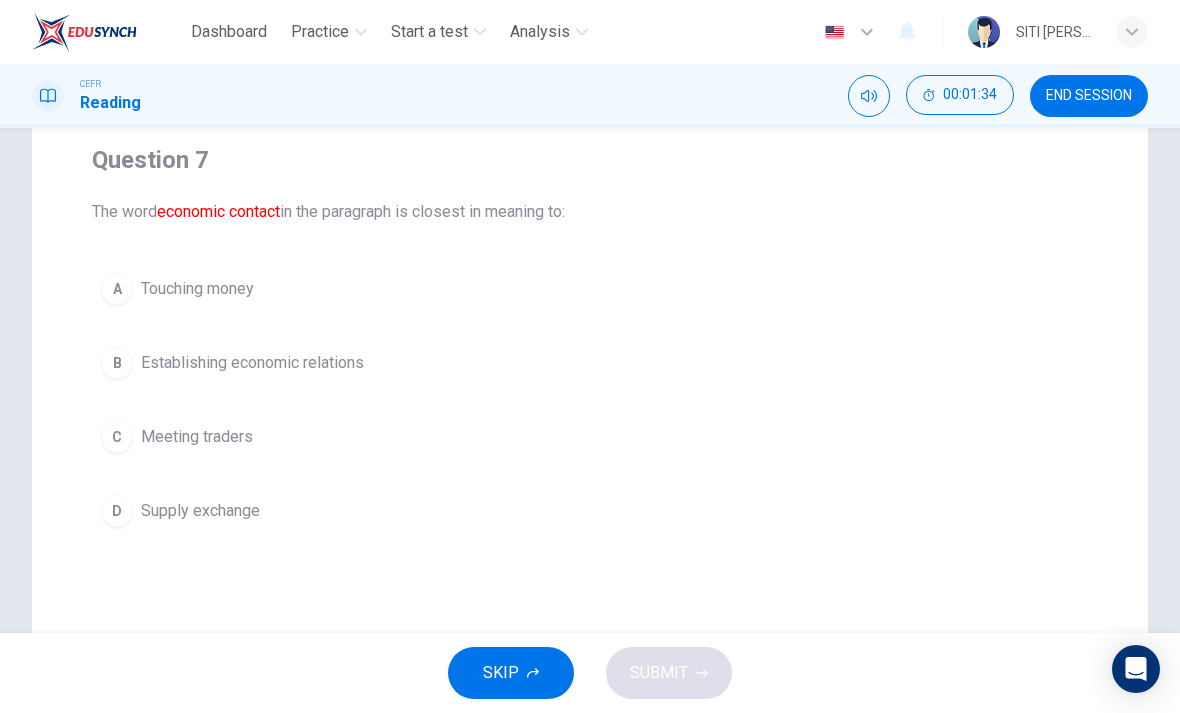 click on "Establishing economic relations" at bounding box center [252, 363] 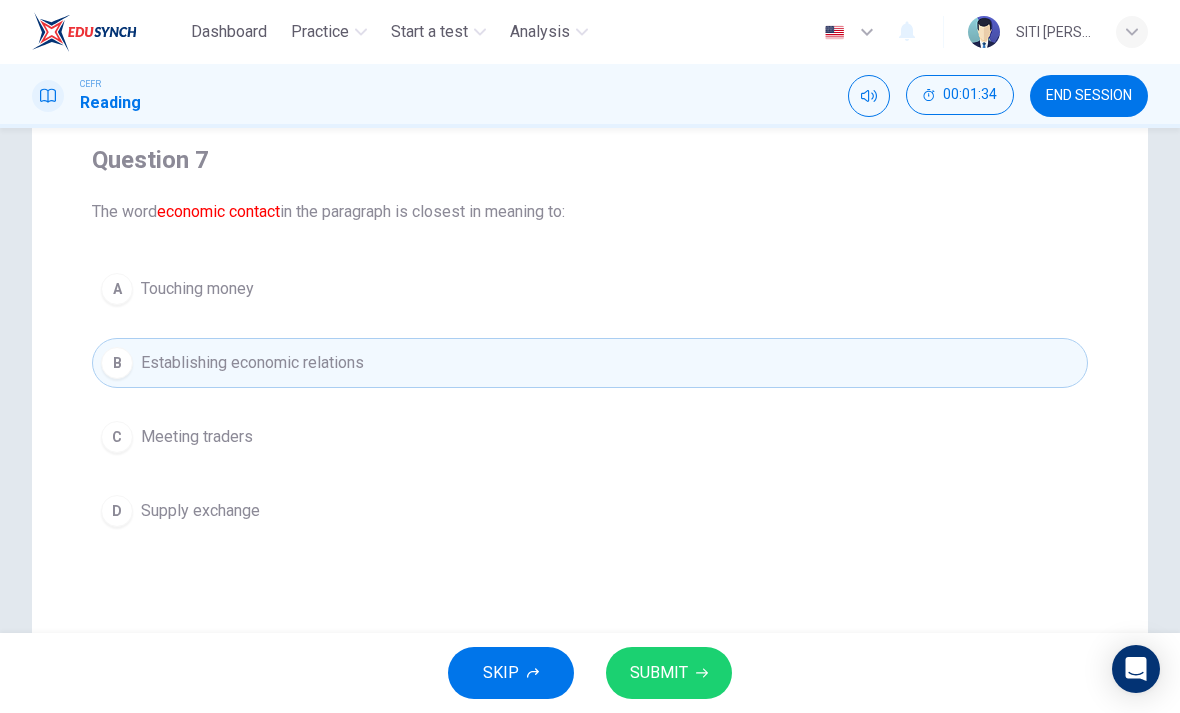 click on "Establishing economic relations" at bounding box center [252, 363] 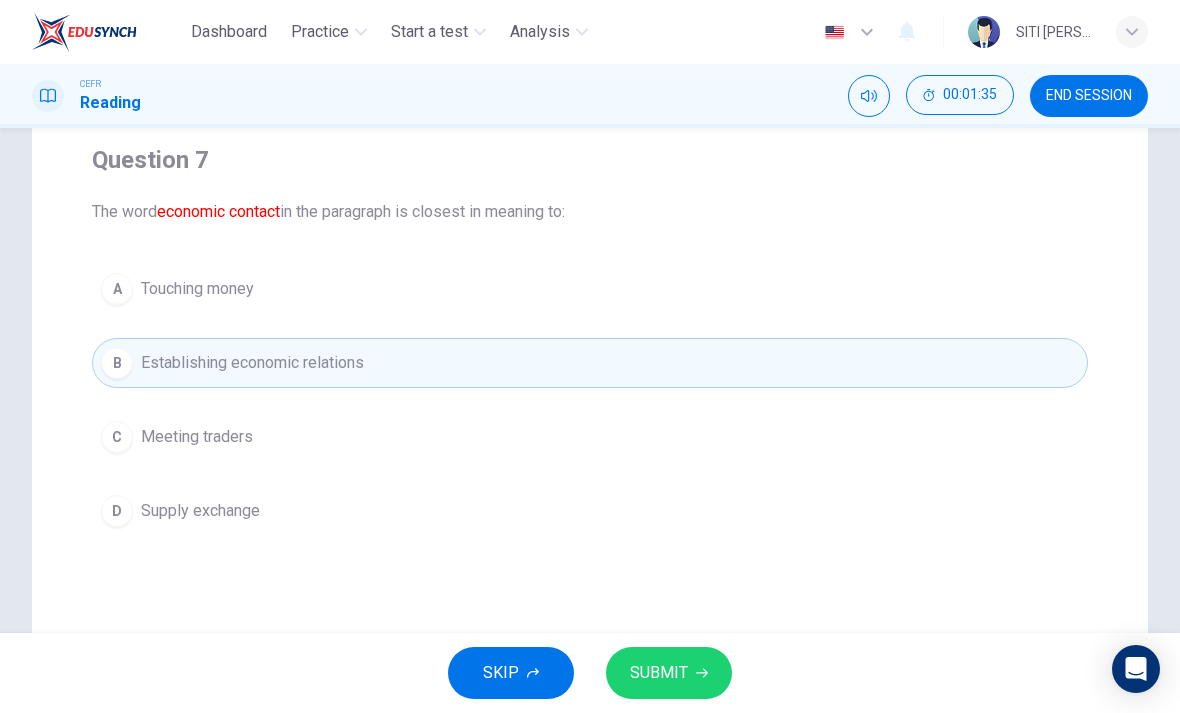 click on "SUBMIT" at bounding box center [669, 673] 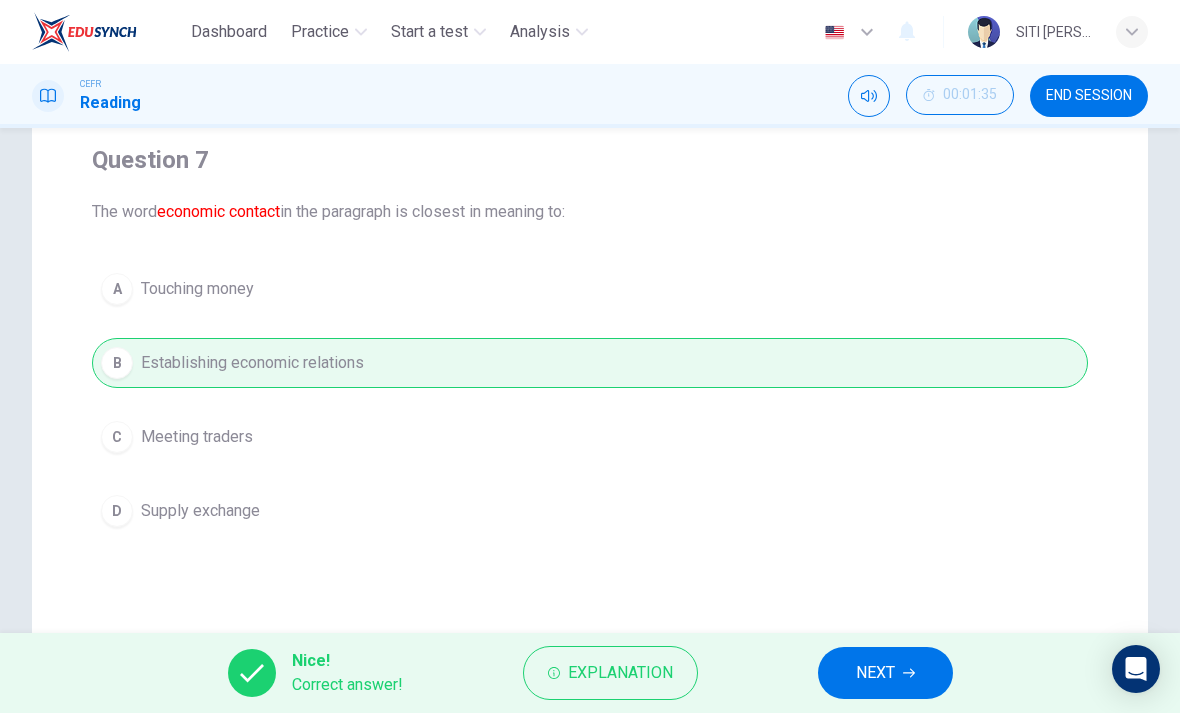 click on "NEXT" at bounding box center (885, 673) 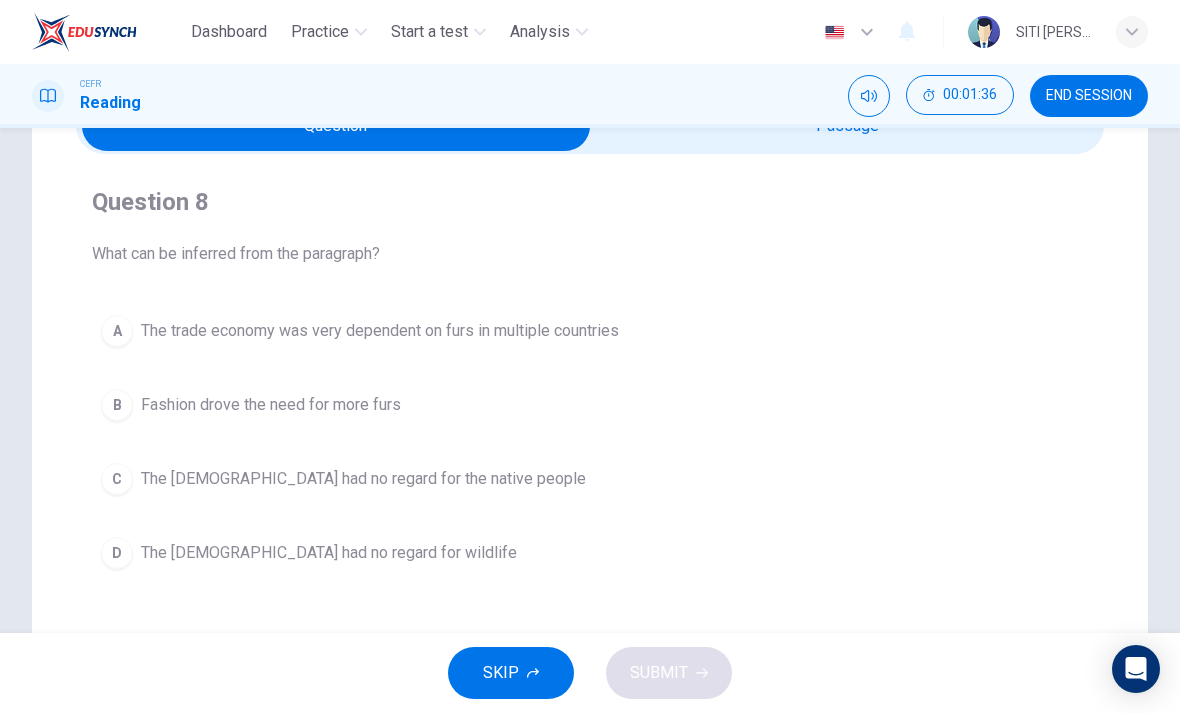 scroll, scrollTop: 101, scrollLeft: 0, axis: vertical 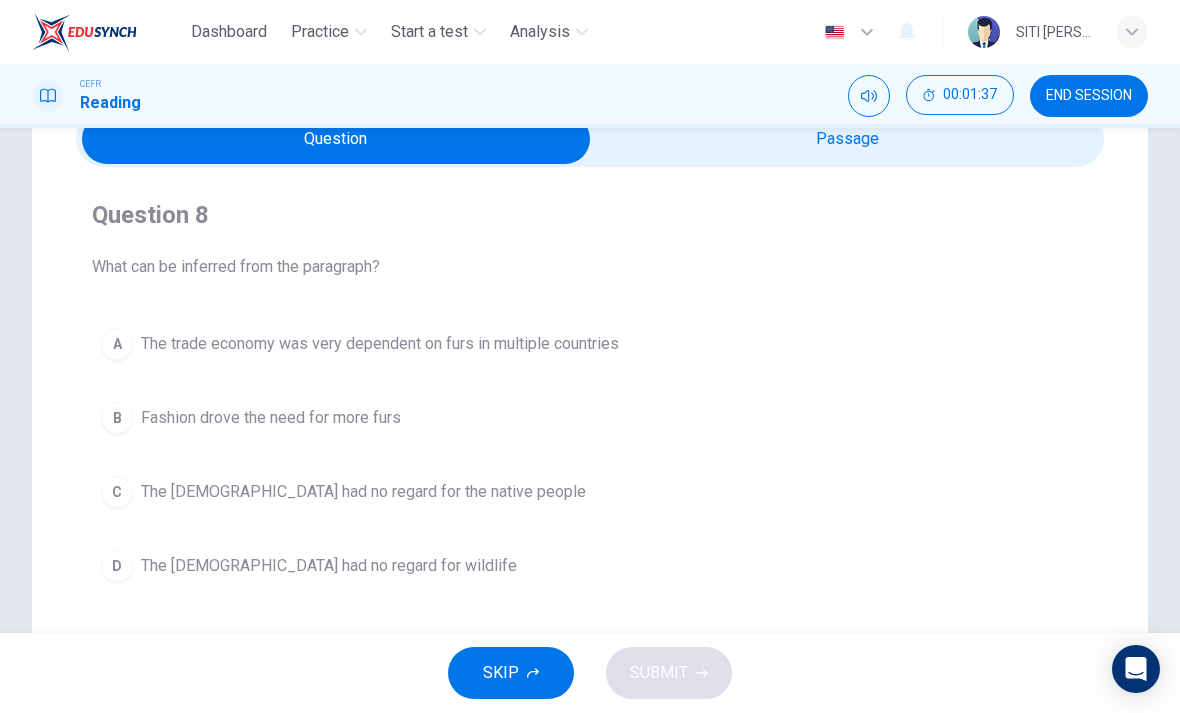 click at bounding box center (336, 139) 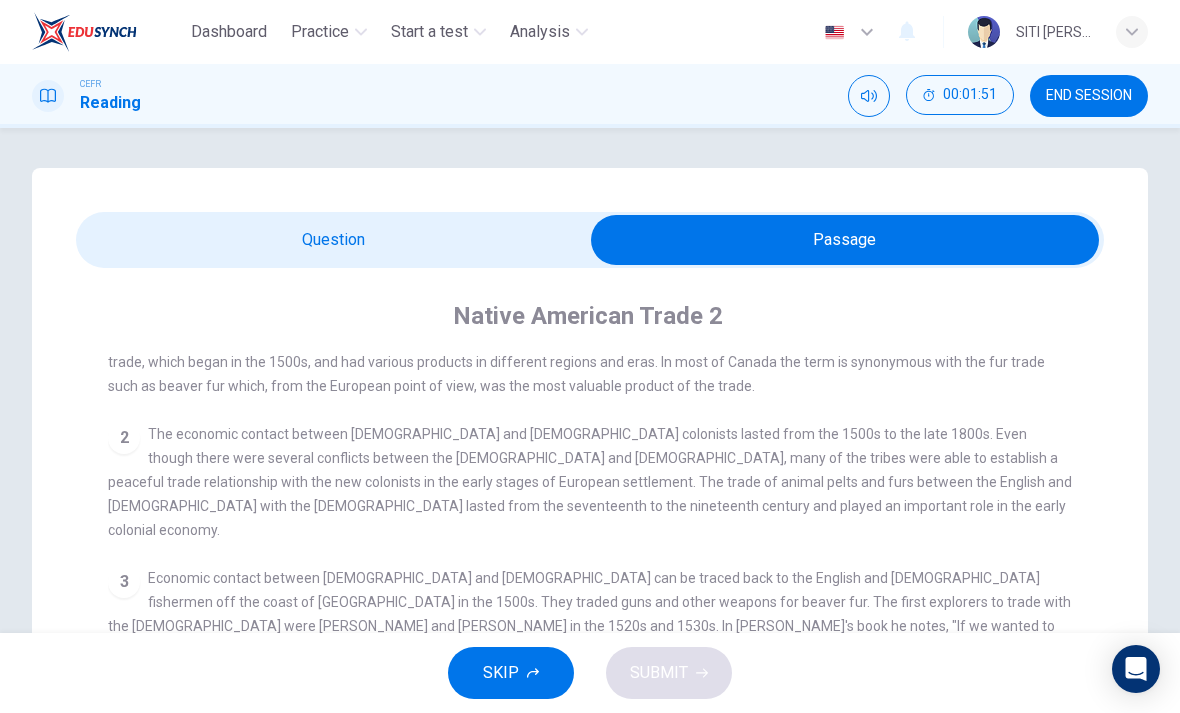scroll, scrollTop: -1, scrollLeft: 0, axis: vertical 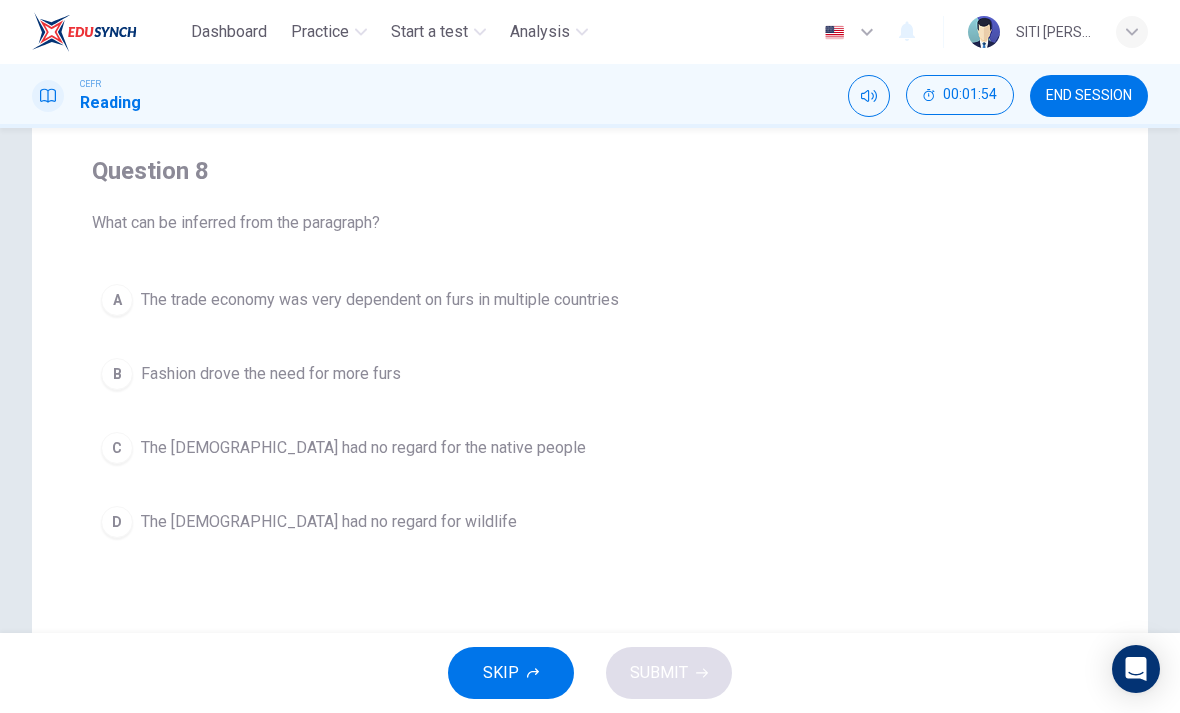 click on "The trade economy was very dependent on furs in multiple countries" at bounding box center (380, 300) 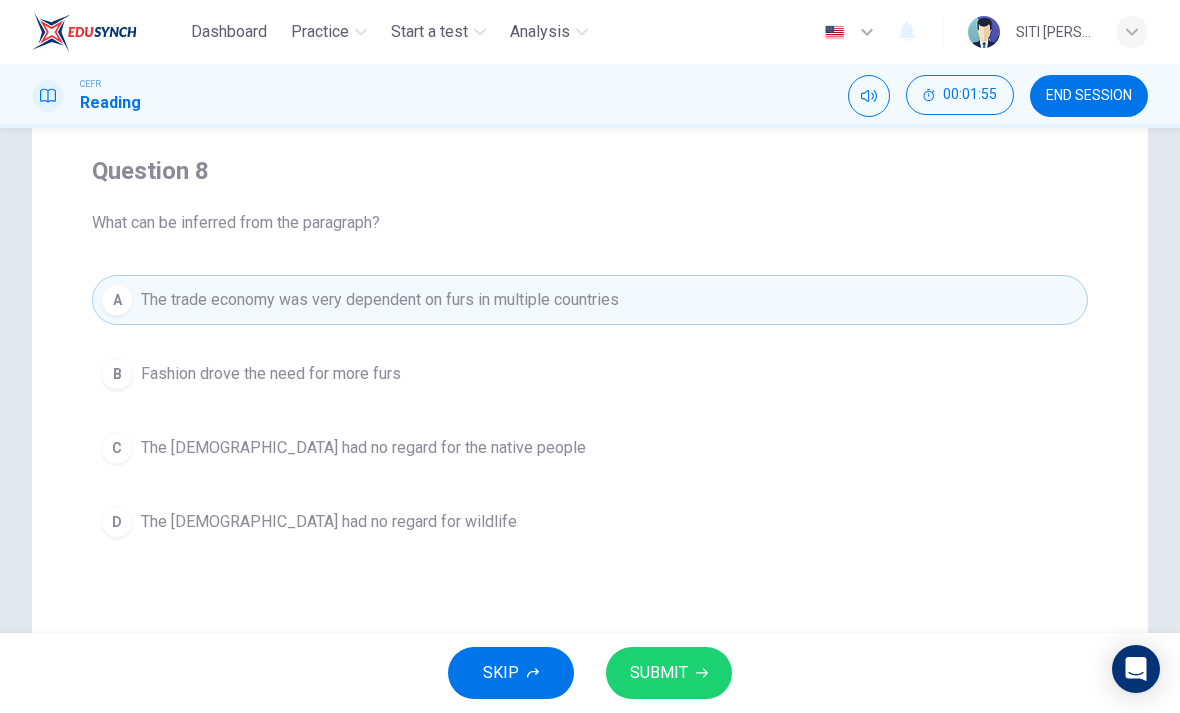 click on "SUBMIT" at bounding box center (659, 673) 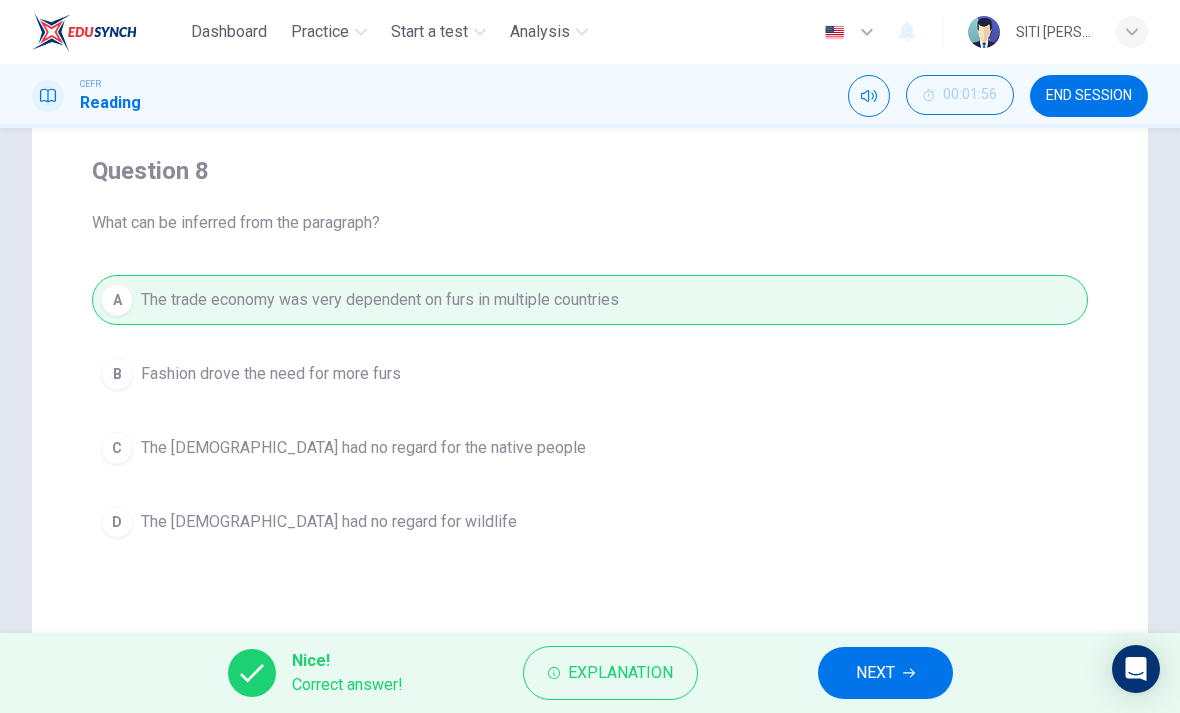 click on "NEXT" at bounding box center (875, 673) 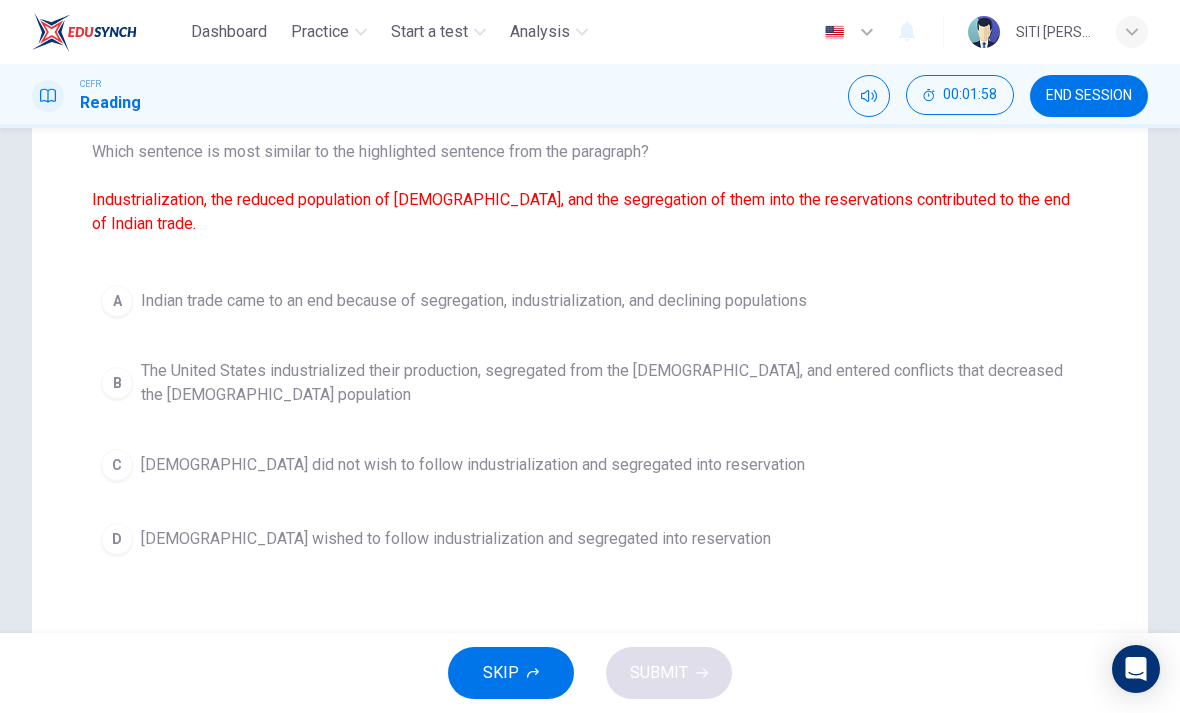 scroll, scrollTop: 221, scrollLeft: 0, axis: vertical 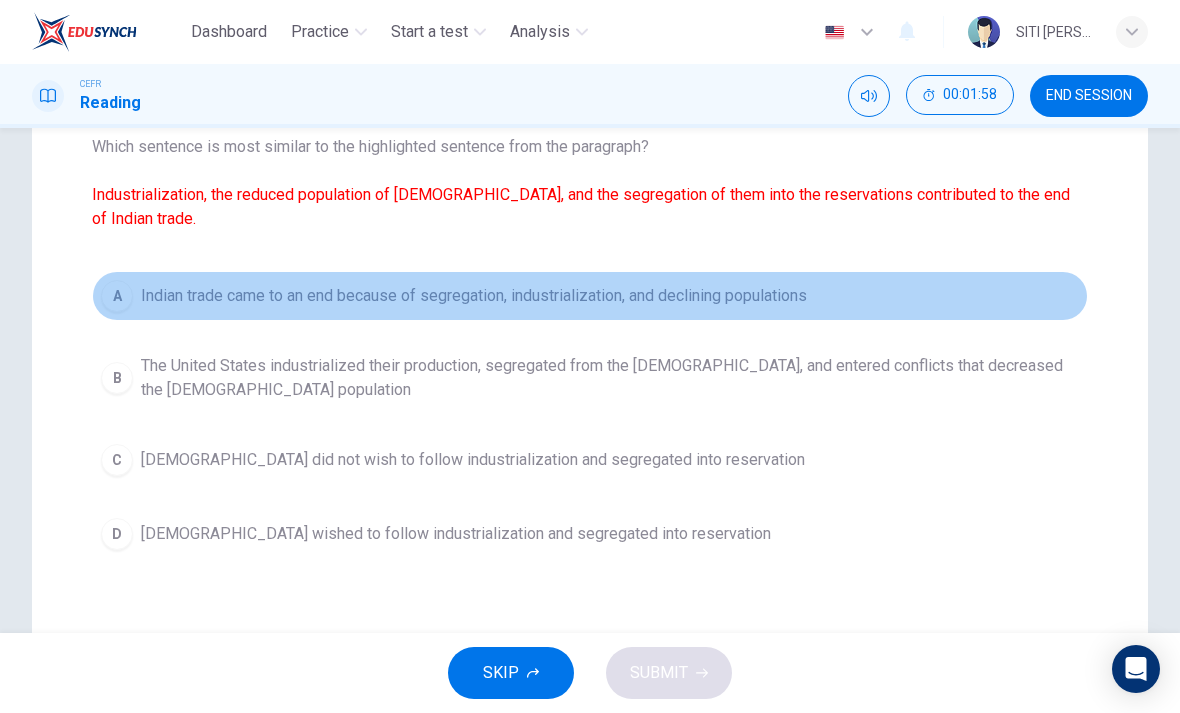 click on "Indian trade came to an end because of segregation, industrialization, and declining populations" at bounding box center (474, 296) 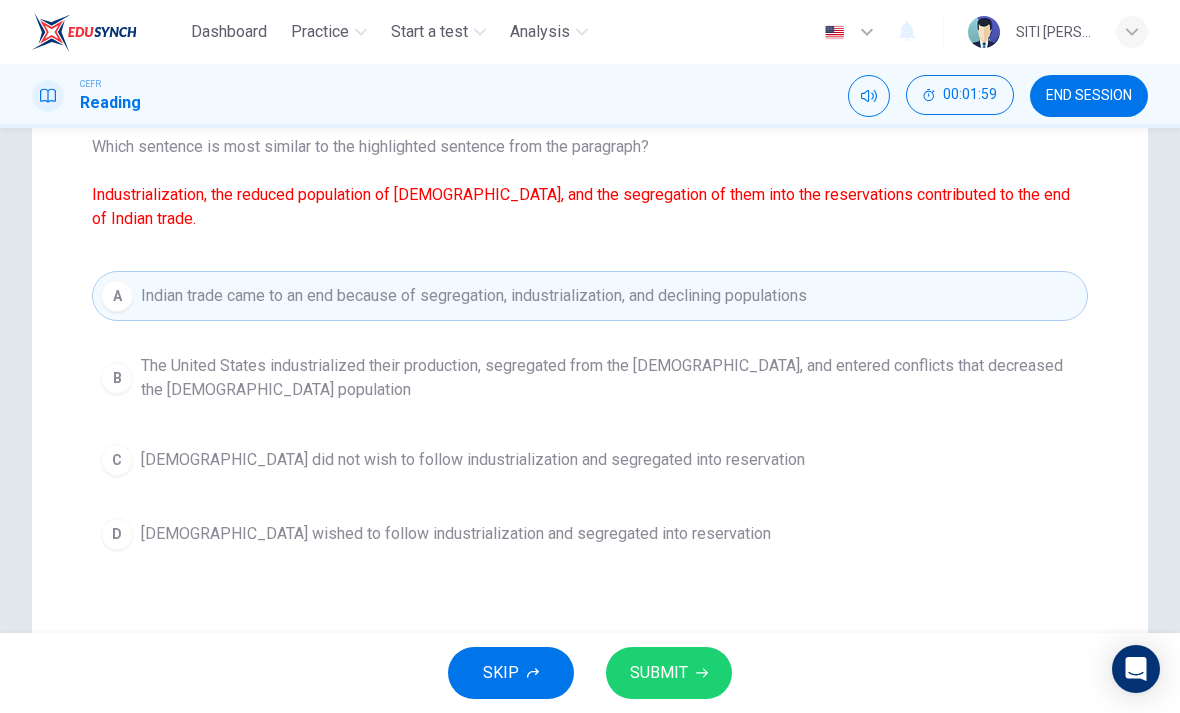 click on "SUBMIT" at bounding box center (669, 673) 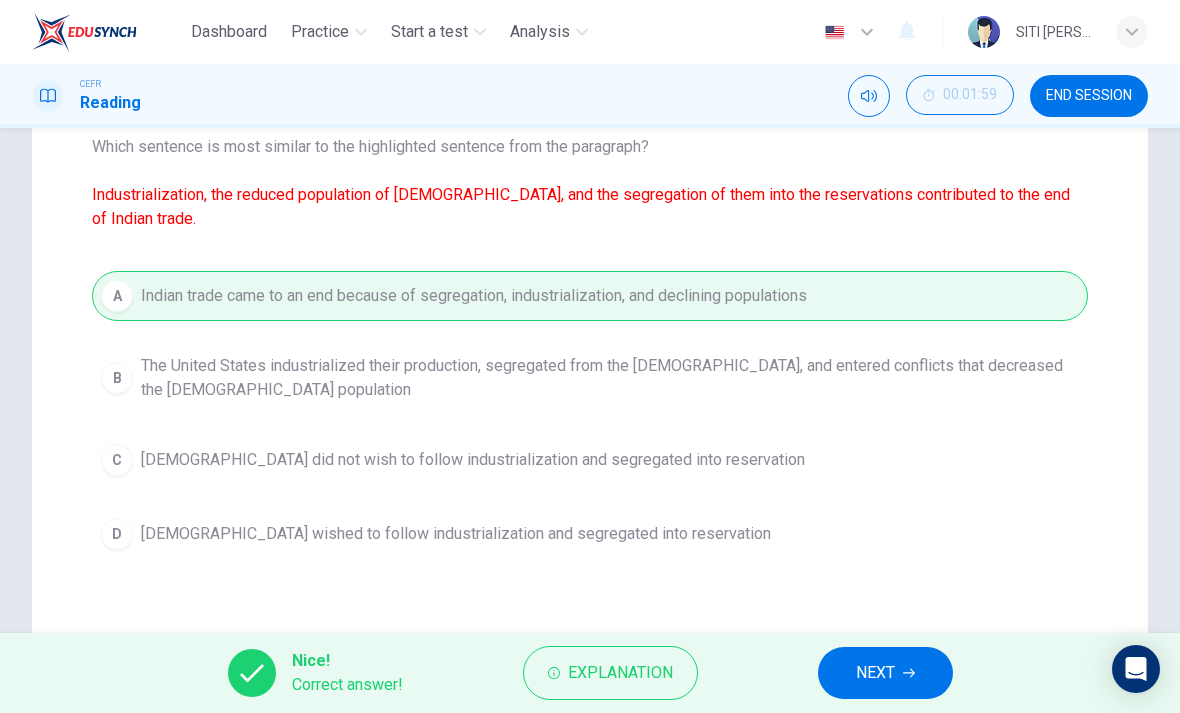 click 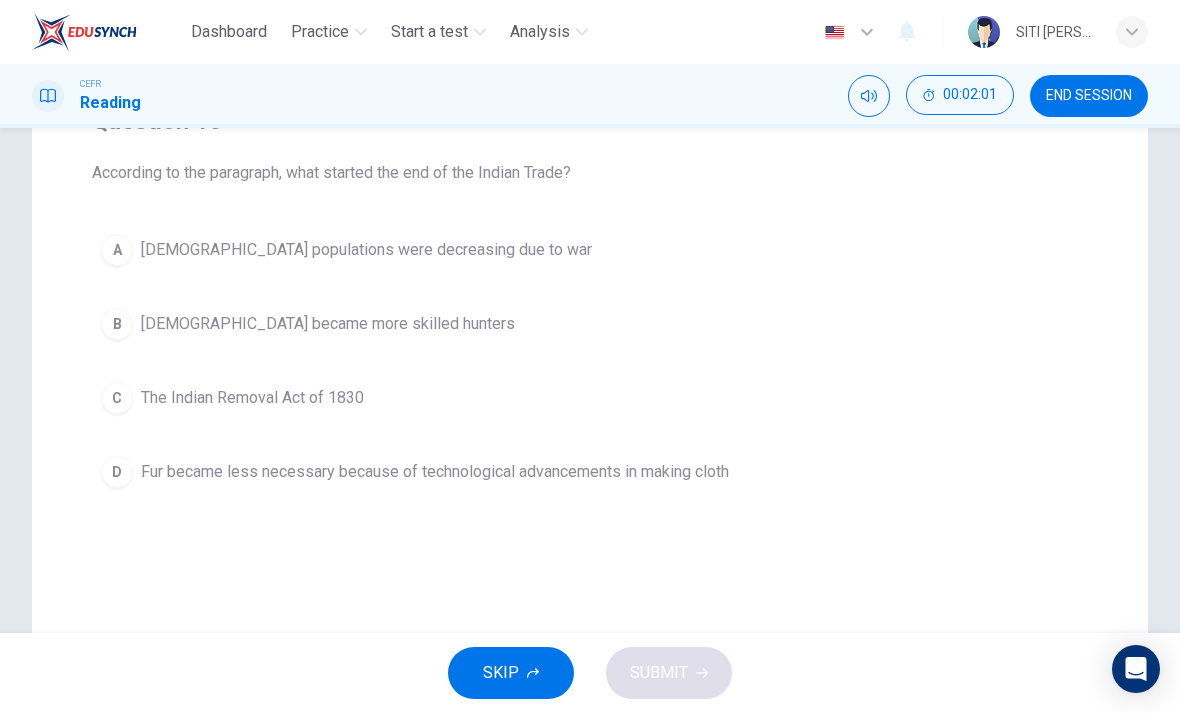 scroll, scrollTop: 196, scrollLeft: 0, axis: vertical 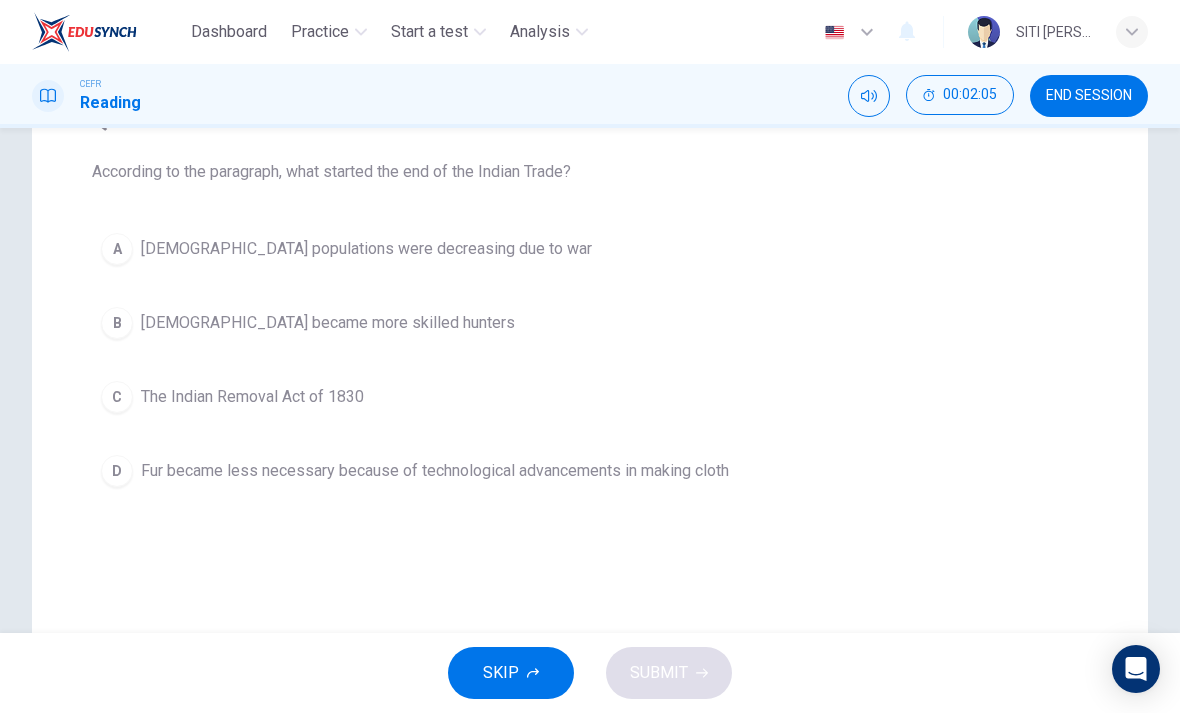 click on "C The Indian Removal Act of 1830" at bounding box center (590, 397) 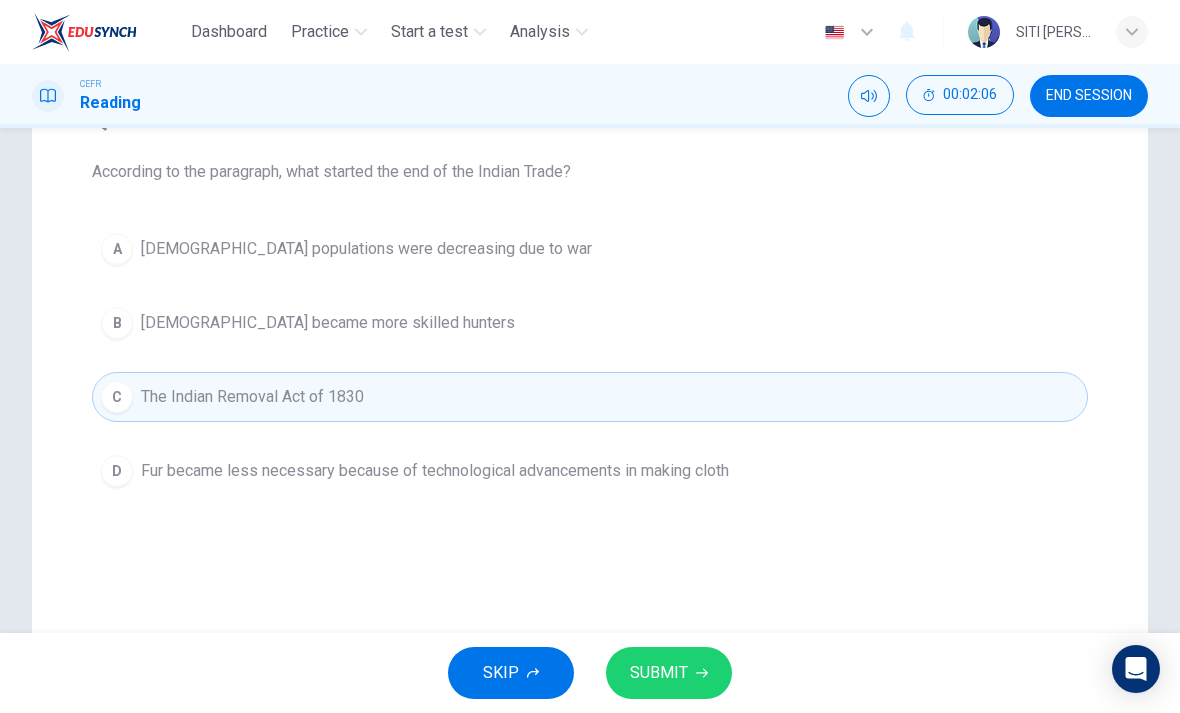 click on "SUBMIT" at bounding box center [669, 673] 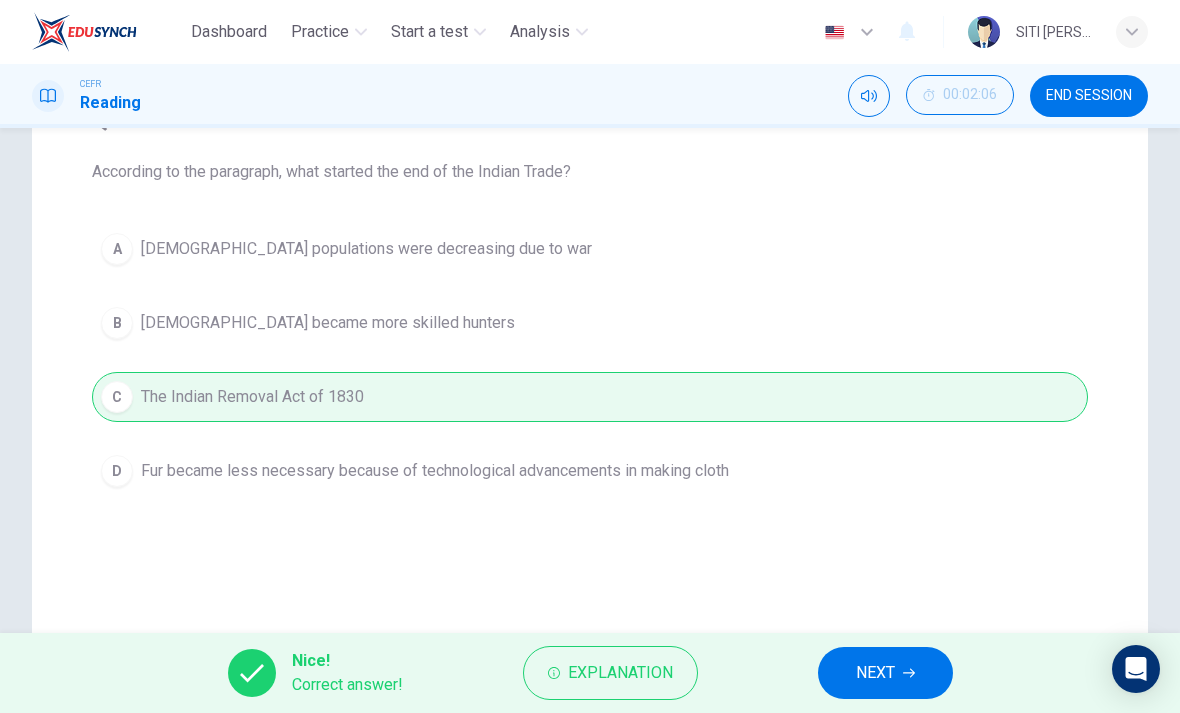 click on "NEXT" at bounding box center (885, 673) 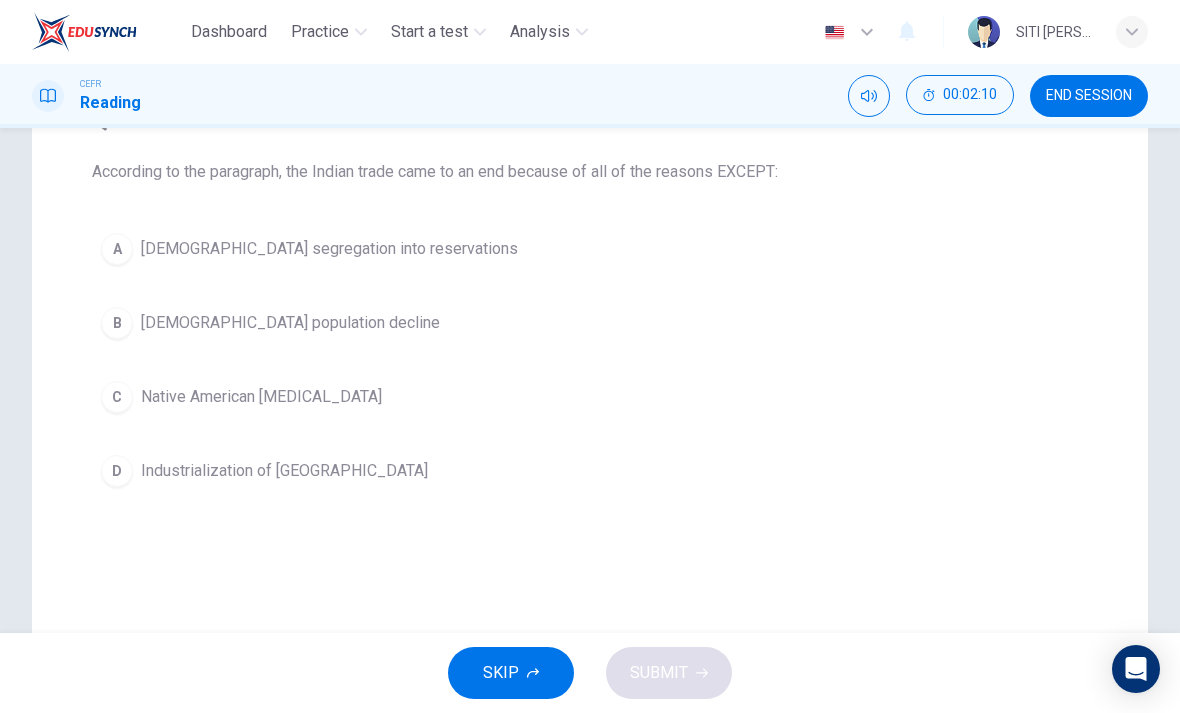 click on "C Native American hostility" at bounding box center [590, 397] 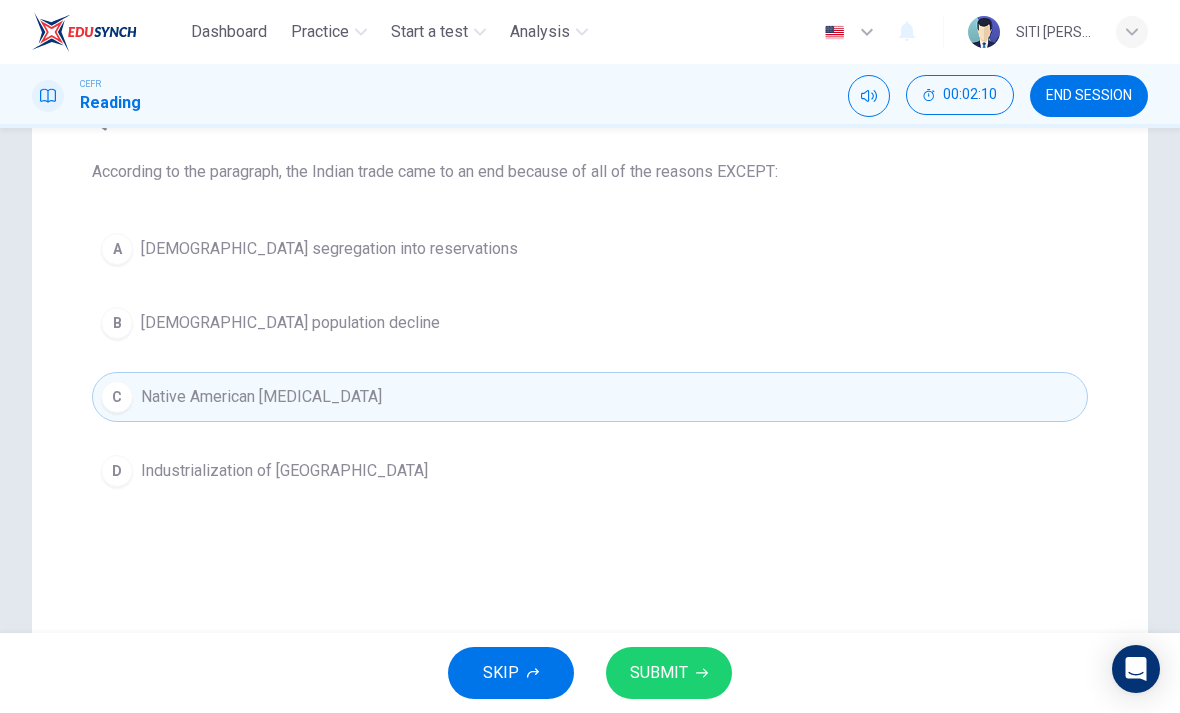 click on "C Native American hostility" at bounding box center (590, 397) 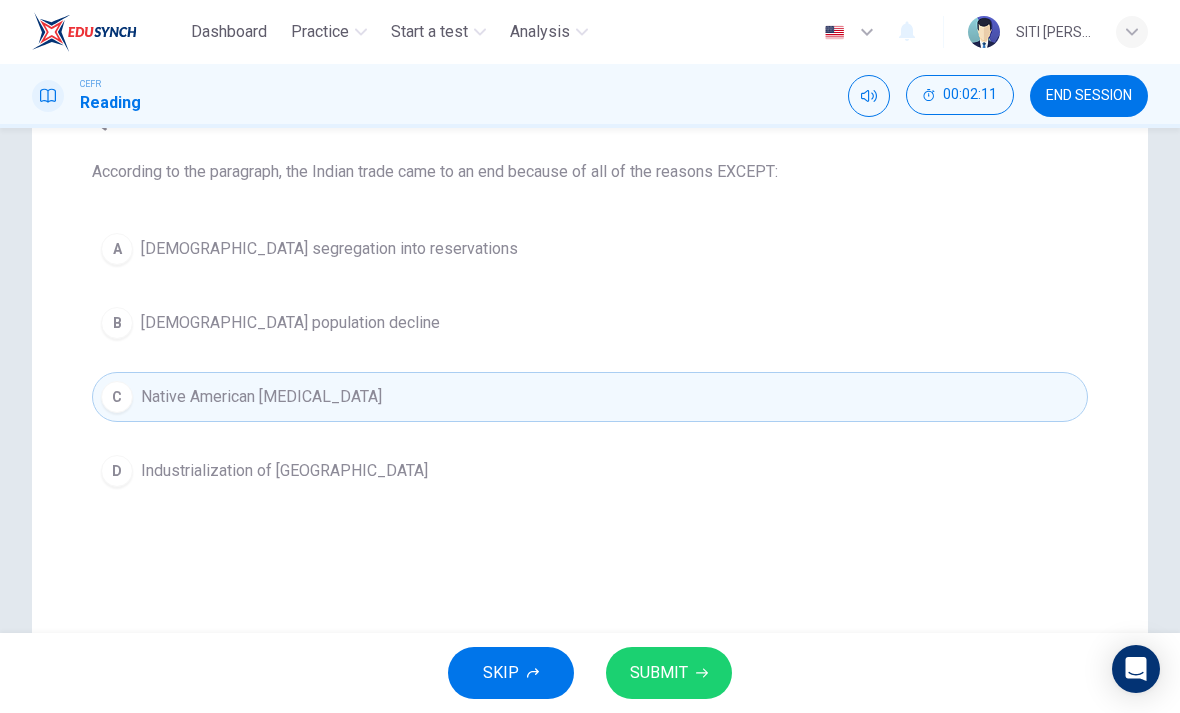 click on "SUBMIT" at bounding box center [659, 673] 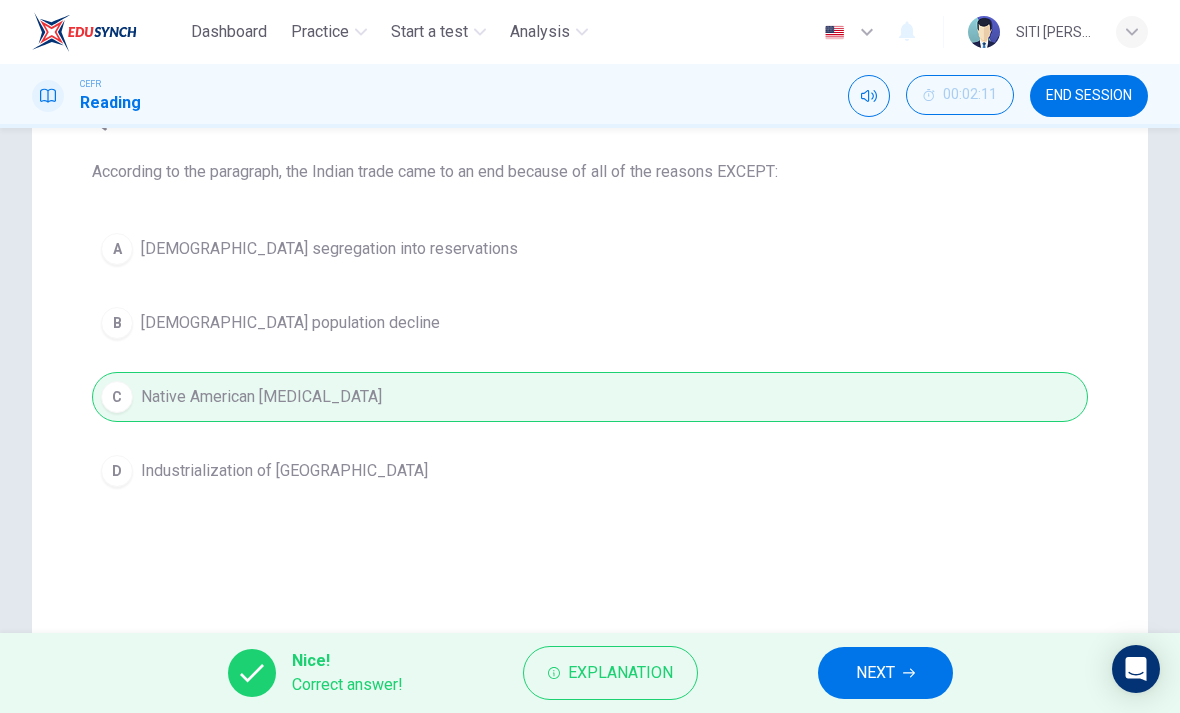 click on "NEXT" at bounding box center [885, 673] 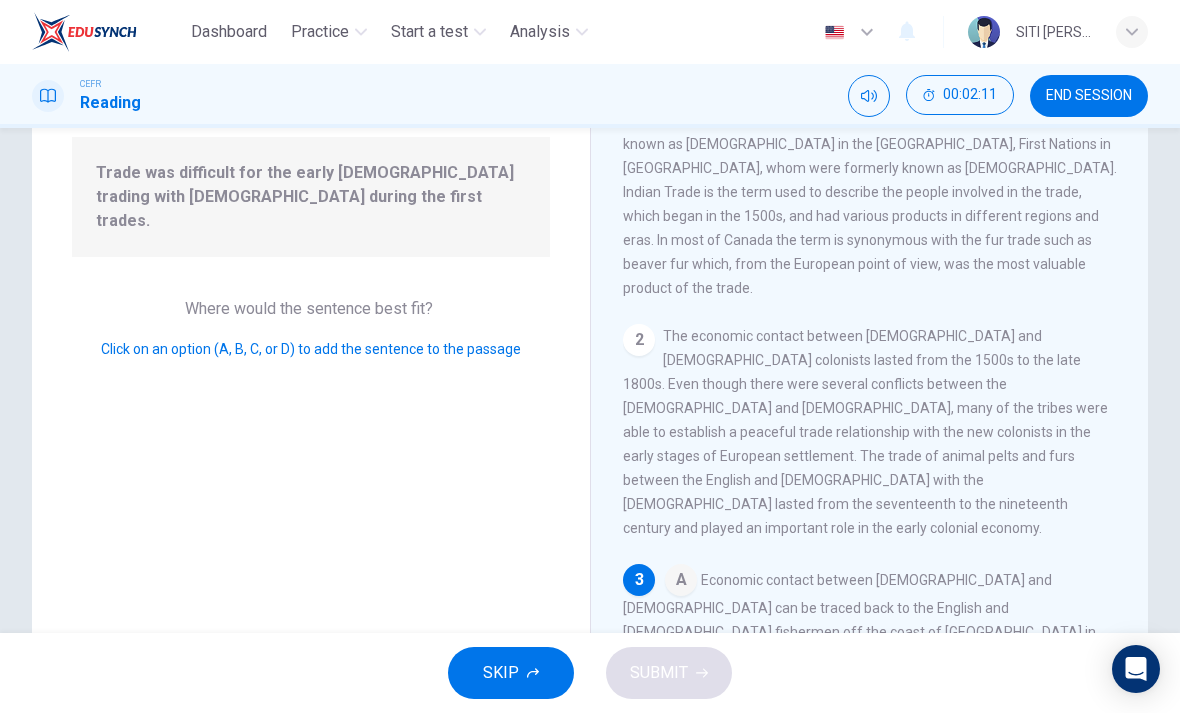 scroll, scrollTop: 321, scrollLeft: 0, axis: vertical 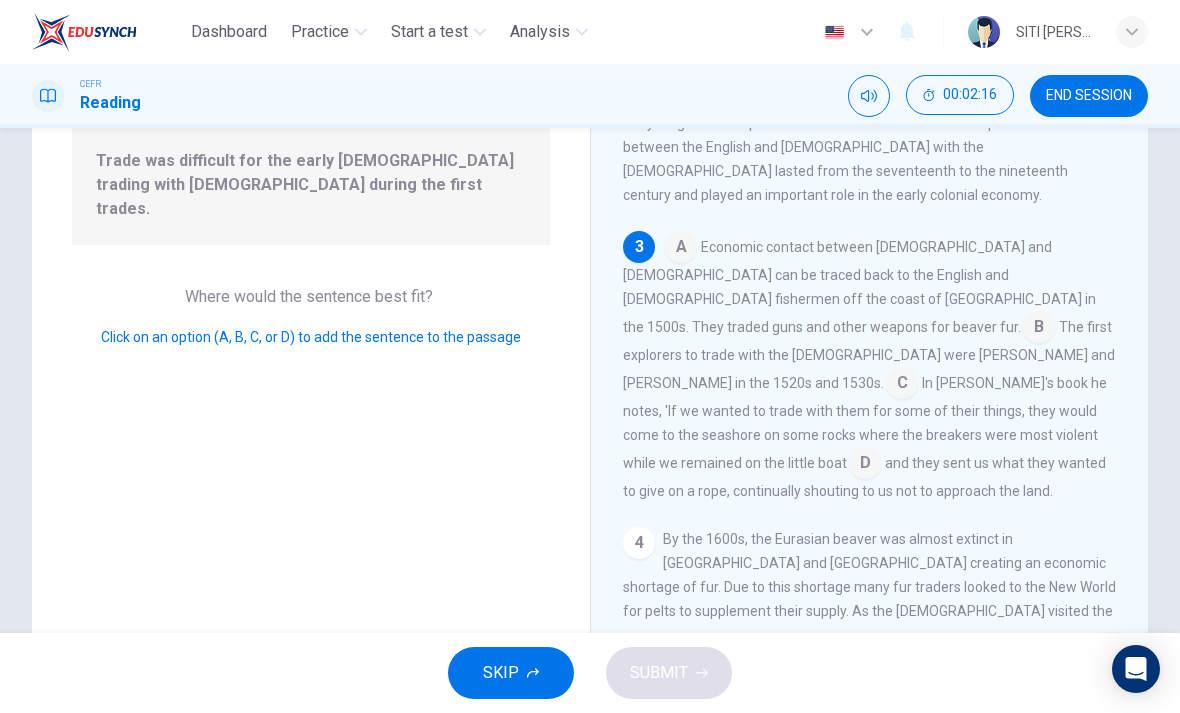 click at bounding box center (1039, 329) 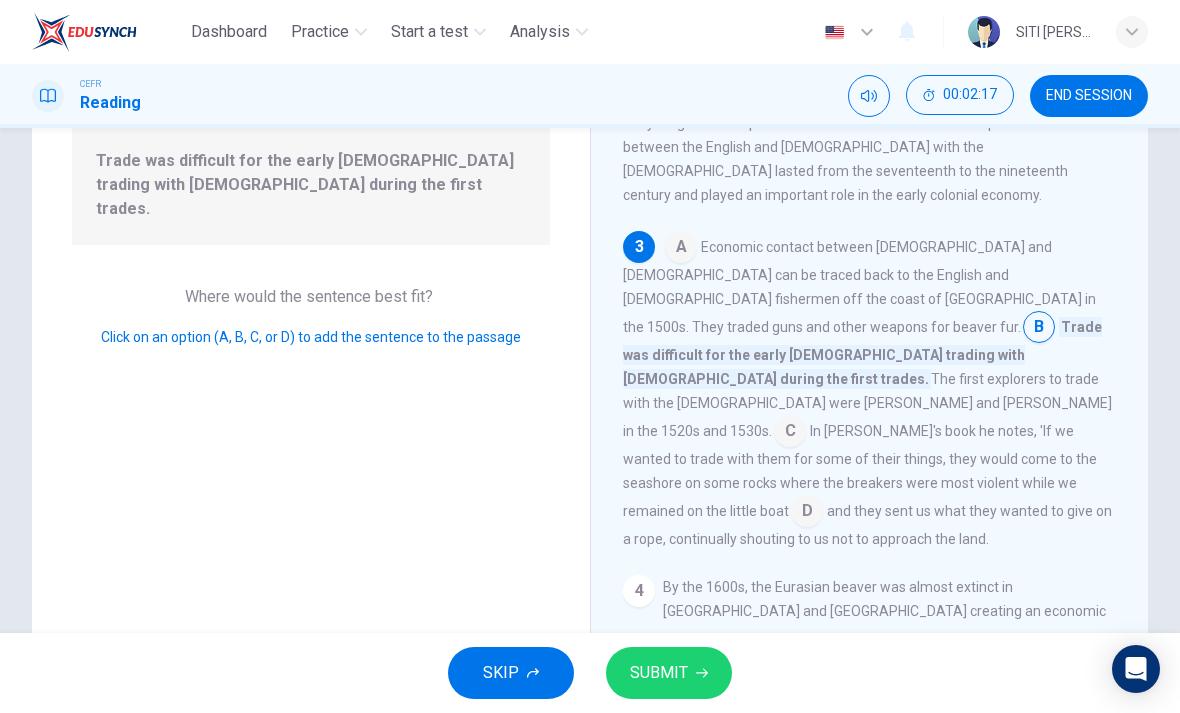 click 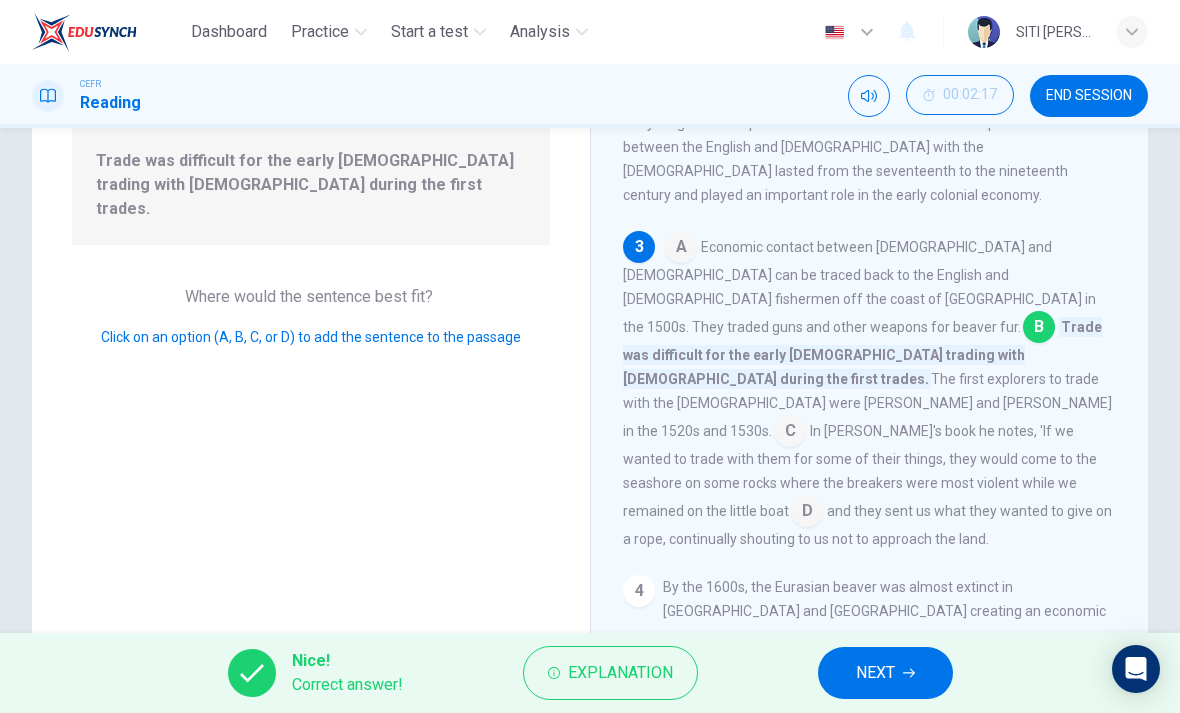 click on "NEXT" at bounding box center [885, 673] 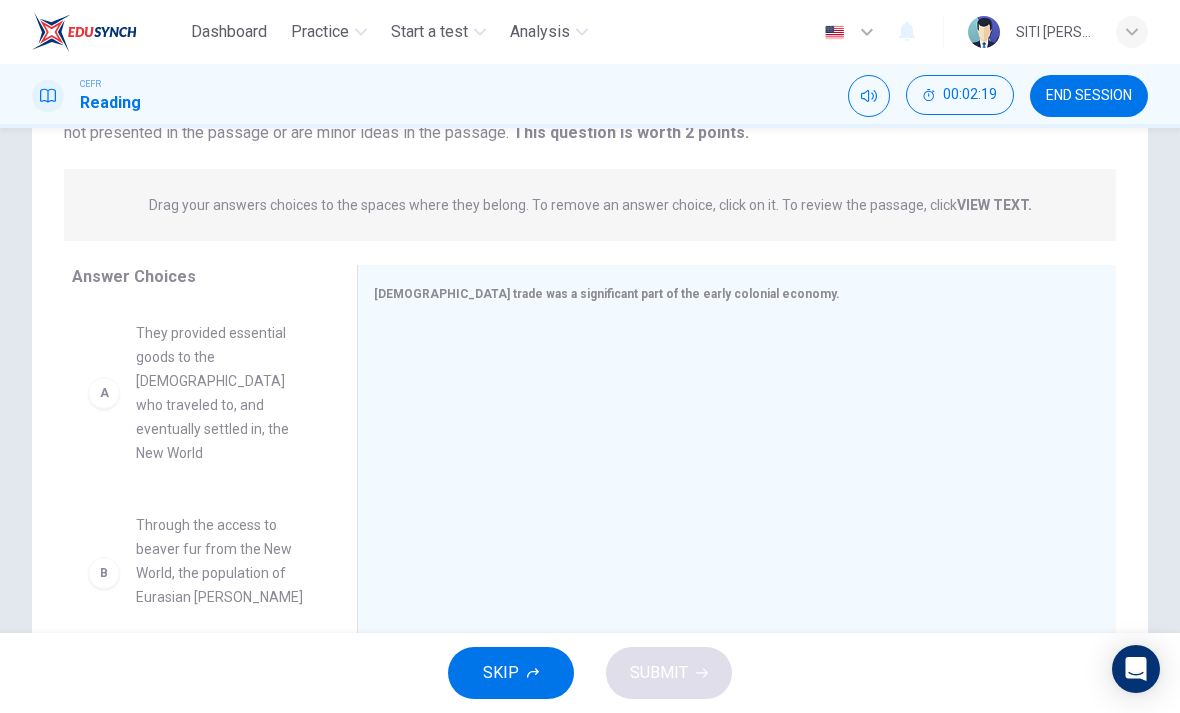 click on "They provided essential goods to the Europeans who traveled to, and eventually settled in, the New World" at bounding box center (222, 393) 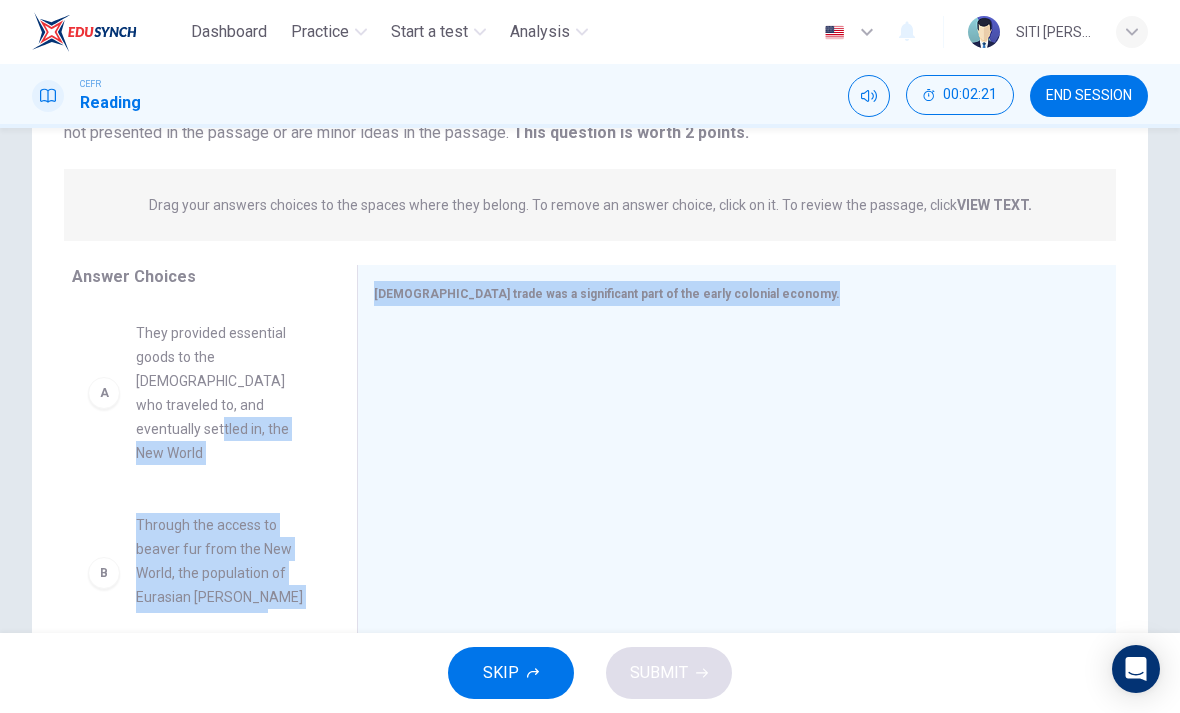 click on "A They provided essential goods to the Europeans who traveled to, and eventually settled in, the New World" at bounding box center (198, 393) 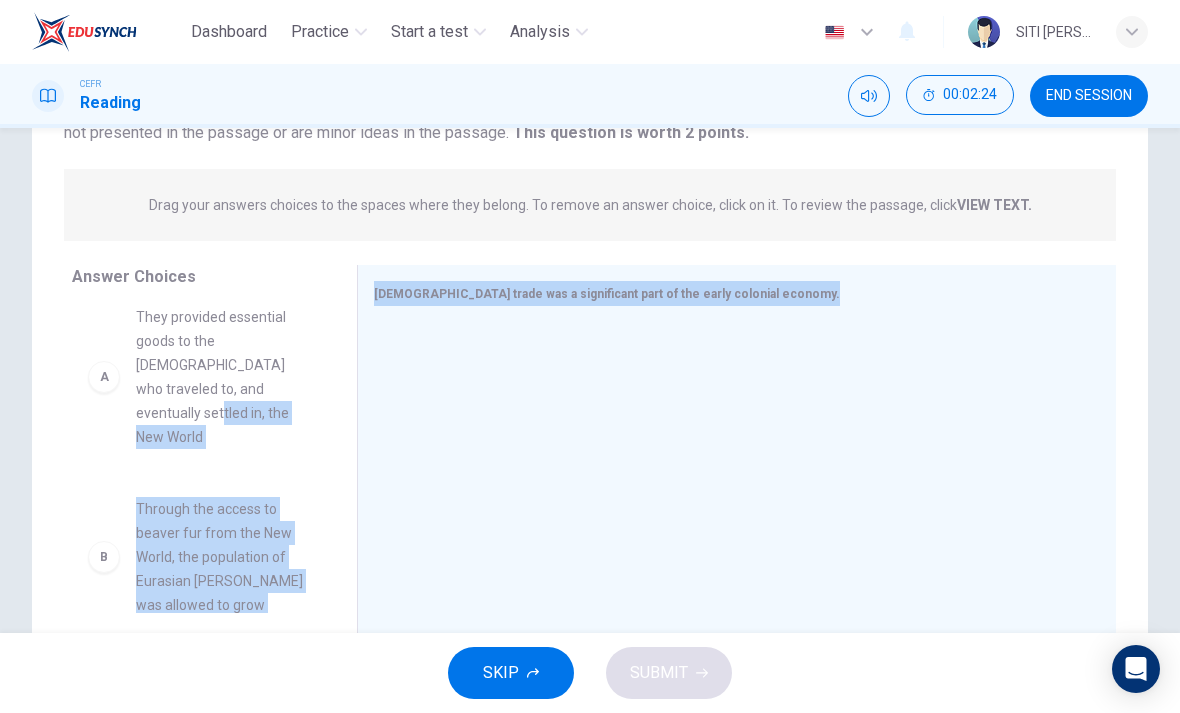 scroll, scrollTop: 29, scrollLeft: 0, axis: vertical 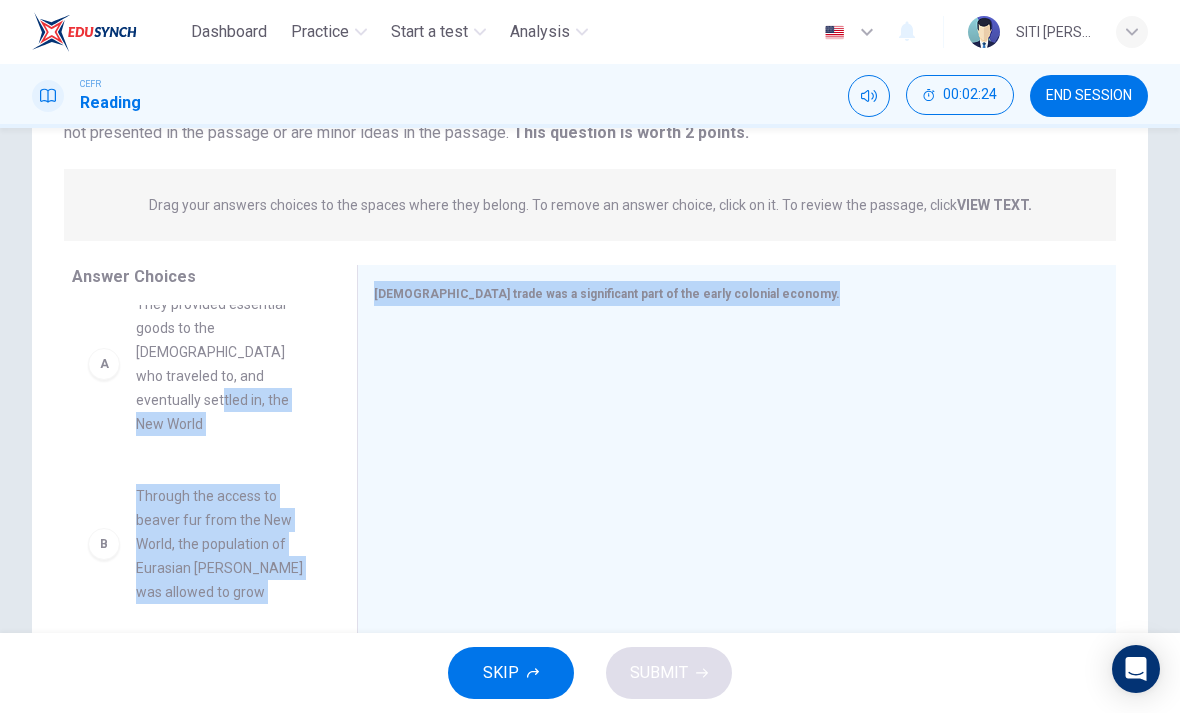 click on "A They provided essential goods to the Europeans who traveled to, and eventually settled in, the New World" at bounding box center (198, 364) 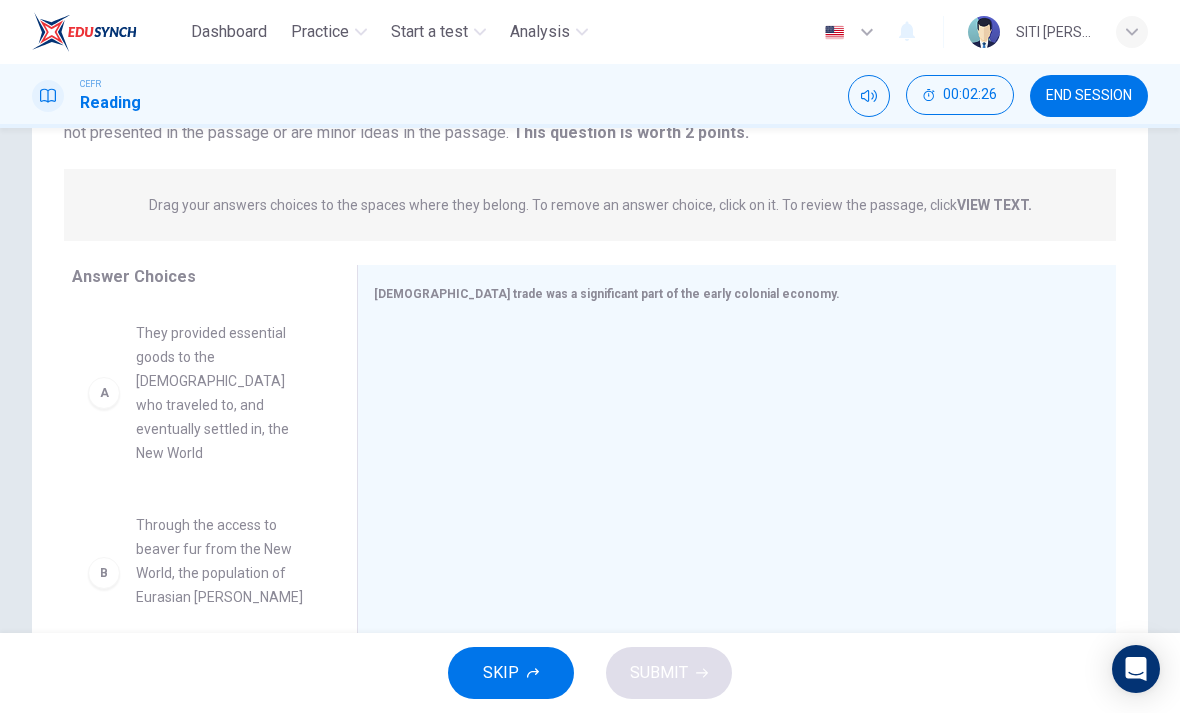 scroll, scrollTop: 0, scrollLeft: 0, axis: both 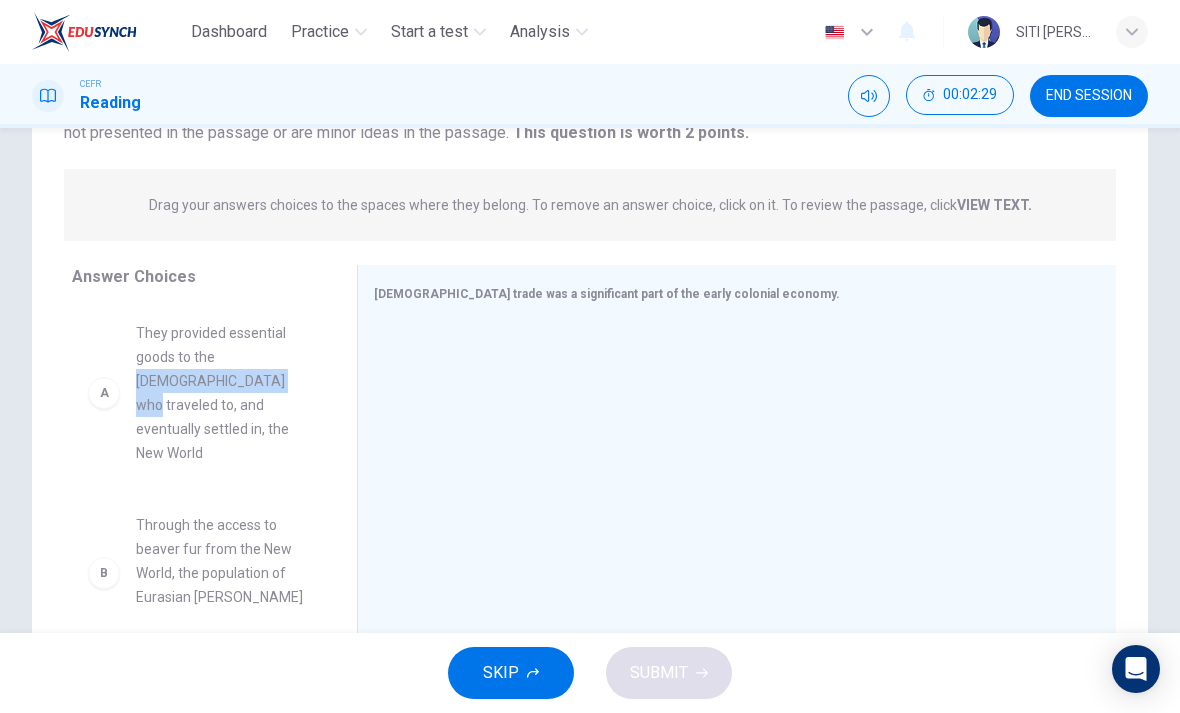 click on "They provided essential goods to the Europeans who traveled to, and eventually settled in, the New World" at bounding box center [222, 393] 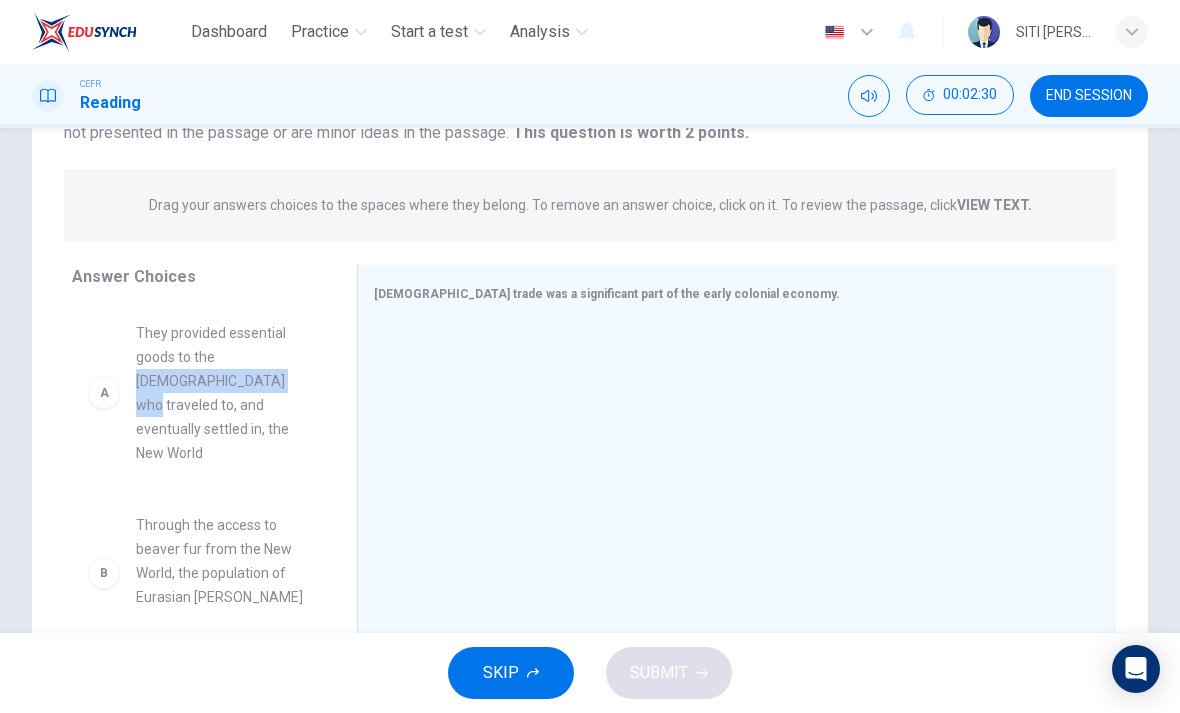 click on "B Through the access to beaver fur from the New World, the population of Eurasian beavers was allowed to grow" at bounding box center (198, 573) 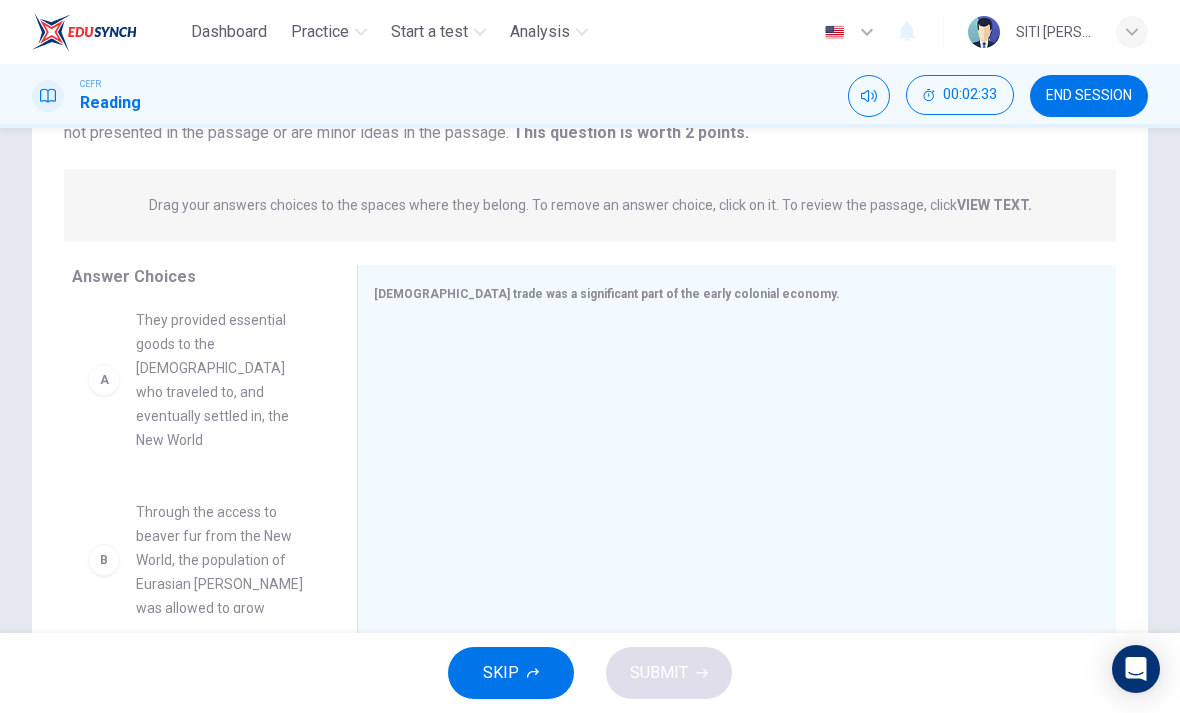 scroll, scrollTop: 12, scrollLeft: 0, axis: vertical 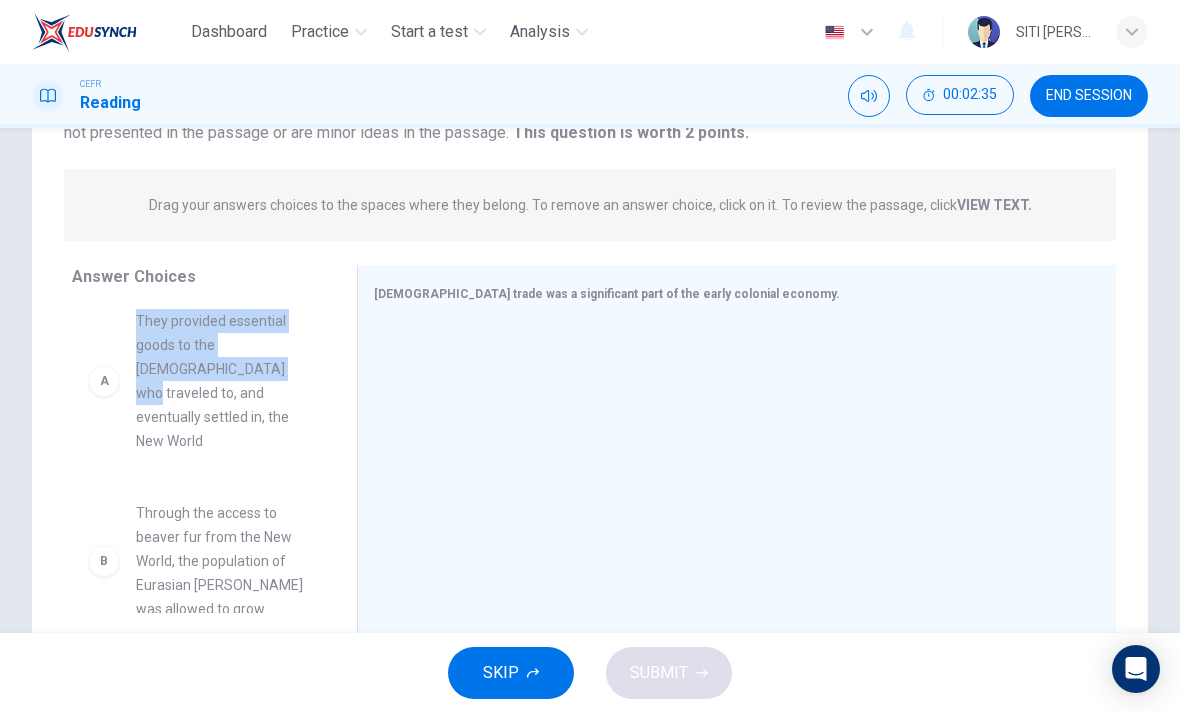 click on "A They provided essential goods to the Europeans who traveled to, and eventually settled in, the New World" at bounding box center [198, 381] 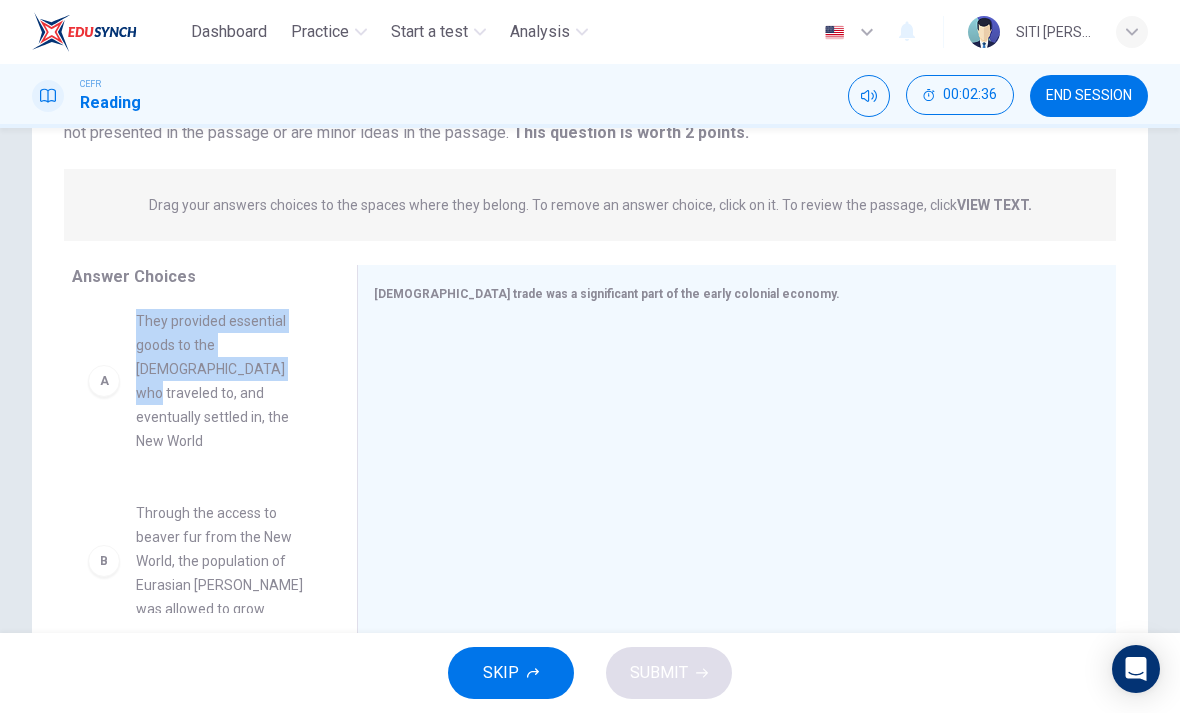 click on "They provided essential goods to the Europeans who traveled to, and eventually settled in, the New World" at bounding box center [222, 381] 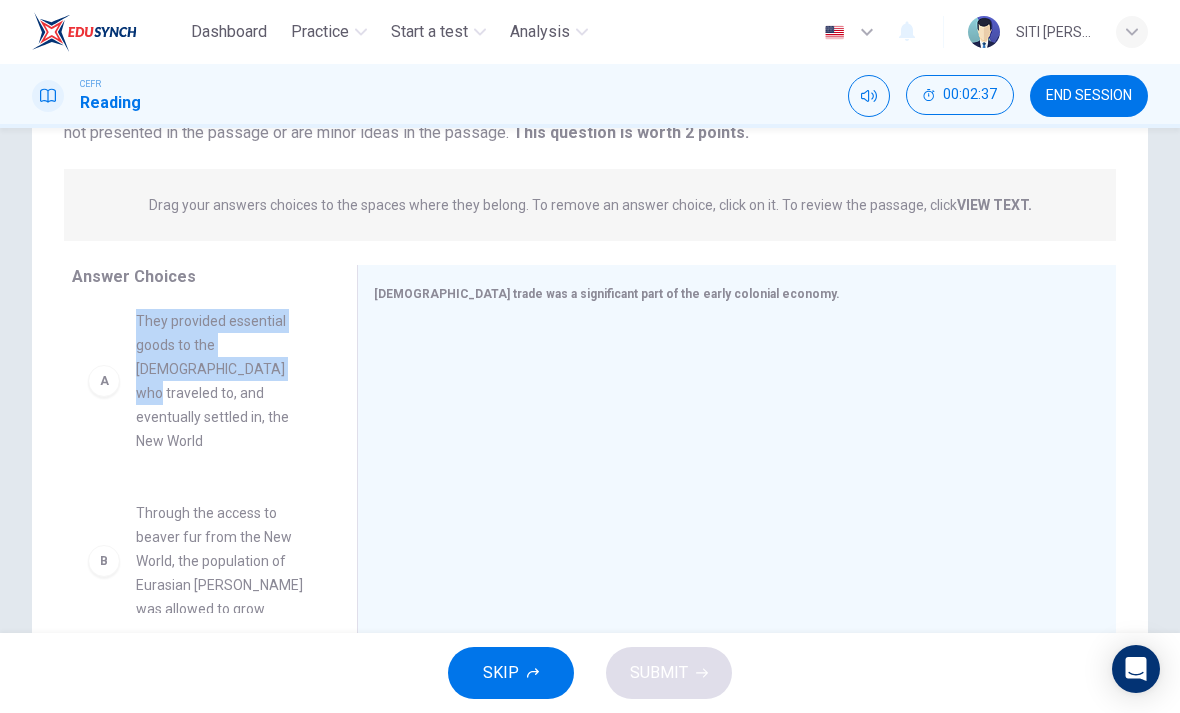scroll, scrollTop: 24, scrollLeft: 0, axis: vertical 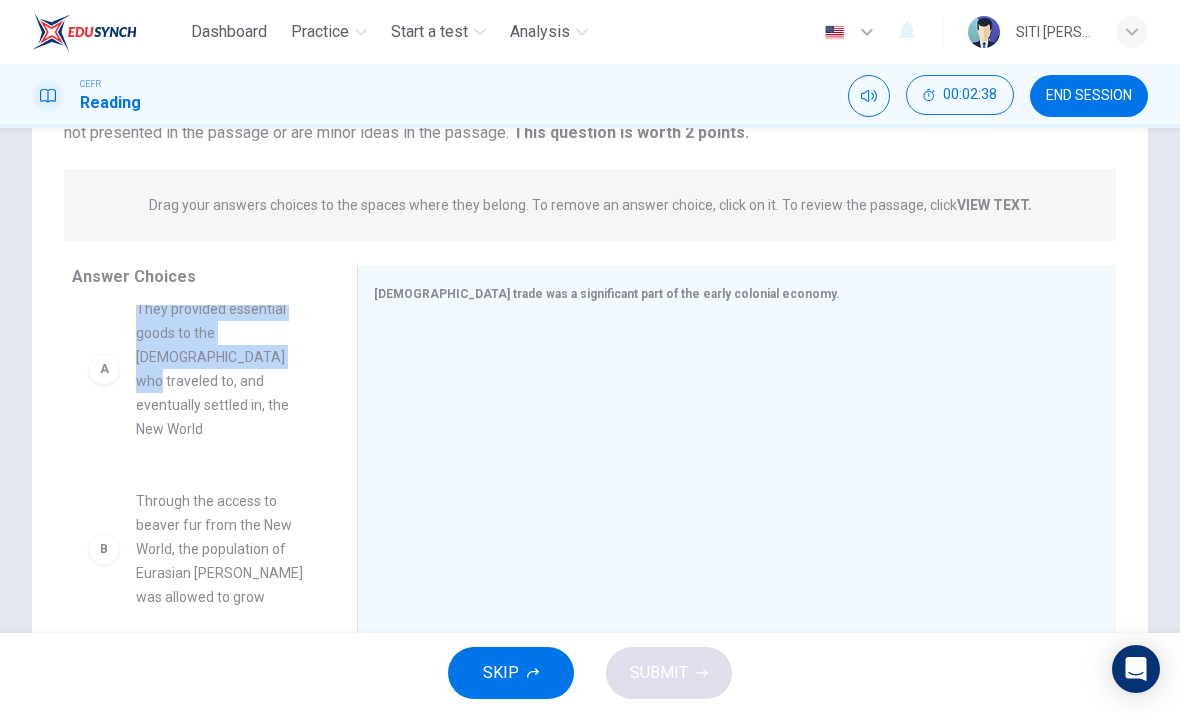 click on "They provided essential goods to the Europeans who traveled to, and eventually settled in, the New World" at bounding box center [222, 369] 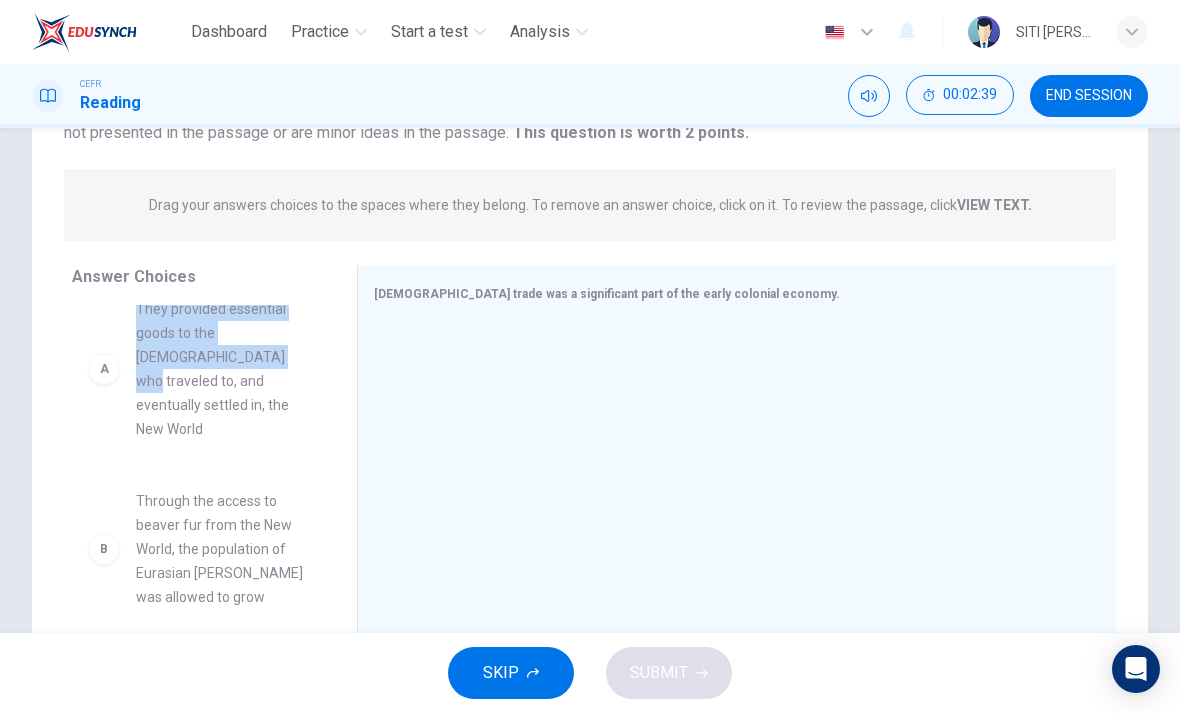 click on "Through the access to beaver fur from the New World, the population of Eurasian beavers was allowed to grow" at bounding box center (222, 549) 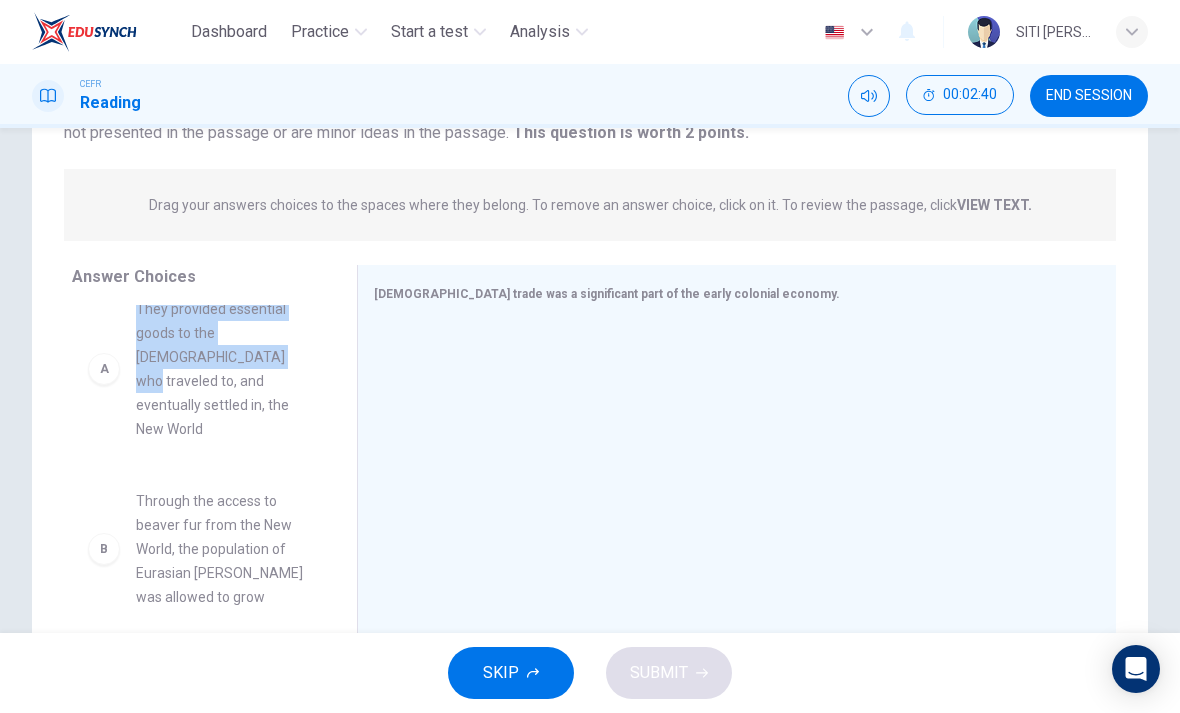 click on "A They provided essential goods to the Europeans who traveled to, and eventually settled in, the New World" at bounding box center (198, 369) 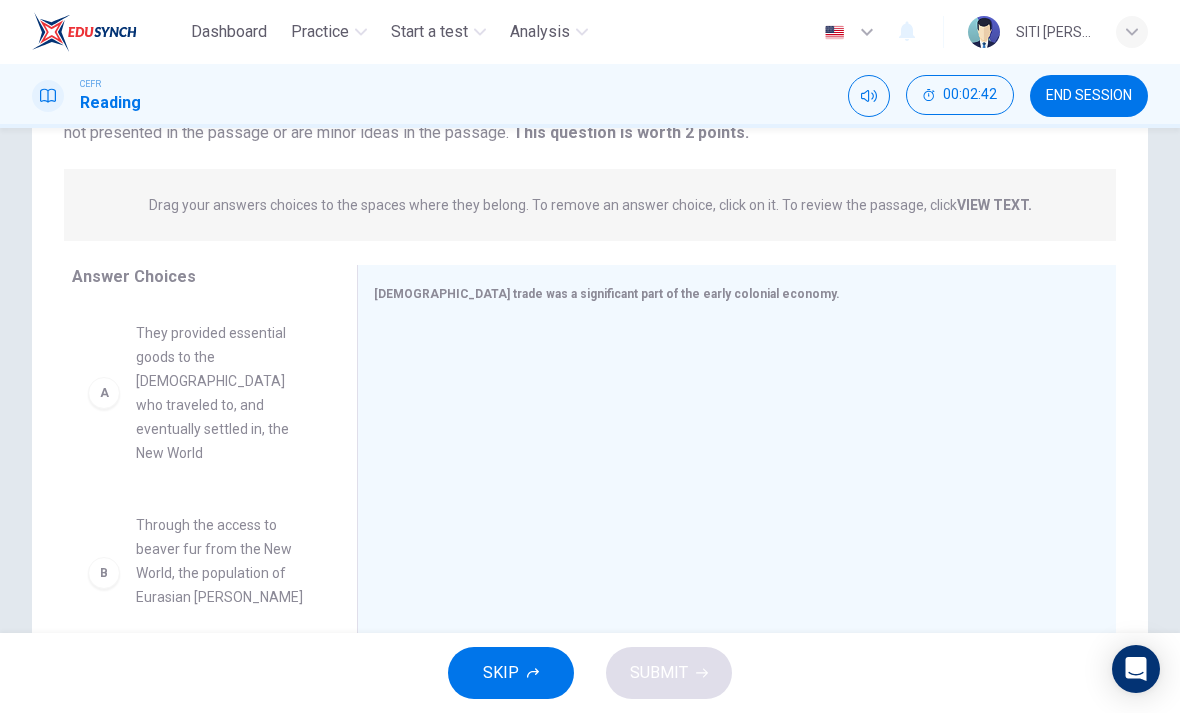 scroll, scrollTop: 0, scrollLeft: 0, axis: both 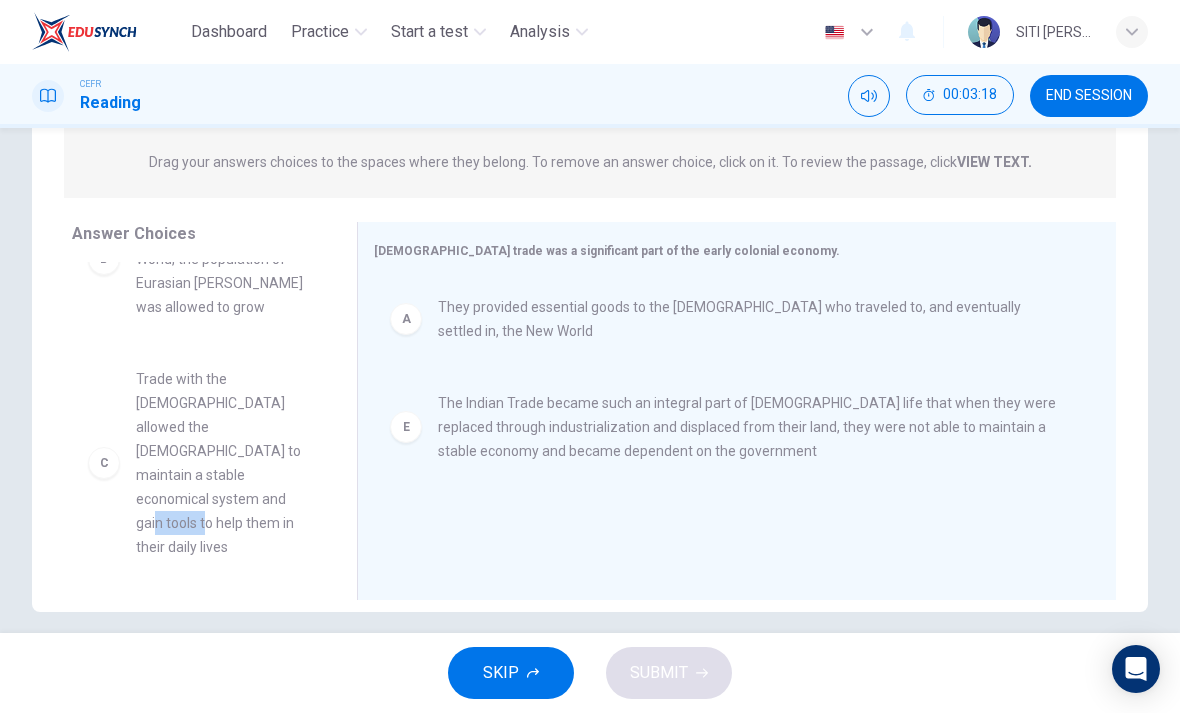 click on "Answer Choices B Through the access to beaver fur from the New World, the population of Eurasian beavers was allowed to grow C Trade with the Europeans allowed the Native Americans to maintain a stable economical system and gain tools to help them in their daily lives D Europeans continued to advance in their colonization and displaced the Native Americans they had once relied on to provide them with certain goods F Regular trade between the Native Americans and Europeans made harbors the primary trading location" at bounding box center (194, 416) 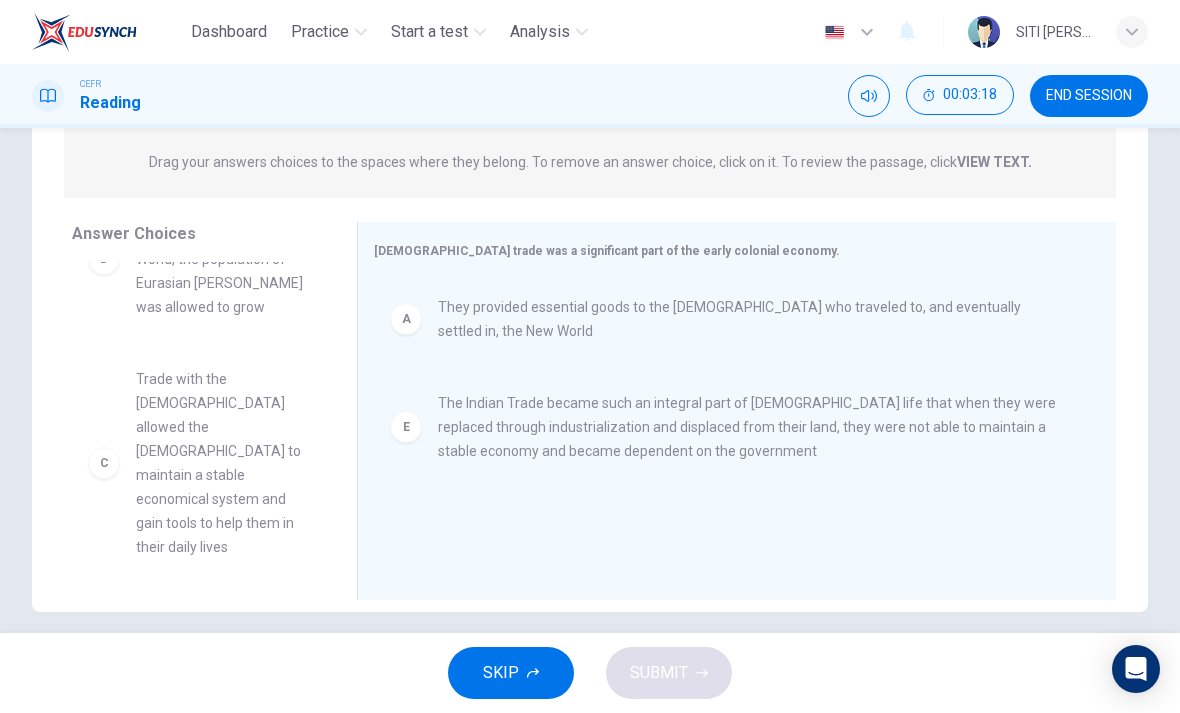 click on "Answer Choices B Through the access to beaver fur from the New World, the population of Eurasian beavers was allowed to grow C Trade with the Europeans allowed the Native Americans to maintain a stable economical system and gain tools to help them in their daily lives D Europeans continued to advance in their colonization and displaced the Native Americans they had once relied on to provide them with certain goods F Regular trade between the Native Americans and Europeans made harbors the primary trading location" at bounding box center (194, 416) 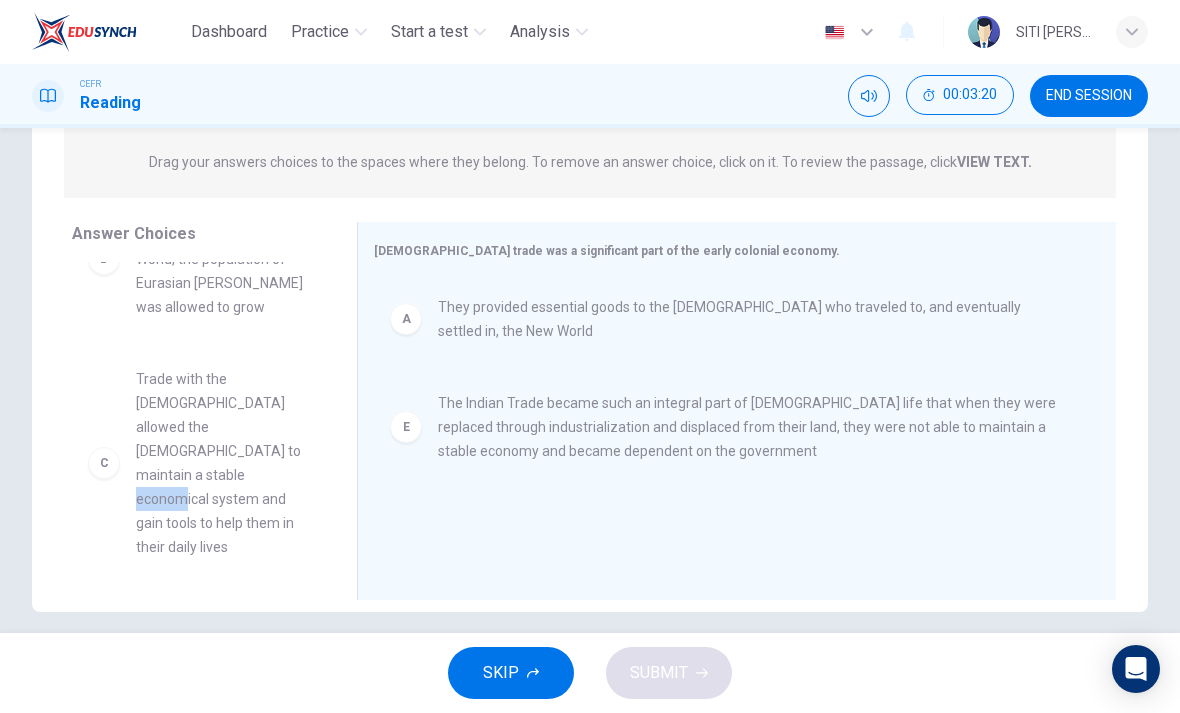 click on "D Europeans continued to advance in their colonization and displaced the Native Americans they had once relied on to provide them with certain goods" at bounding box center (198, 703) 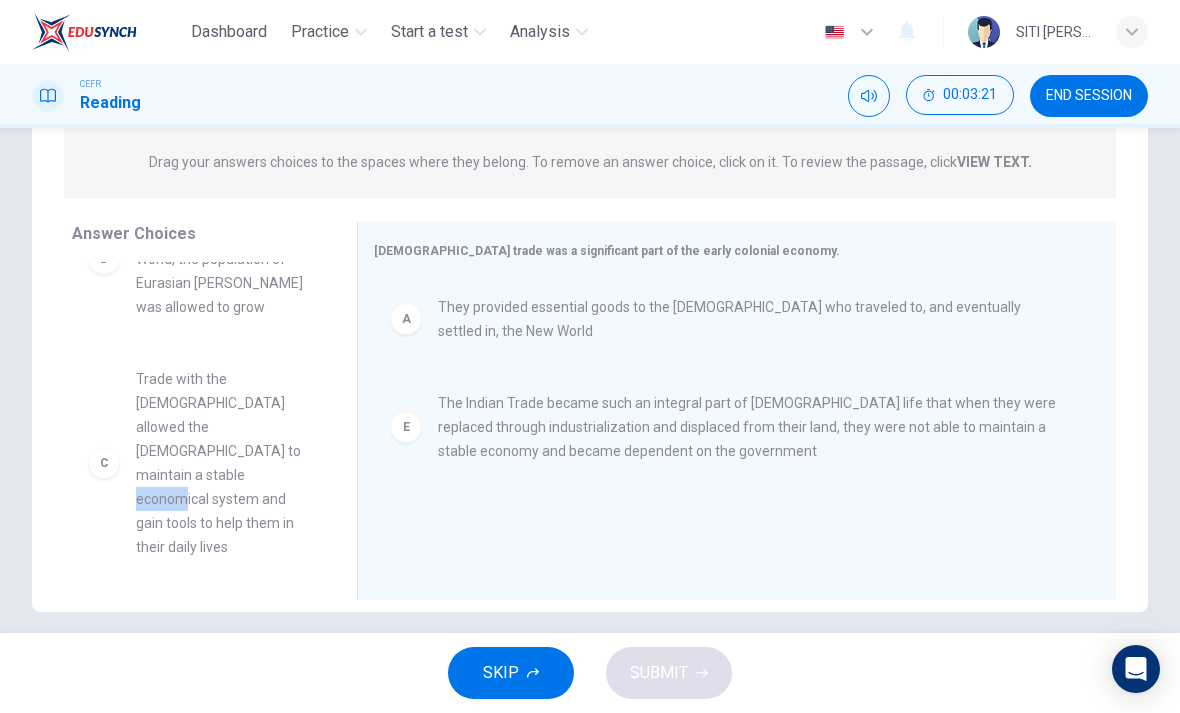 click on "Native American trade was a significant part of the early colonial economy. A They provided essential goods to the Europeans who traveled to, and eventually settled in, the New World E The Indian Trade became such an integral part of Native American life that when they were replaced through industrialization and displaced from their land, they were not able to maintain a stable economy and became dependent on the government" at bounding box center (736, 411) 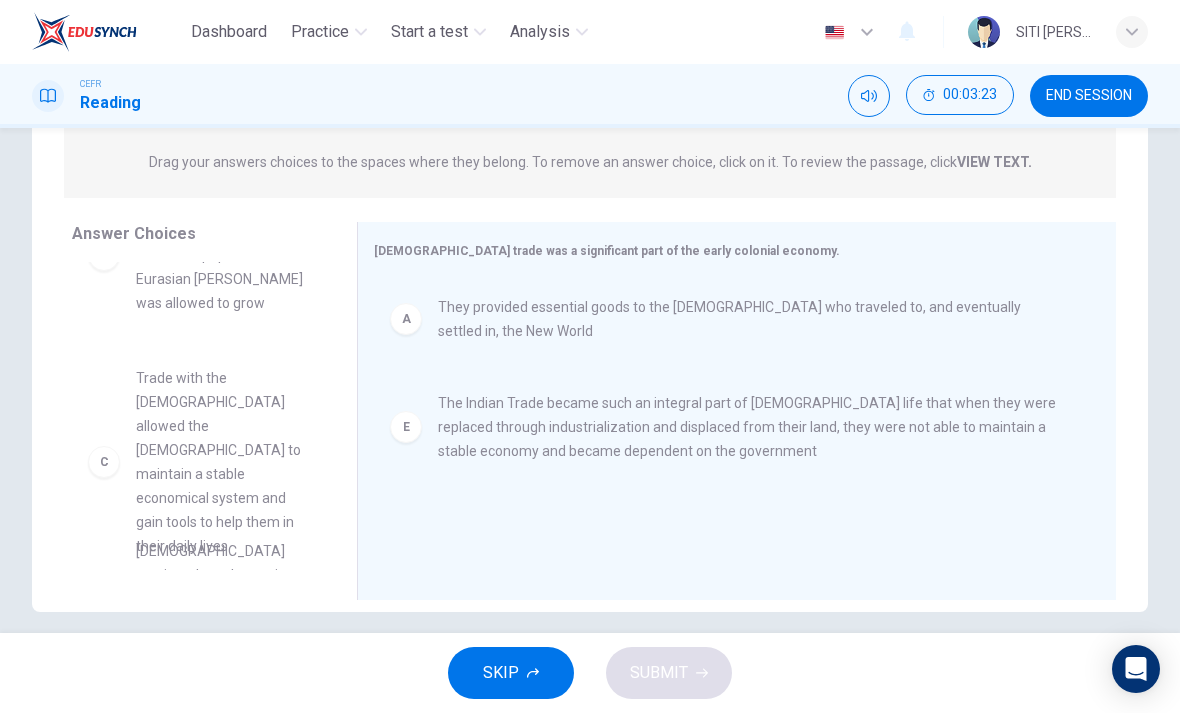 scroll, scrollTop: 84, scrollLeft: 0, axis: vertical 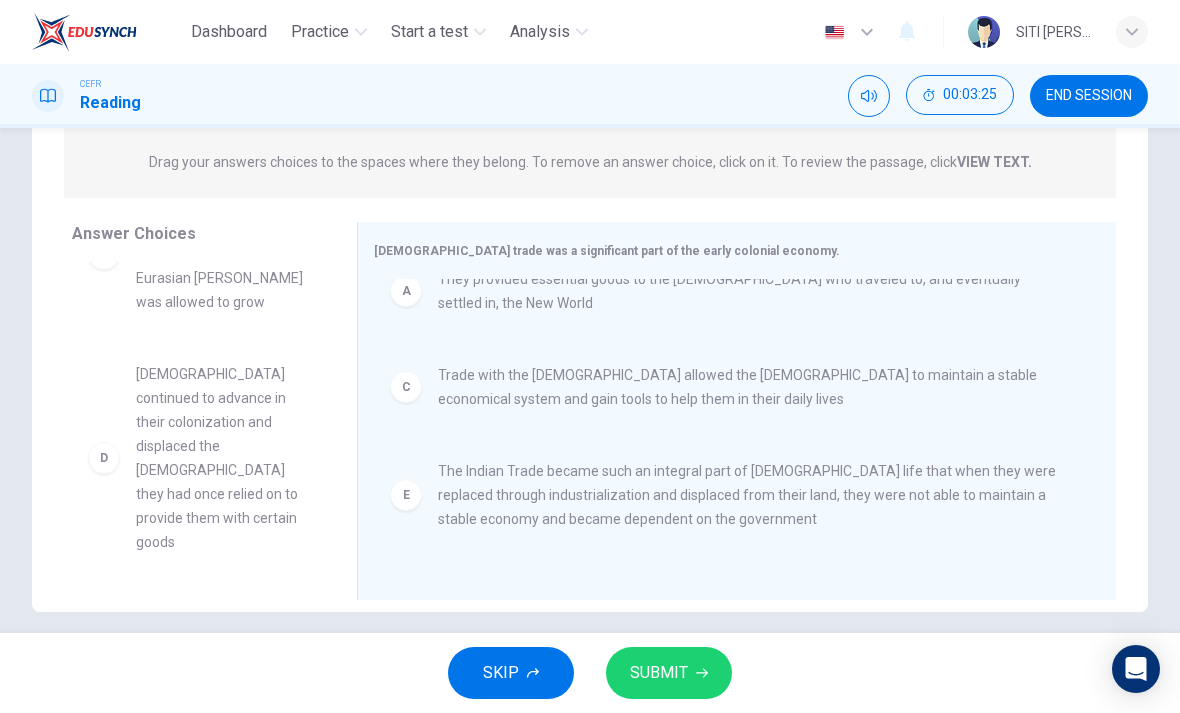 click on "SUBMIT" at bounding box center [669, 673] 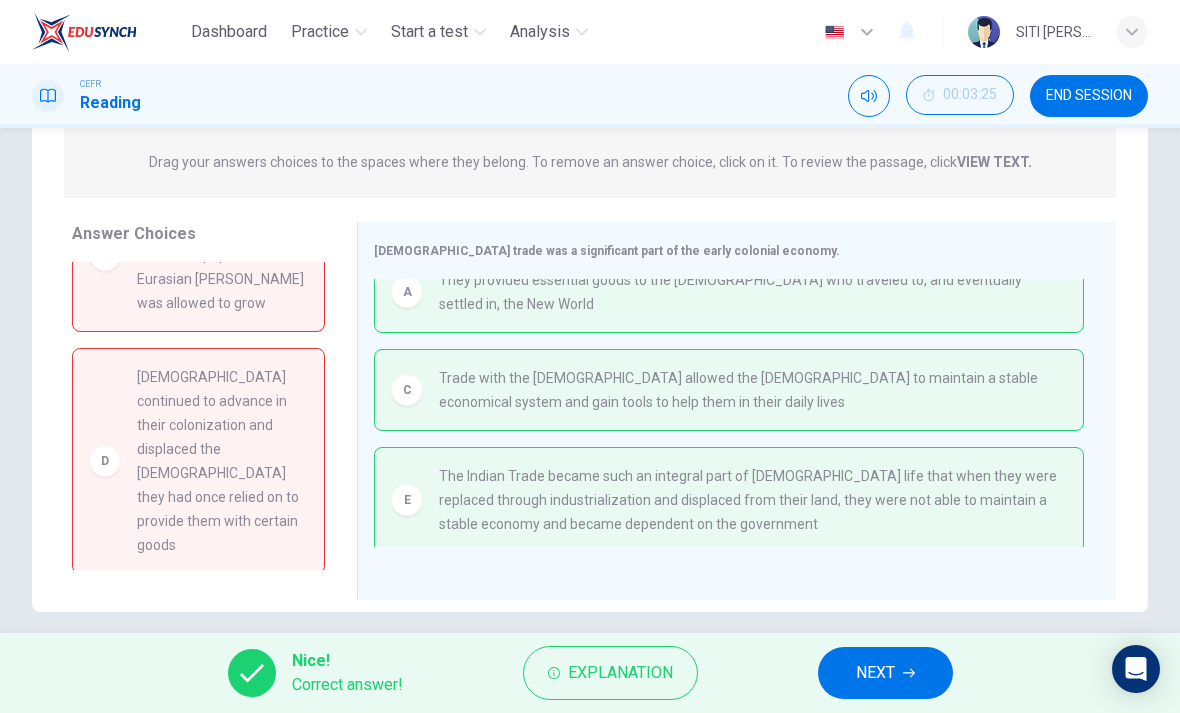 click on "NEXT" at bounding box center (875, 673) 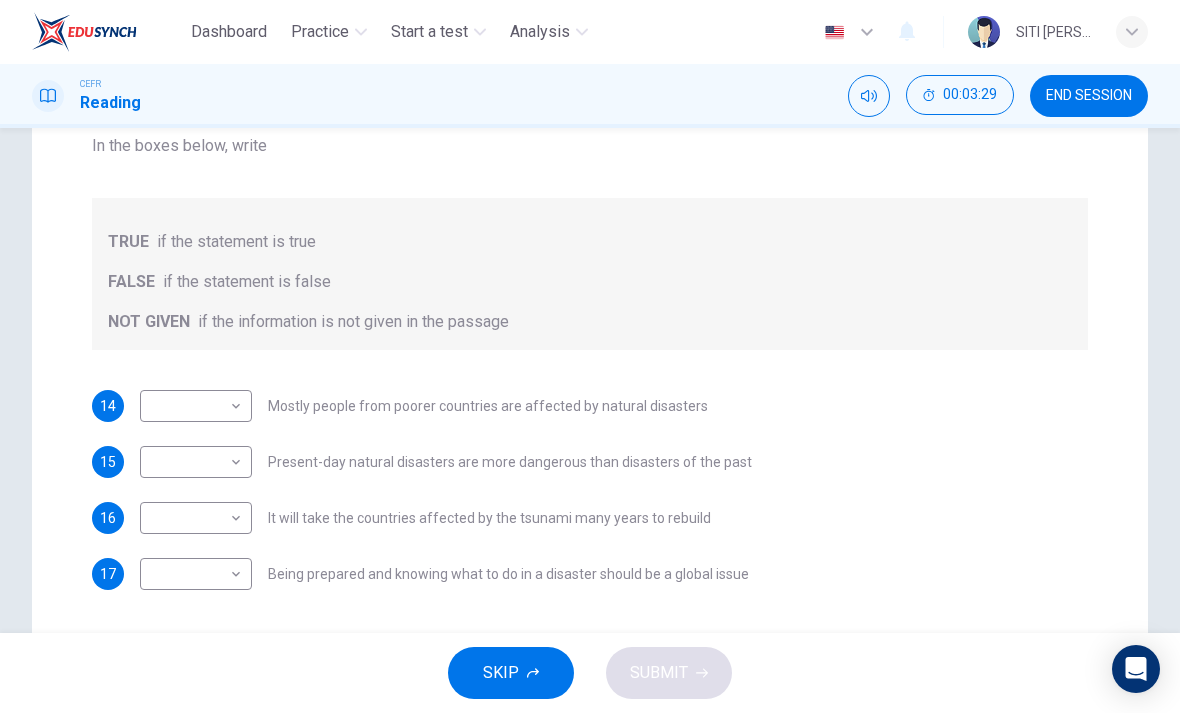 scroll, scrollTop: 267, scrollLeft: 0, axis: vertical 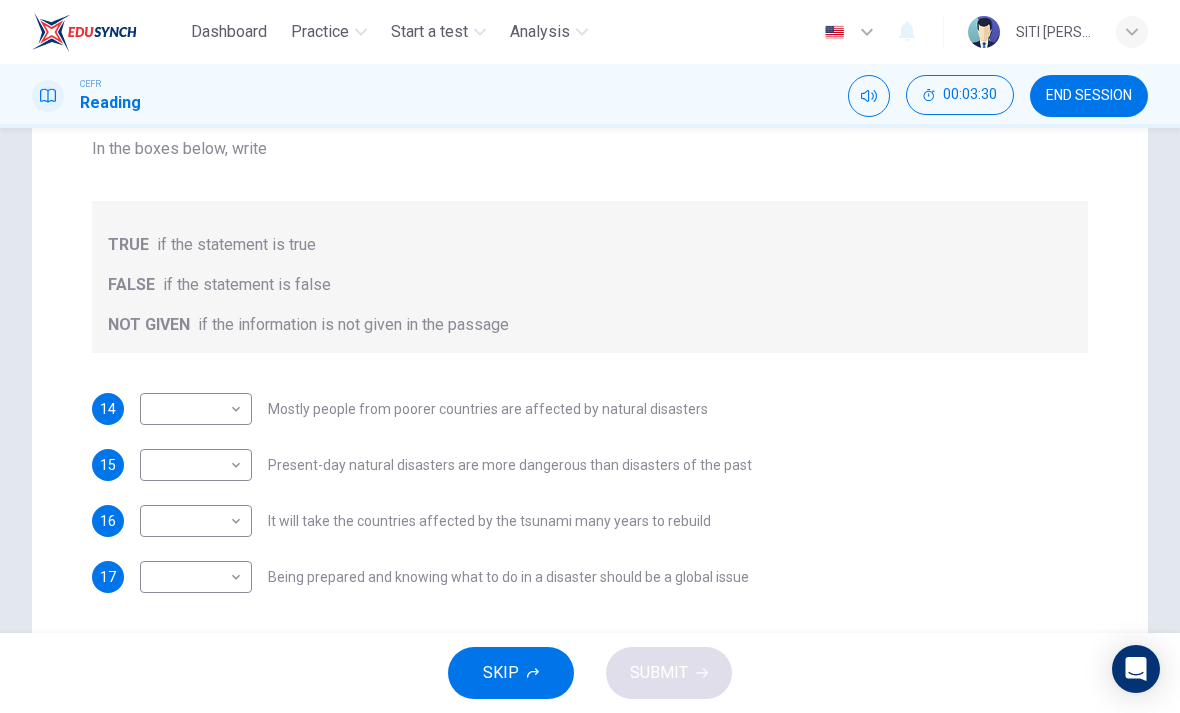 click on "Dashboard Practice Start a test Analysis English en ​ SITI KHADIJAH BINTI KAMARUDIN CEFR Reading 00:03:30 END SESSION Questions 14 - 17 Do the following statements agree with the information given in the Reading Passage?
In the boxes below, write TRUE if the statement is true FALSE if the statement is false NOT GIVEN if the information is not given in the passage 14 ​ ​ Mostly people from poorer countries are affected by natural disasters 15 ​ ​ Present-day natural disasters are more dangerous than disasters of the past 16 ​ ​ It will take the countries affected by the tsunami many years to rebuild 17 ​ ​ Being prepared and knowing what to do in a disaster should be a global issue Preparing for the Threat CLICK TO ZOOM Click to Zoom 1 2 3 4 5 6 SKIP SUBMIT Dashboard Practice Start a test Analysis Notifications © Copyright  2025" at bounding box center (590, 356) 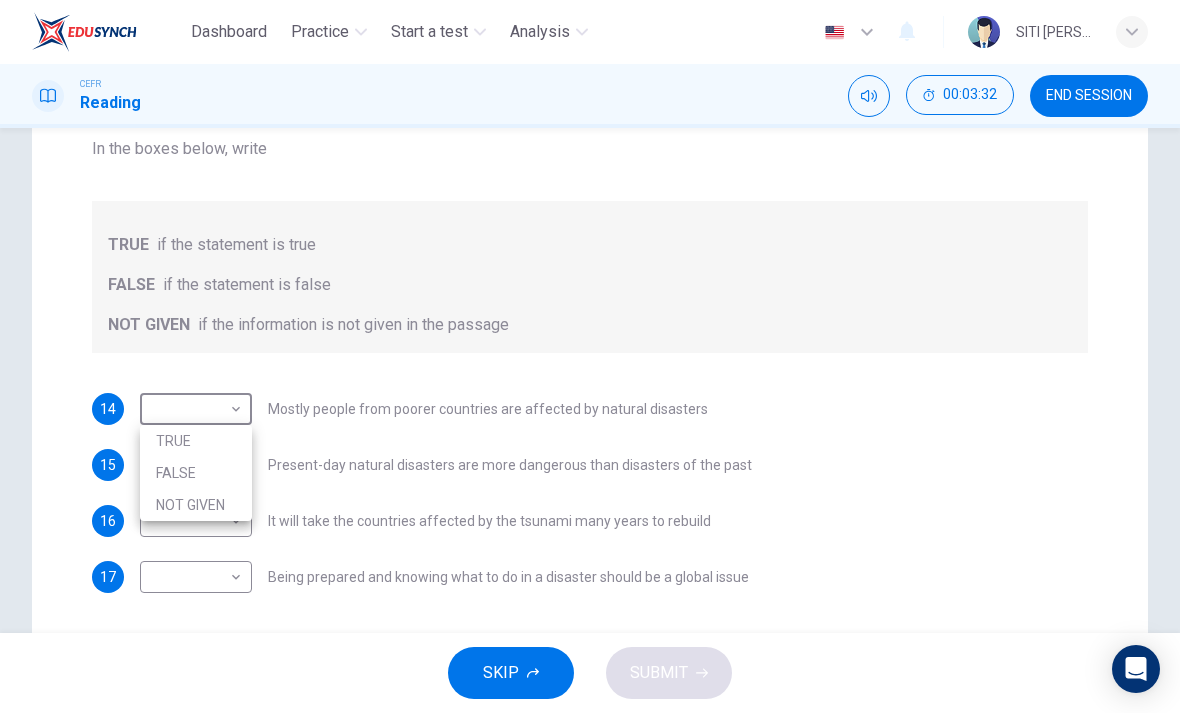 click on "FALSE" at bounding box center [196, 473] 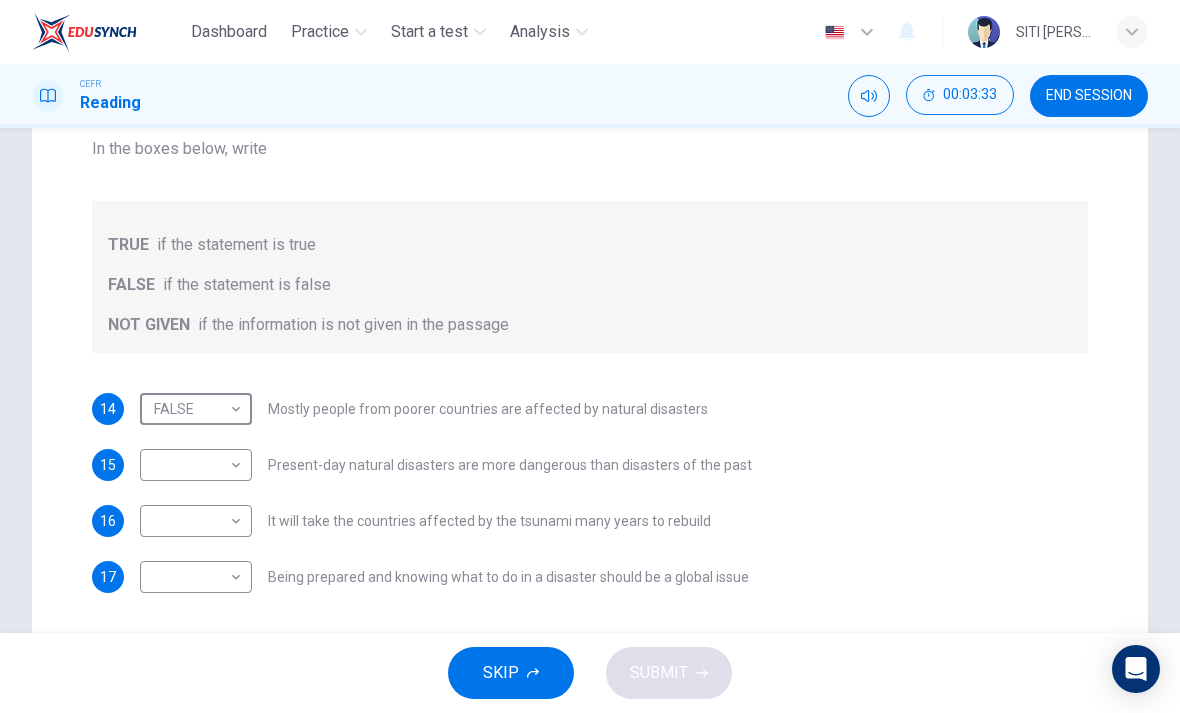 click on "Dashboard Practice Start a test Analysis English en ​ SITI KHADIJAH BINTI KAMARUDIN CEFR Reading 00:03:33 END SESSION Questions 14 - 17 Do the following statements agree with the information given in the Reading Passage?
In the boxes below, write TRUE if the statement is true FALSE if the statement is false NOT GIVEN if the information is not given in the passage 14 FALSE FALSE ​ Mostly people from poorer countries are affected by natural disasters 15 ​ ​ Present-day natural disasters are more dangerous than disasters of the past 16 ​ ​ It will take the countries affected by the tsunami many years to rebuild 17 ​ ​ Being prepared and knowing what to do in a disaster should be a global issue Preparing for the Threat CLICK TO ZOOM Click to Zoom 1 2 3 4 5 6 SKIP SUBMIT Dashboard Practice Start a test Analysis Notifications © Copyright  2025" at bounding box center (590, 356) 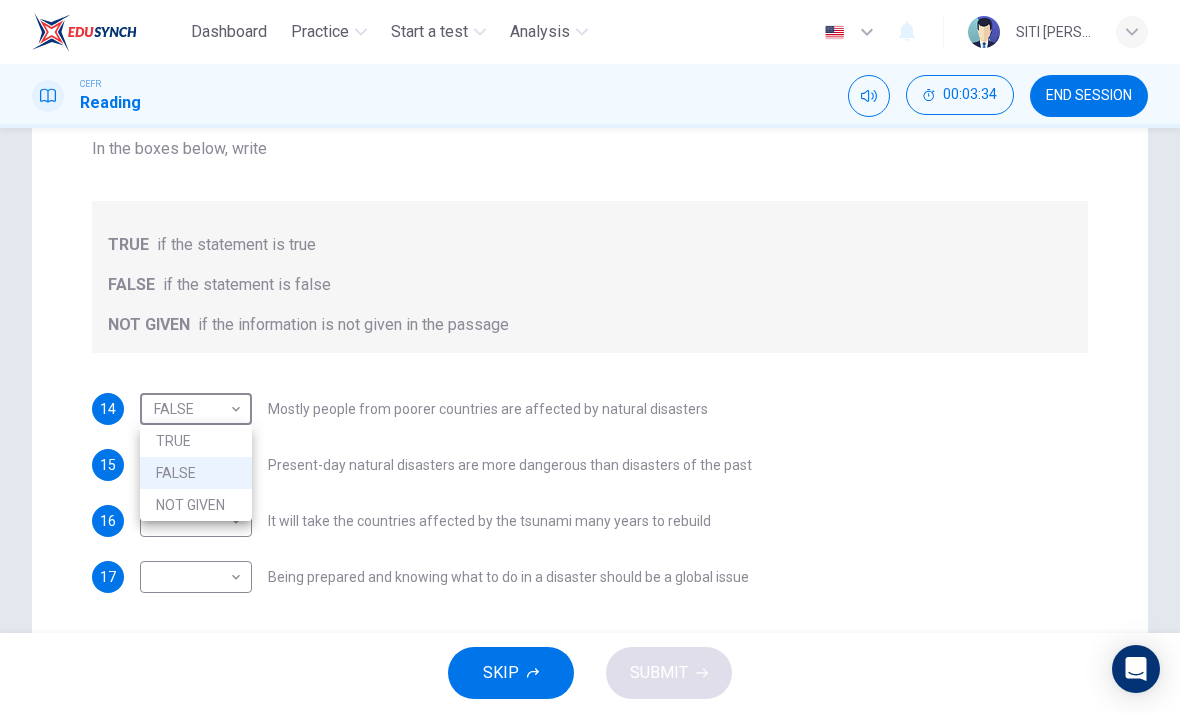 click on "TRUE" at bounding box center [196, 441] 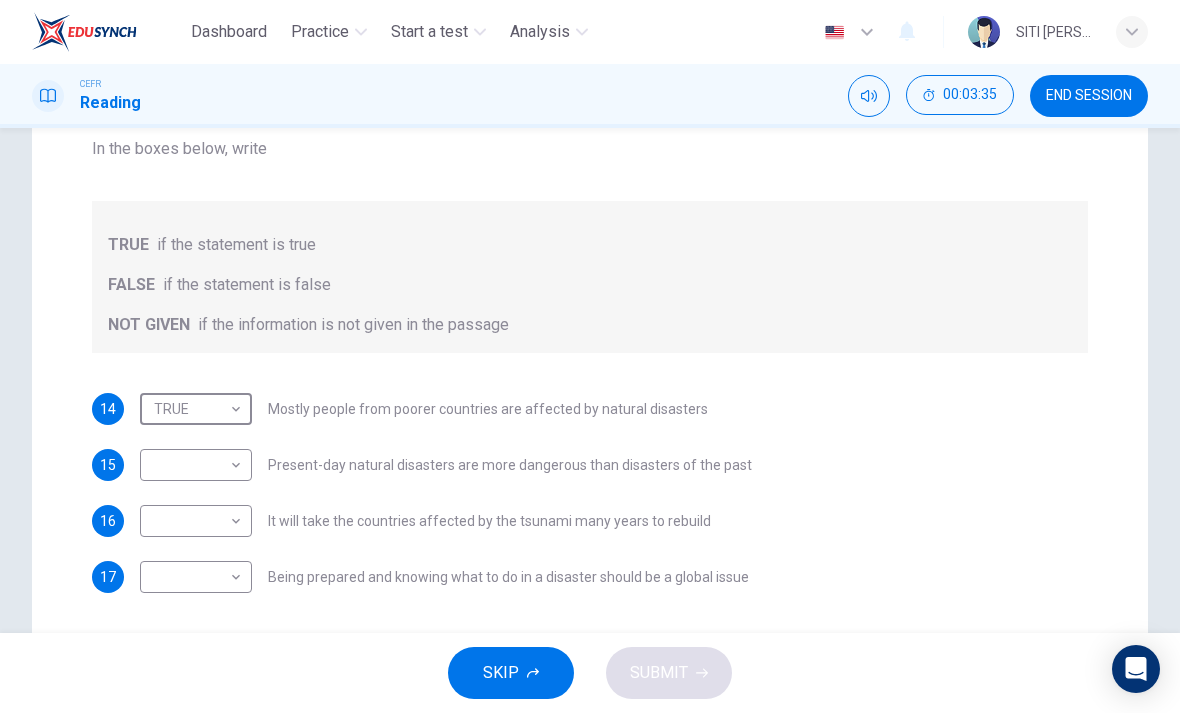 click on "Dashboard Practice Start a test Analysis English en ​ SITI KHADIJAH BINTI KAMARUDIN CEFR Reading 00:03:35 END SESSION Questions 14 - 17 Do the following statements agree with the information given in the Reading Passage?
In the boxes below, write TRUE if the statement is true FALSE if the statement is false NOT GIVEN if the information is not given in the passage 14 TRUE TRUE ​ Mostly people from poorer countries are affected by natural disasters 15 ​ ​ Present-day natural disasters are more dangerous than disasters of the past 16 ​ ​ It will take the countries affected by the tsunami many years to rebuild 17 ​ ​ Being prepared and knowing what to do in a disaster should be a global issue Preparing for the Threat CLICK TO ZOOM Click to Zoom 1 2 3 4 5 6 SKIP SUBMIT Dashboard Practice Start a test Analysis Notifications © Copyright  2025" at bounding box center (590, 356) 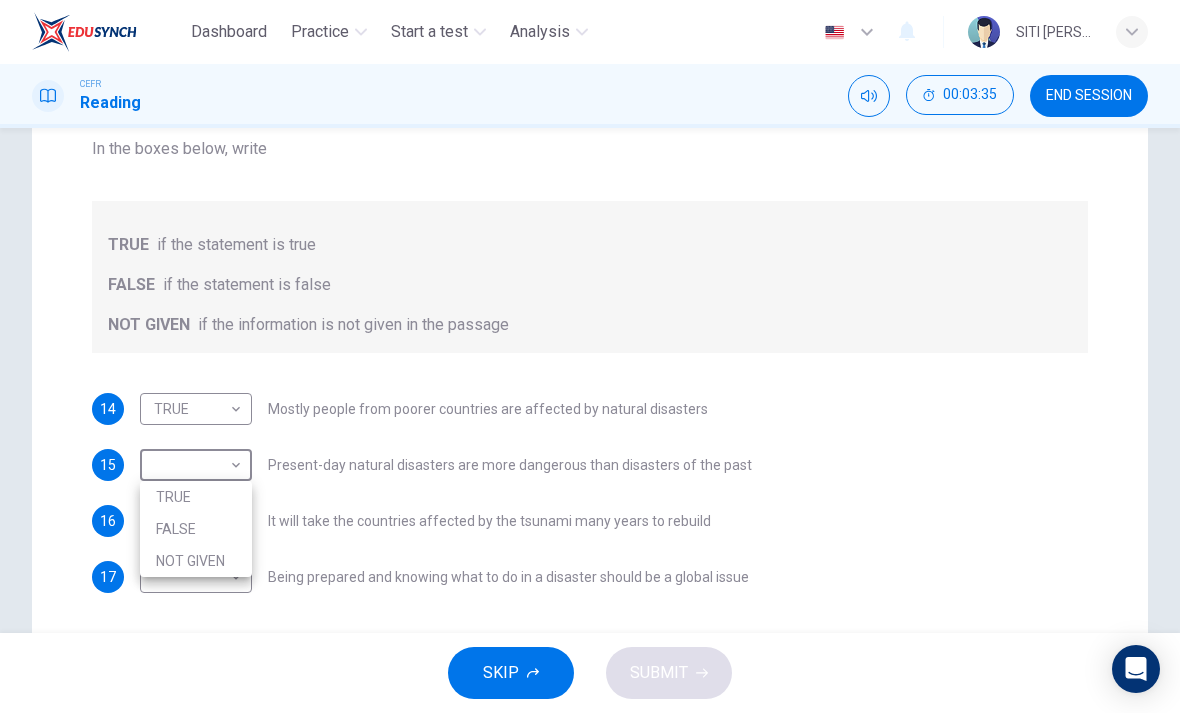 click on "NOT GIVEN" at bounding box center [196, 561] 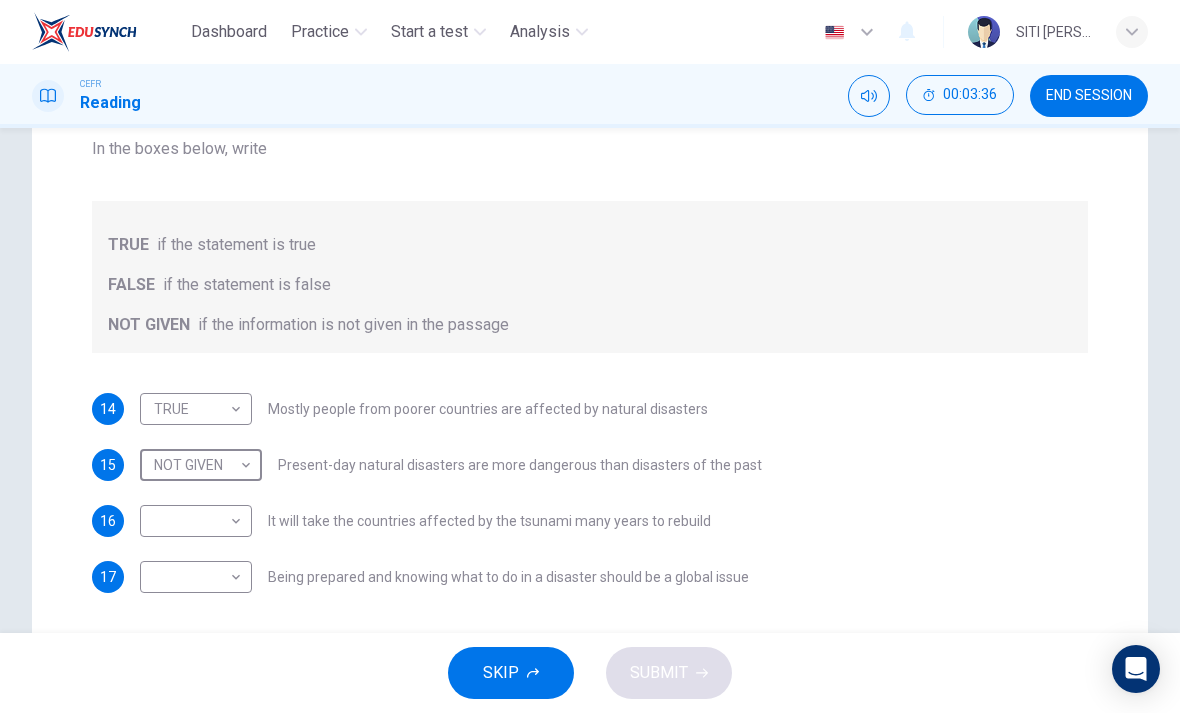 click on "Dashboard Practice Start a test Analysis English en ​ SITI KHADIJAH BINTI KAMARUDIN CEFR Reading 00:03:36 END SESSION Questions 14 - 17 Do the following statements agree with the information given in the Reading Passage?
In the boxes below, write TRUE if the statement is true FALSE if the statement is false NOT GIVEN if the information is not given in the passage 14 TRUE TRUE ​ Mostly people from poorer countries are affected by natural disasters 15 NOT GIVEN NOT GIVEN ​ Present-day natural disasters are more dangerous than disasters of the past 16 ​ ​ It will take the countries affected by the tsunami many years to rebuild 17 ​ ​ Being prepared and knowing what to do in a disaster should be a global issue Preparing for the Threat CLICK TO ZOOM Click to Zoom 1 2 3 4 5 6 SKIP SUBMIT Dashboard Practice Start a test Analysis Notifications © Copyright  2025" at bounding box center [590, 356] 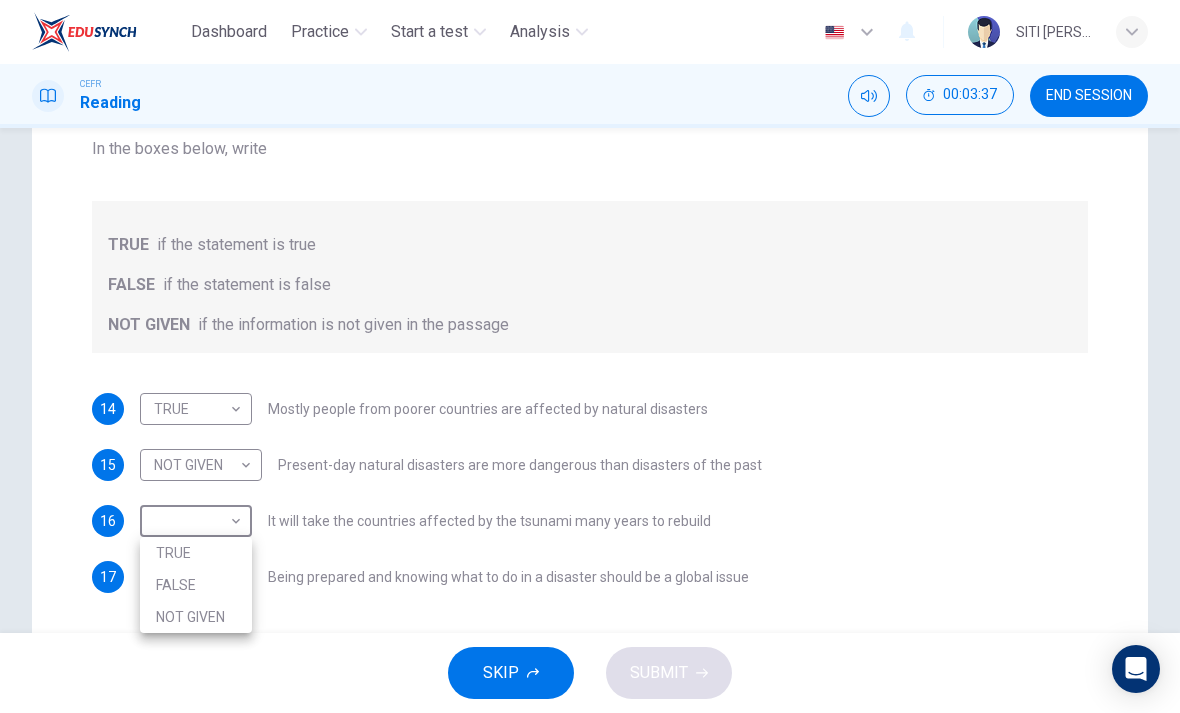 click on "TRUE" at bounding box center (196, 553) 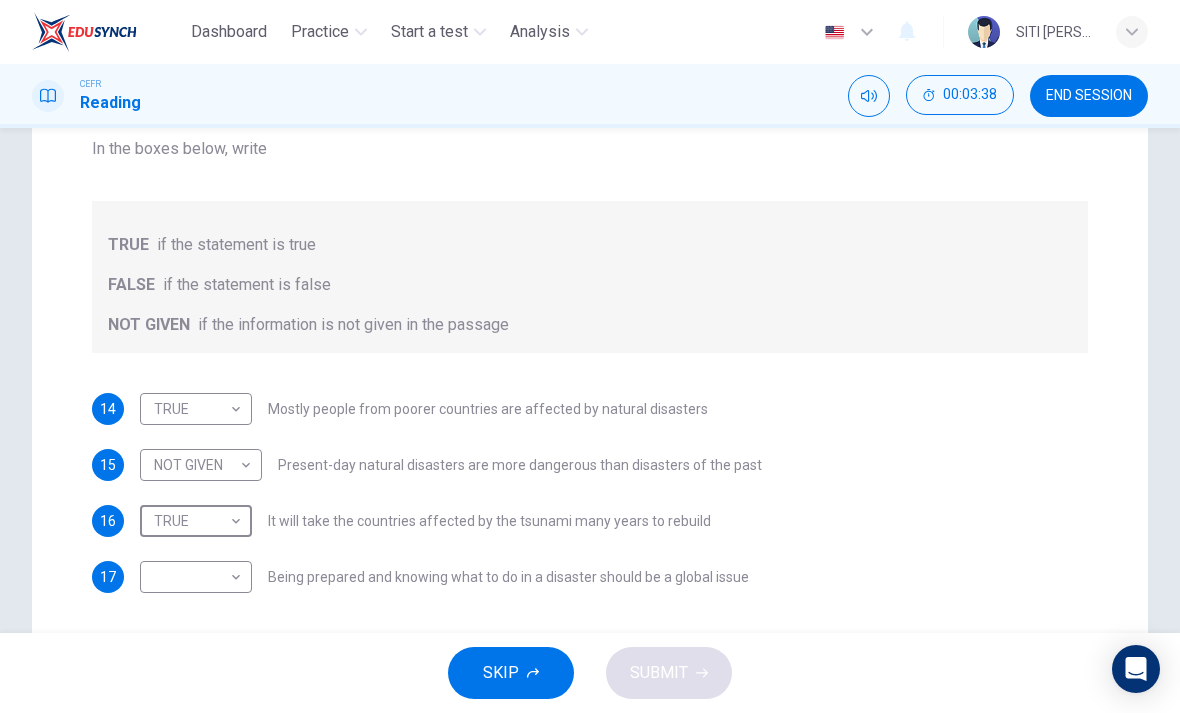 click on "Dashboard Practice Start a test Analysis English en ​ SITI KHADIJAH BINTI KAMARUDIN CEFR Reading 00:03:38 END SESSION Questions 14 - 17 Do the following statements agree with the information given in the Reading Passage?
In the boxes below, write TRUE if the statement is true FALSE if the statement is false NOT GIVEN if the information is not given in the passage 14 TRUE TRUE ​ Mostly people from poorer countries are affected by natural disasters 15 NOT GIVEN NOT GIVEN ​ Present-day natural disasters are more dangerous than disasters of the past 16 TRUE TRUE ​ It will take the countries affected by the tsunami many years to rebuild 17 ​ ​ Being prepared and knowing what to do in a disaster should be a global issue Preparing for the Threat CLICK TO ZOOM Click to Zoom 1 2 3 4 5 6 SKIP SUBMIT Dashboard Practice Start a test Analysis Notifications © Copyright  2025" at bounding box center (590, 356) 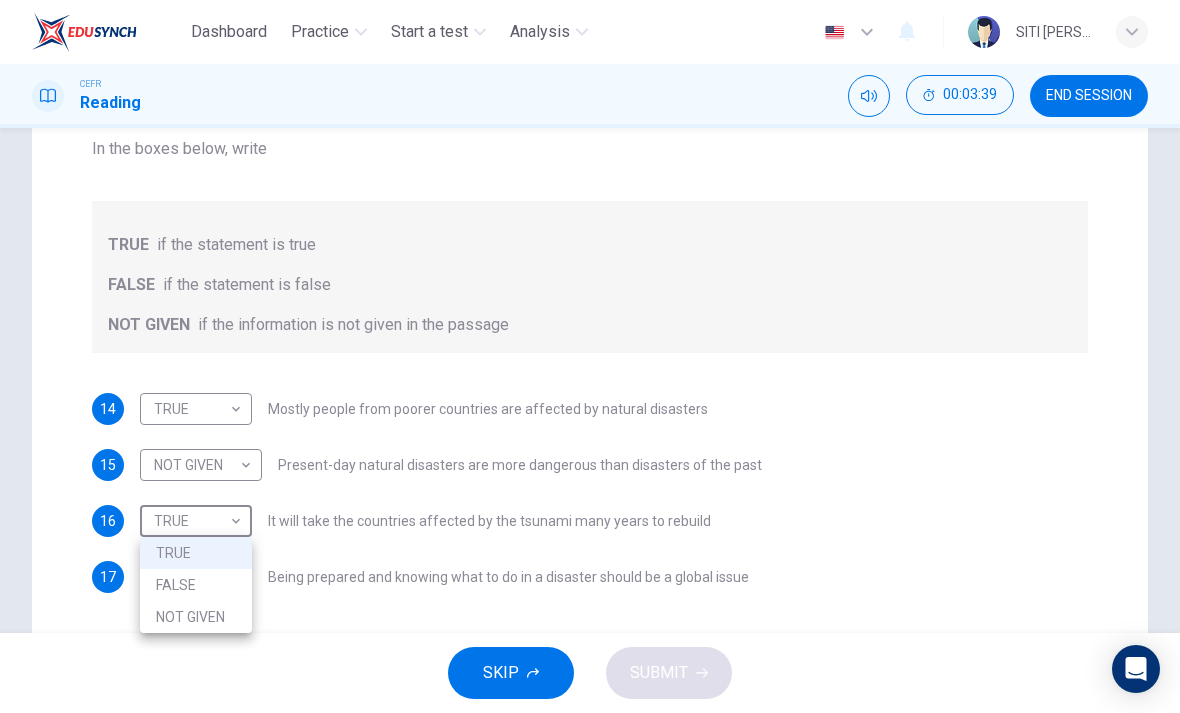 click on "FALSE" at bounding box center (196, 585) 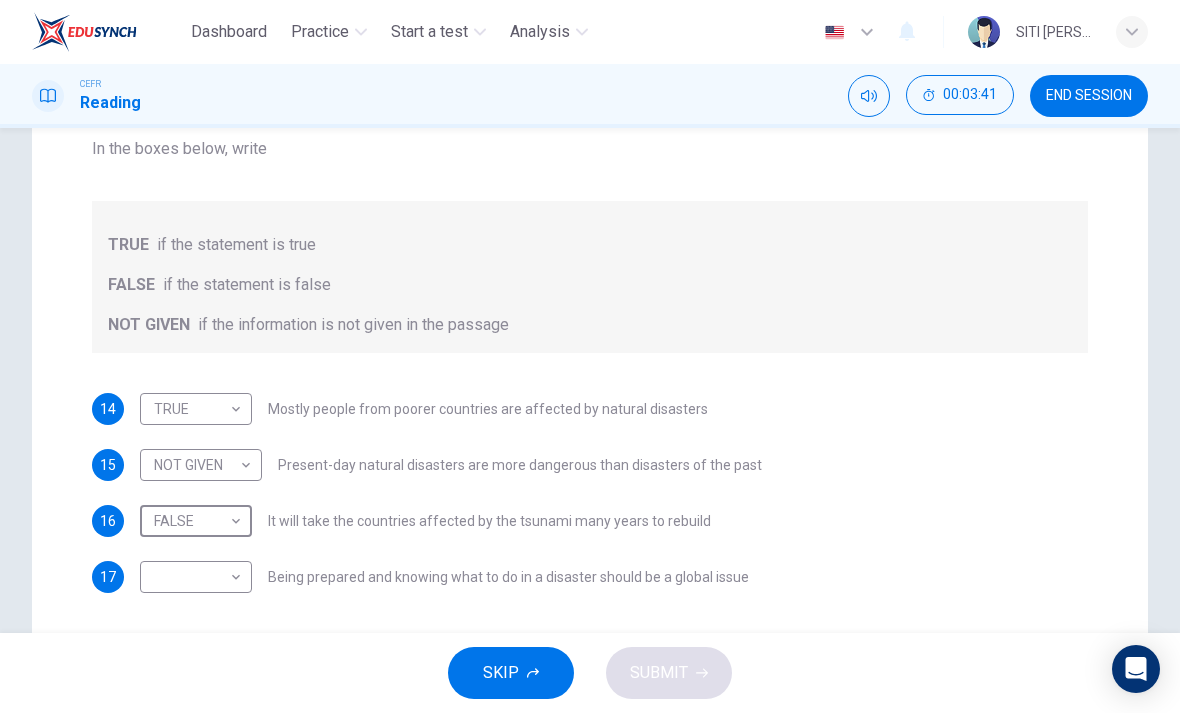 click on "Dashboard Practice Start a test Analysis English en ​ SITI KHADIJAH BINTI KAMARUDIN CEFR Reading 00:03:41 END SESSION Questions 14 - 17 Do the following statements agree with the information given in the Reading Passage?
In the boxes below, write TRUE if the statement is true FALSE if the statement is false NOT GIVEN if the information is not given in the passage 14 TRUE TRUE ​ Mostly people from poorer countries are affected by natural disasters 15 NOT GIVEN NOT GIVEN ​ Present-day natural disasters are more dangerous than disasters of the past 16 FALSE FALSE ​ It will take the countries affected by the tsunami many years to rebuild 17 ​ ​ Being prepared and knowing what to do in a disaster should be a global issue Preparing for the Threat CLICK TO ZOOM Click to Zoom 1 2 3 4 5 6 SKIP SUBMIT Dashboard Practice Start a test Analysis Notifications © Copyright  2025" at bounding box center (590, 356) 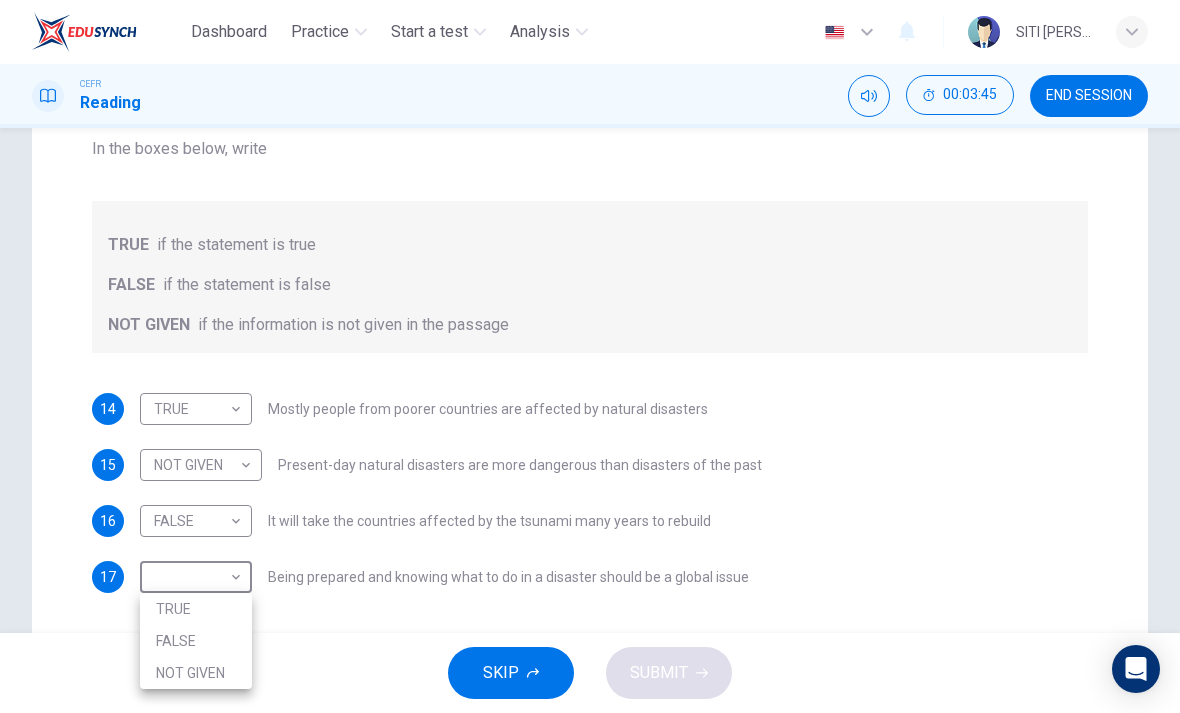 click on "TRUE" at bounding box center [196, 609] 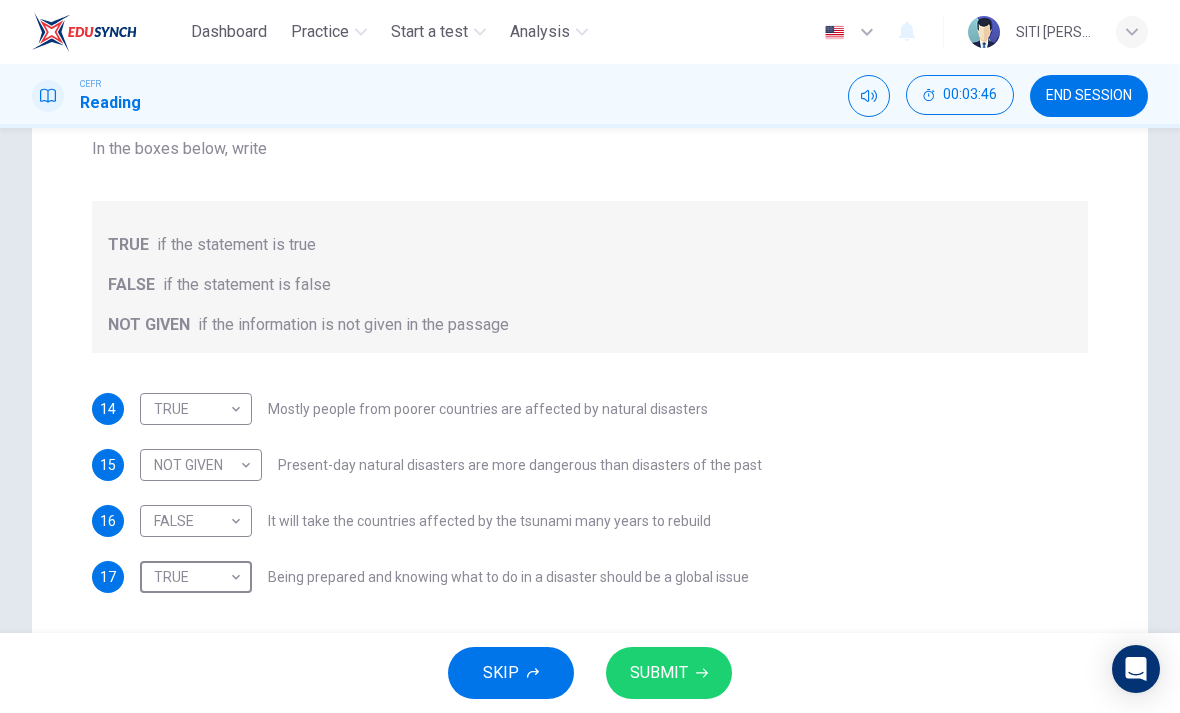 click on "SUBMIT" at bounding box center (669, 673) 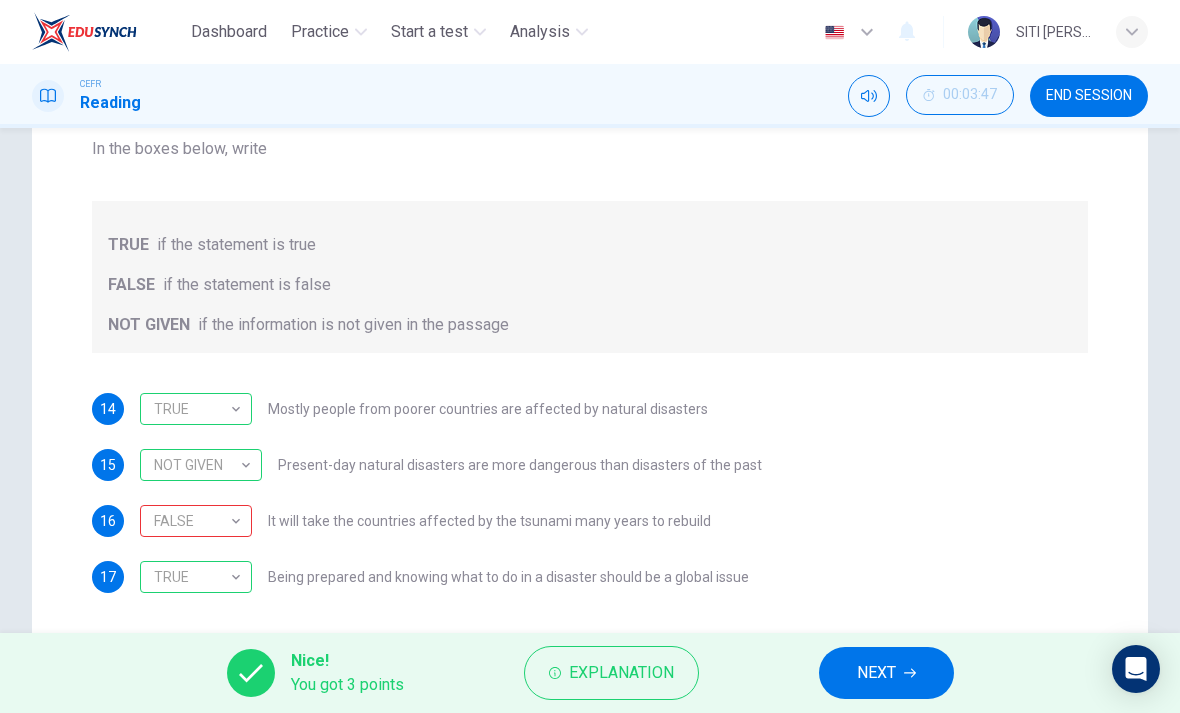 scroll, scrollTop: 293, scrollLeft: 0, axis: vertical 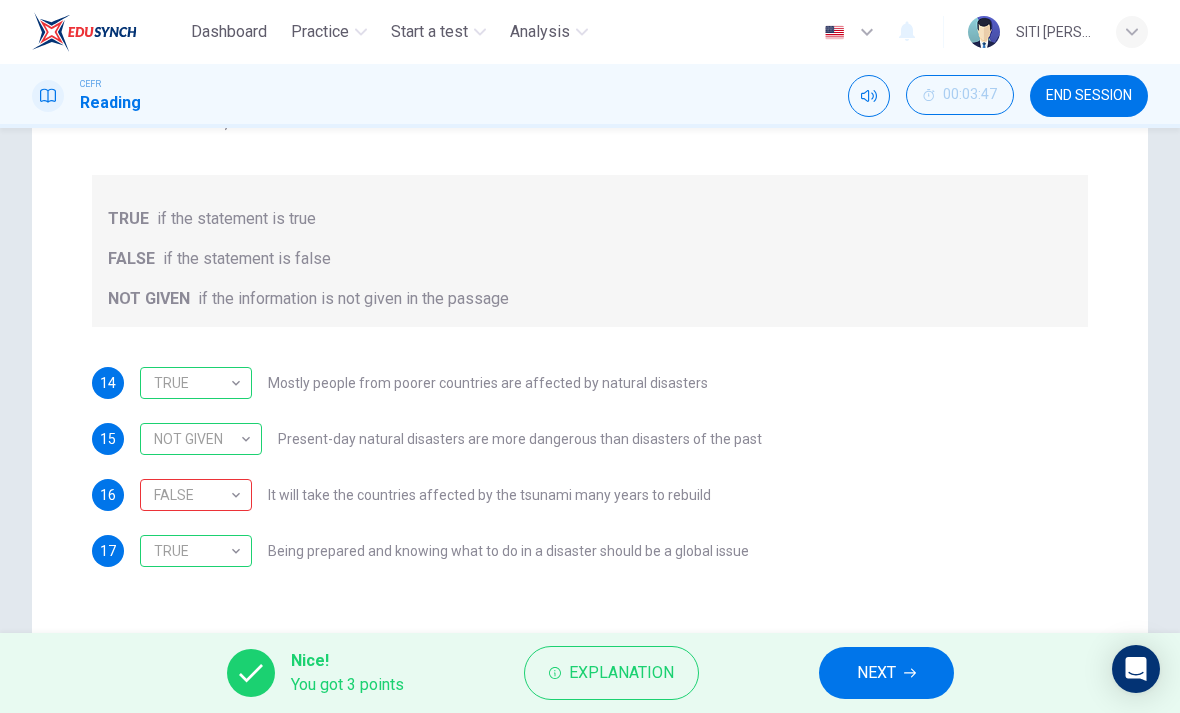 click on "NEXT" at bounding box center [876, 673] 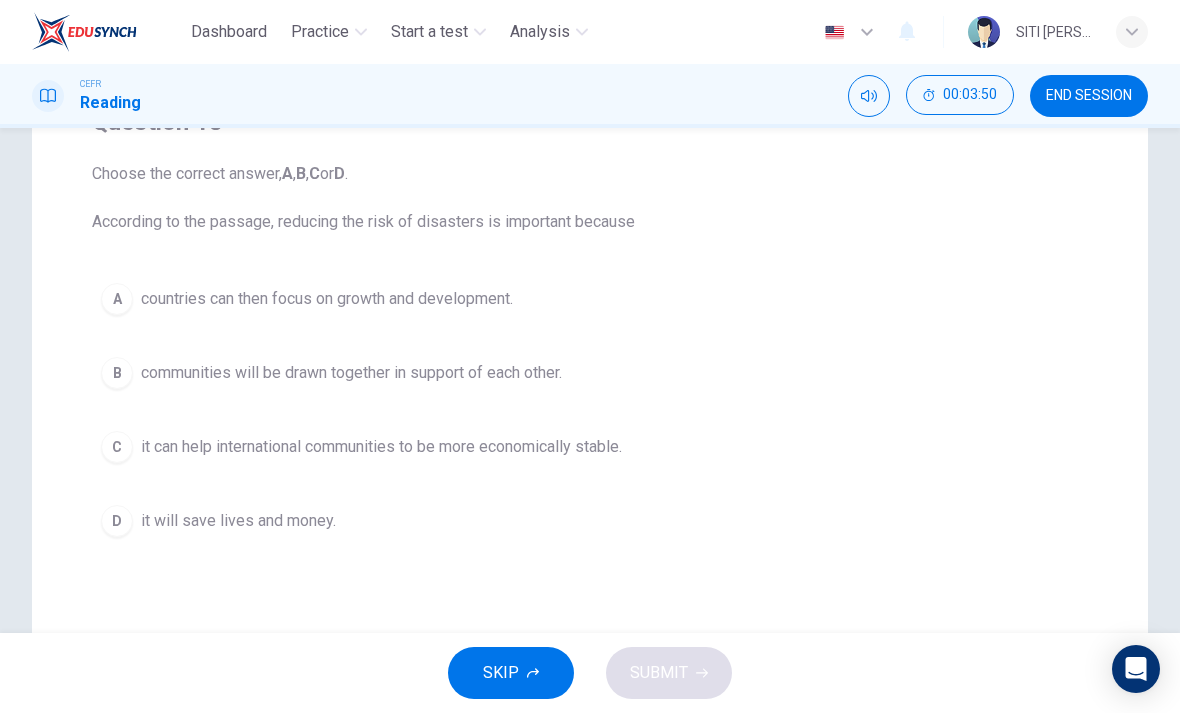 scroll, scrollTop: 195, scrollLeft: 0, axis: vertical 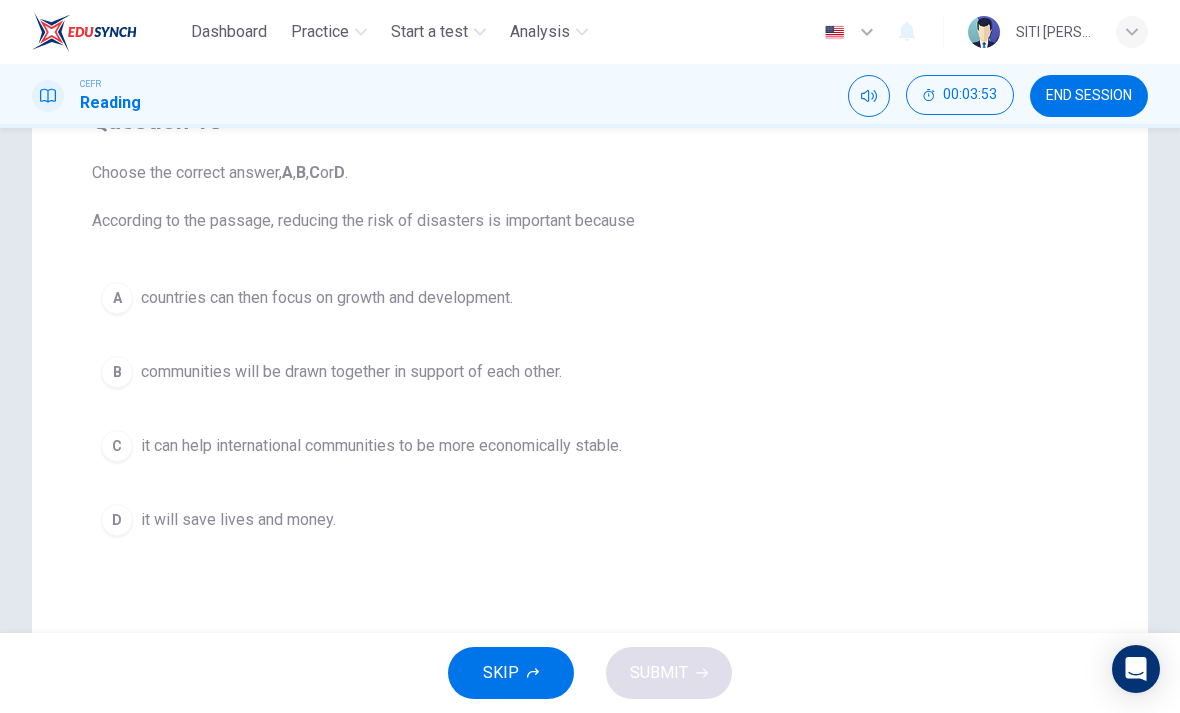 click on "D it will save lives and money." at bounding box center [590, 520] 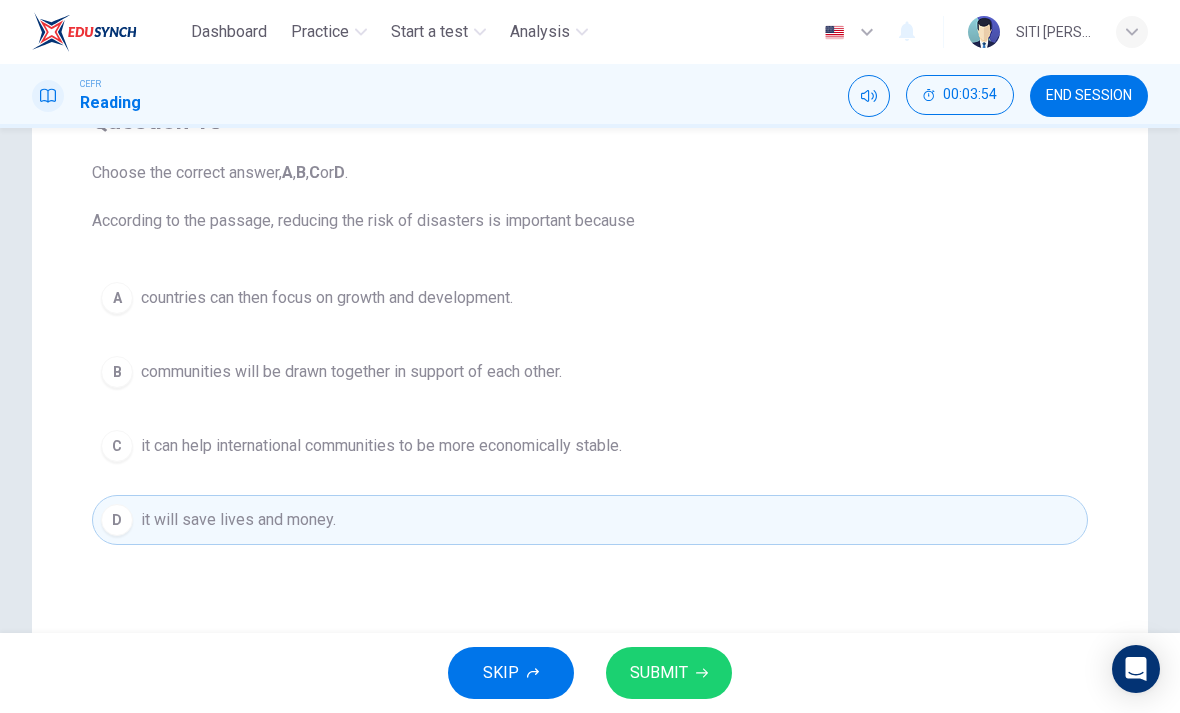 click on "SUBMIT" at bounding box center (659, 673) 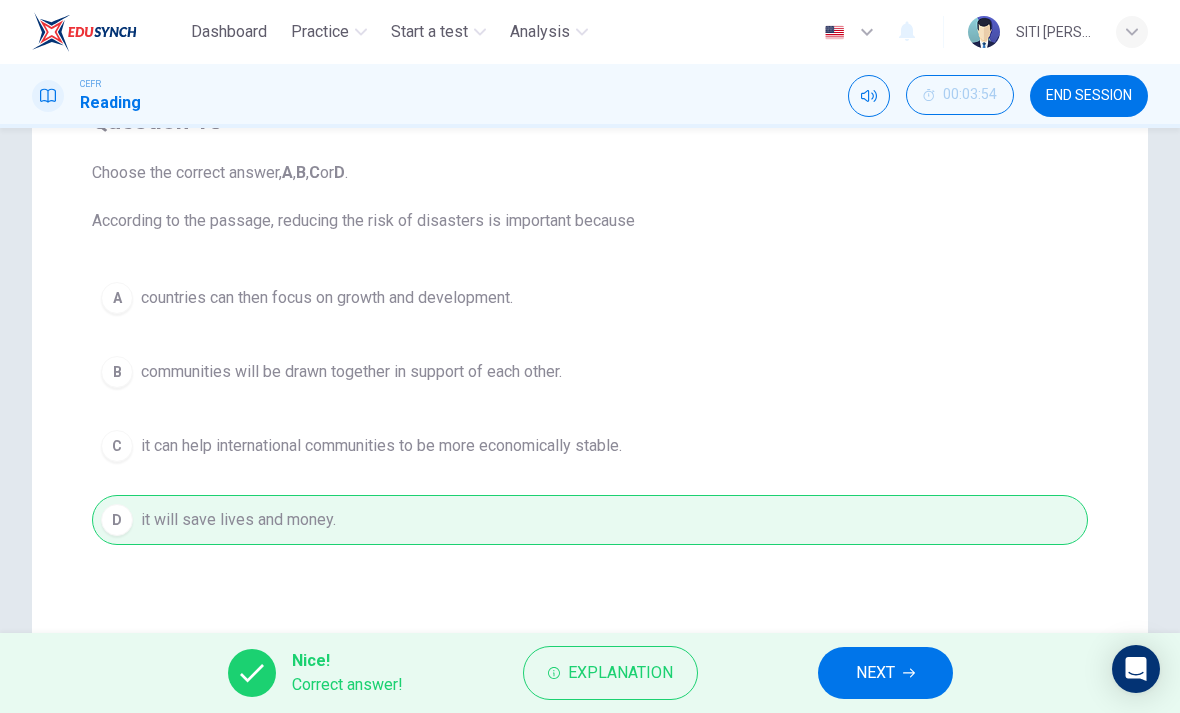 click on "NEXT" at bounding box center [875, 673] 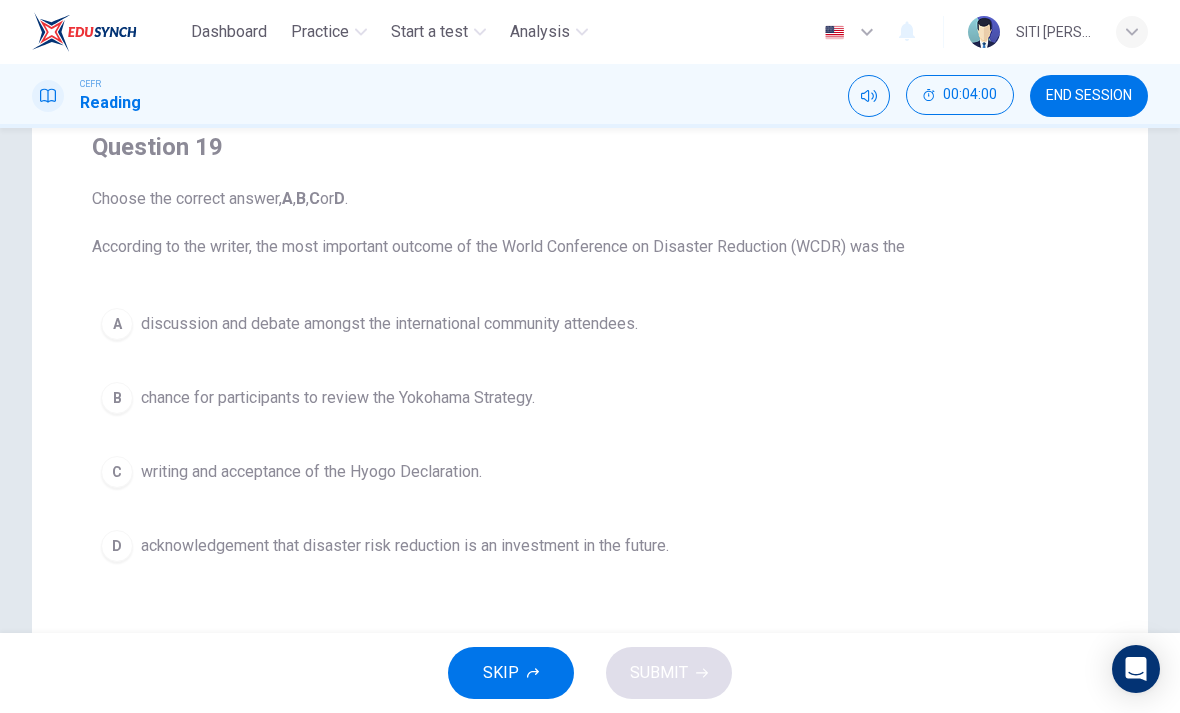 scroll, scrollTop: 177, scrollLeft: 0, axis: vertical 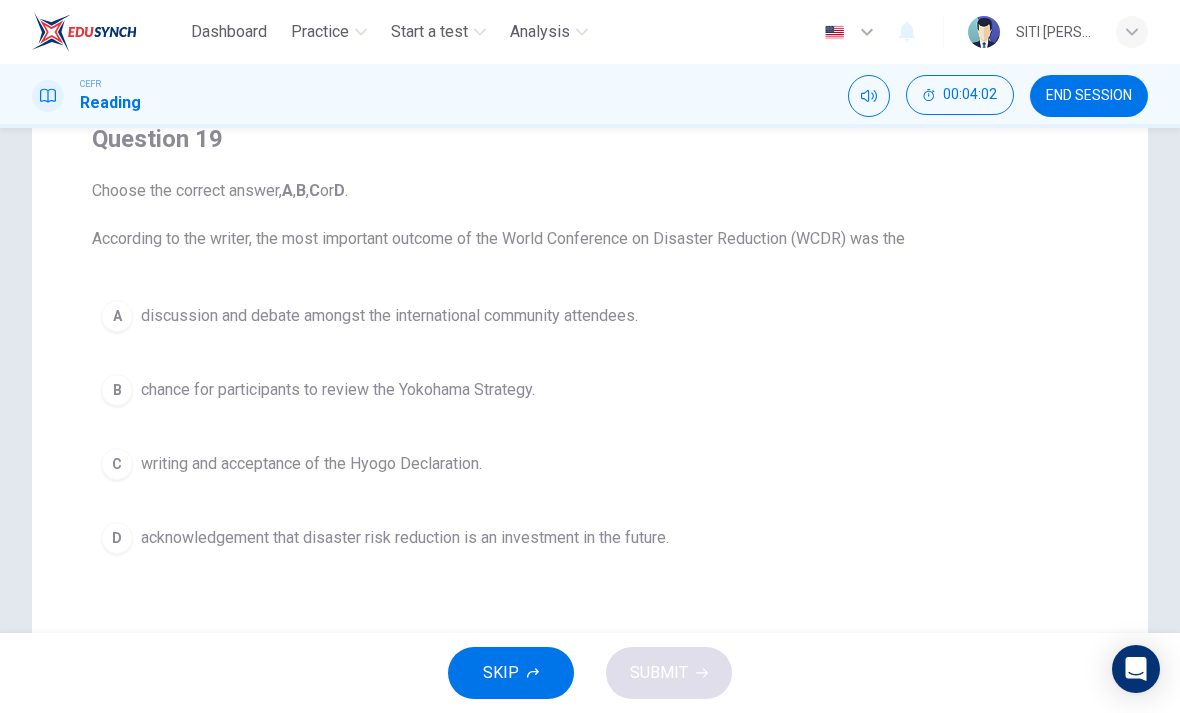 click on "C writing and acceptance of the Hyogo Declaration." at bounding box center [590, 464] 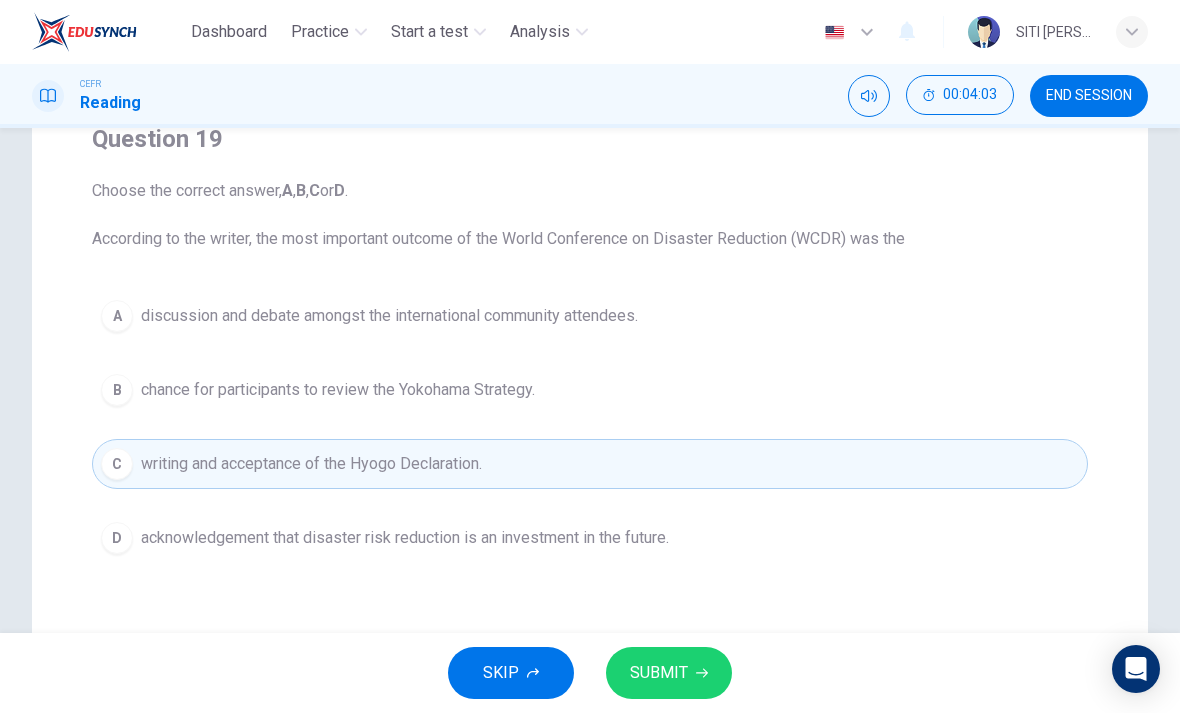 click on "SUBMIT" at bounding box center (659, 673) 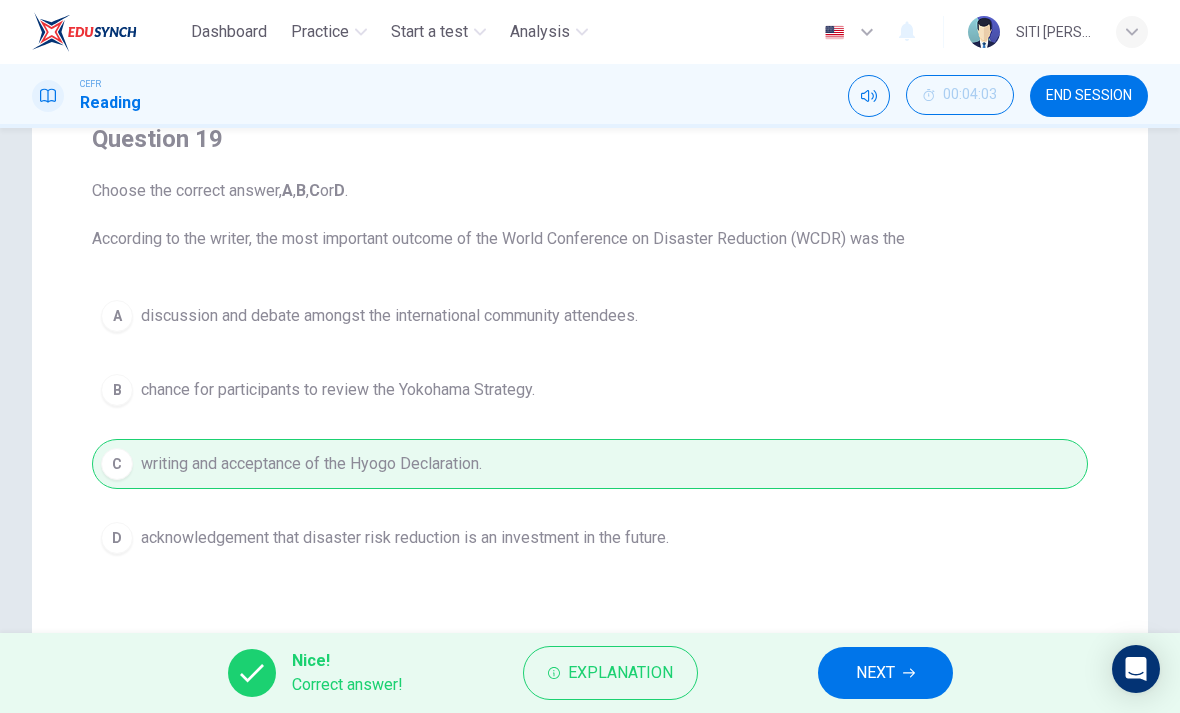 click on "NEXT" at bounding box center [875, 673] 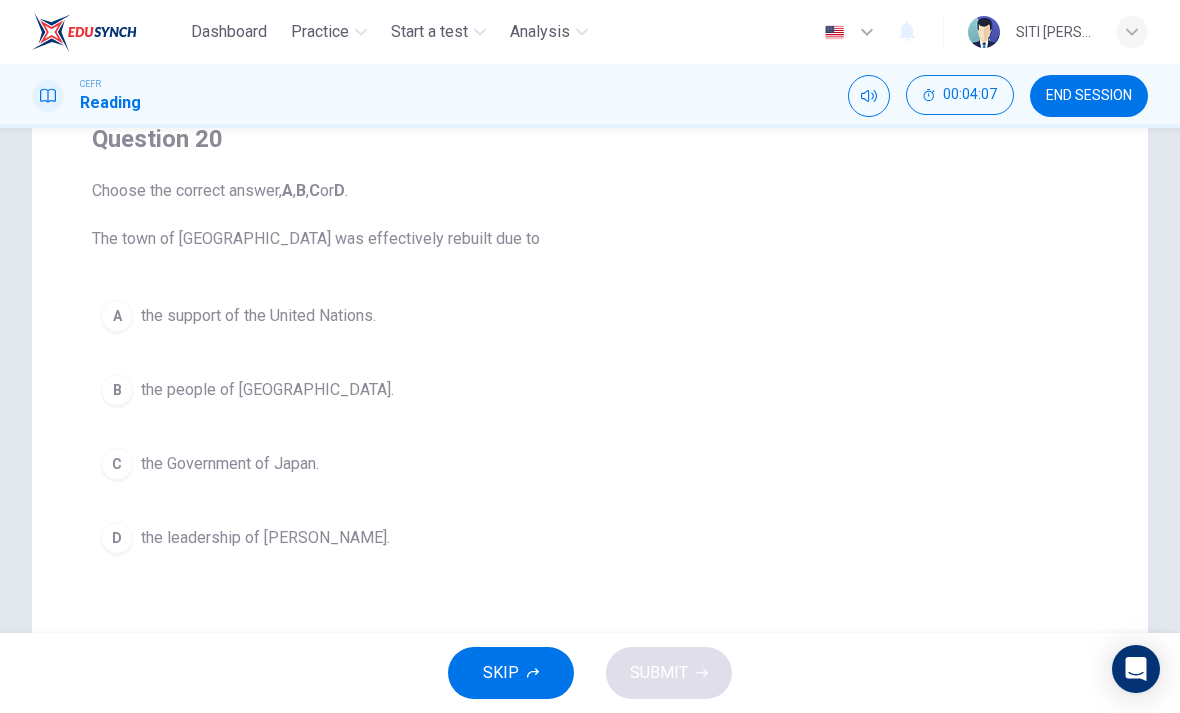 scroll, scrollTop: 81, scrollLeft: 0, axis: vertical 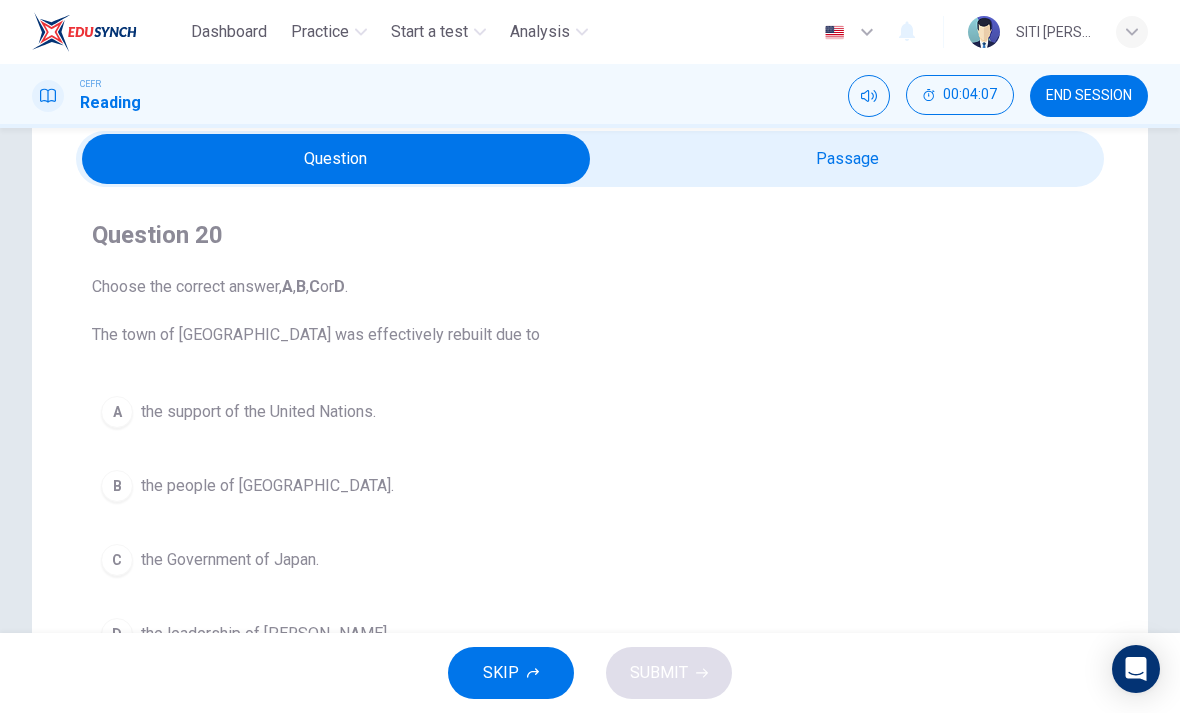 click at bounding box center (336, 159) 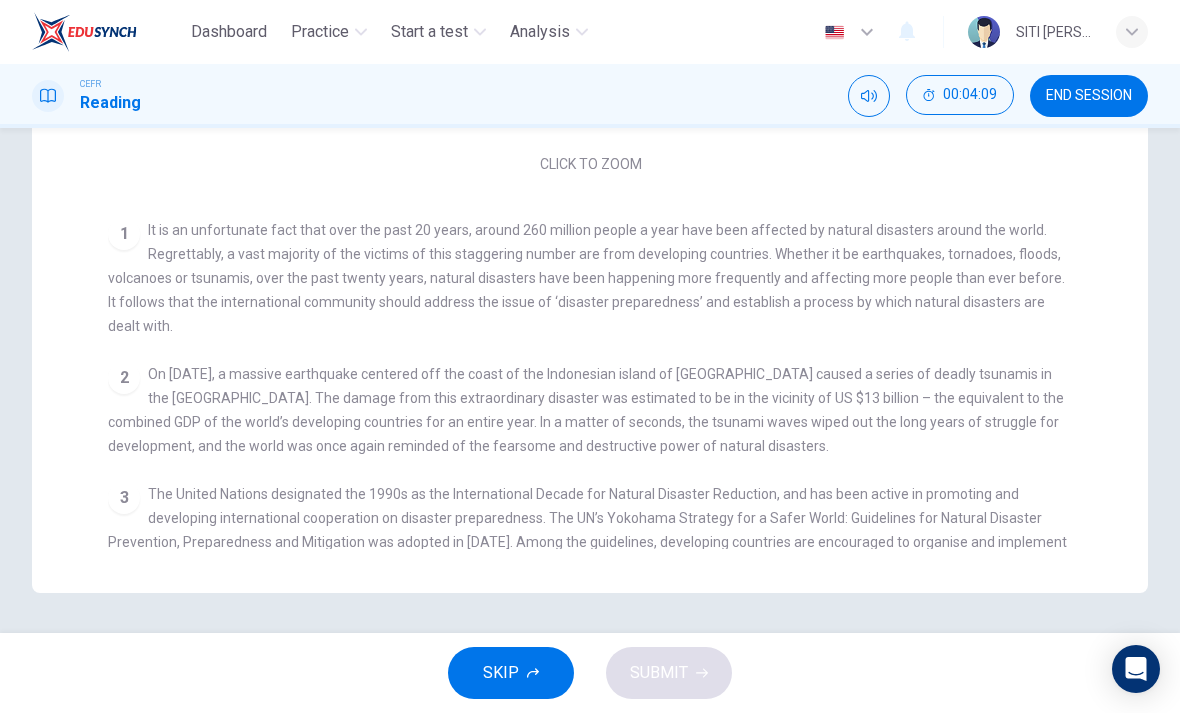 scroll, scrollTop: 523, scrollLeft: 0, axis: vertical 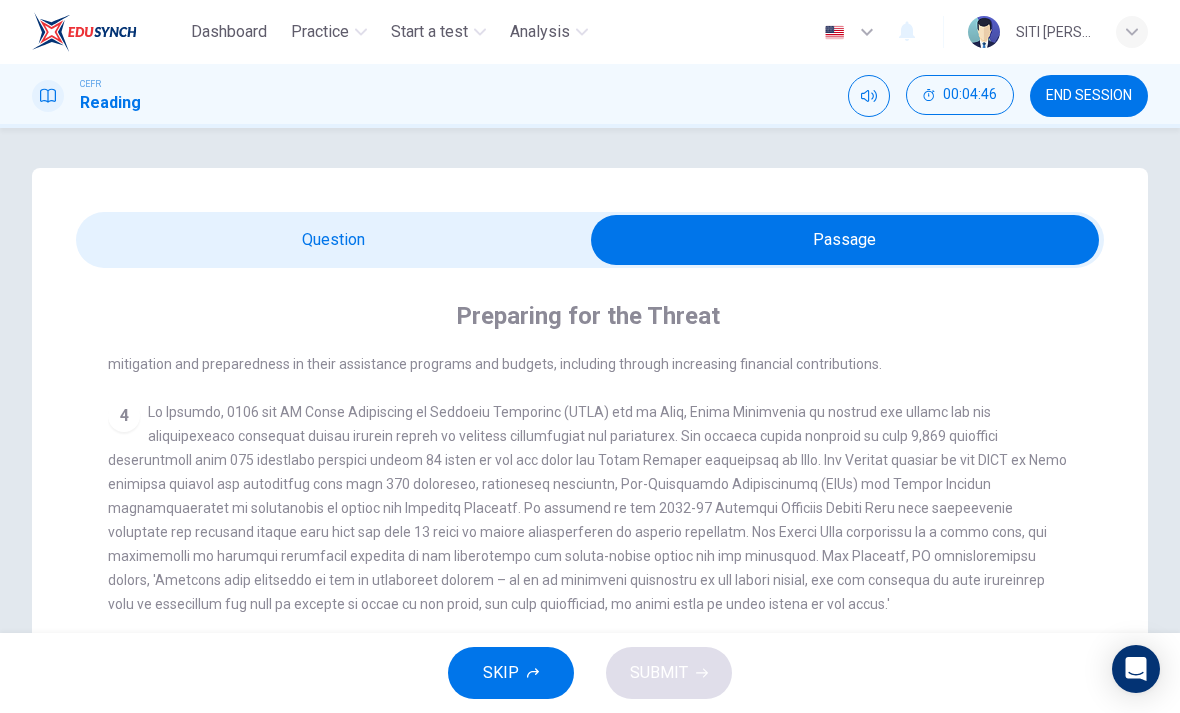 click at bounding box center [845, 240] 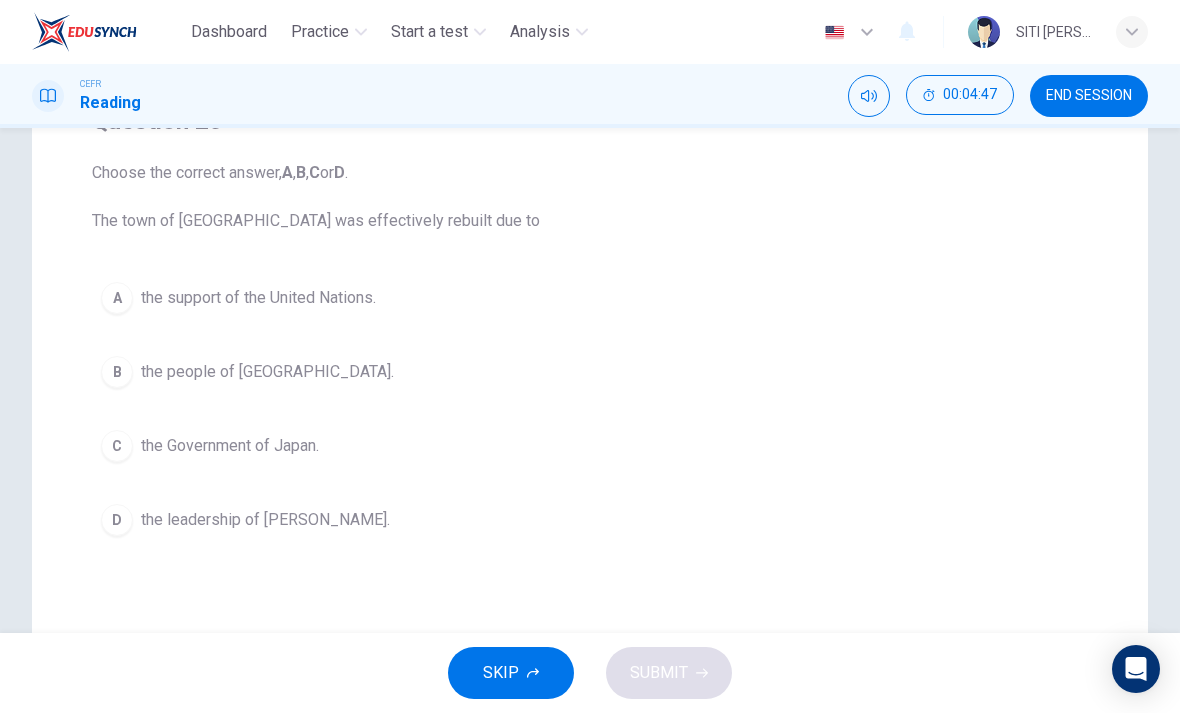 scroll, scrollTop: 287, scrollLeft: 0, axis: vertical 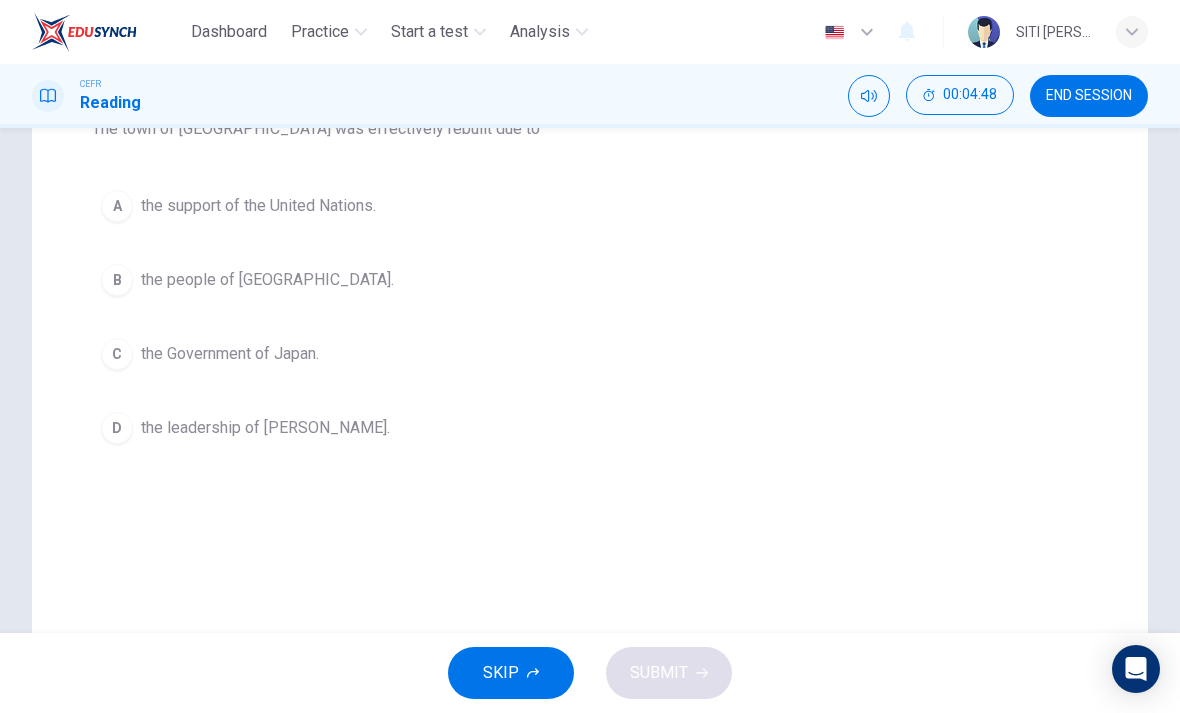click on "B the people of Kobe." at bounding box center (590, 280) 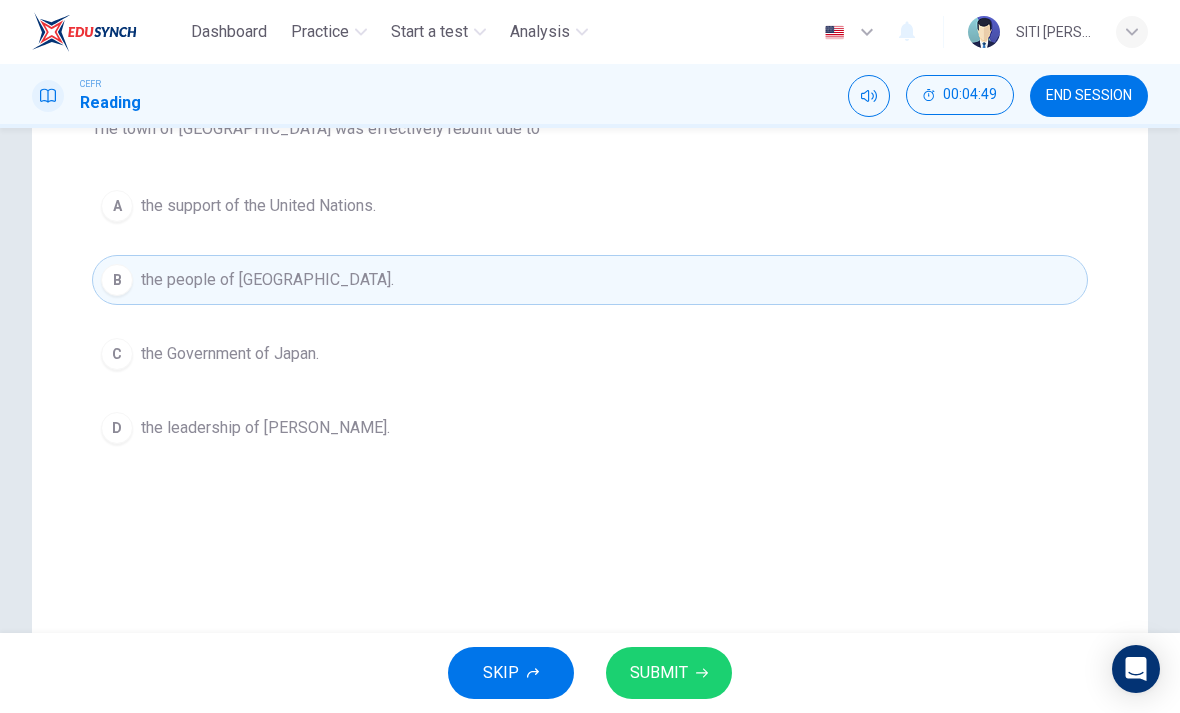 click 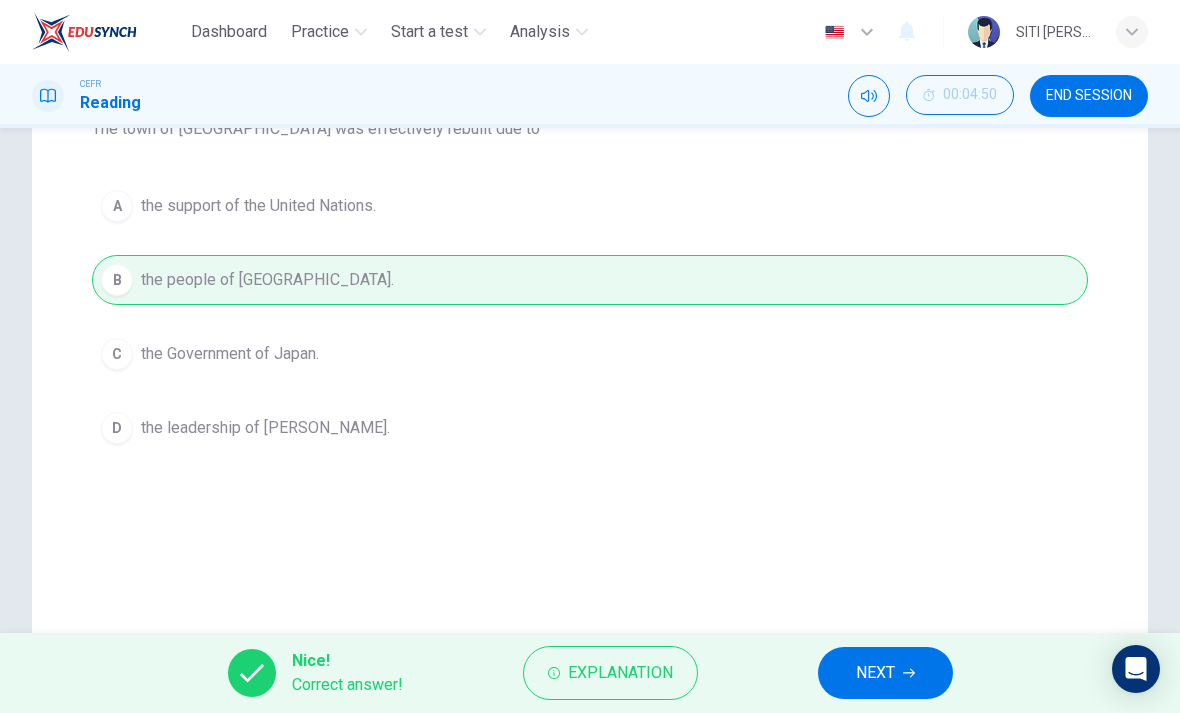 click on "NEXT" at bounding box center (885, 673) 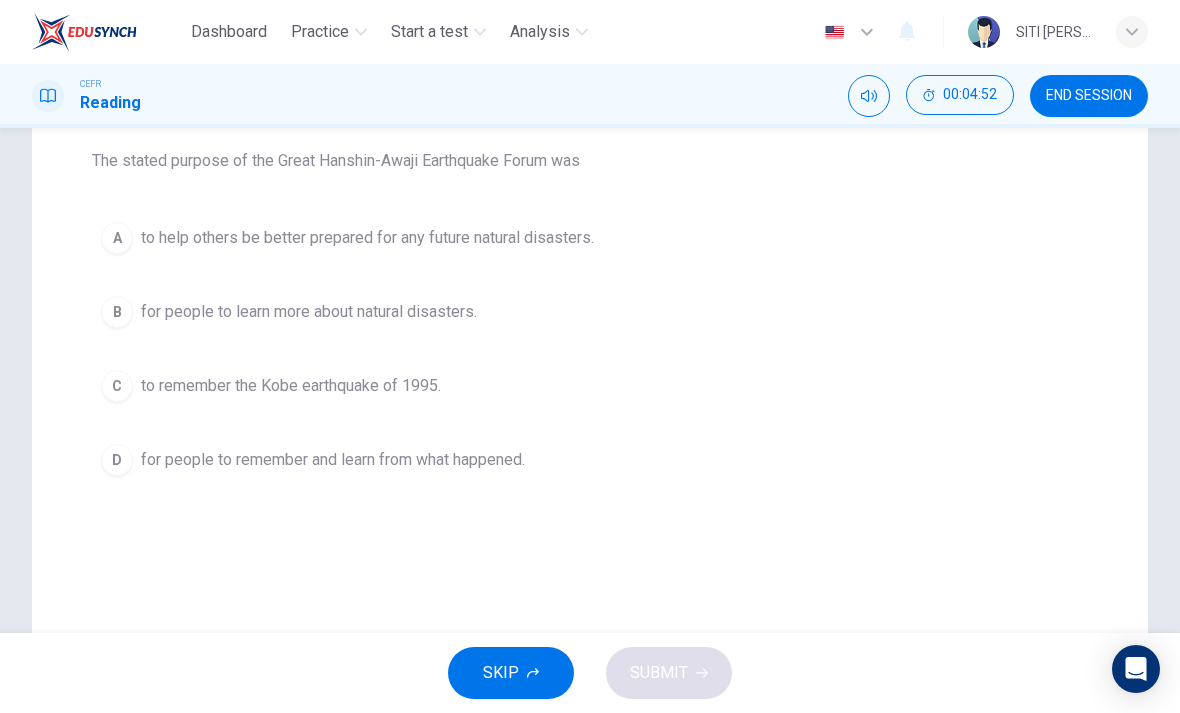 scroll, scrollTop: 261, scrollLeft: 0, axis: vertical 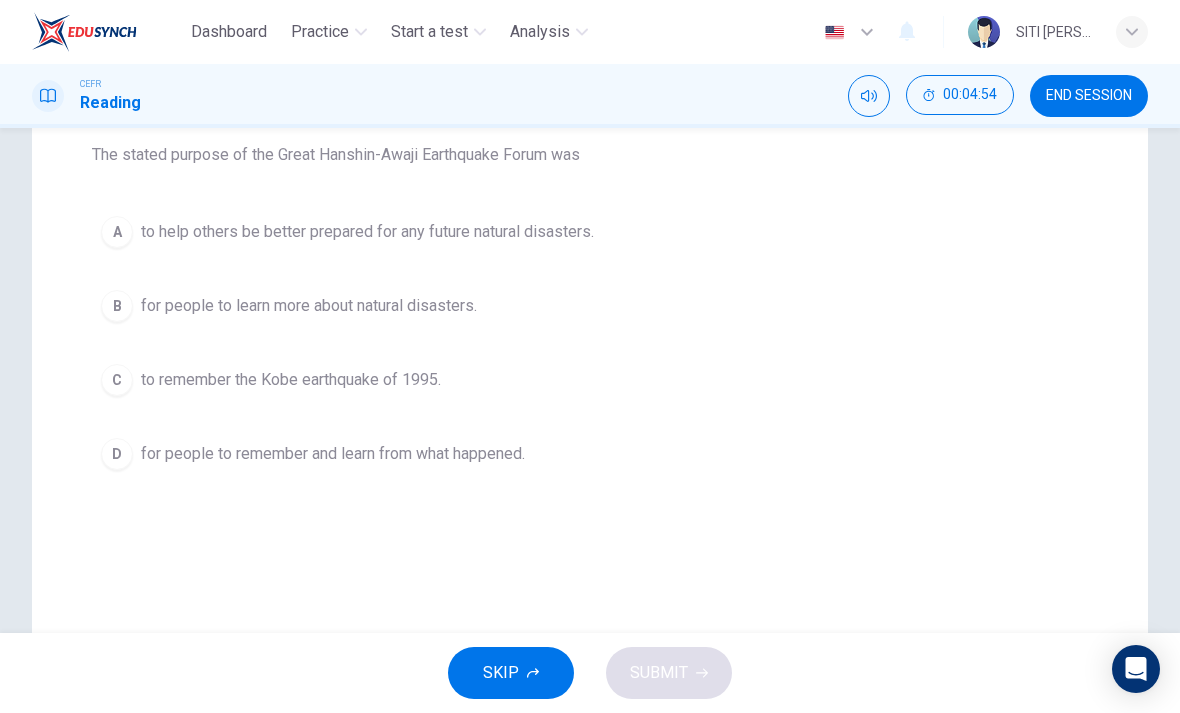 click on "for people to remember and learn from what happened." at bounding box center [333, 454] 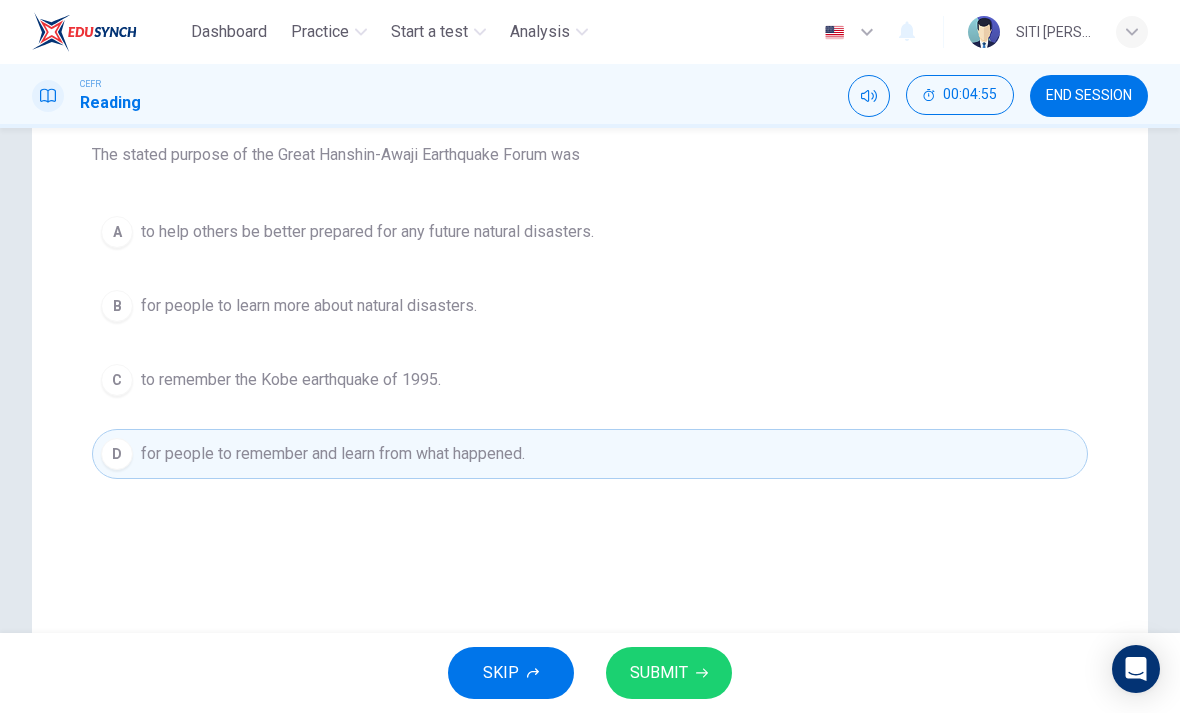 click on "for people to remember and learn from what happened." at bounding box center [333, 454] 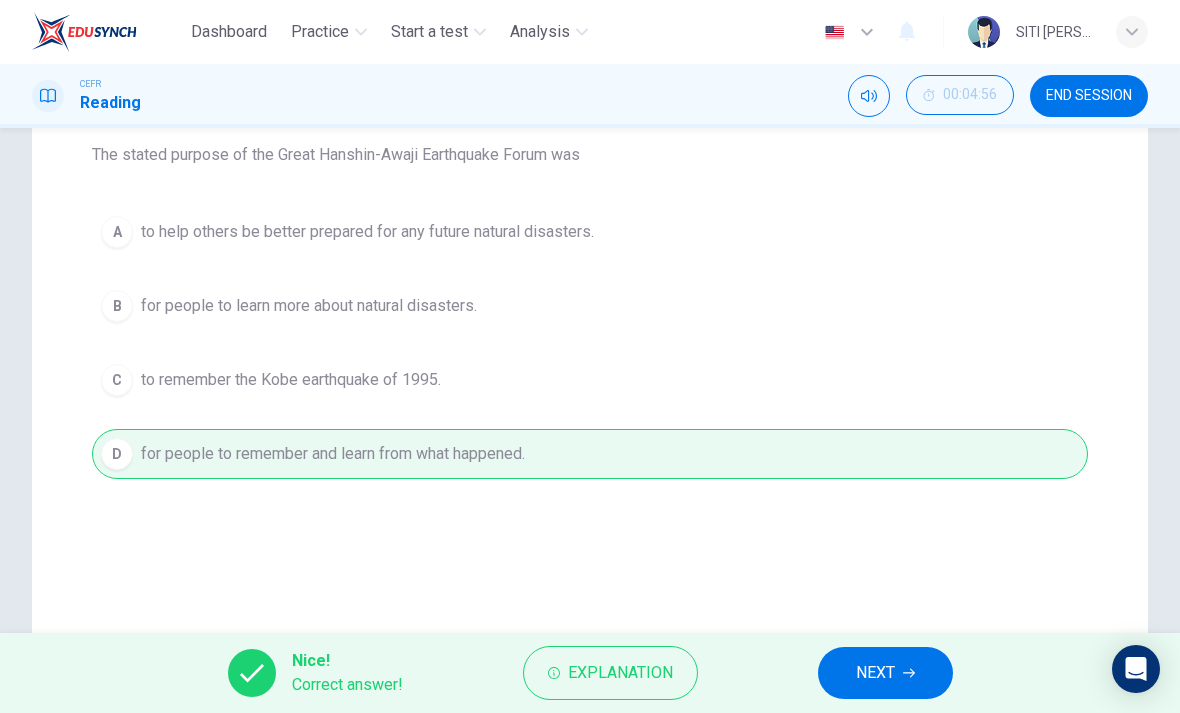 click 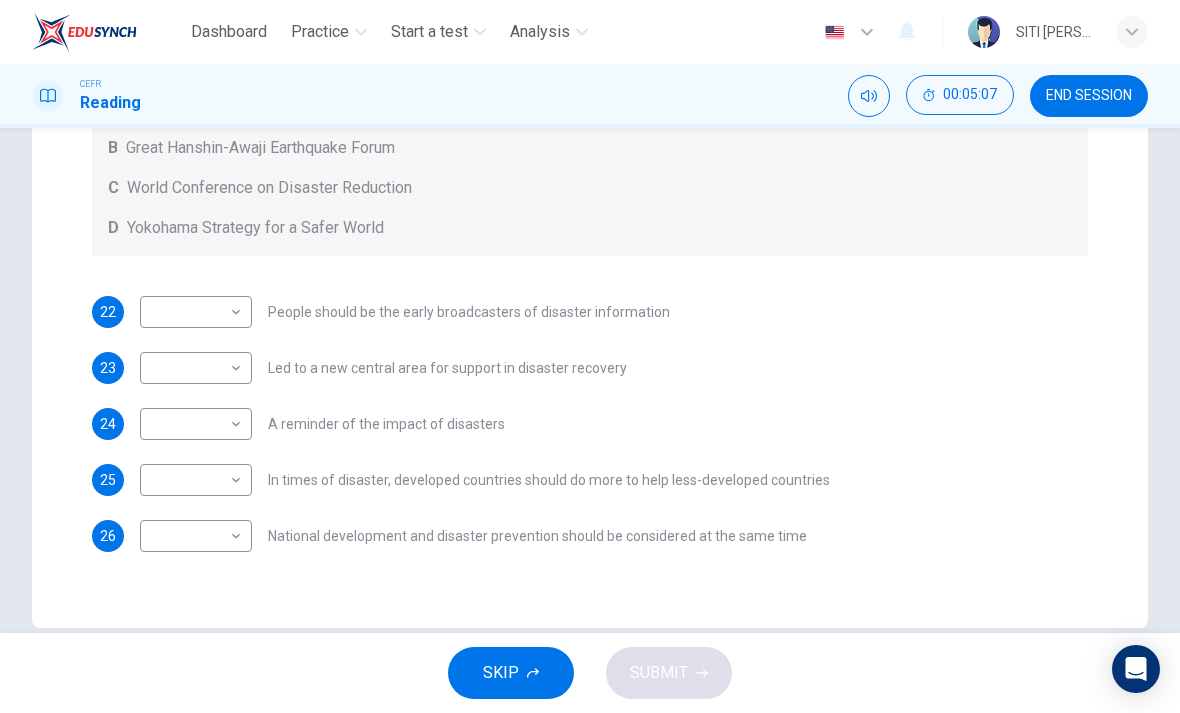 scroll, scrollTop: 477, scrollLeft: 0, axis: vertical 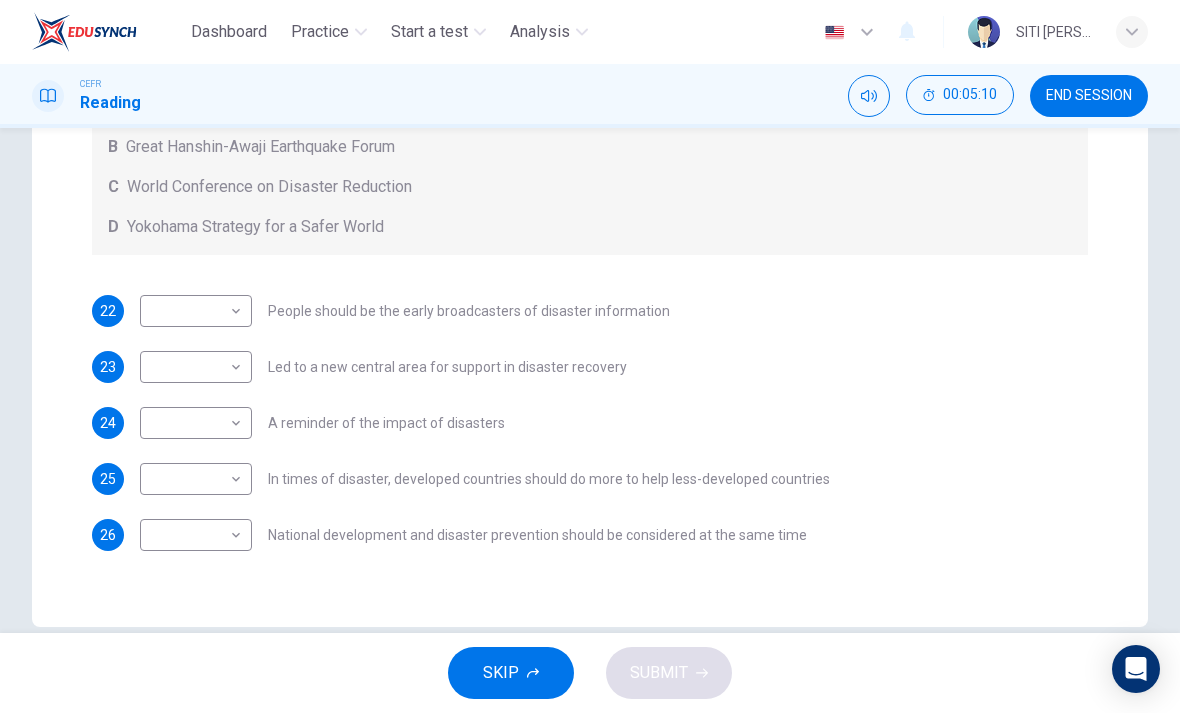 click on "Dashboard Practice Start a test Analysis English en ​ SITI KHADIJAH BINTI KAMARUDIN CEFR Reading 00:05:10 END SESSION Questions 22 - 26 Look at the following statements and the list of disaster control initiatives below.
Match each statement with the correct disaster control initiative,  A-D .
Write the correct letter,  A-D , in the boxes below Disaster Control Initiatives A Hyogo Declaration B Great Hanshin-Awaji Earthquake Forum C World Conference on Disaster Reduction D Yokohama Strategy for a Safer World 22 ​ ​ People should be the early broadcasters of disaster information 23 ​ ​ Led to a new central area for support in disaster recovery 24 ​ ​ A reminder of the impact of disasters 25 ​ ​ In times of disaster, developed countries should do more to help less-developed countries 26 ​ ​ National development and disaster prevention should be considered at the same time Preparing for the Threat CLICK TO ZOOM Click to Zoom 1 2 3 4 5 6 SKIP SUBMIT Dashboard Practice Start a test Analysis" at bounding box center (590, 356) 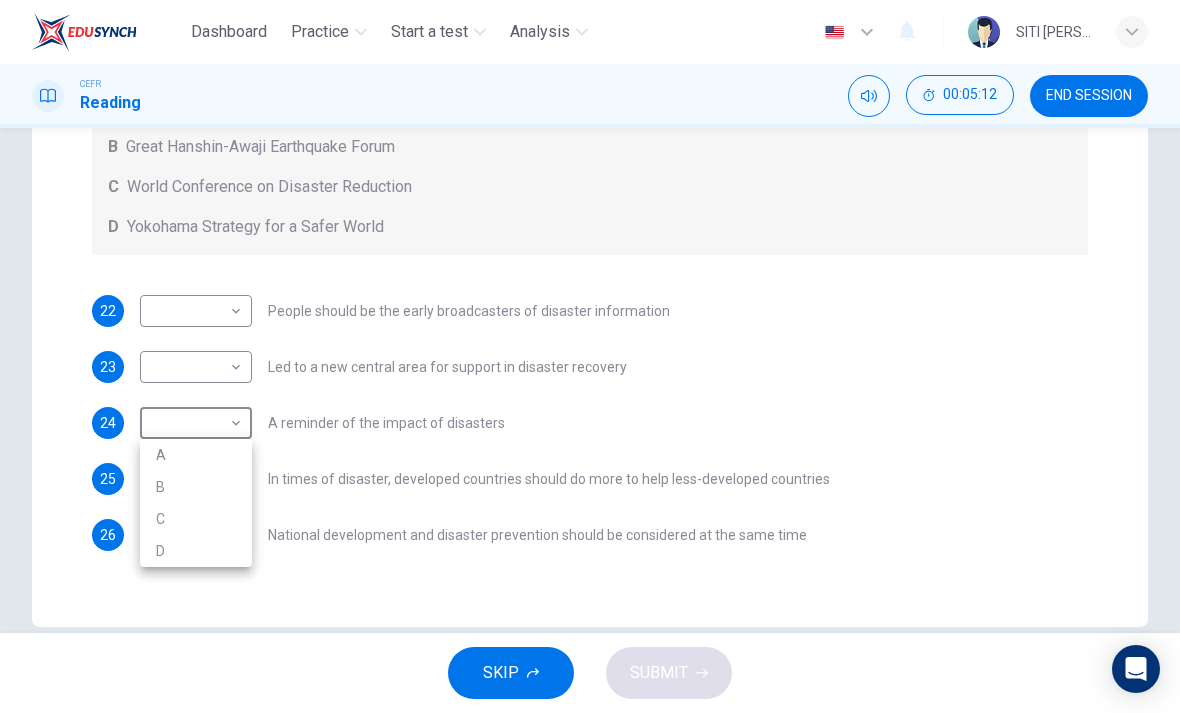 click on "B" at bounding box center [196, 487] 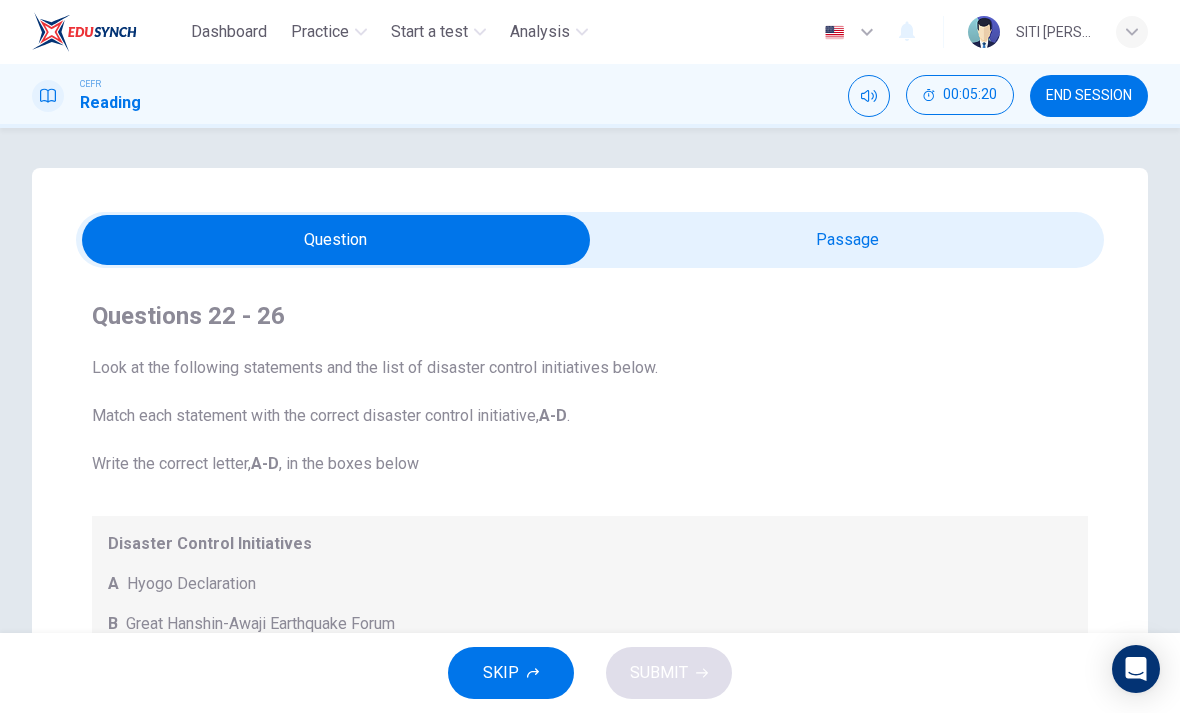 scroll, scrollTop: 0, scrollLeft: 0, axis: both 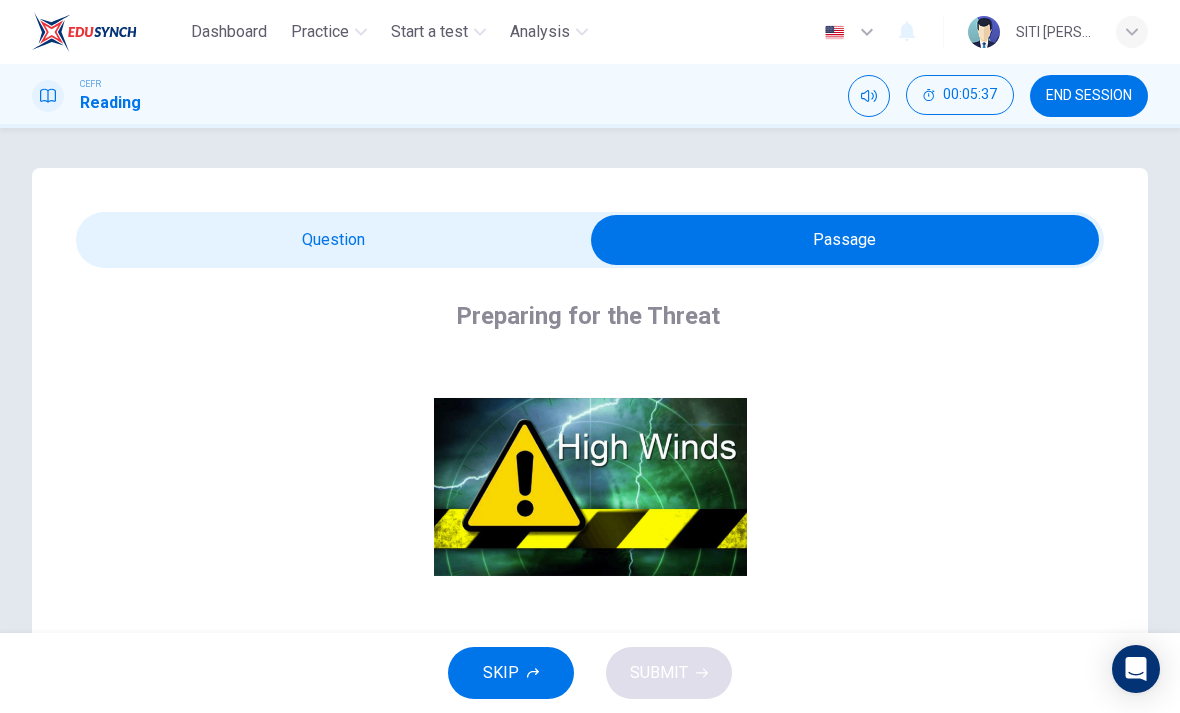 click at bounding box center (845, 240) 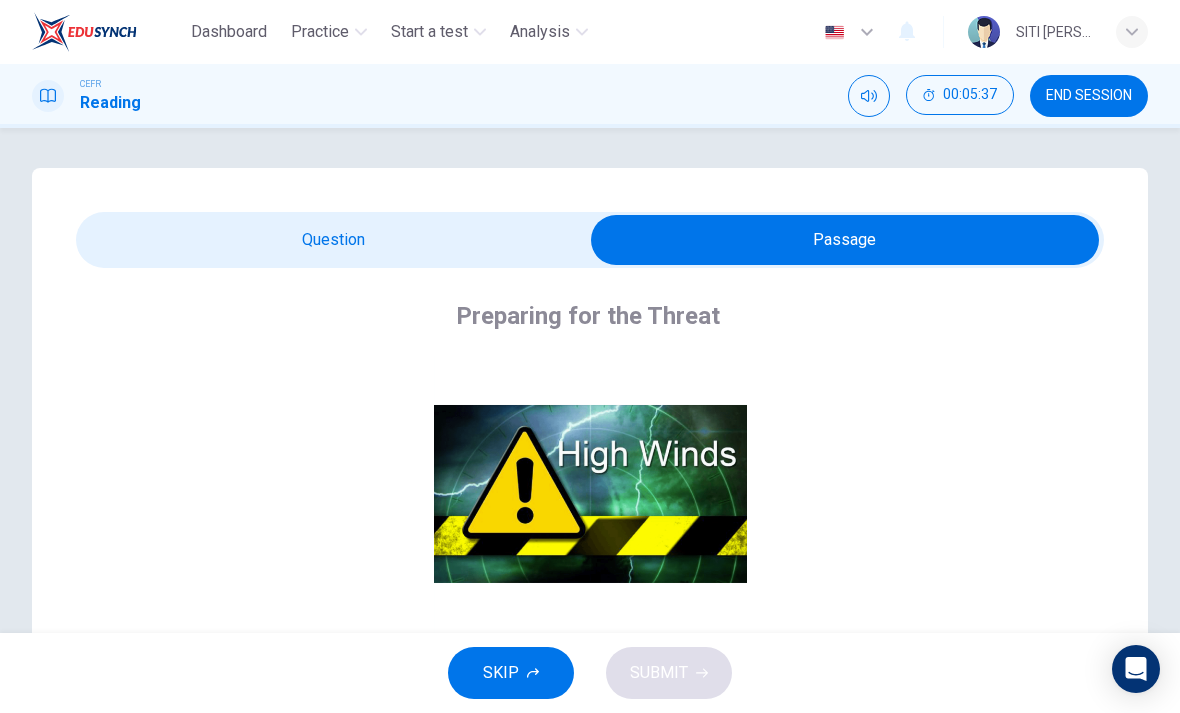 checkbox on "false" 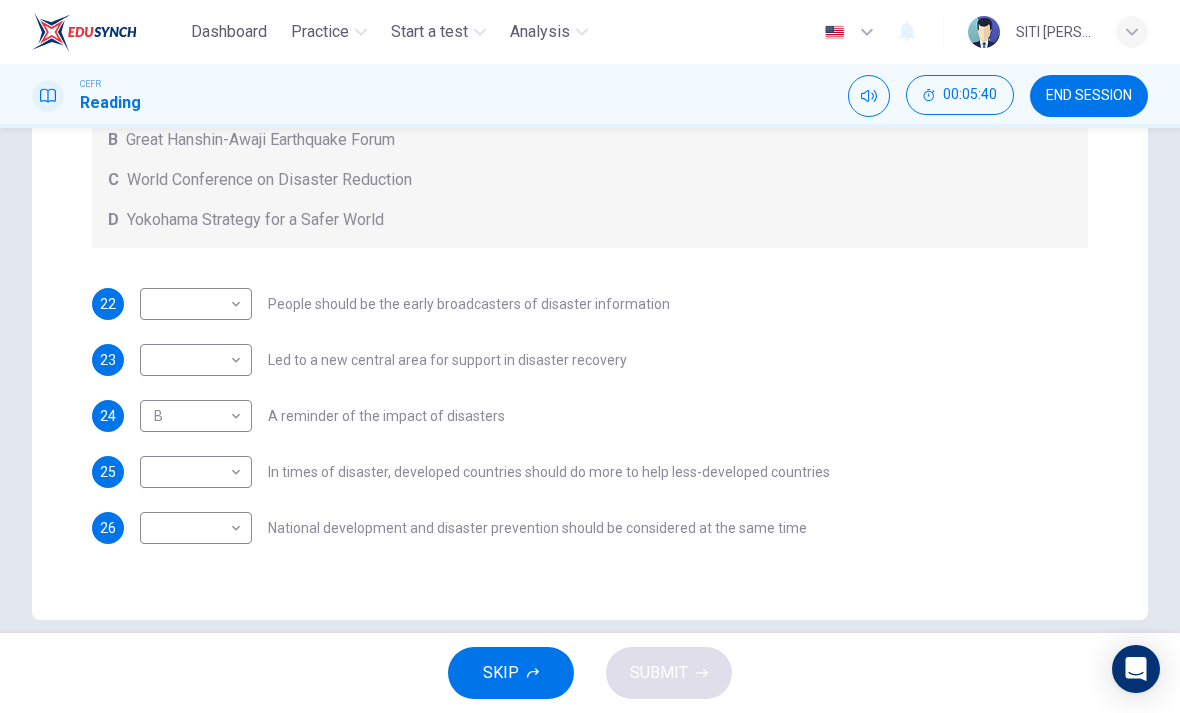 scroll, scrollTop: 485, scrollLeft: 0, axis: vertical 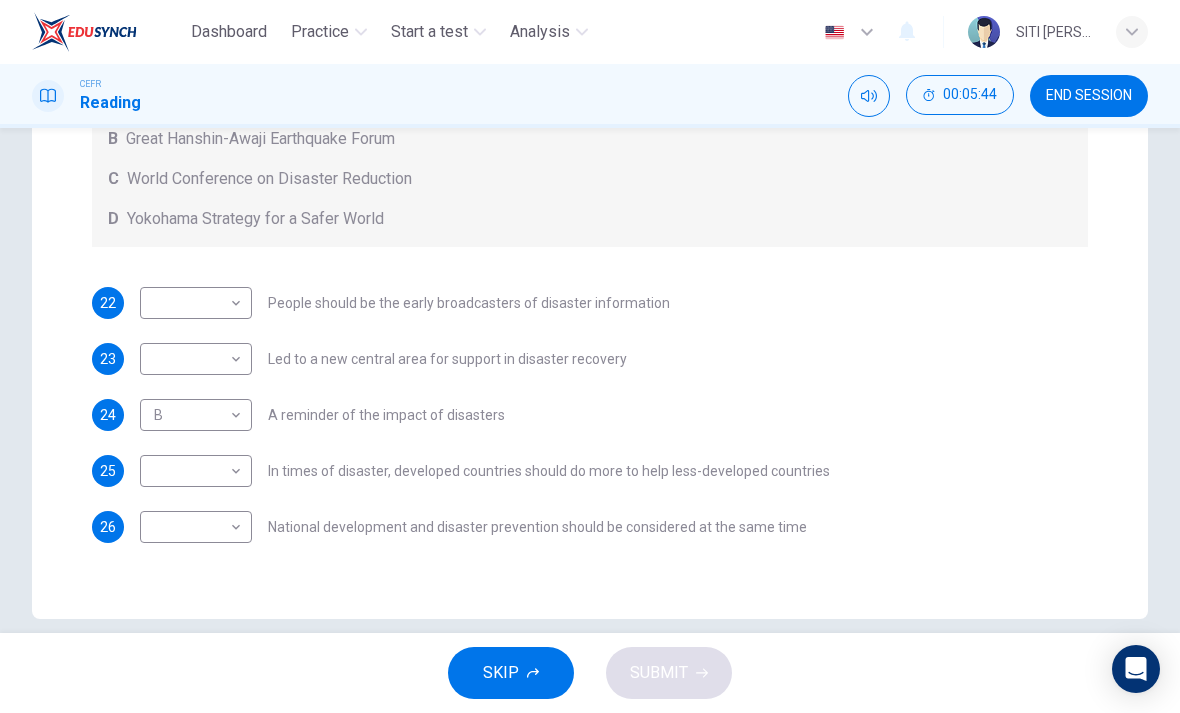 click on "Dashboard Practice Start a test Analysis English en ​ SITI KHADIJAH BINTI KAMARUDIN CEFR Reading 00:05:44 END SESSION Questions 22 - 26 Look at the following statements and the list of disaster control initiatives below.
Match each statement with the correct disaster control initiative,  A-D .
Write the correct letter,  A-D , in the boxes below Disaster Control Initiatives A Hyogo Declaration B Great Hanshin-Awaji Earthquake Forum C World Conference on Disaster Reduction D Yokohama Strategy for a Safer World 22 ​ ​ People should be the early broadcasters of disaster information 23 ​ ​ Led to a new central area for support in disaster recovery 24 B B ​ A reminder of the impact of disasters 25 ​ ​ In times of disaster, developed countries should do more to help less-developed countries 26 ​ ​ National development and disaster prevention should be considered at the same time Preparing for the Threat CLICK TO ZOOM Click to Zoom 1 2 3 4 5 6 SKIP SUBMIT Dashboard Practice Start a test Analysis" at bounding box center (590, 356) 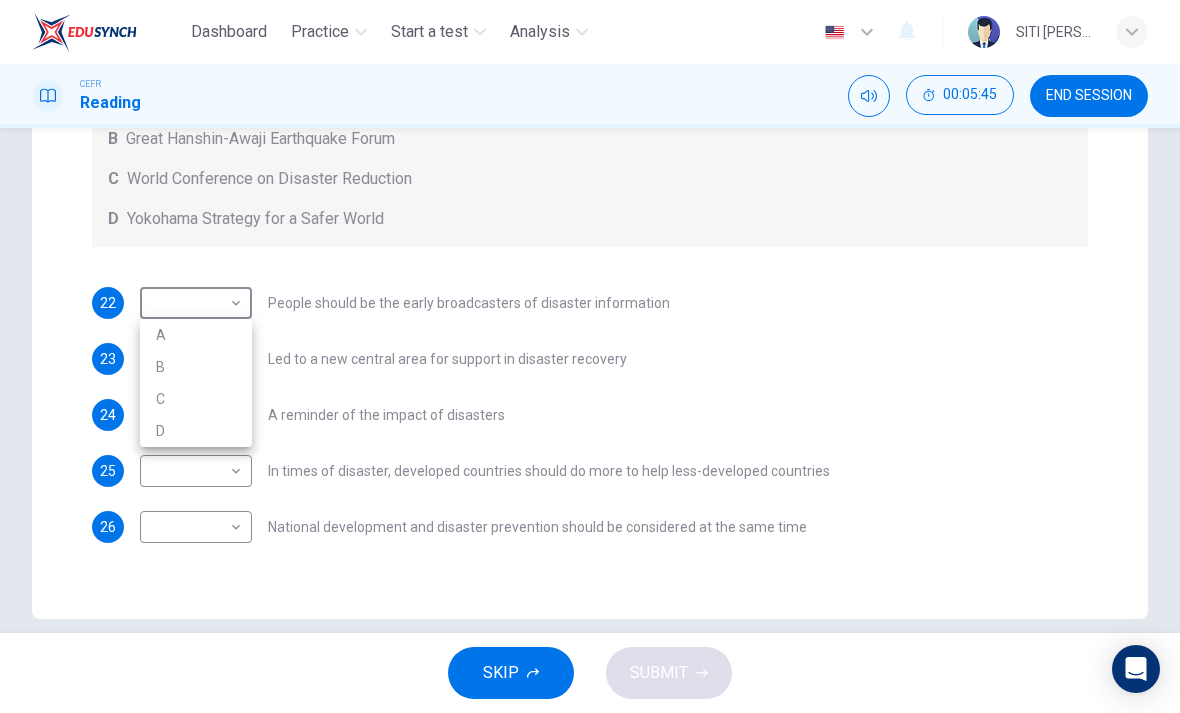 click on "A" at bounding box center [196, 335] 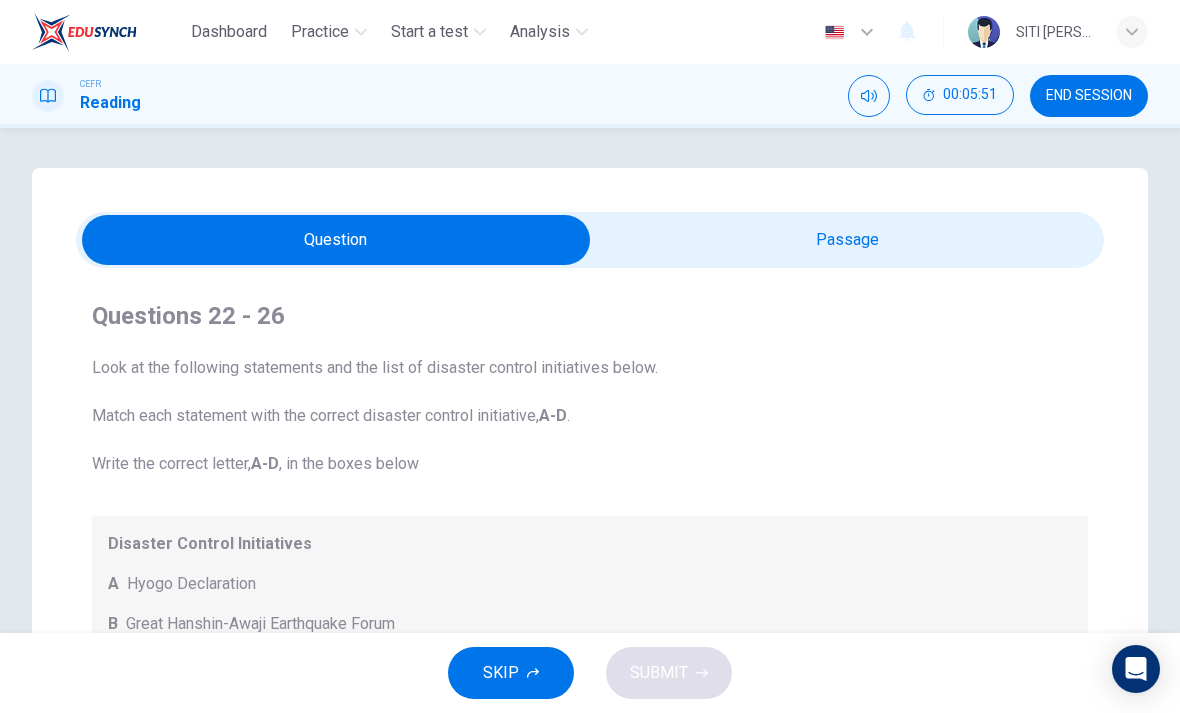 scroll, scrollTop: 0, scrollLeft: 0, axis: both 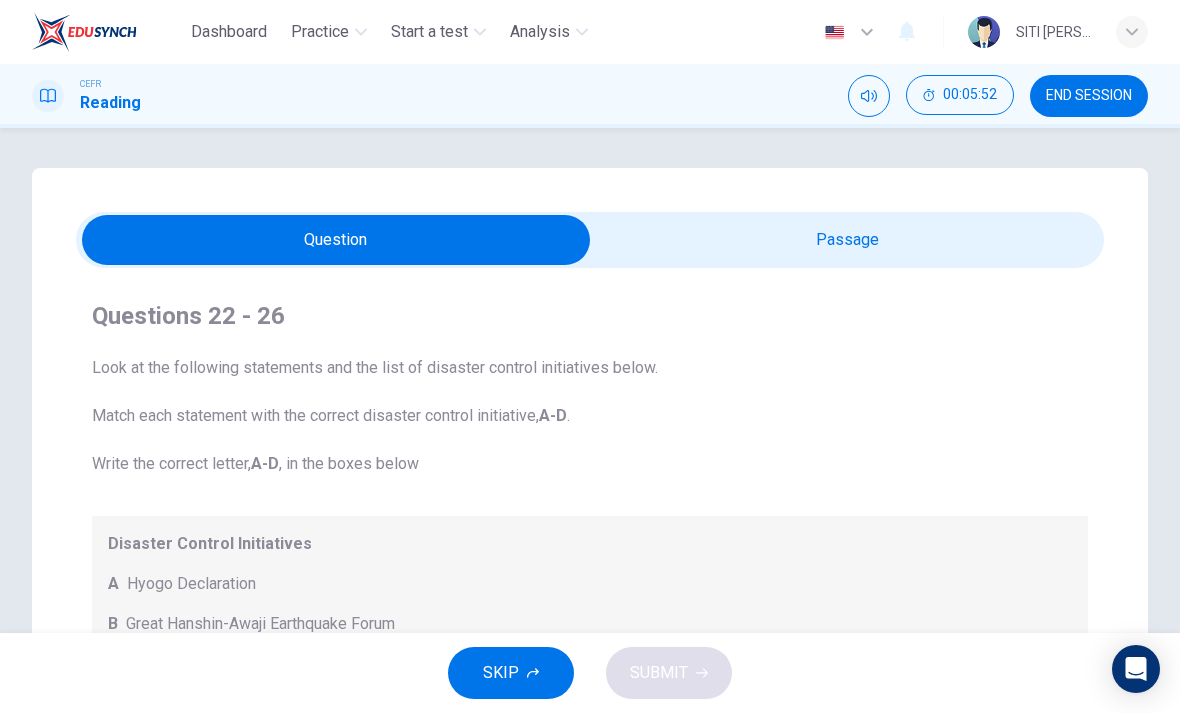 click at bounding box center (336, 240) 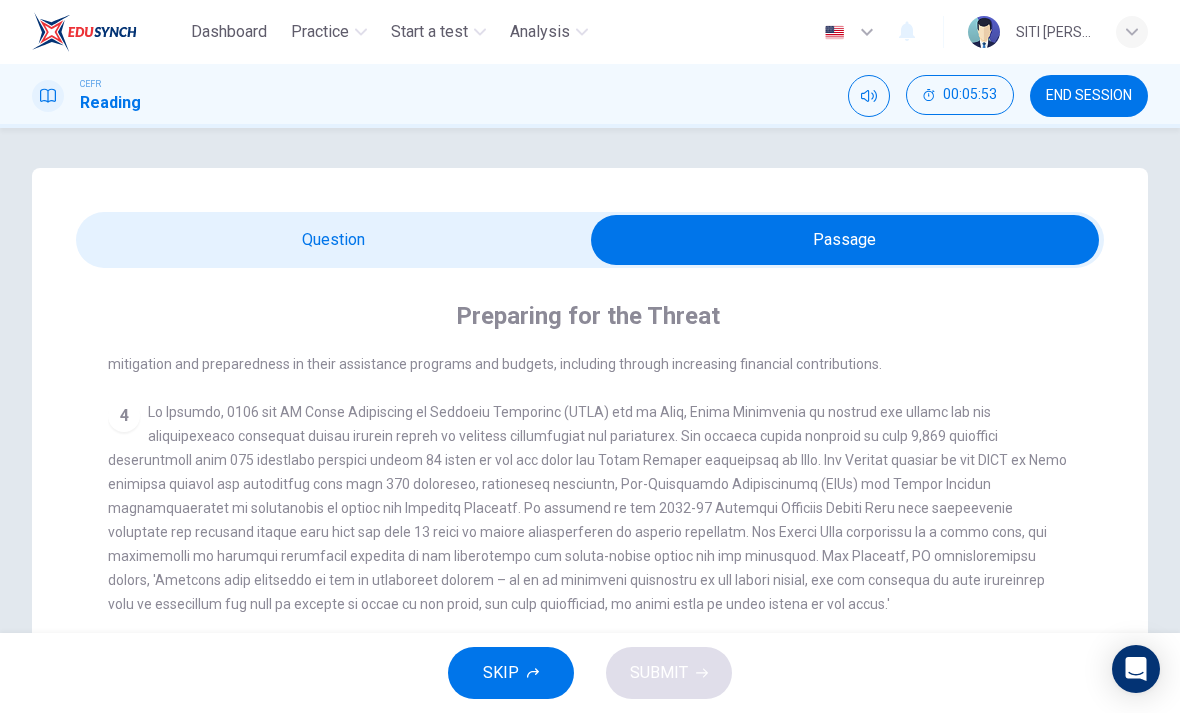 click on "Questions 22 - 26 Look at the following statements and the list of disaster control initiatives below.
Match each statement with the correct disaster control initiative,  A-D .
Write the correct letter,  A-D , in the boxes below Disaster Control Initiatives A Hyogo Declaration B Great Hanshin-Awaji Earthquake Forum C World Conference on Disaster Reduction D Yokohama Strategy for a Safer World 22 A A ​ People should be the early broadcasters of disaster information 23 ​ ​ Led to a new central area for support in disaster recovery 24 B B ​ A reminder of the impact of disasters 25 ​ ​ In times of disaster, developed countries should do more to help less-developed countries 26 ​ ​ National development and disaster prevention should be considered at the same time Preparing for the Threat CLICK TO ZOOM Click to Zoom 1 2 3 4 5 6" at bounding box center [590, 642] 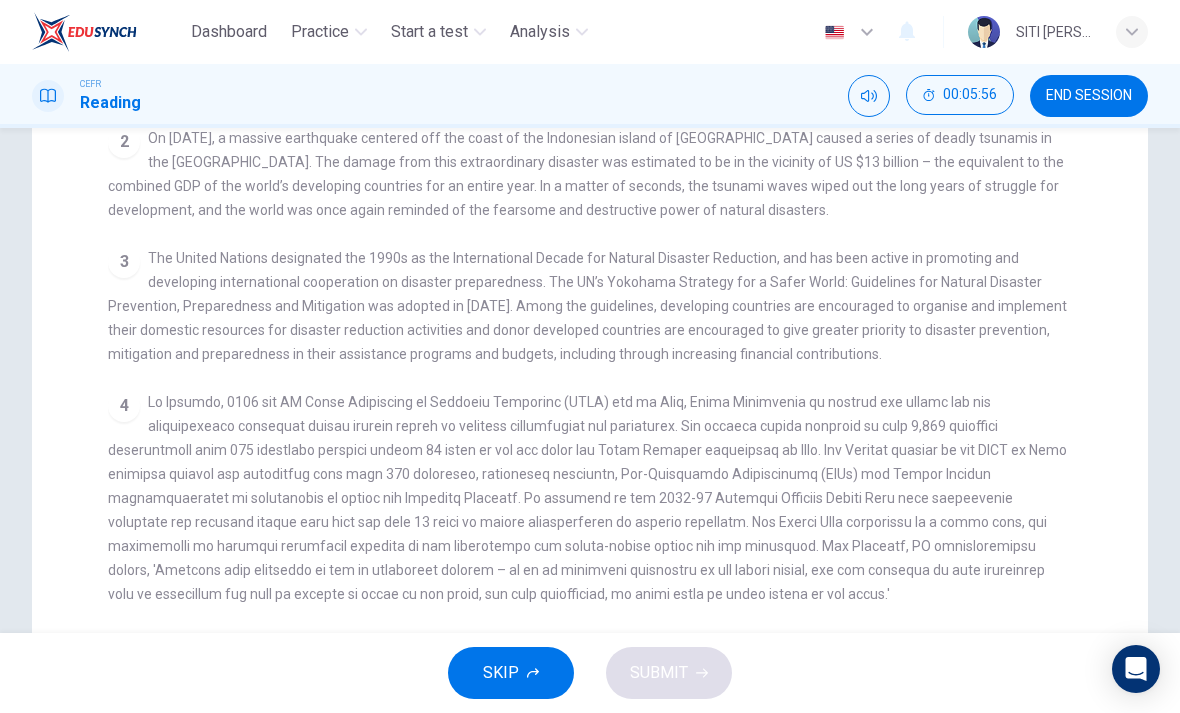 scroll, scrollTop: 225, scrollLeft: 0, axis: vertical 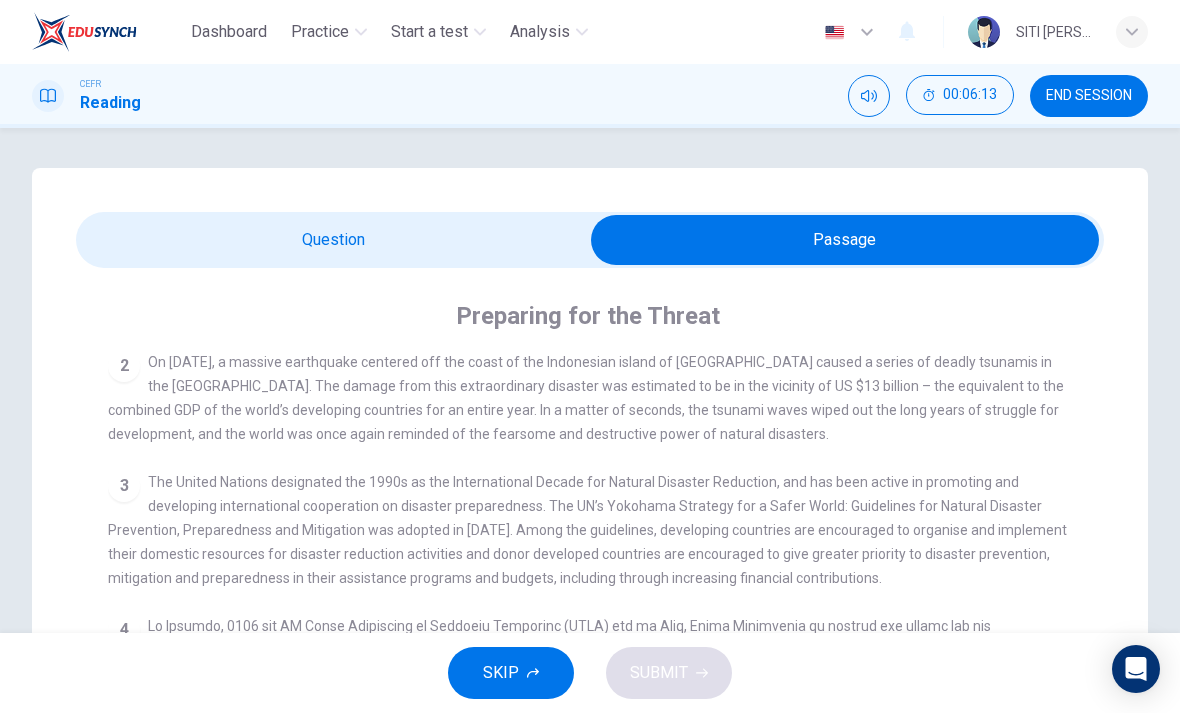 click at bounding box center [845, 240] 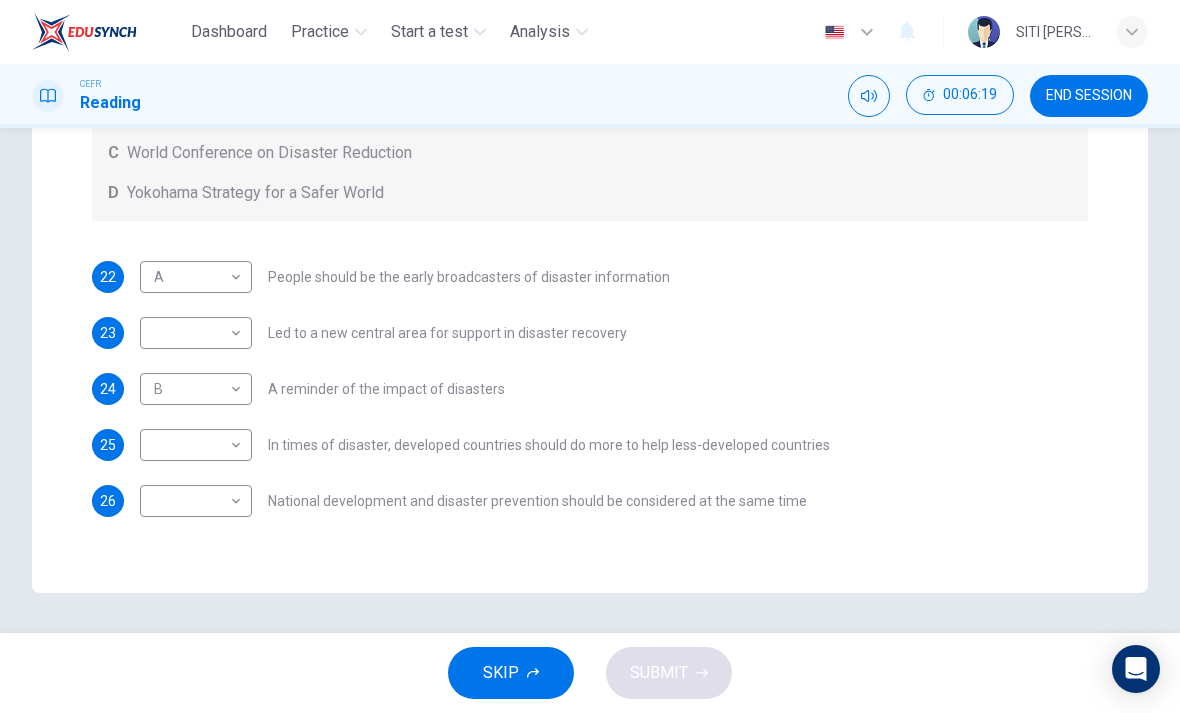 click on "Dashboard Practice Start a test Analysis English en ​ SITI KHADIJAH BINTI KAMARUDIN CEFR Reading 00:06:19 END SESSION Questions 22 - 26 Look at the following statements and the list of disaster control initiatives below.
Match each statement with the correct disaster control initiative,  A-D .
Write the correct letter,  A-D , in the boxes below Disaster Control Initiatives A Hyogo Declaration B Great Hanshin-Awaji Earthquake Forum C World Conference on Disaster Reduction D Yokohama Strategy for a Safer World 22 A A ​ People should be the early broadcasters of disaster information 23 ​ ​ Led to a new central area for support in disaster recovery 24 B B ​ A reminder of the impact of disasters 25 ​ ​ In times of disaster, developed countries should do more to help less-developed countries 26 ​ ​ National development and disaster prevention should be considered at the same time Preparing for the Threat CLICK TO ZOOM Click to Zoom 1 2 3 4 5 6 SKIP SUBMIT Dashboard Practice Start a test Analysis" at bounding box center [590, 356] 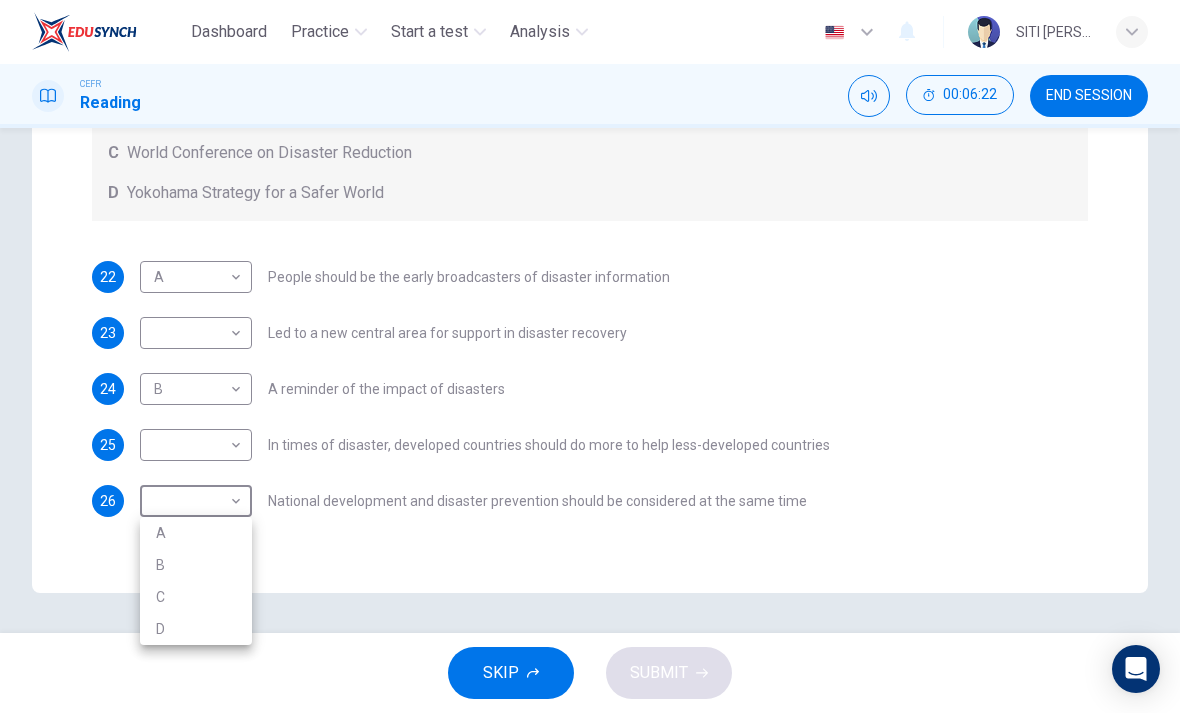 click on "D" at bounding box center (196, 629) 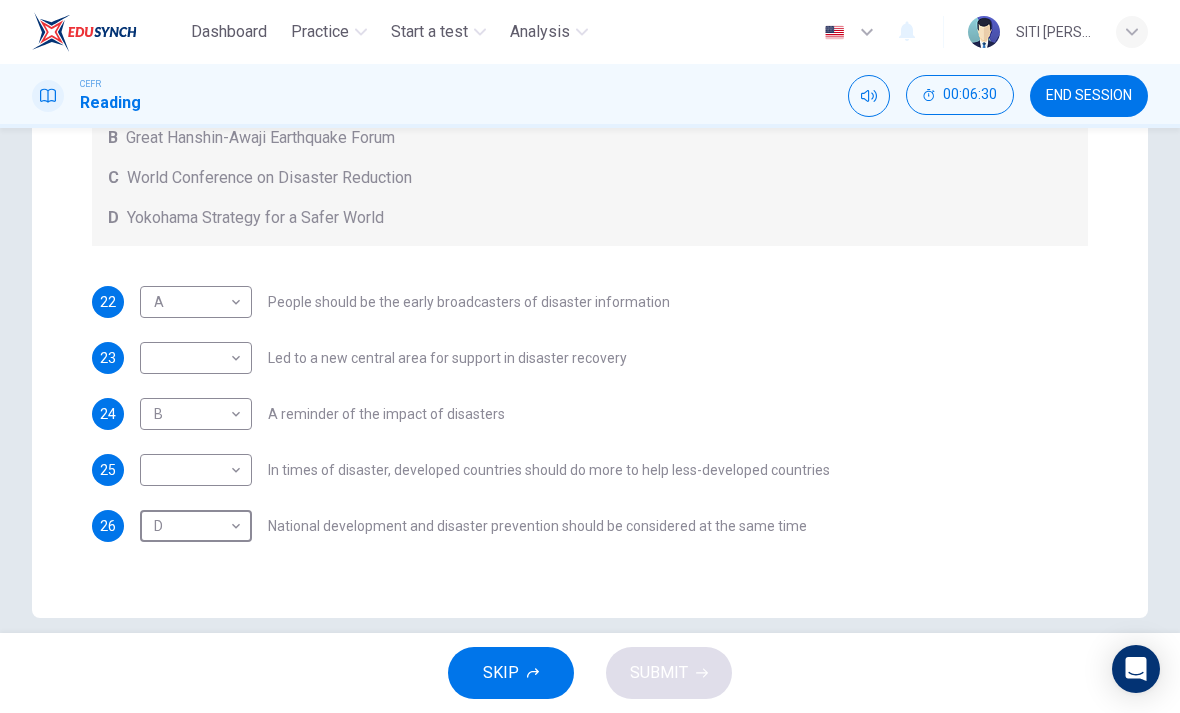 click on "Dashboard Practice Start a test Analysis English en ​ SITI KHADIJAH BINTI KAMARUDIN CEFR Reading 00:06:30 END SESSION Questions 22 - 26 Look at the following statements and the list of disaster control initiatives below.
Match each statement with the correct disaster control initiative,  A-D .
Write the correct letter,  A-D , in the boxes below Disaster Control Initiatives A Hyogo Declaration B Great Hanshin-Awaji Earthquake Forum C World Conference on Disaster Reduction D Yokohama Strategy for a Safer World 22 A A ​ People should be the early broadcasters of disaster information 23 ​ ​ Led to a new central area for support in disaster recovery 24 B B ​ A reminder of the impact of disasters 25 ​ ​ In times of disaster, developed countries should do more to help less-developed countries 26 D D ​ National development and disaster prevention should be considered at the same time Preparing for the Threat CLICK TO ZOOM Click to Zoom 1 2 3 4 5 6 SKIP SUBMIT Dashboard Practice Start a test Analysis" at bounding box center [590, 356] 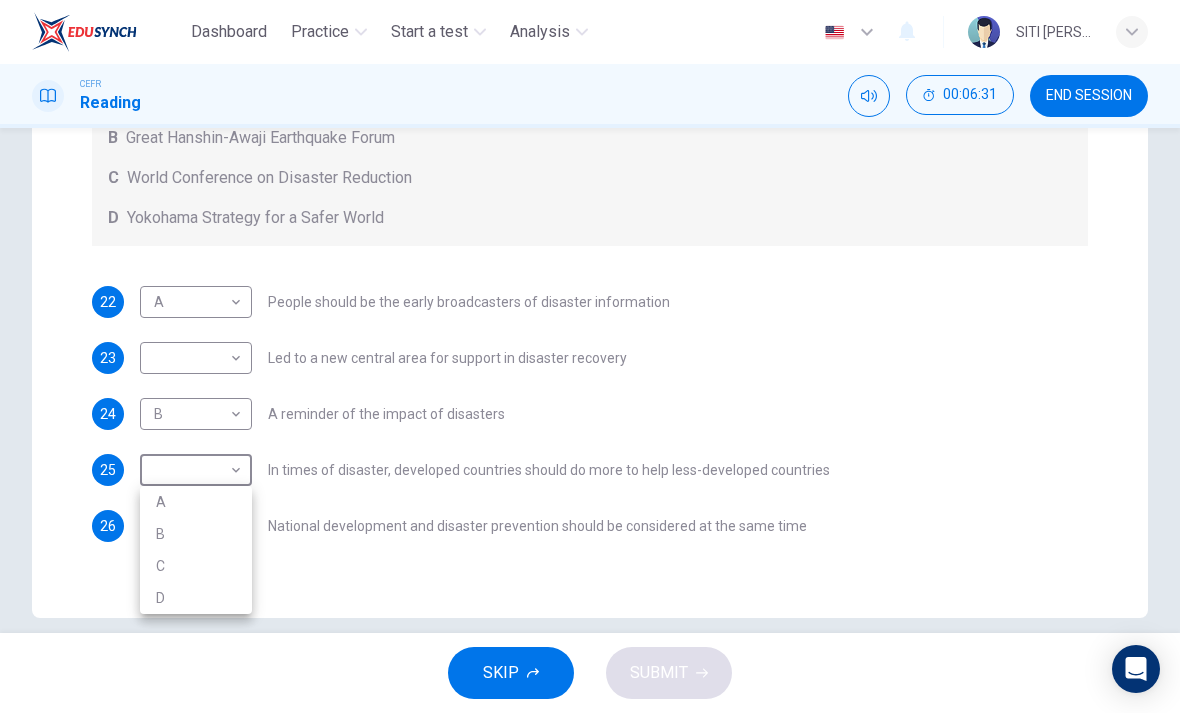 click on "C" at bounding box center [196, 566] 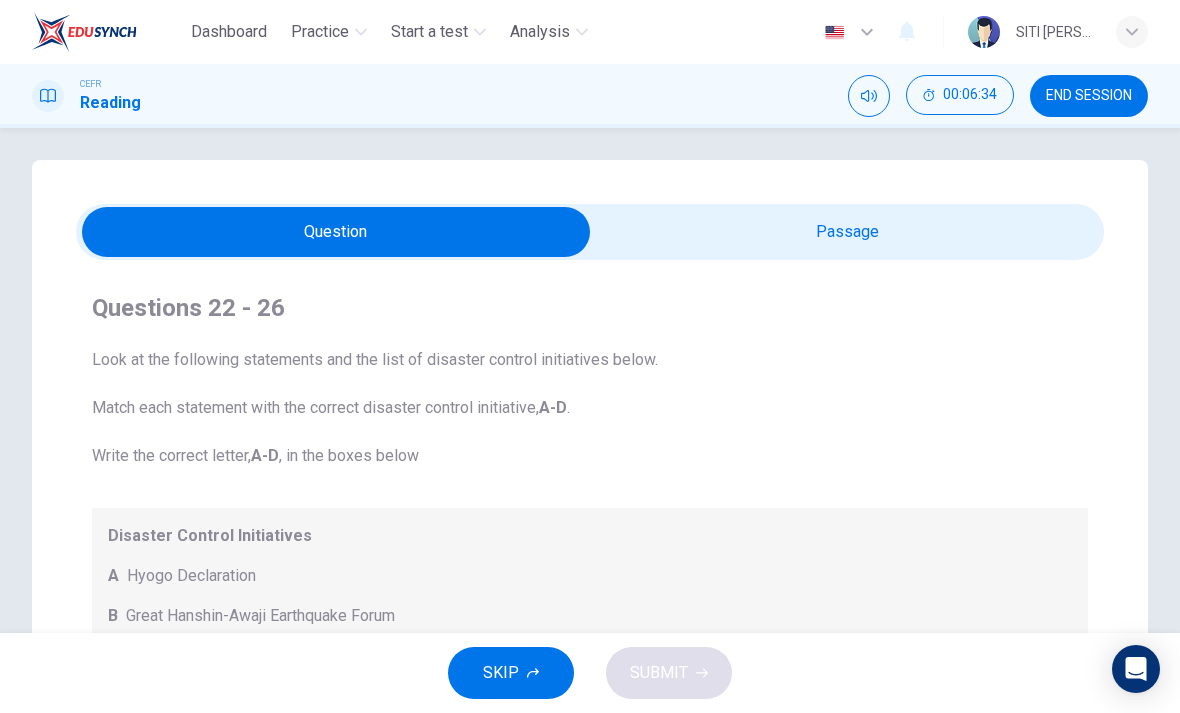 click at bounding box center [336, 232] 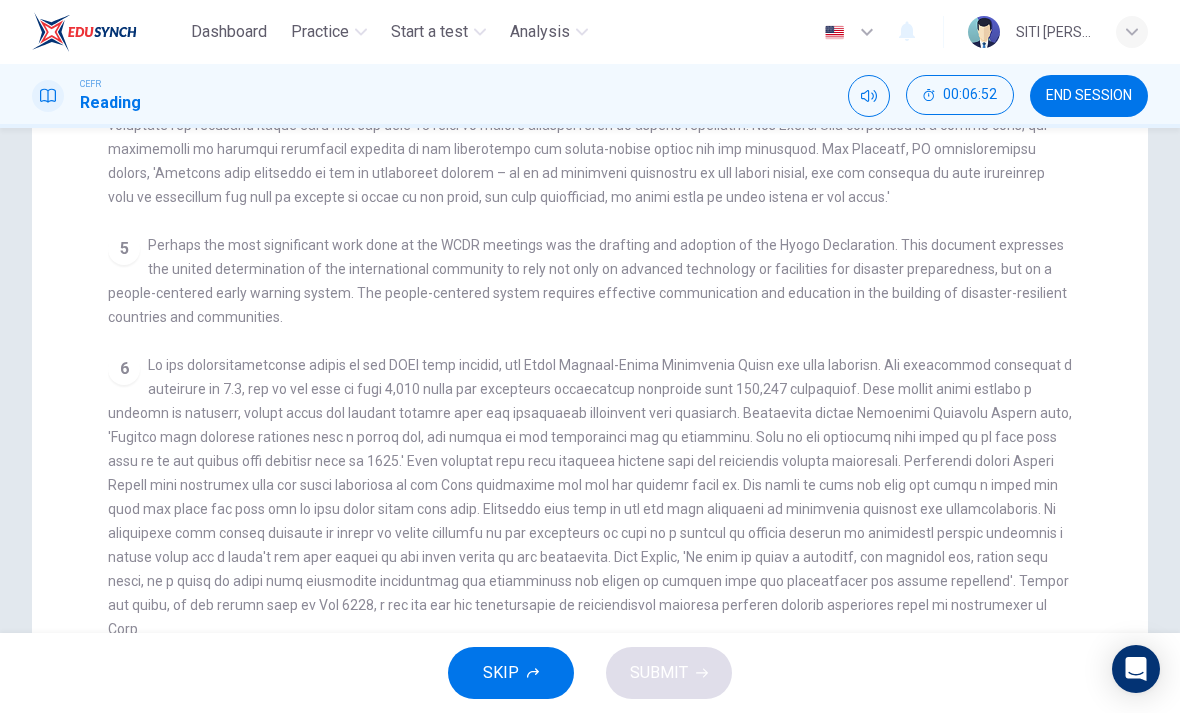 scroll, scrollTop: 768, scrollLeft: 0, axis: vertical 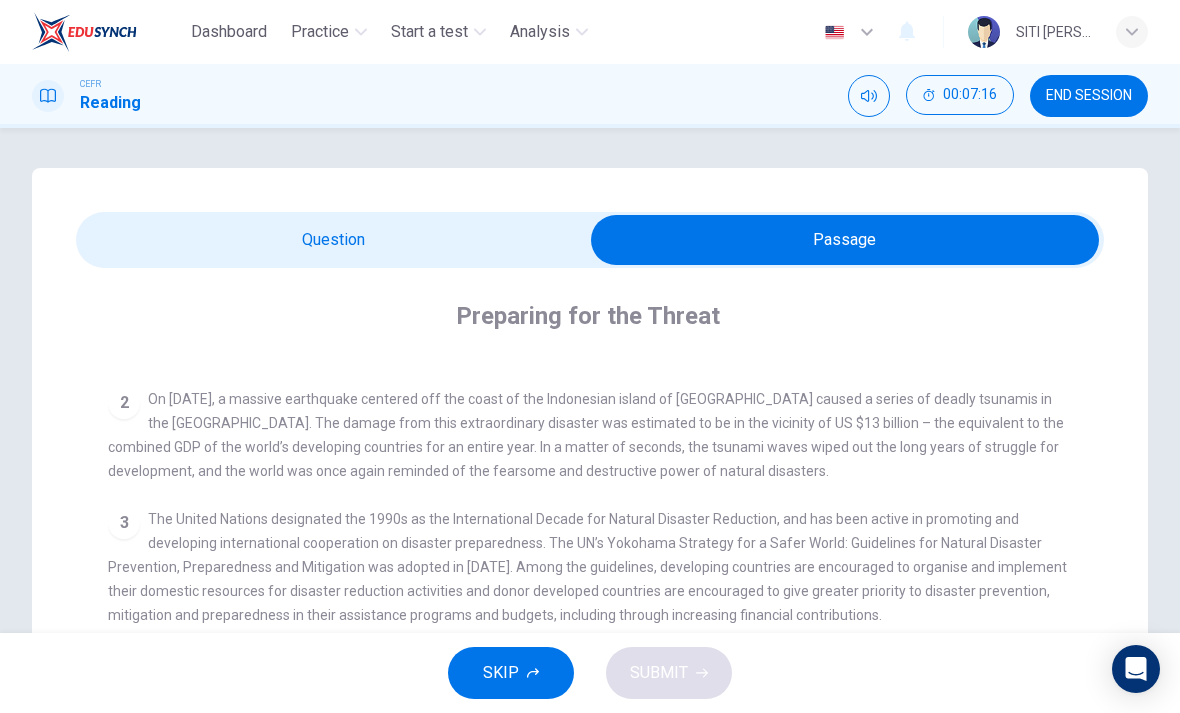 click at bounding box center [845, 240] 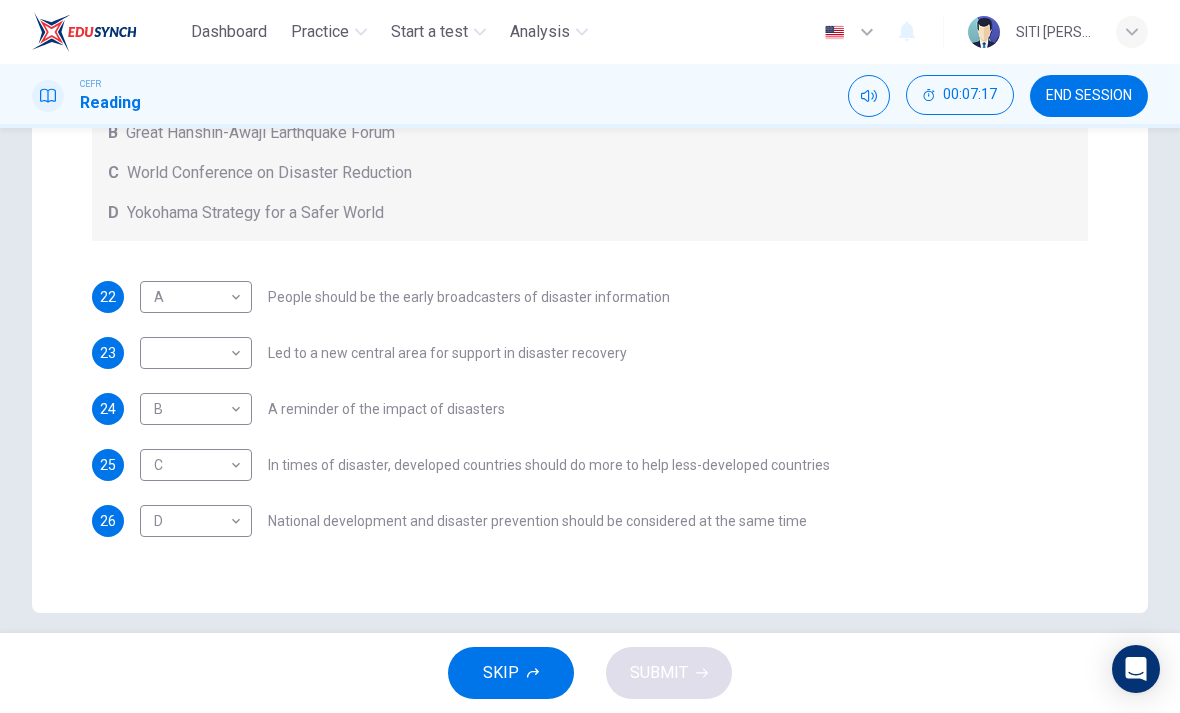 scroll, scrollTop: 490, scrollLeft: 0, axis: vertical 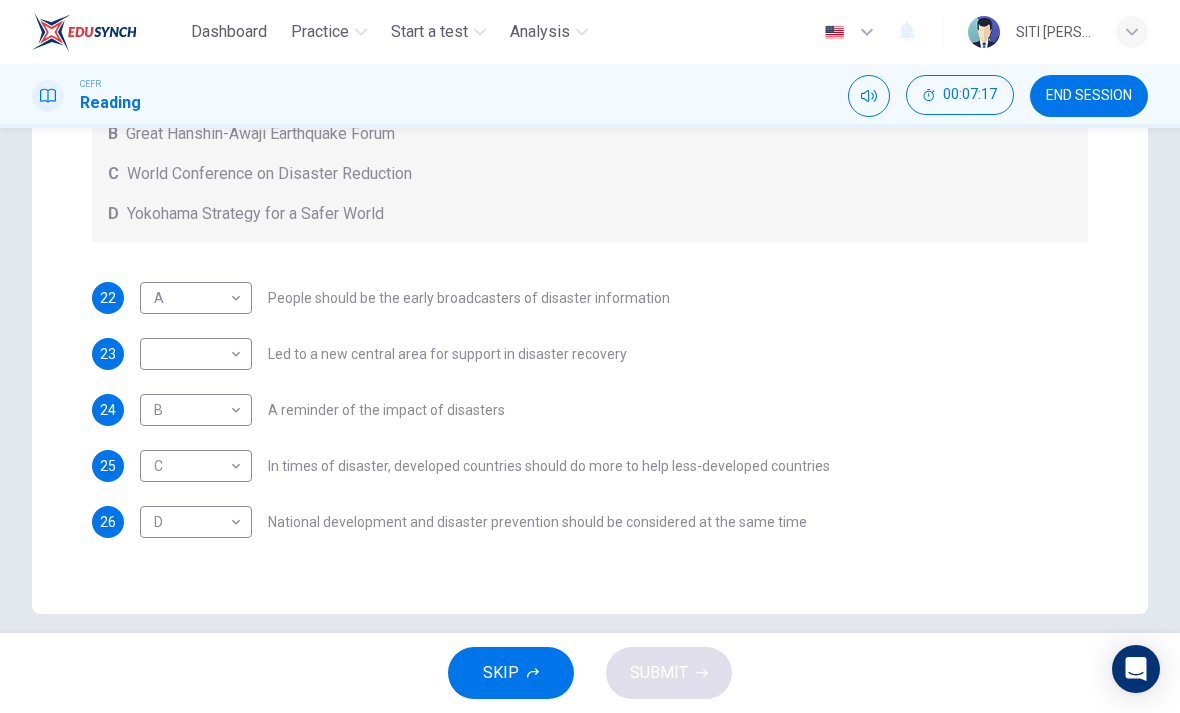 click on "Dashboard Practice Start a test Analysis English en ​ SITI KHADIJAH BINTI KAMARUDIN CEFR Reading 00:07:17 END SESSION Questions 22 - 26 Look at the following statements and the list of disaster control initiatives below.
Match each statement with the correct disaster control initiative,  A-D .
Write the correct letter,  A-D , in the boxes below Disaster Control Initiatives A Hyogo Declaration B Great Hanshin-Awaji Earthquake Forum C World Conference on Disaster Reduction D Yokohama Strategy for a Safer World 22 A A ​ People should be the early broadcasters of disaster information 23 ​ ​ Led to a new central area for support in disaster recovery 24 B B ​ A reminder of the impact of disasters 25 C C ​ In times of disaster, developed countries should do more to help less-developed countries 26 D D ​ National development and disaster prevention should be considered at the same time Preparing for the Threat CLICK TO ZOOM Click to Zoom 1 2 3 4 5 6 SKIP SUBMIT Dashboard Practice Start a test Analysis" at bounding box center (590, 356) 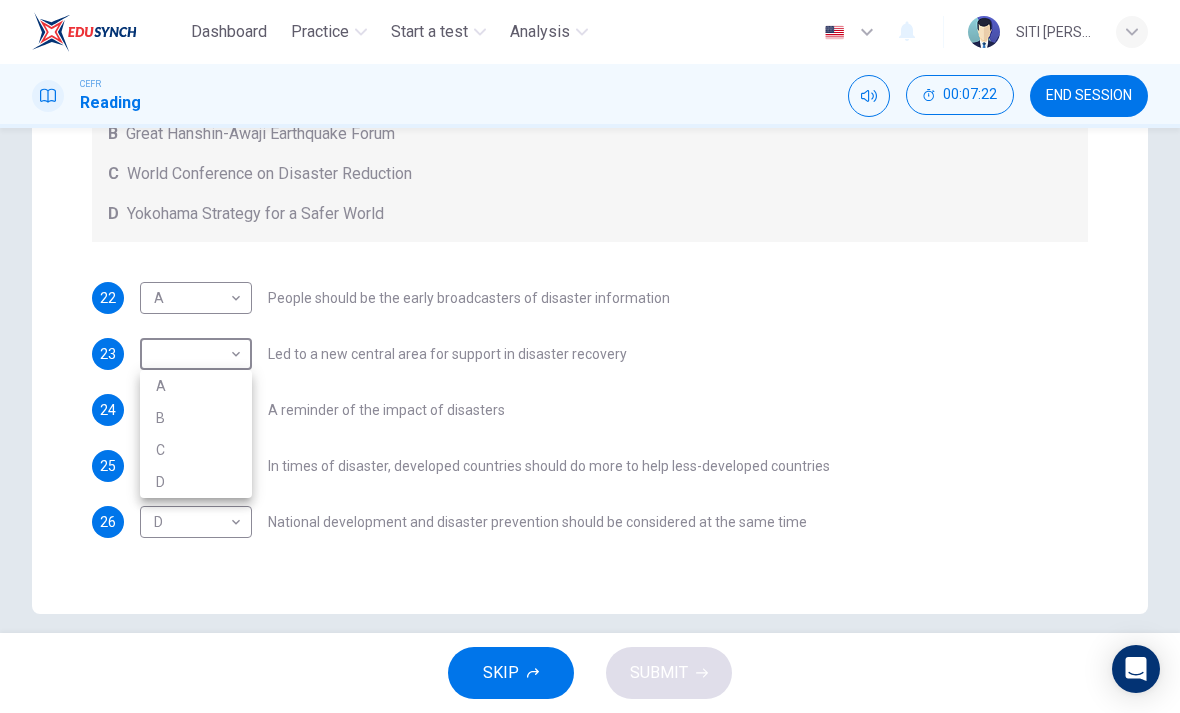 click on "A" at bounding box center (196, 386) 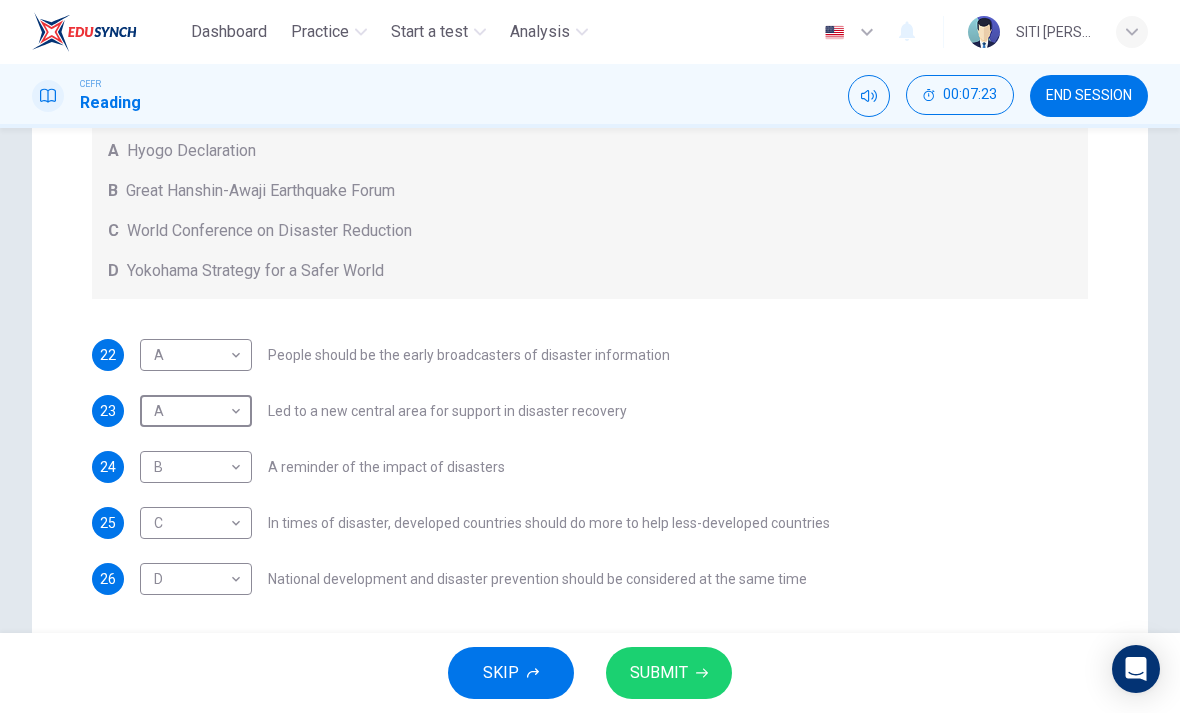 scroll, scrollTop: 472, scrollLeft: 0, axis: vertical 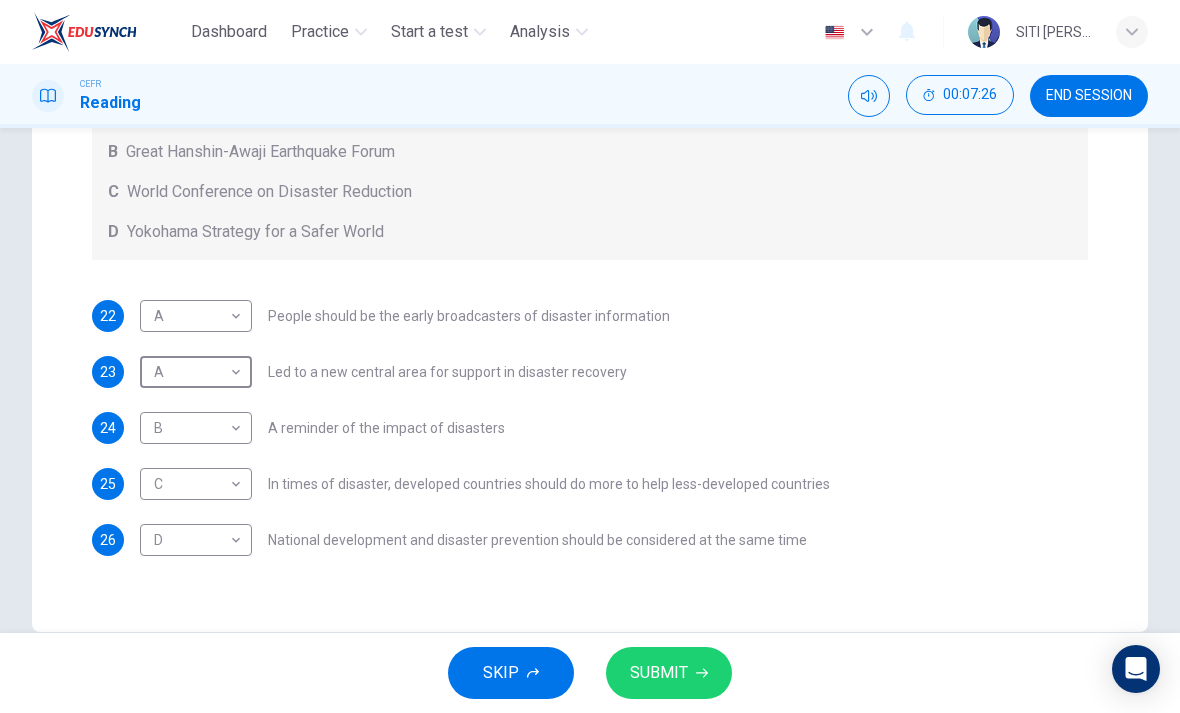 click on "Dashboard Practice Start a test Analysis English en ​ SITI KHADIJAH BINTI KAMARUDIN CEFR Reading 00:07:26 END SESSION Questions 22 - 26 Look at the following statements and the list of disaster control initiatives below.
Match each statement with the correct disaster control initiative,  A-D .
Write the correct letter,  A-D , in the boxes below Disaster Control Initiatives A Hyogo Declaration B Great Hanshin-Awaji Earthquake Forum C World Conference on Disaster Reduction D Yokohama Strategy for a Safer World 22 A A ​ People should be the early broadcasters of disaster information 23 A A ​ Led to a new central area for support in disaster recovery 24 B B ​ A reminder of the impact of disasters 25 C C ​ In times of disaster, developed countries should do more to help less-developed countries 26 D D ​ National development and disaster prevention should be considered at the same time Preparing for the Threat CLICK TO ZOOM Click to Zoom 1 2 3 4 5 6 SKIP SUBMIT Dashboard Practice Start a test Analysis" at bounding box center (590, 356) 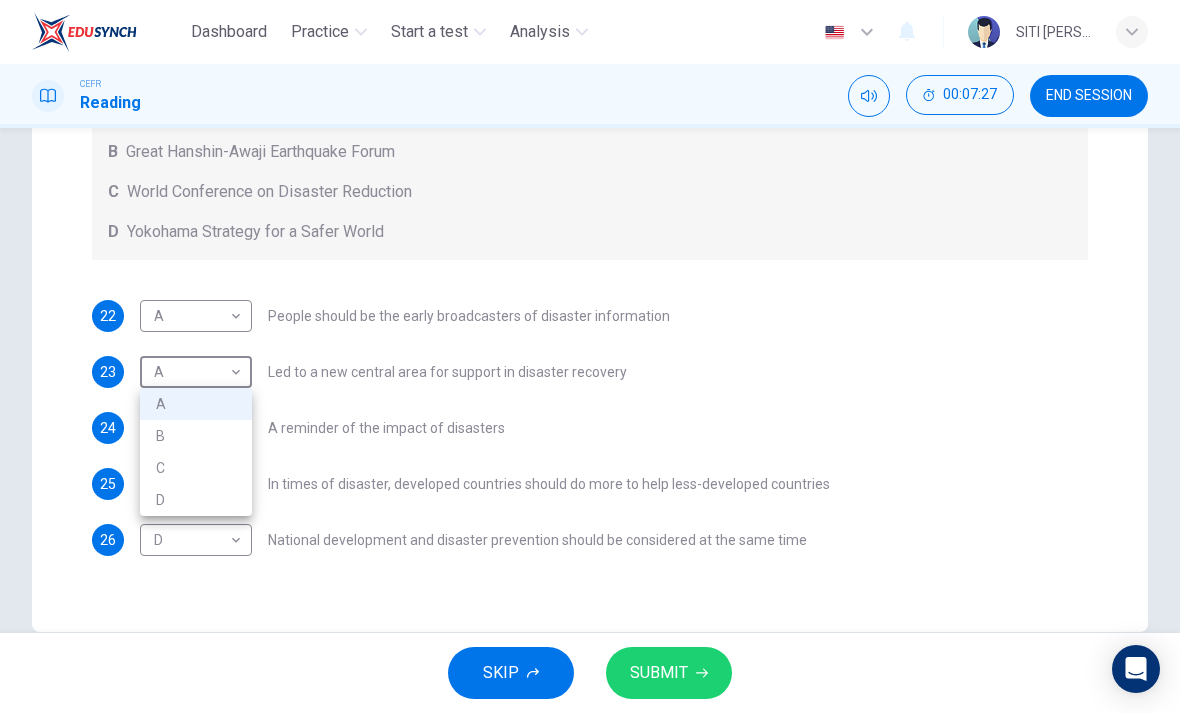 click on "C" at bounding box center [196, 468] 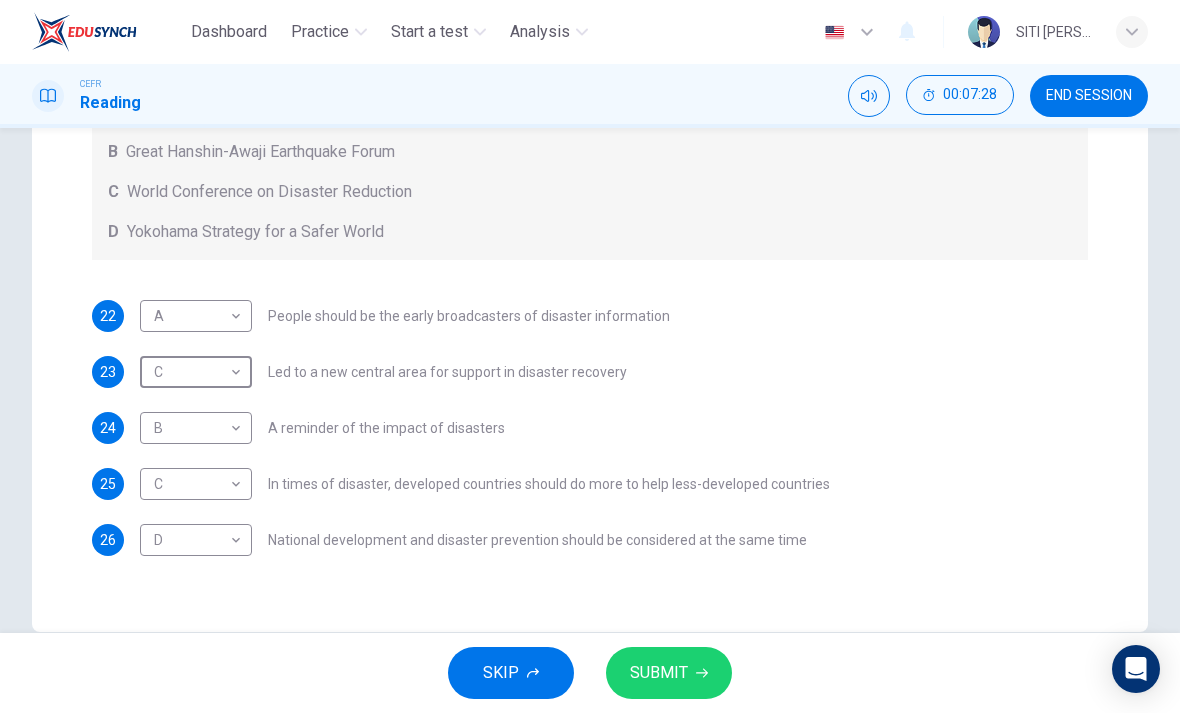 click on "SUBMIT" at bounding box center [669, 673] 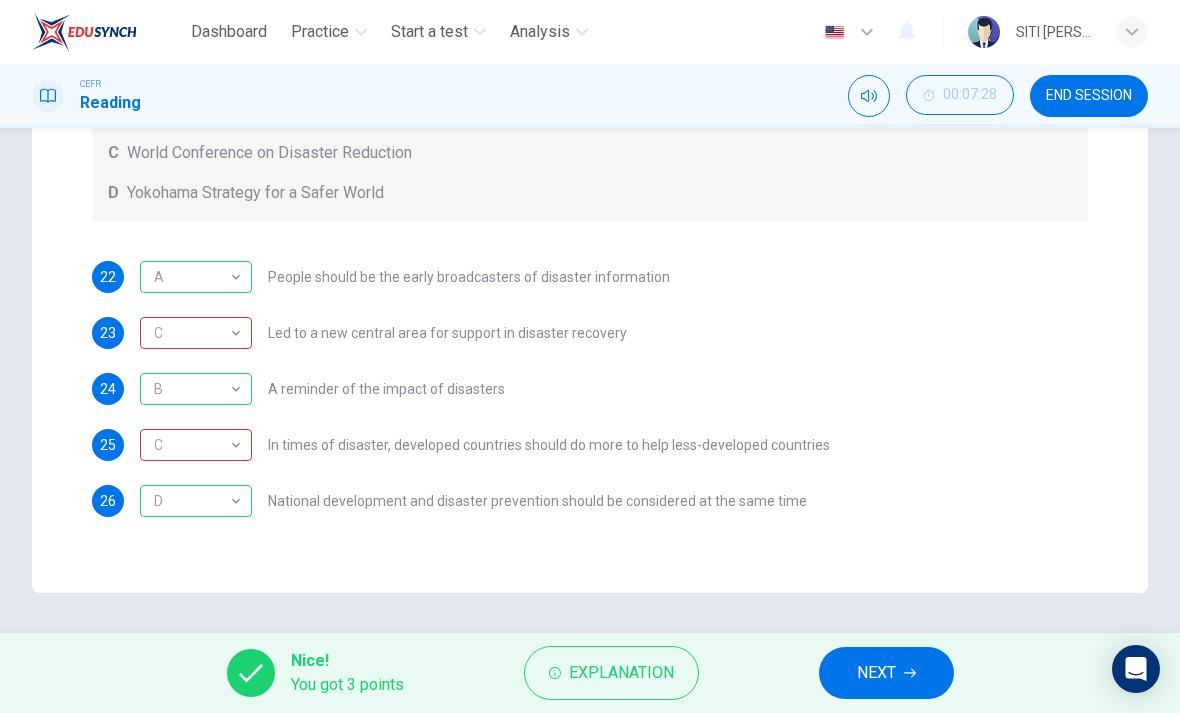 scroll, scrollTop: 511, scrollLeft: 0, axis: vertical 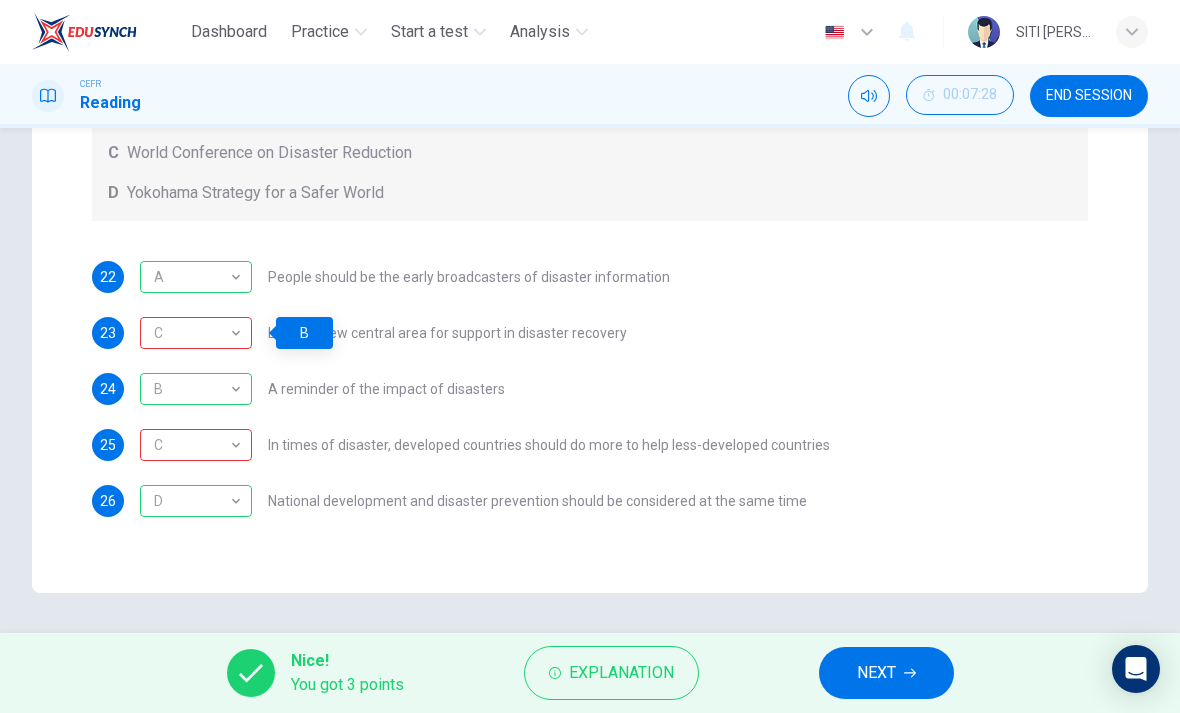 click on "C" at bounding box center (192, 445) 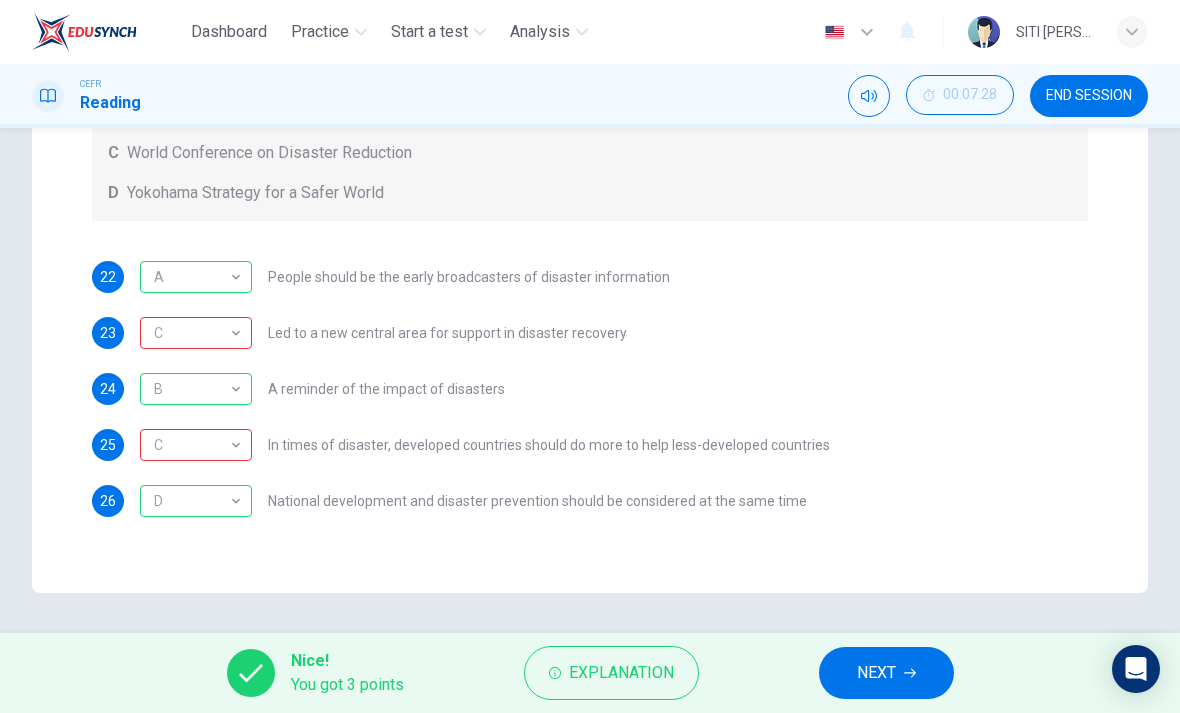 click on "22 A A ​ People should be the early broadcasters of disaster information 23 C C ​ Led to a new central area for support in disaster recovery 24 B B ​ A reminder of the impact of disasters 25 C C ​ In times of disaster, developed countries should do more to help less-developed countries 26 D D ​ National development and disaster prevention should be considered at the same time" at bounding box center (590, 389) 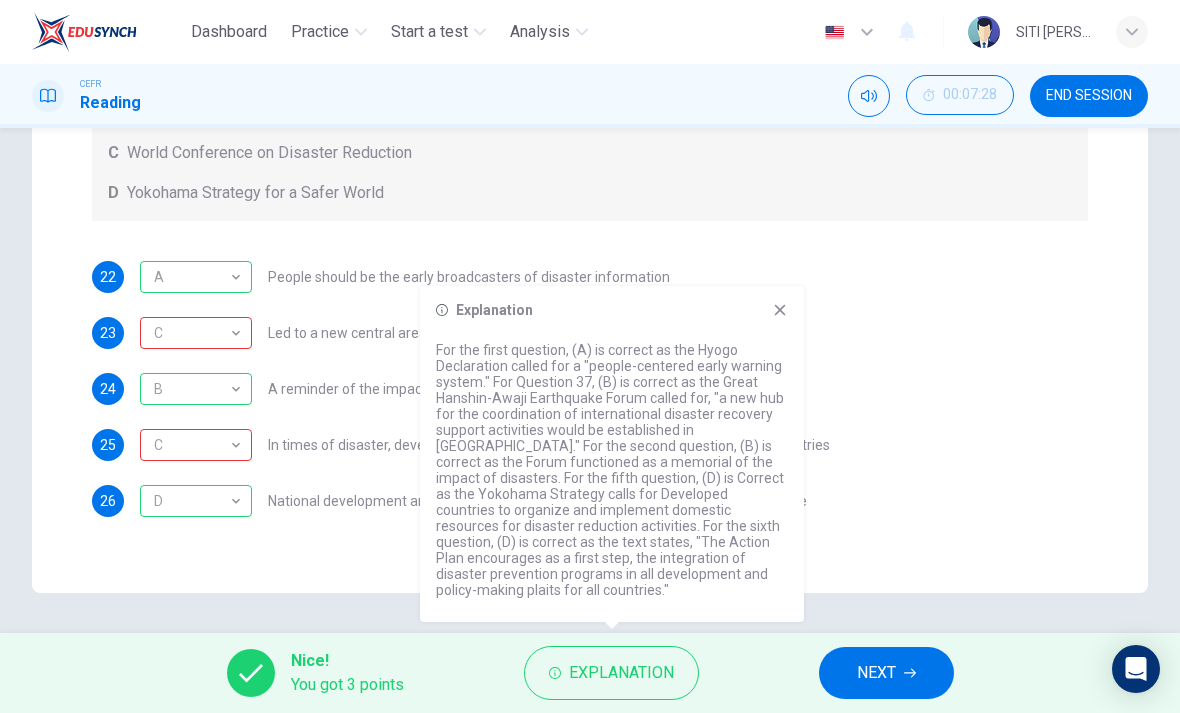 click on "NEXT" at bounding box center [886, 673] 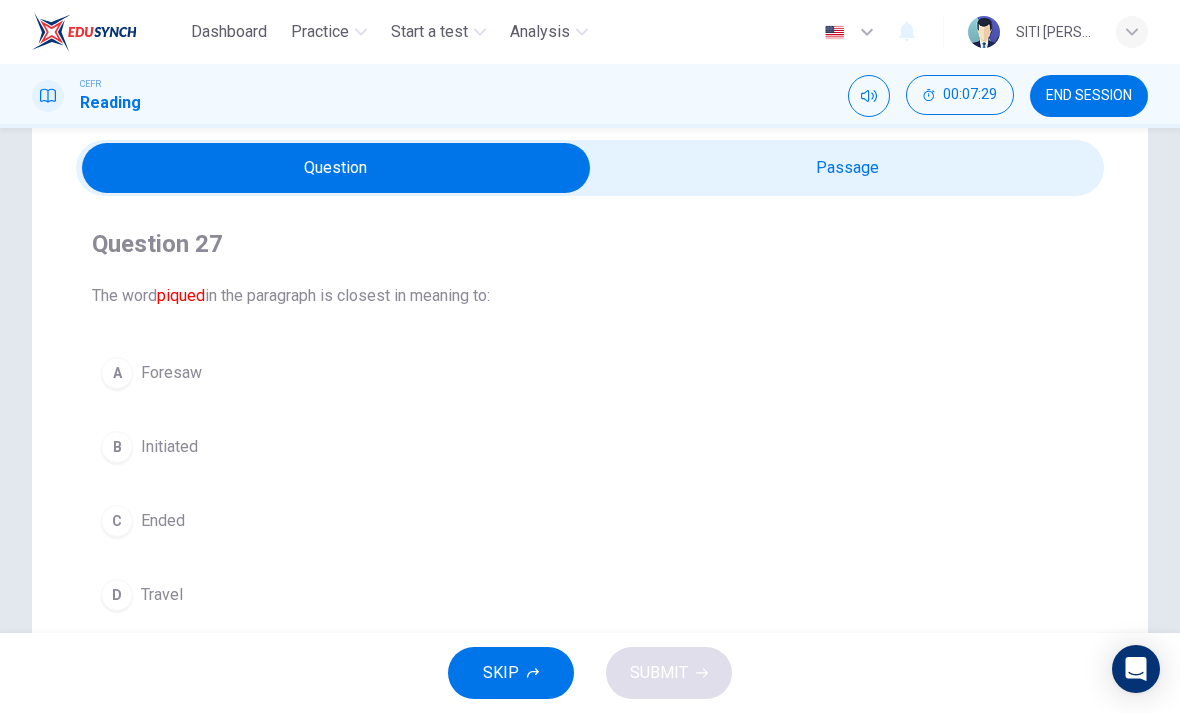 scroll, scrollTop: 70, scrollLeft: 0, axis: vertical 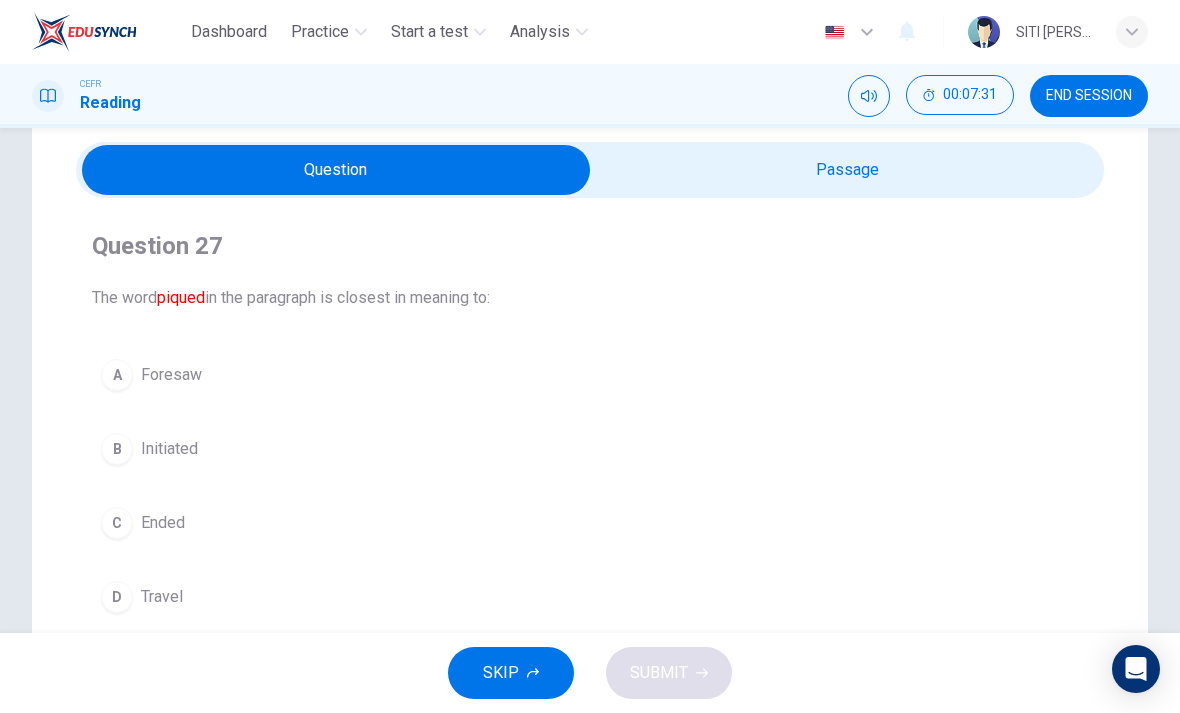 click at bounding box center (336, 170) 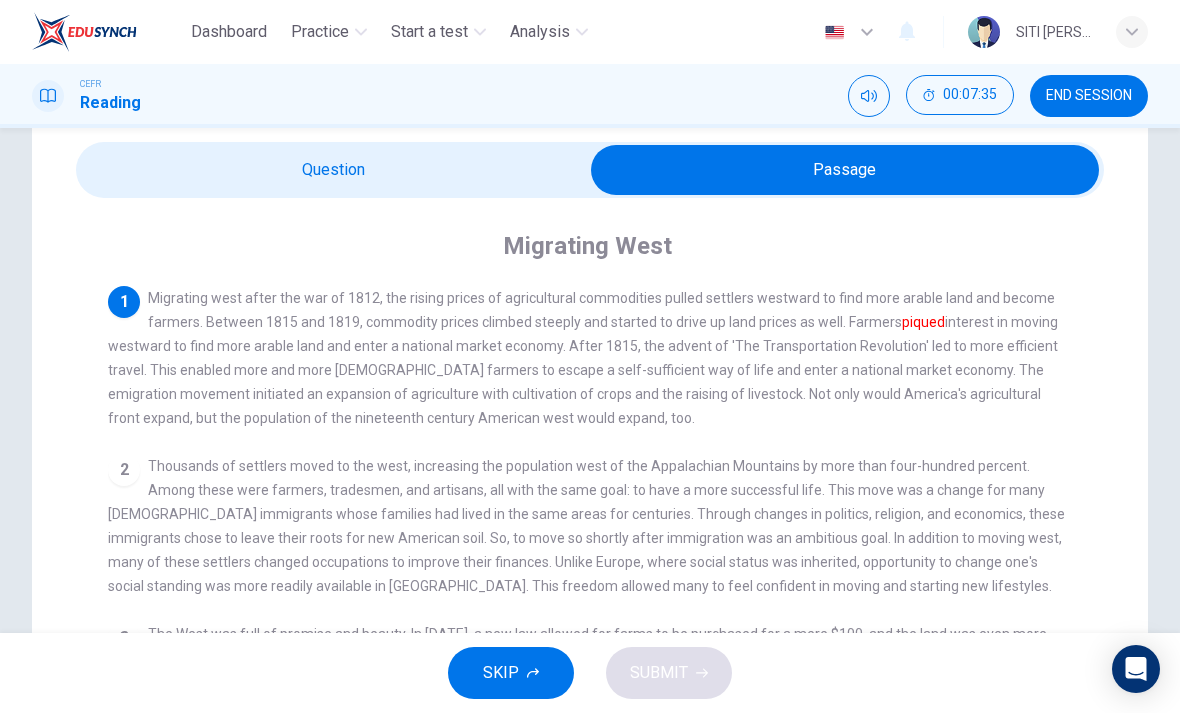 click on "00:07:35" at bounding box center [960, 95] 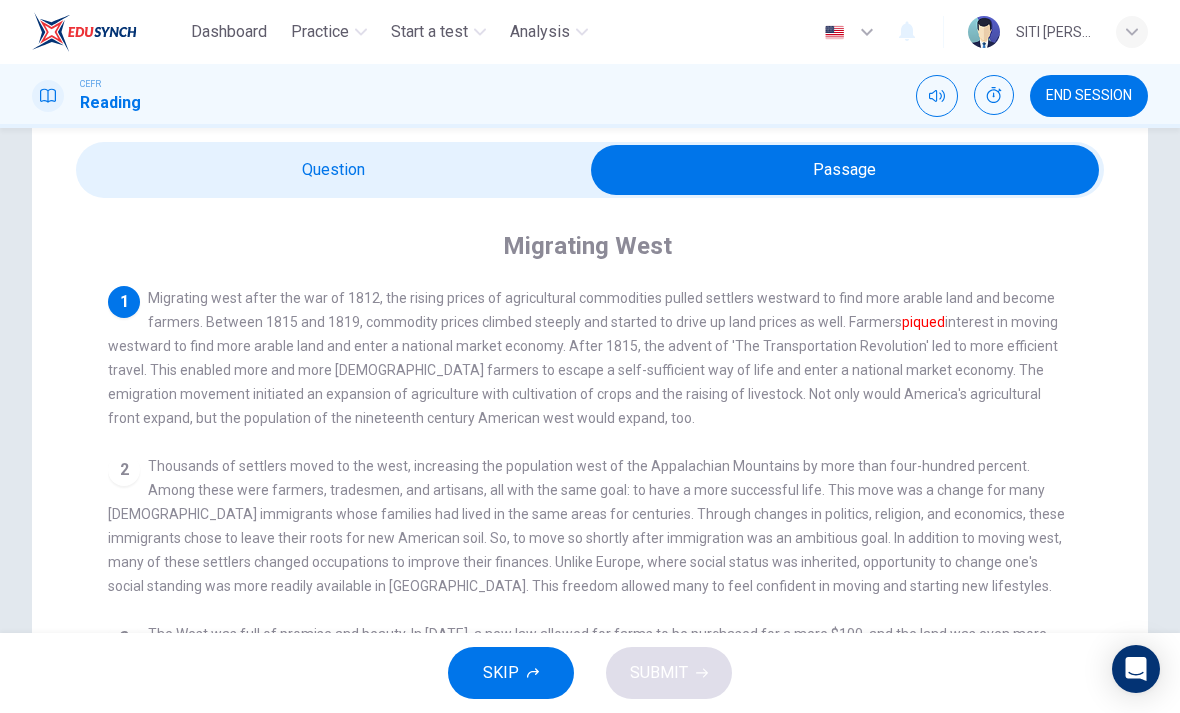click at bounding box center [994, 95] 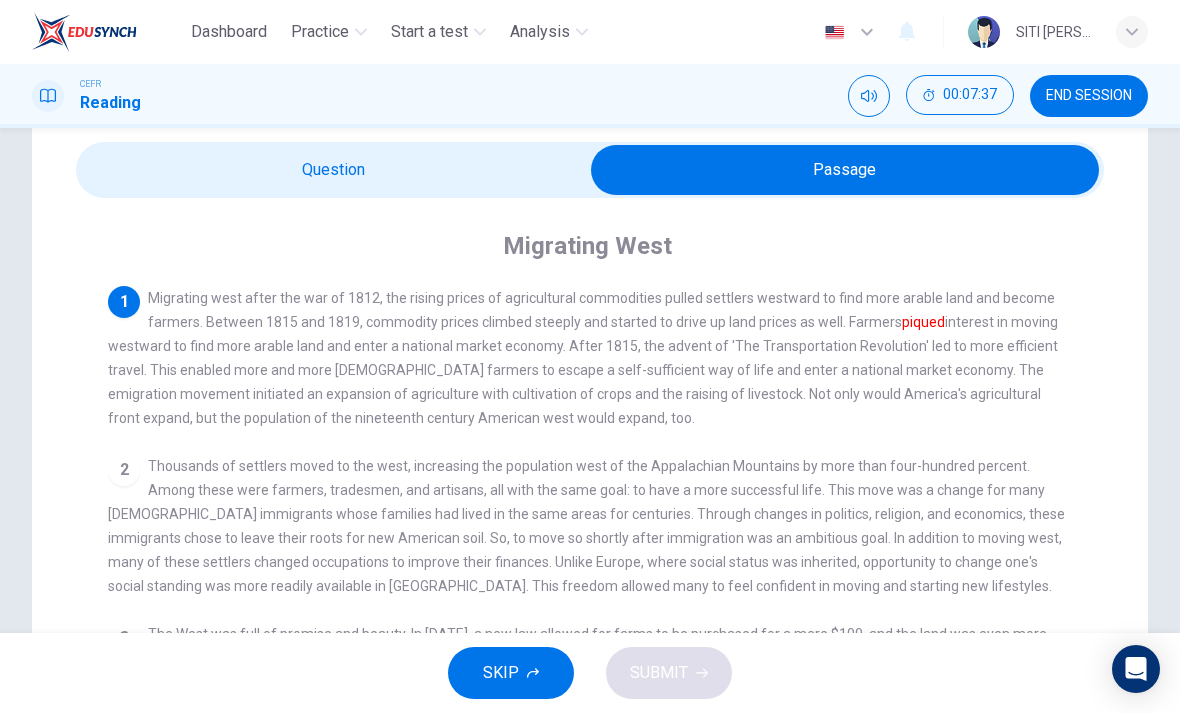 click on "00:07:37" at bounding box center (970, 95) 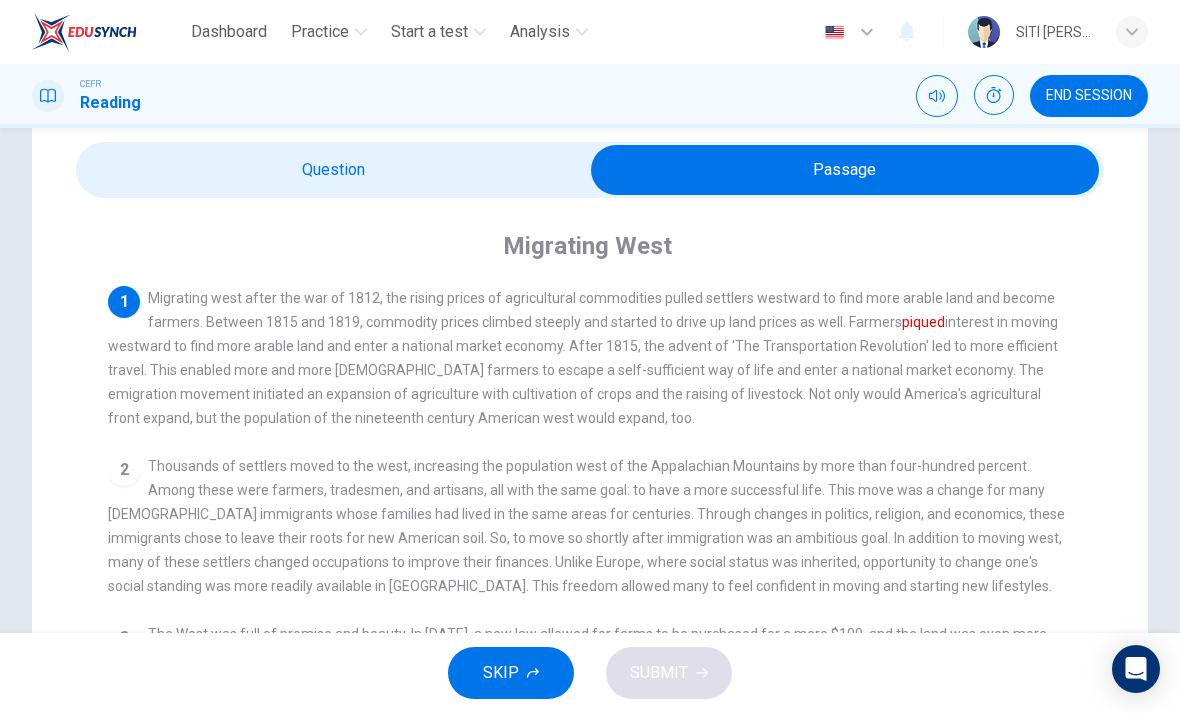 click at bounding box center (994, 95) 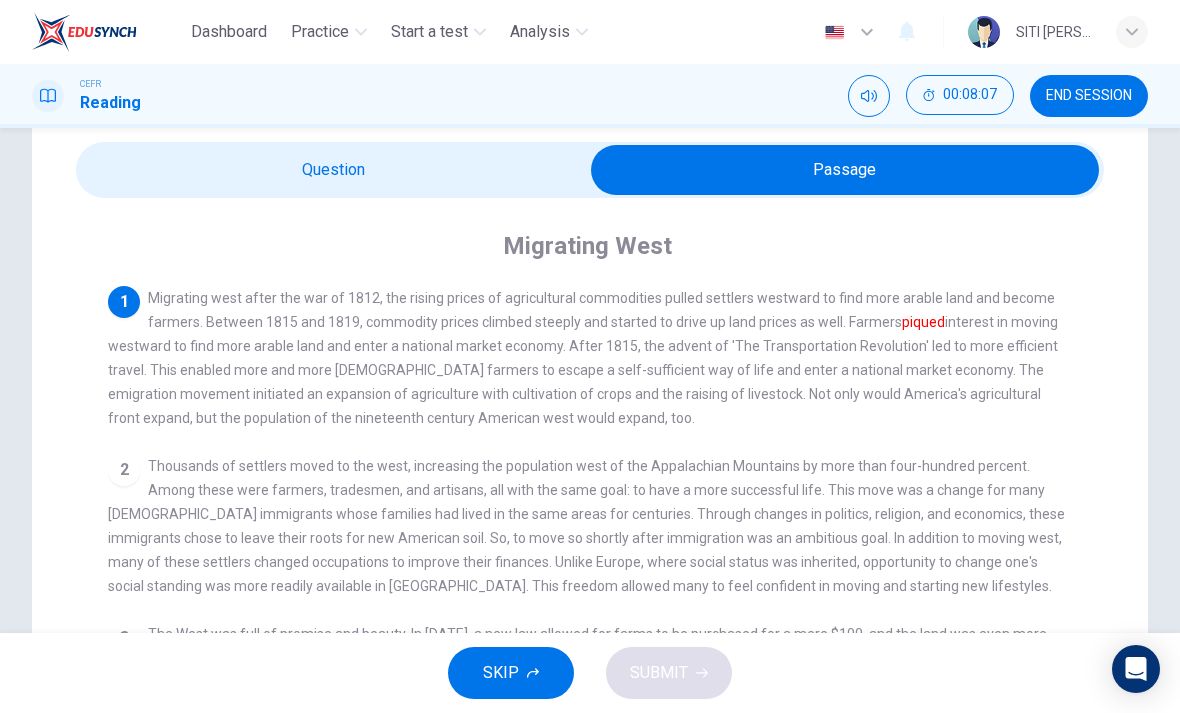 click on "Migrating west after the war of 1812, the rising prices of agricultural commodities pulled settlers westward to find more arable land and become farmers. Between 1815 and 1819, commodity prices climbed steeply and started to drive up land prices as well. Farmers  piqued  interest in moving westward to find more arable land and enter a national market economy. After 1815, the advent of 'The Transportation Revolution' led to more efficient travel. This enabled more and more western farmers to escape a self-sufficient way of life and enter a national market economy. The emigration movement initiated an expansion of agriculture with cultivation of crops and the raising of livestock. Not only would America's agricultural front expand, but the population of the nineteenth century American west would expand, too." at bounding box center [583, 358] 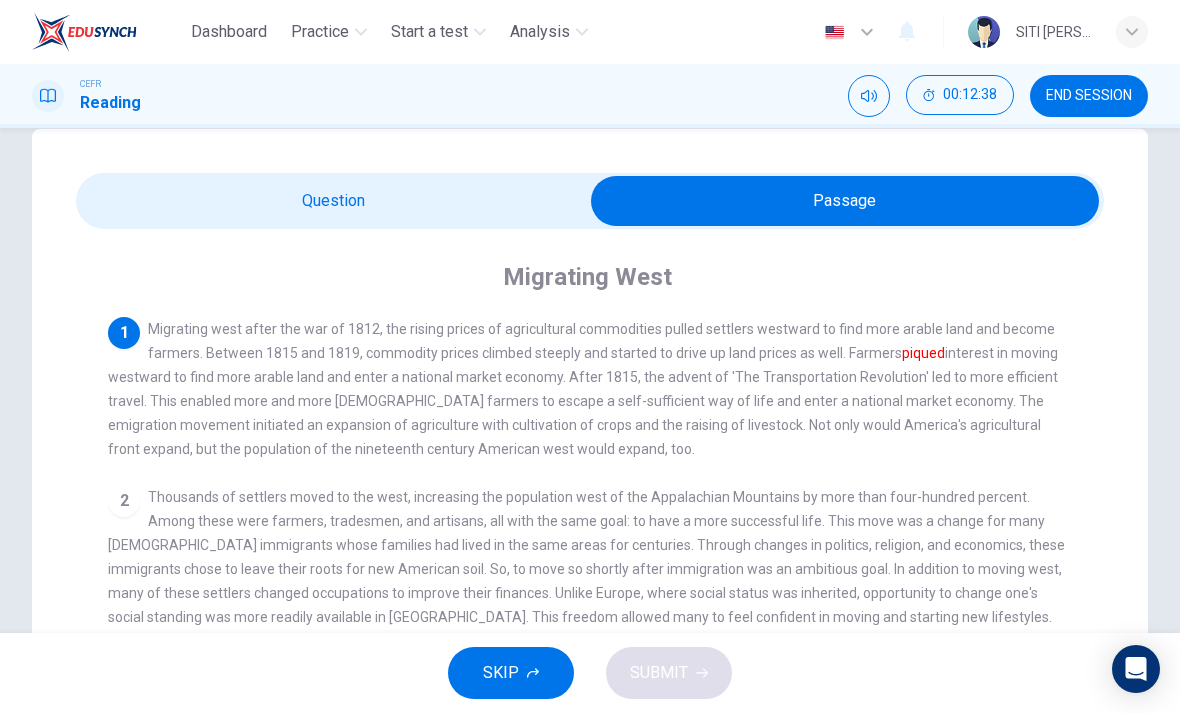 scroll, scrollTop: 34, scrollLeft: 0, axis: vertical 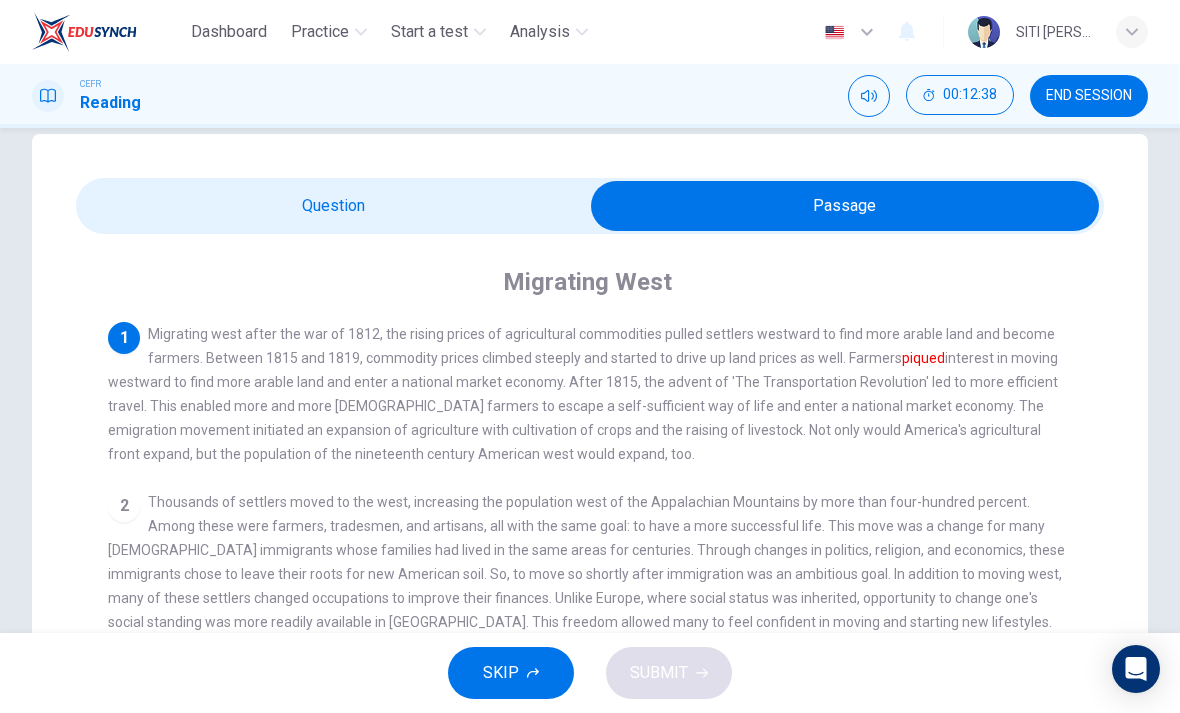 click at bounding box center (845, 206) 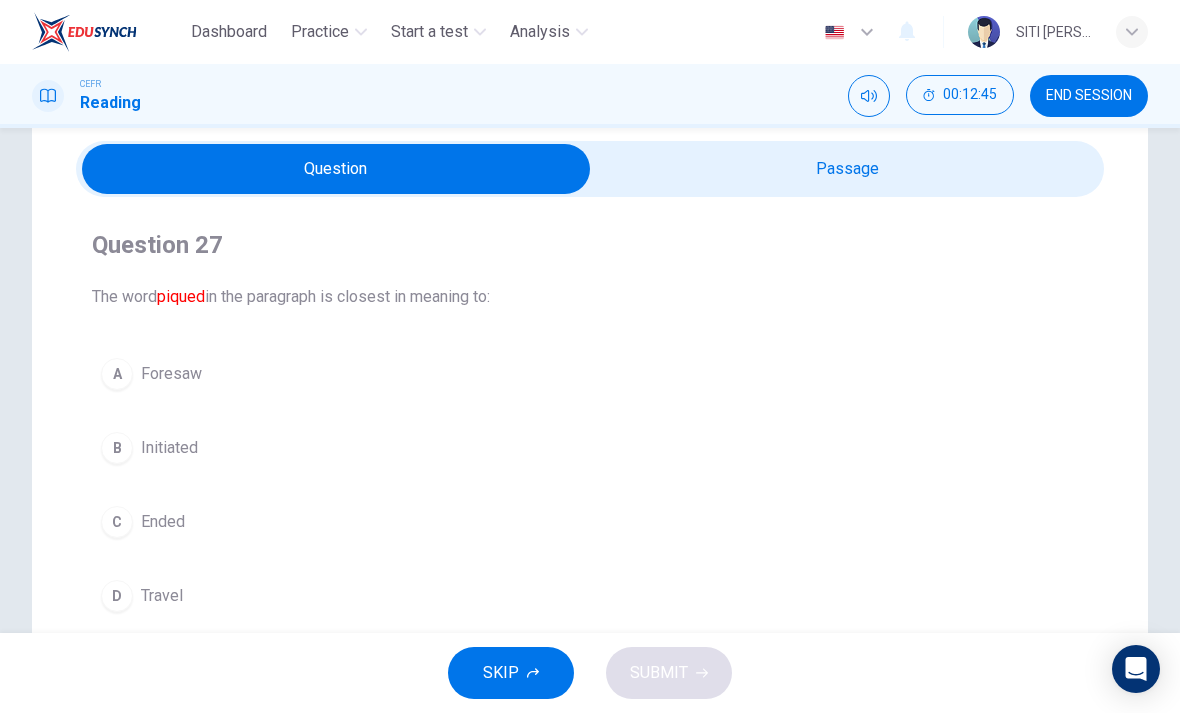 scroll, scrollTop: 75, scrollLeft: 0, axis: vertical 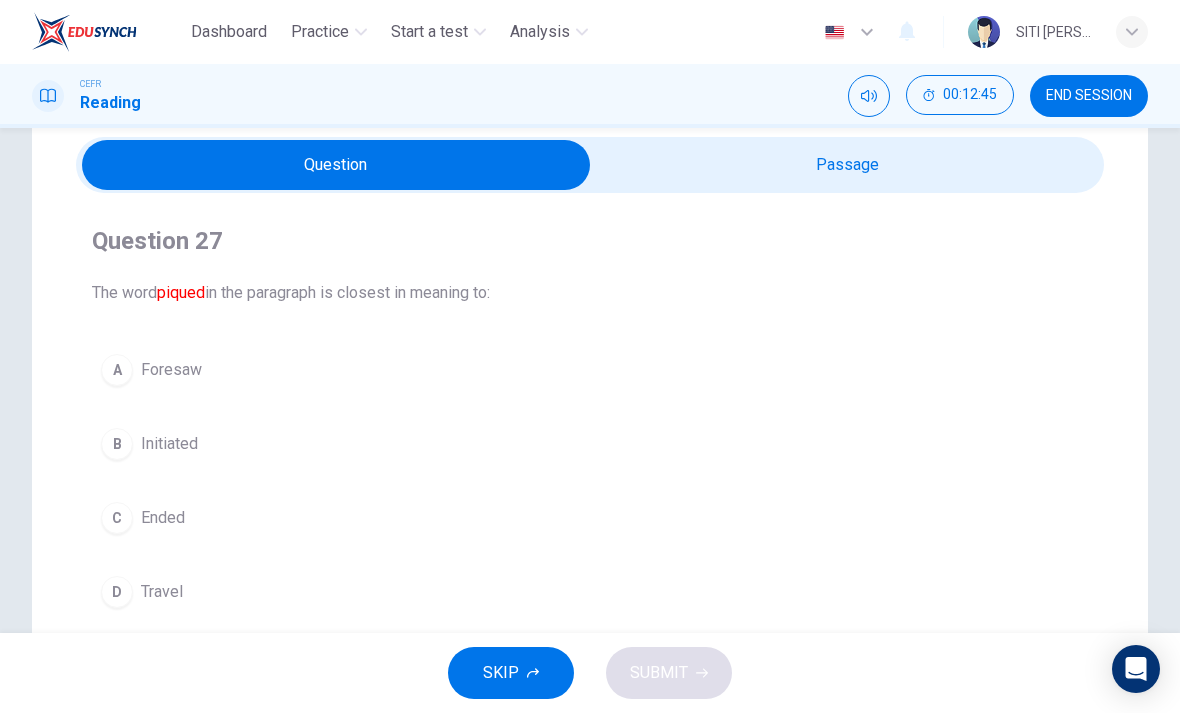 click at bounding box center [336, 165] 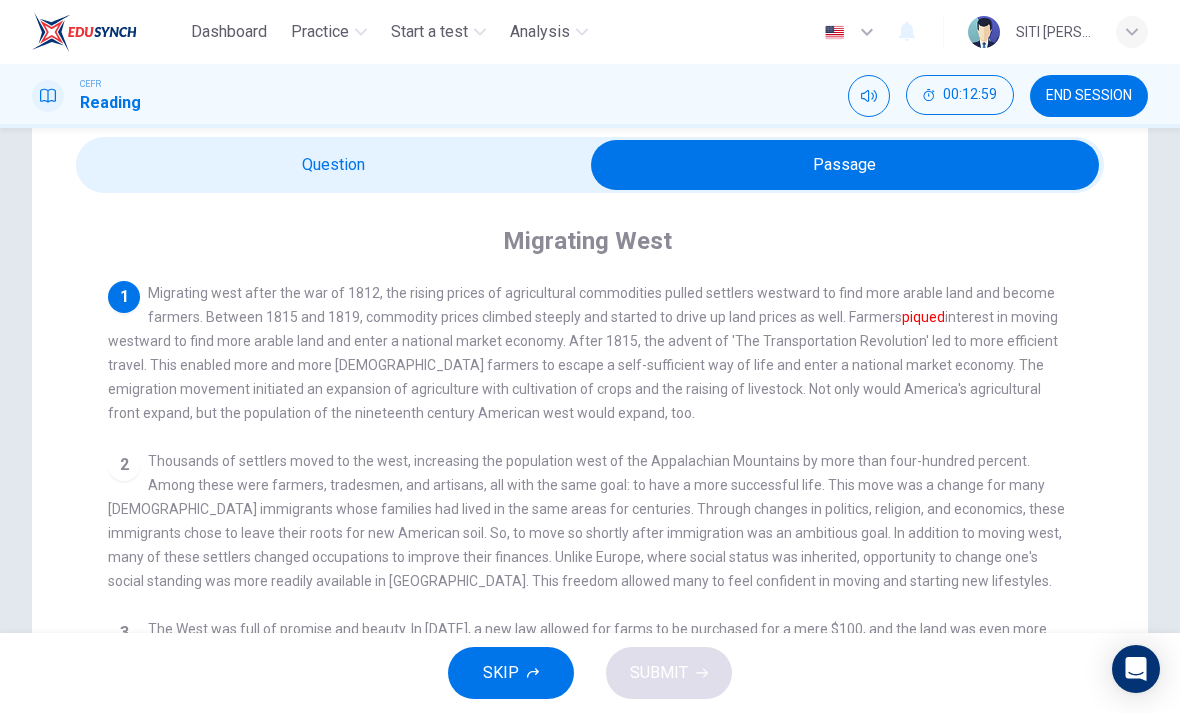 click at bounding box center (845, 165) 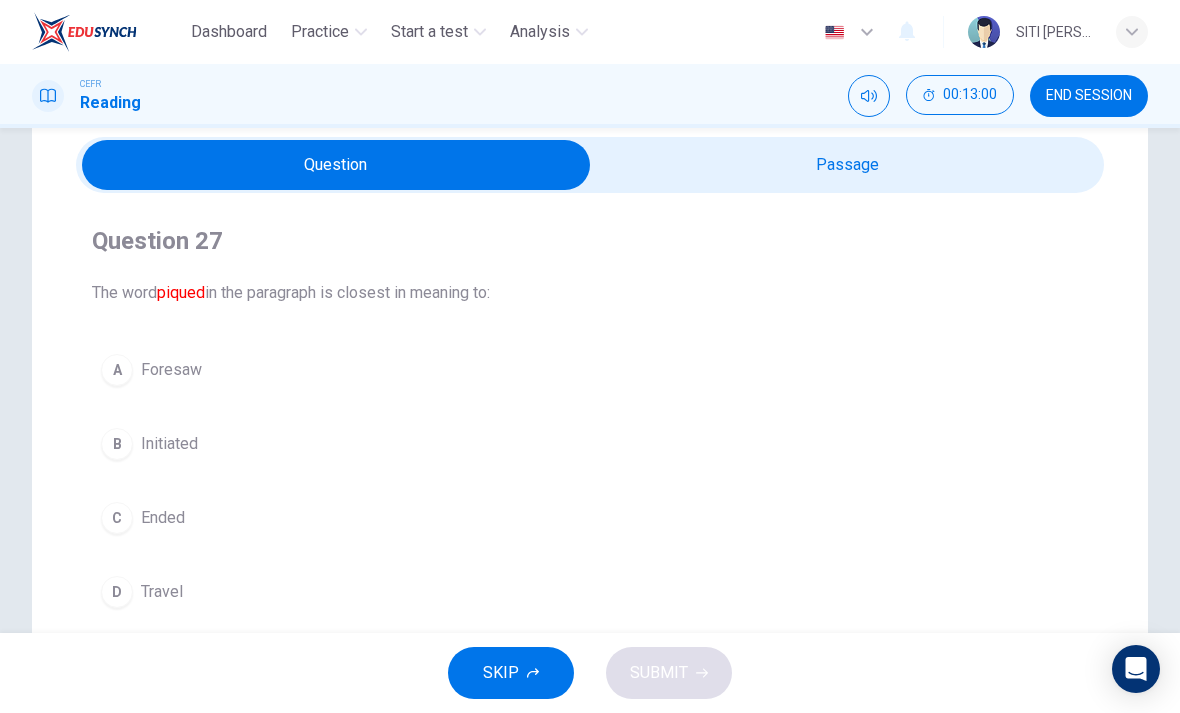 click on "B" at bounding box center [117, 444] 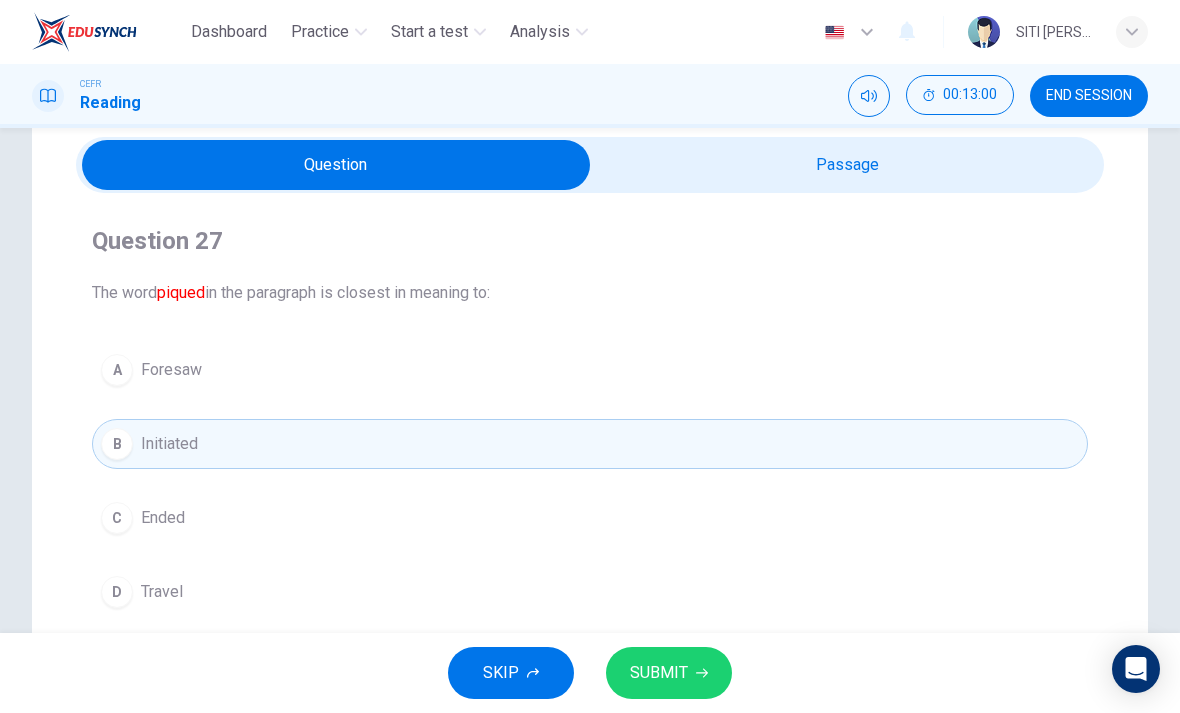 click on "SUBMIT" at bounding box center [659, 673] 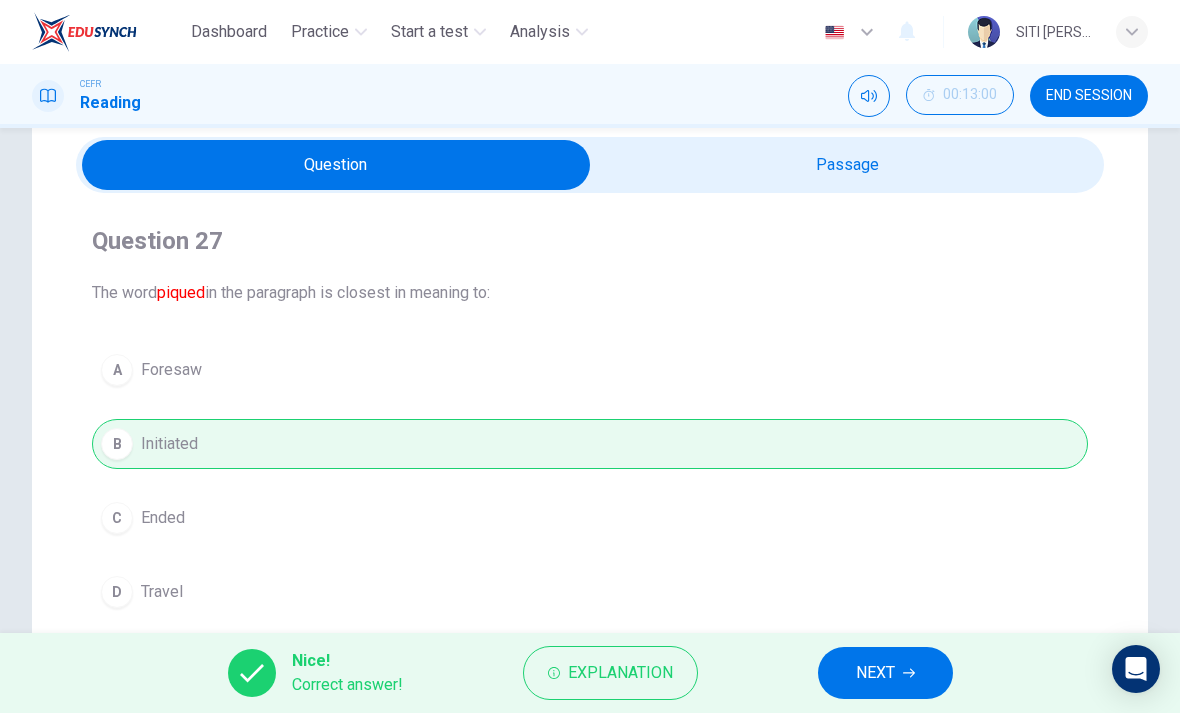 click on "NEXT" at bounding box center [875, 673] 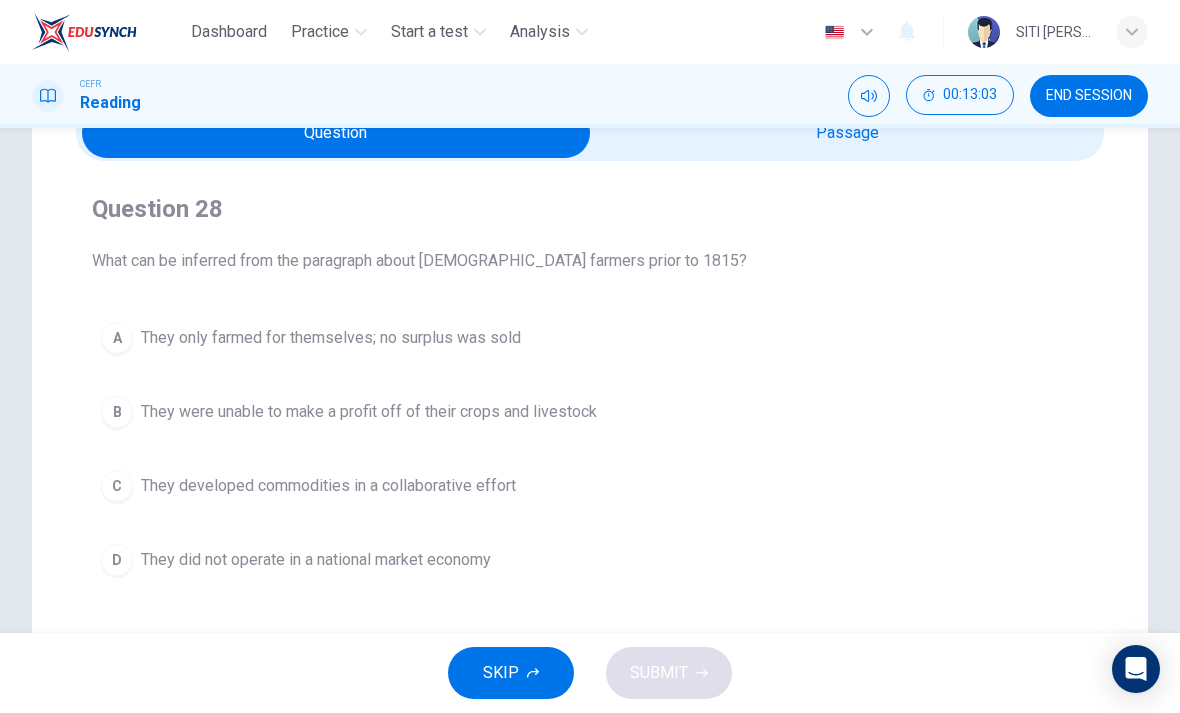 scroll, scrollTop: 105, scrollLeft: 0, axis: vertical 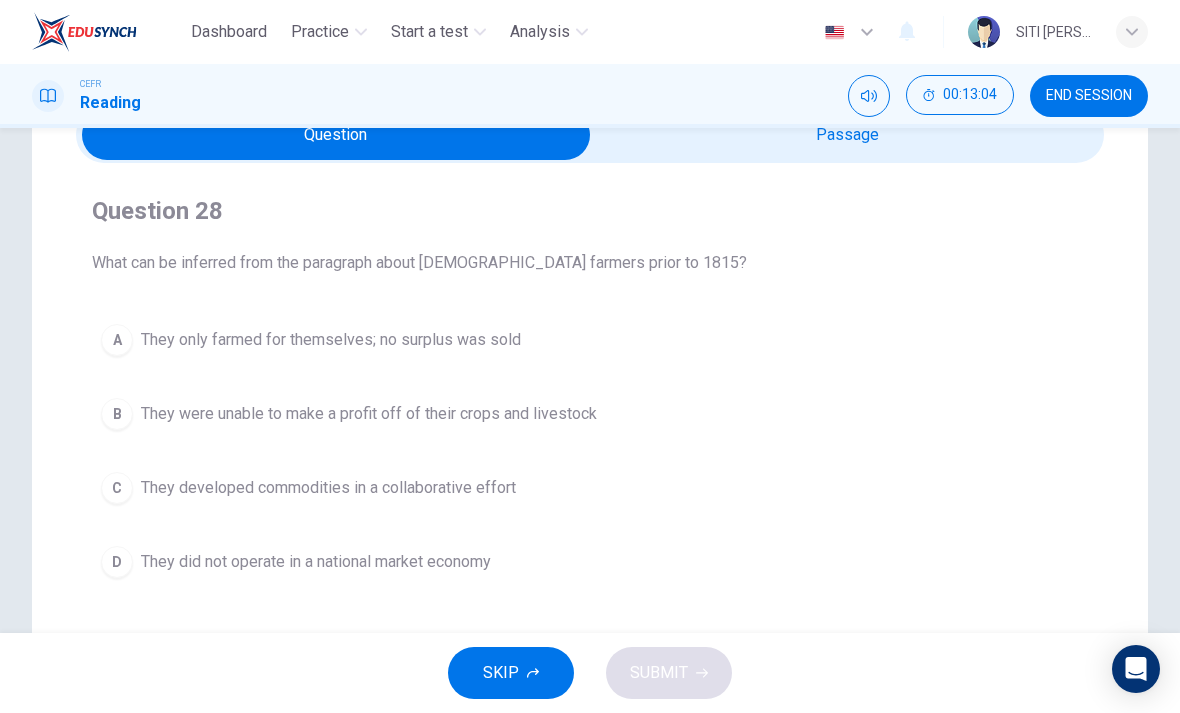 click at bounding box center (336, 135) 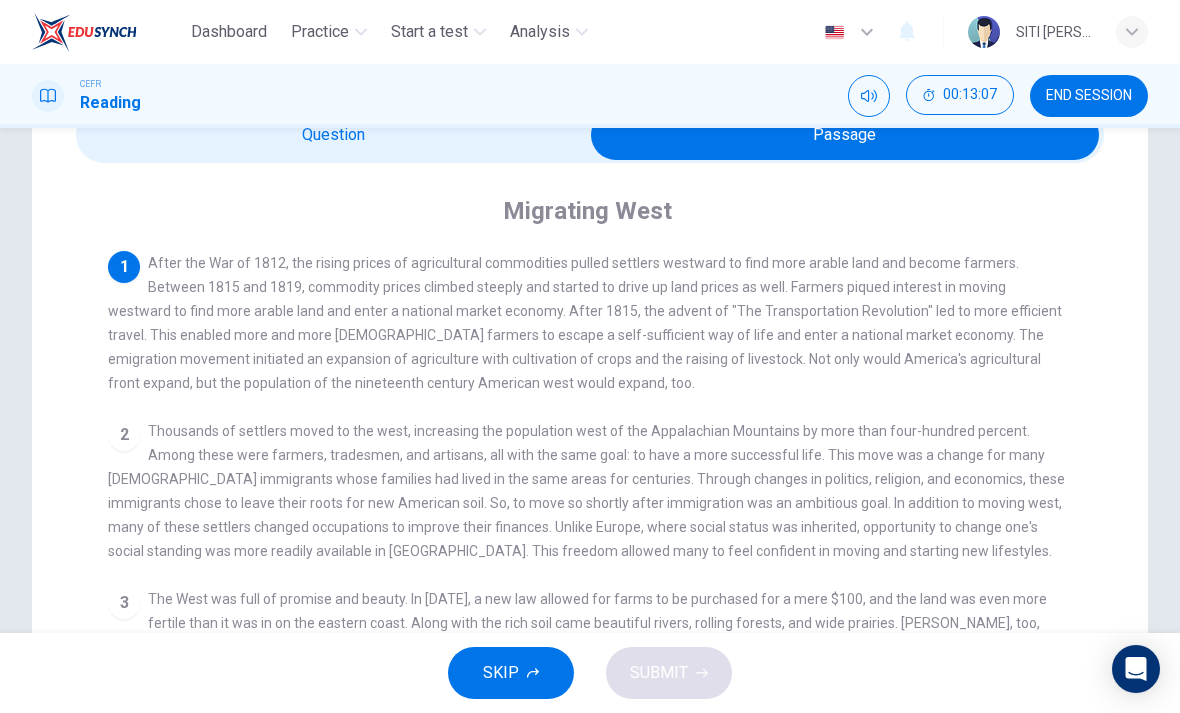 click at bounding box center [845, 135] 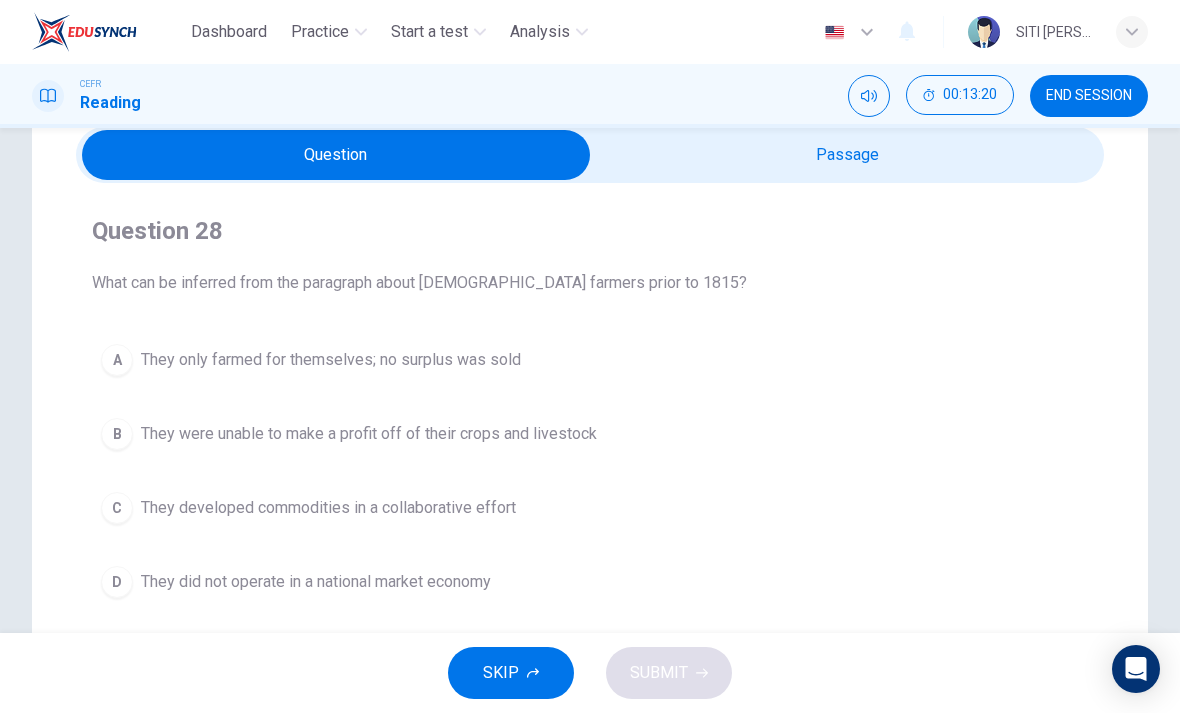 scroll, scrollTop: 86, scrollLeft: 0, axis: vertical 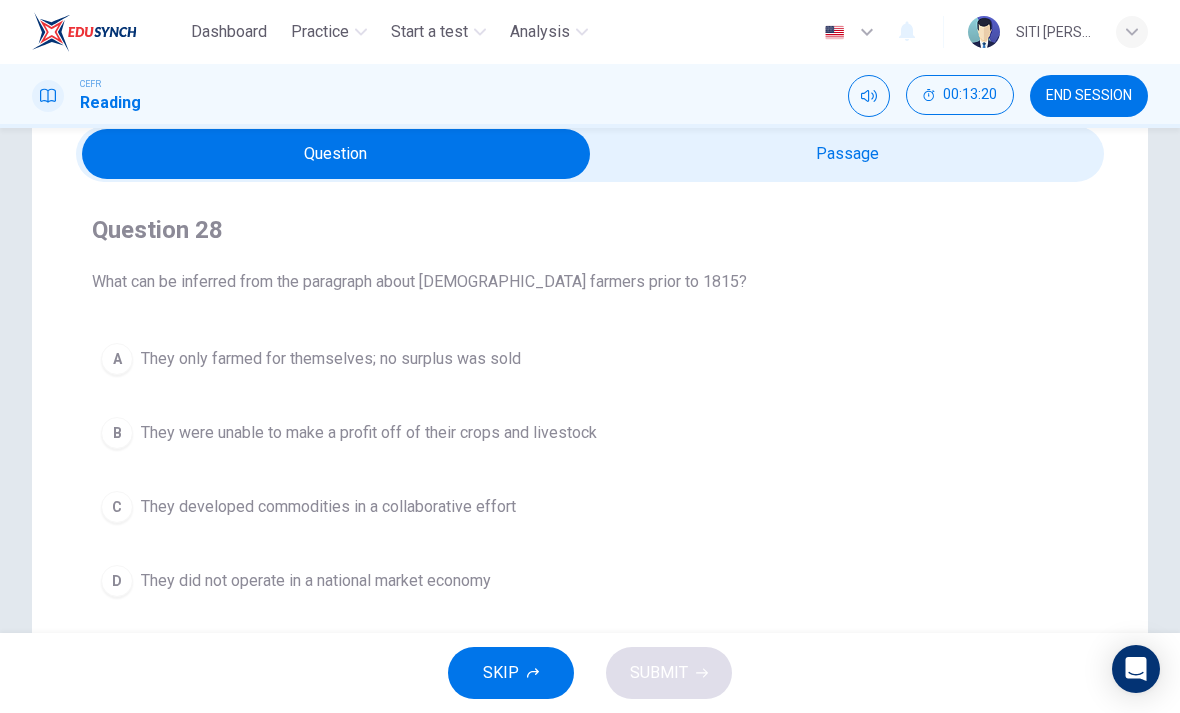 click on "A They only farmed for themselves; no surplus was sold B They were unable to make a profit off of their crops and livestock C They developed commodities in a collaborative effort D They did not operate in a national market economy" at bounding box center (590, 470) 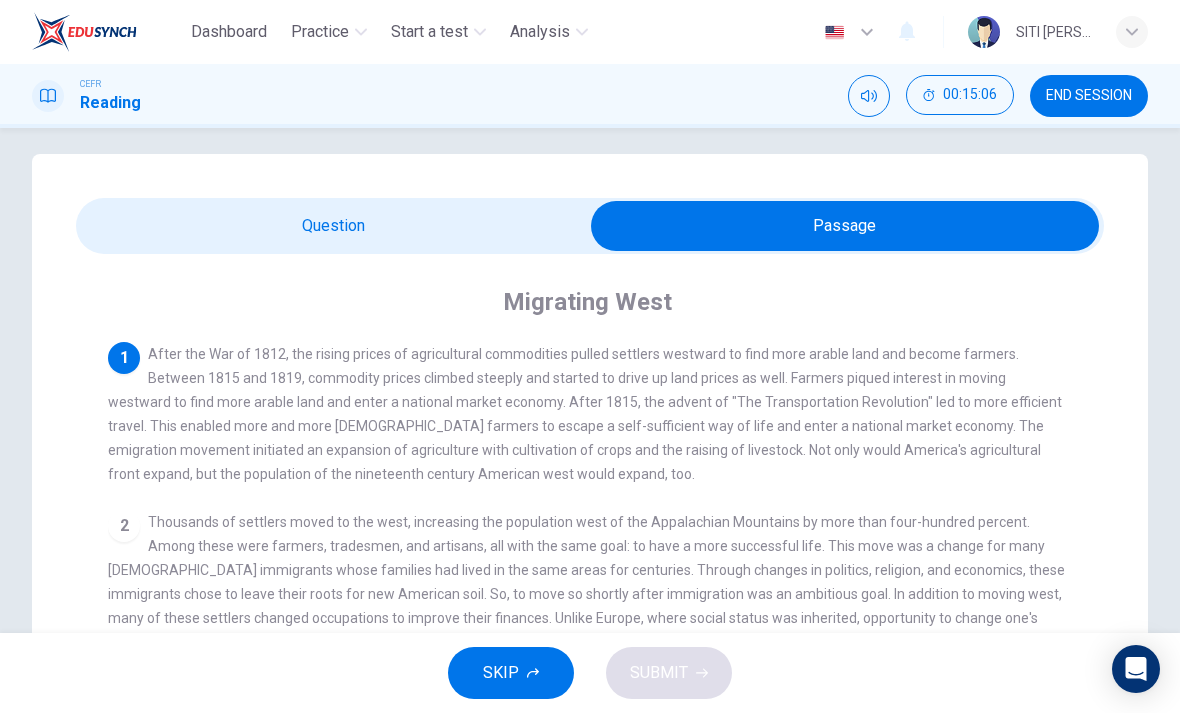 scroll, scrollTop: 16, scrollLeft: 0, axis: vertical 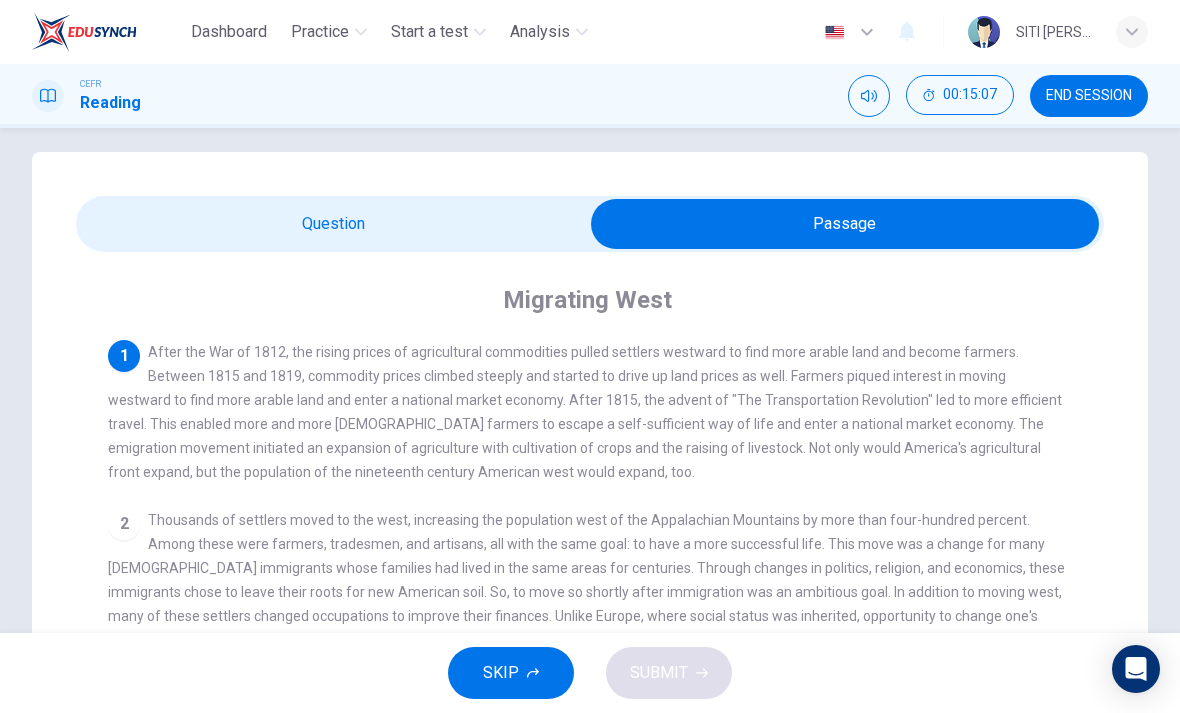 click at bounding box center (845, 224) 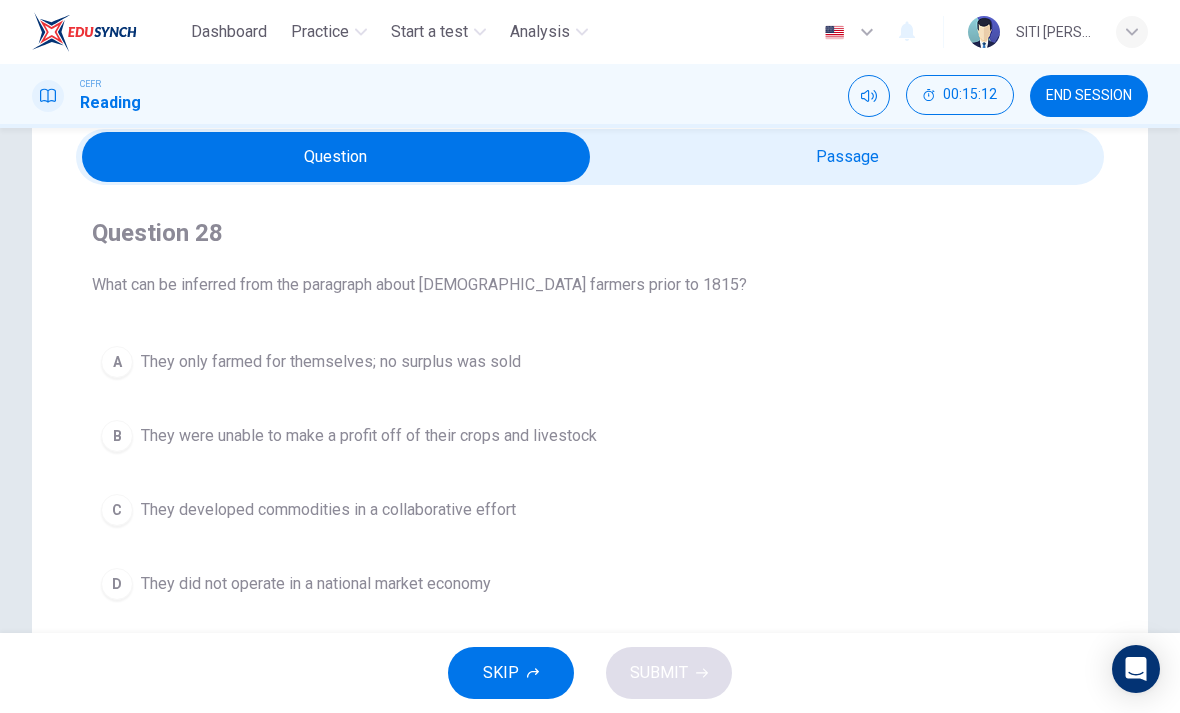scroll, scrollTop: 35, scrollLeft: 0, axis: vertical 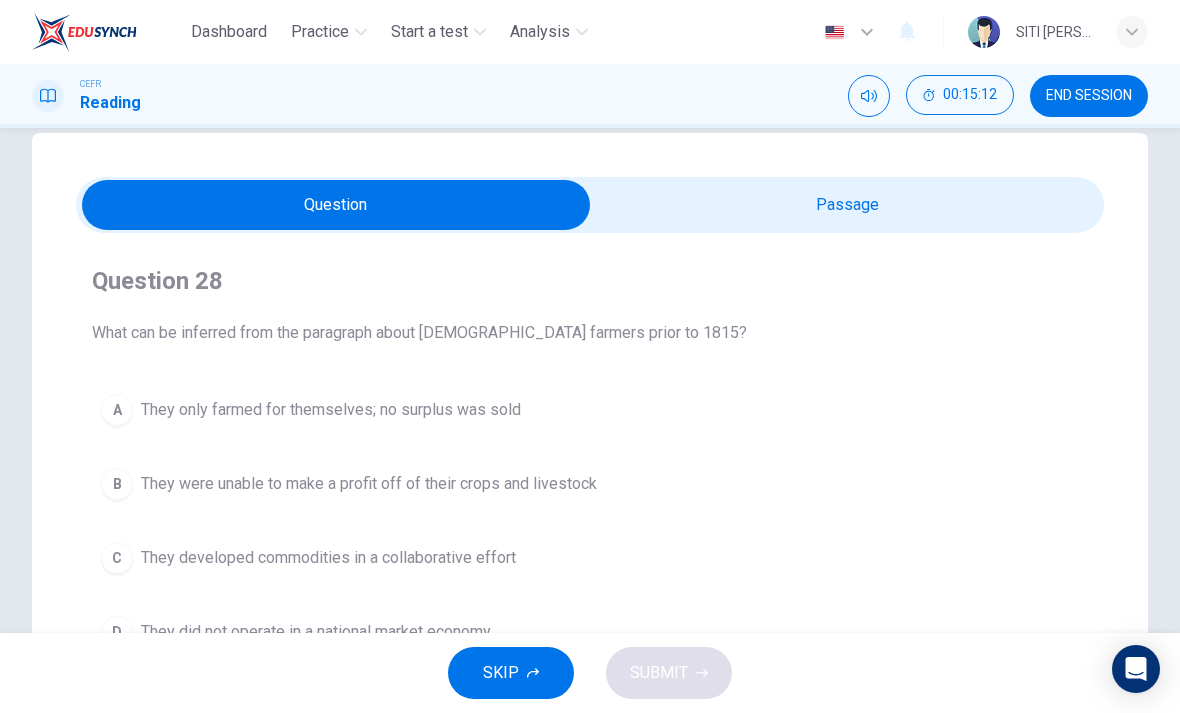 click at bounding box center [336, 205] 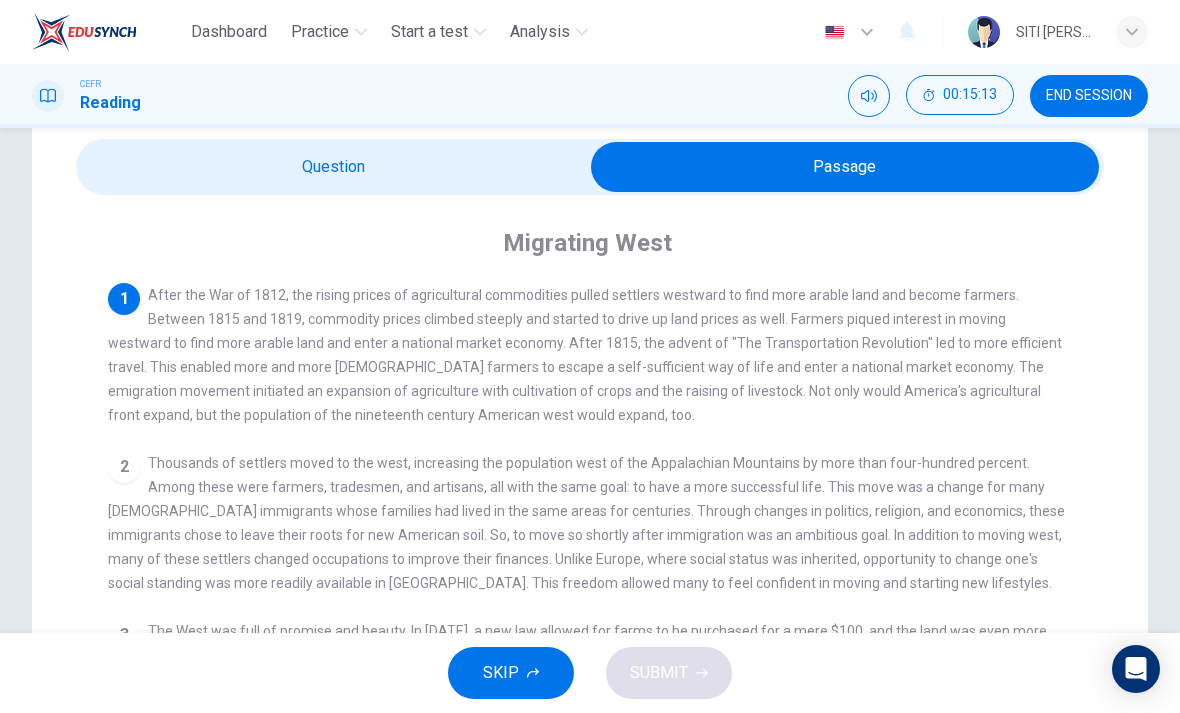 scroll, scrollTop: 83, scrollLeft: 0, axis: vertical 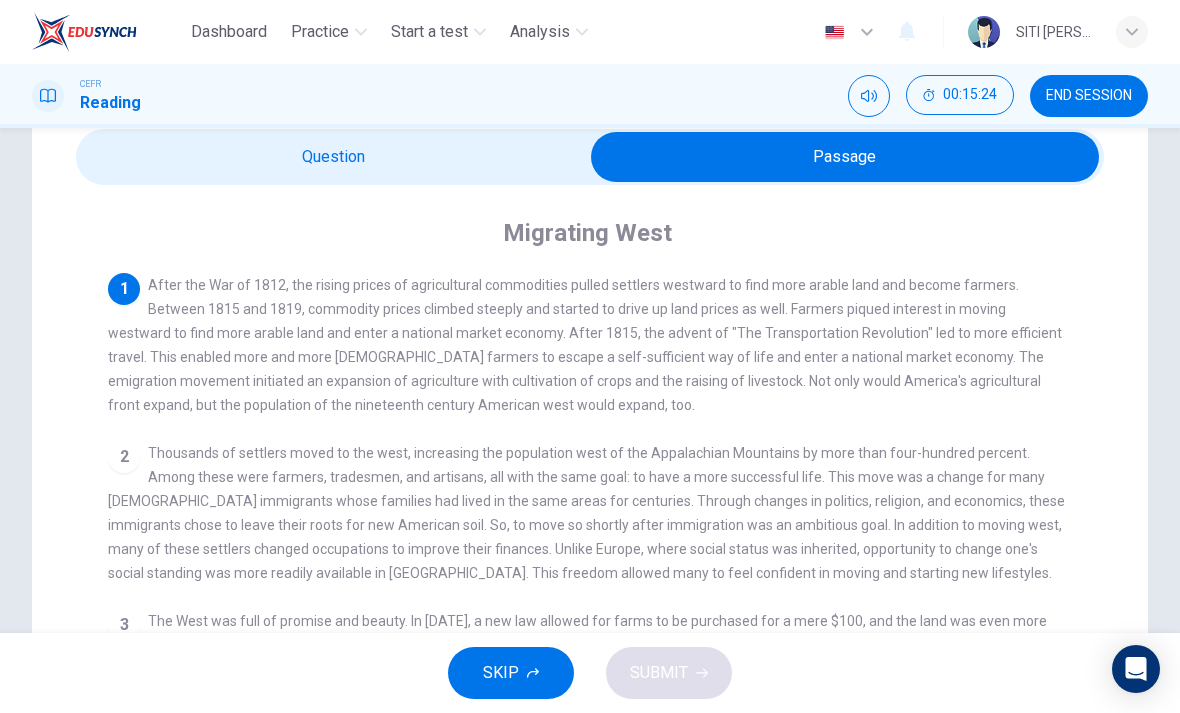 click at bounding box center (845, 157) 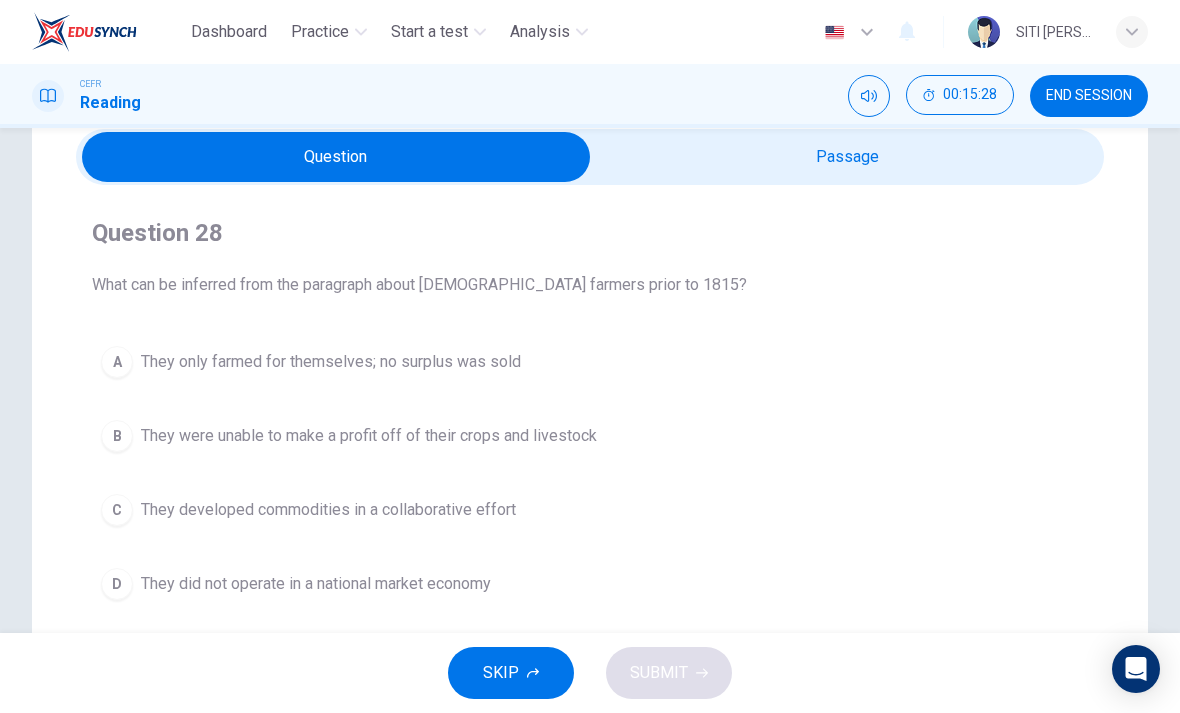 click at bounding box center [336, 157] 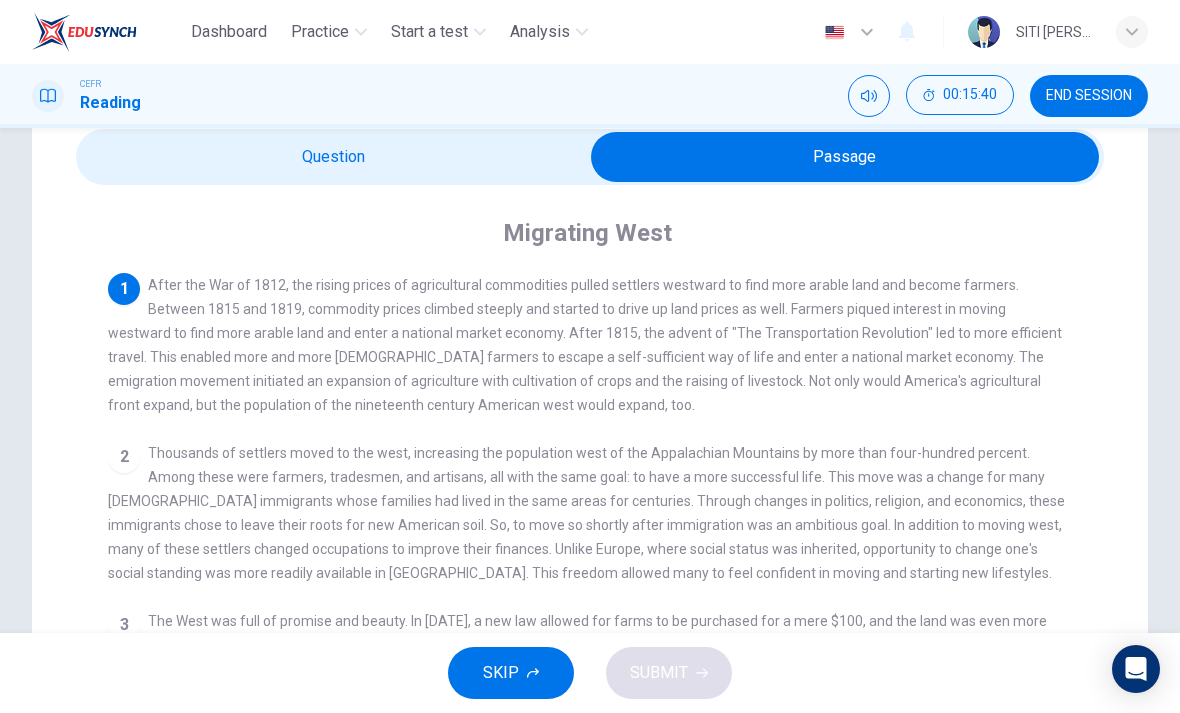 click at bounding box center [845, 157] 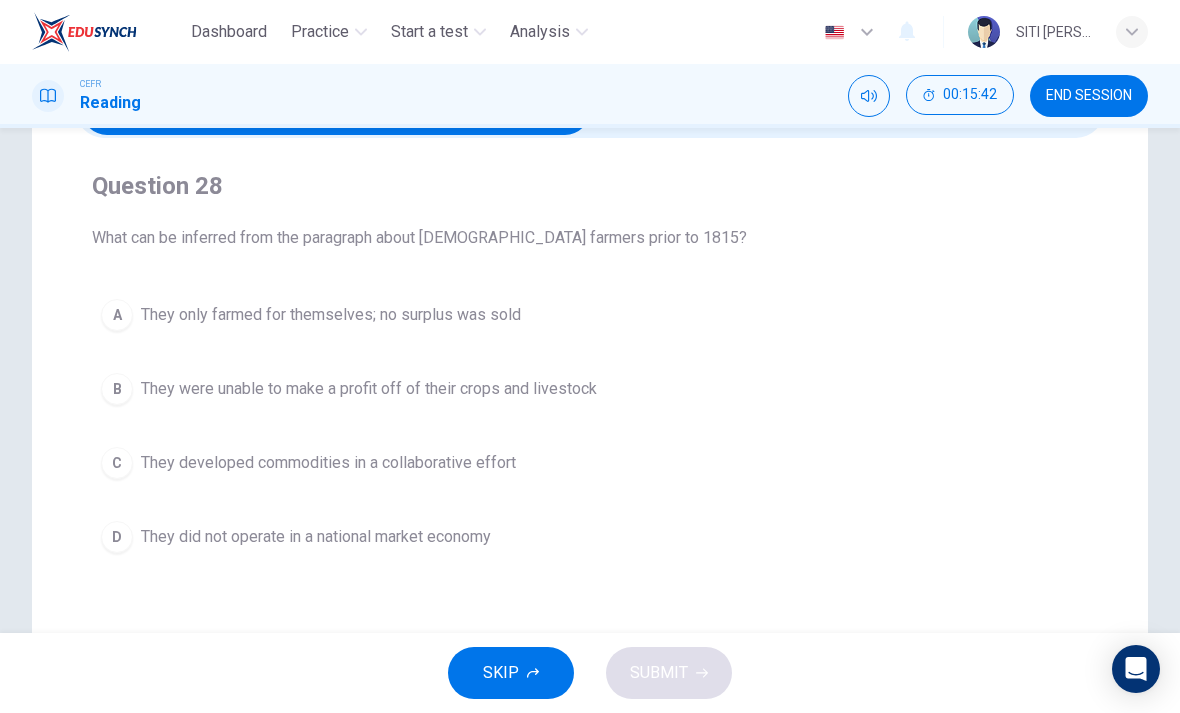 scroll, scrollTop: 131, scrollLeft: 0, axis: vertical 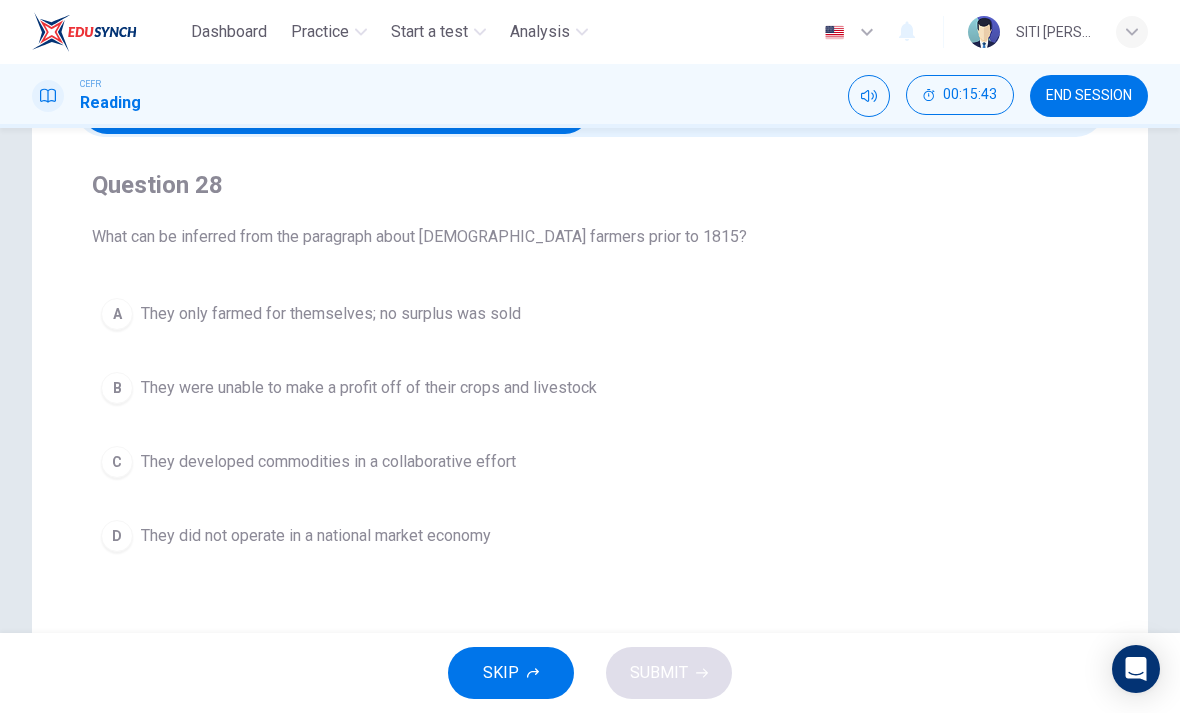 click on "They developed commodities in a collaborative effort" at bounding box center (328, 462) 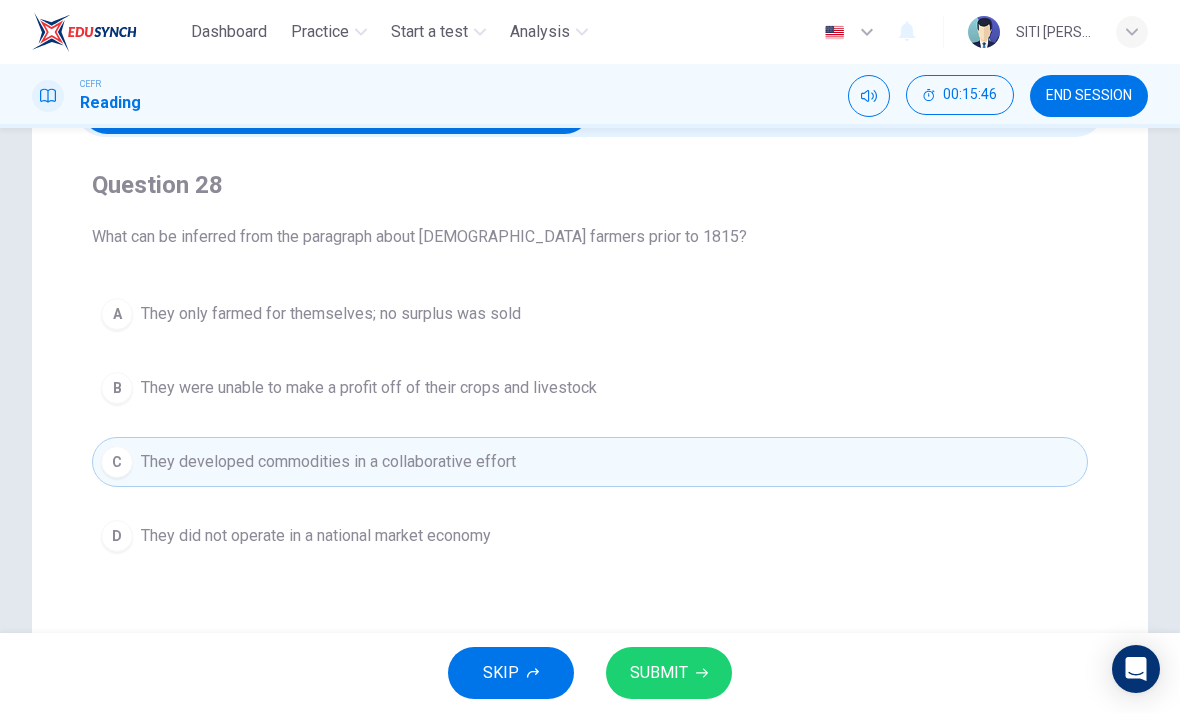 click on "SUBMIT" at bounding box center (669, 673) 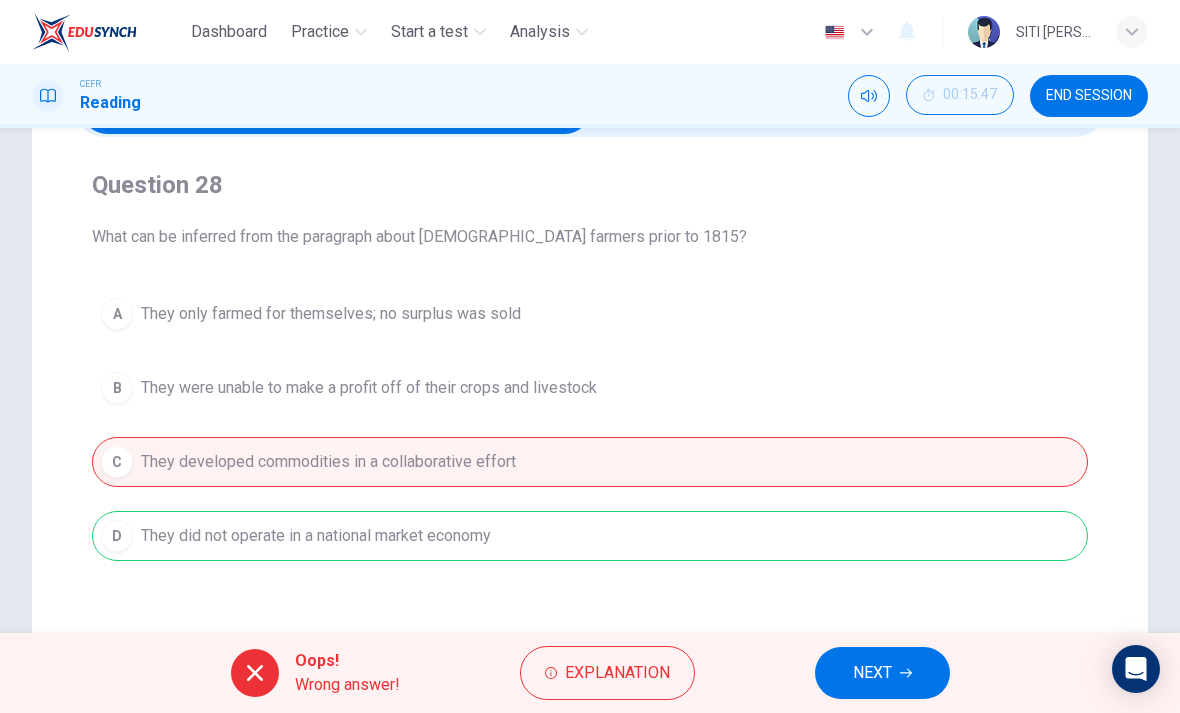 click on "NEXT" at bounding box center [872, 673] 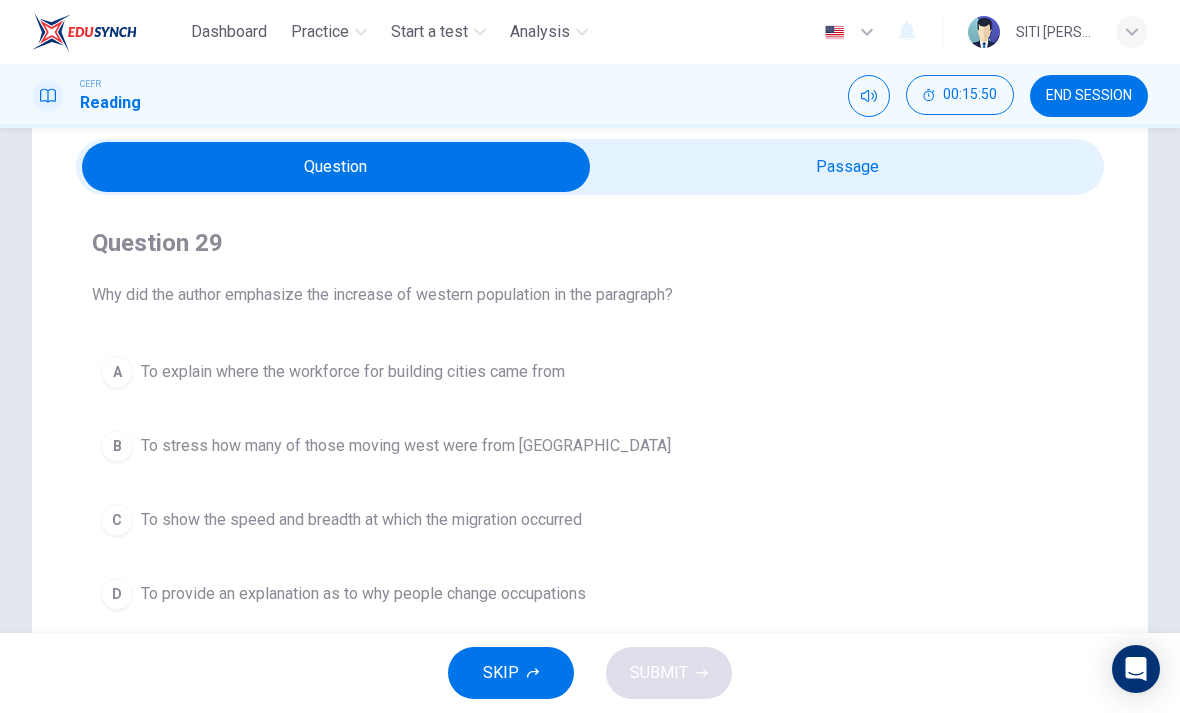 scroll, scrollTop: 74, scrollLeft: 0, axis: vertical 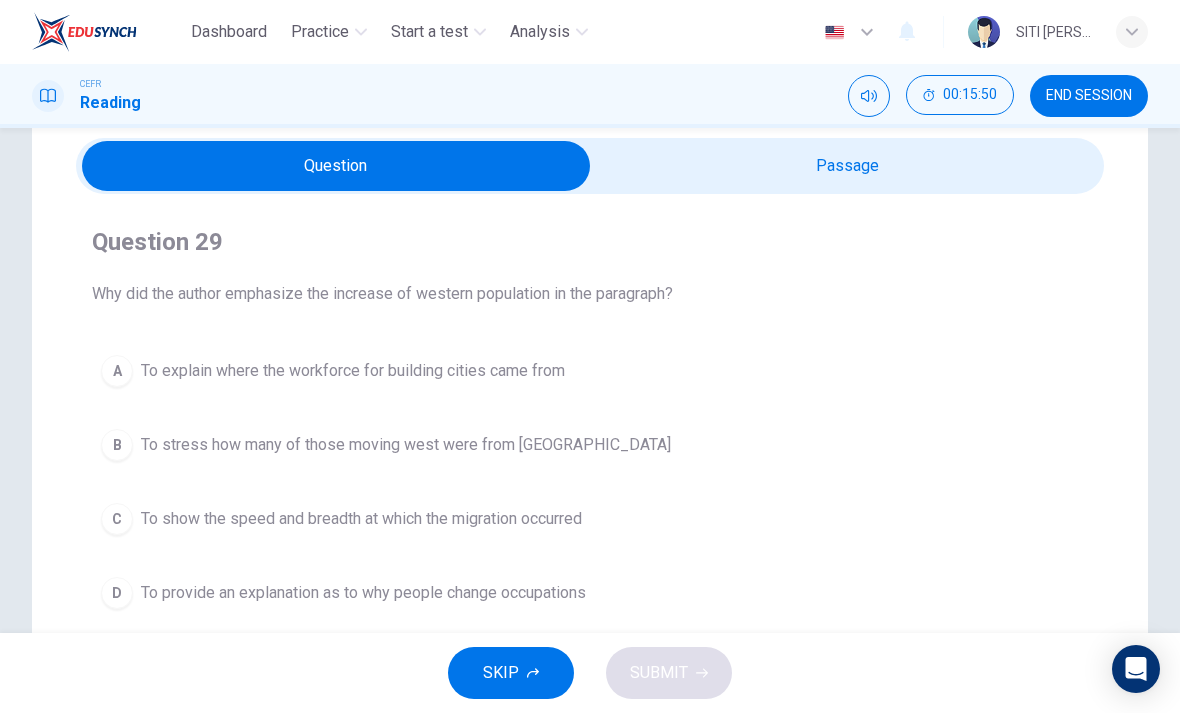 click at bounding box center (336, 166) 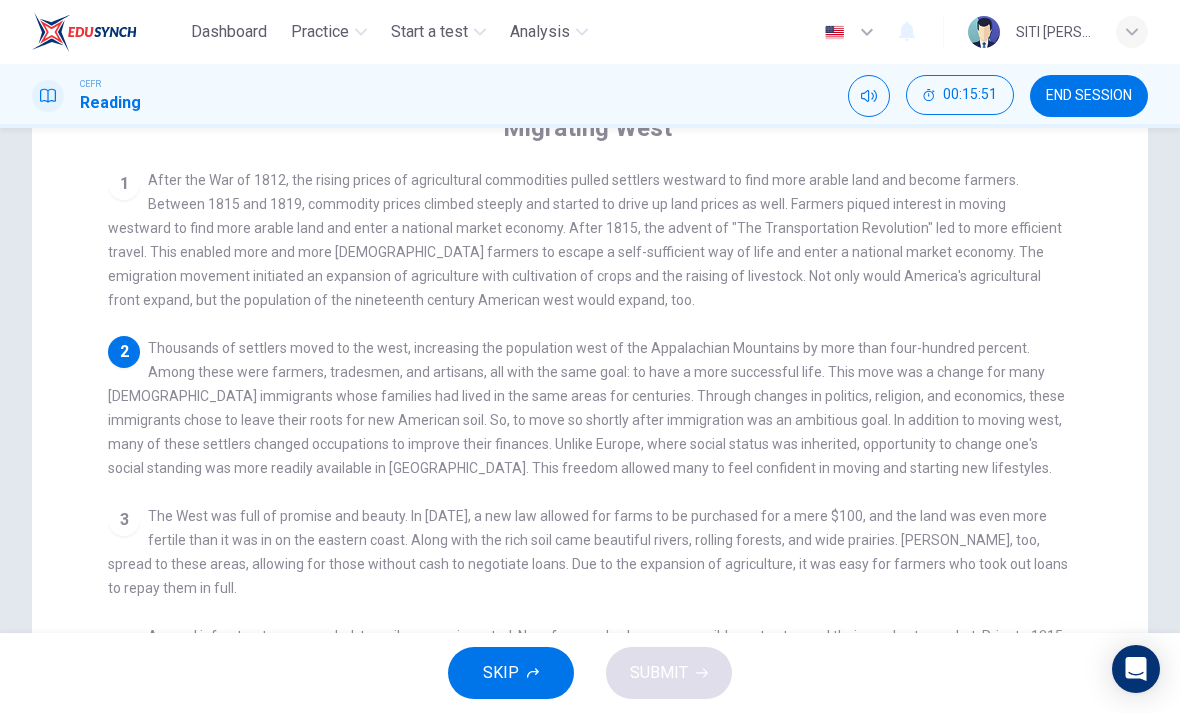 scroll, scrollTop: 204, scrollLeft: 0, axis: vertical 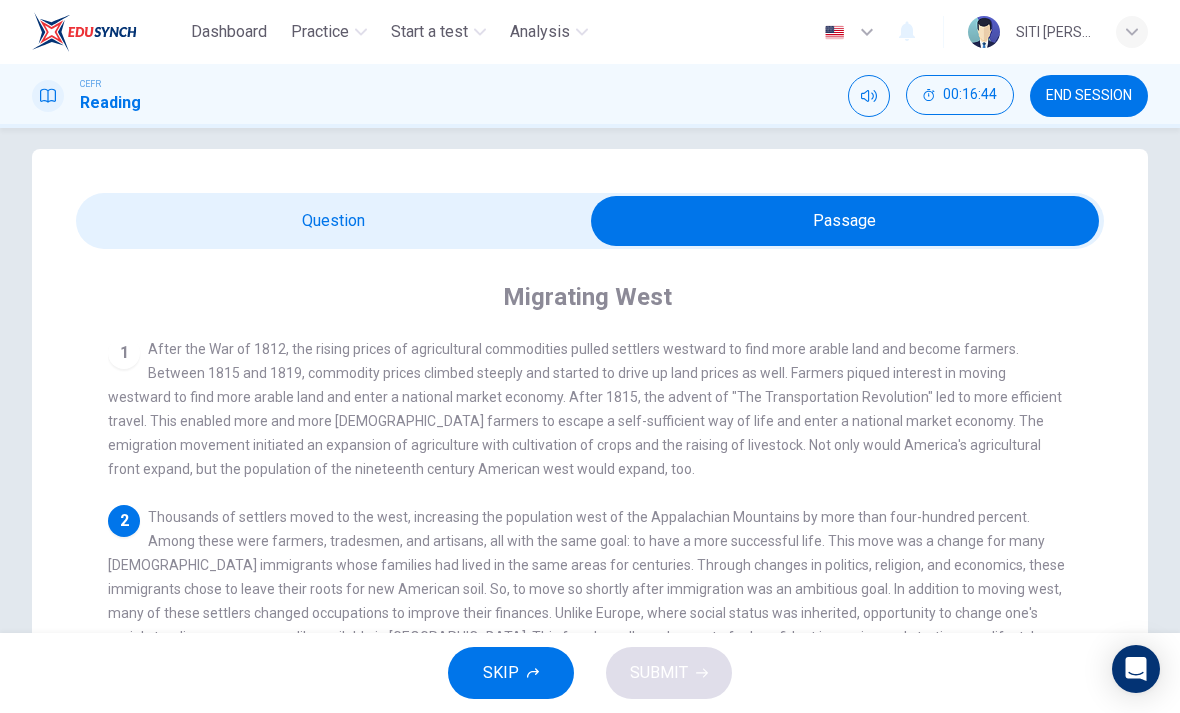 click at bounding box center (845, 221) 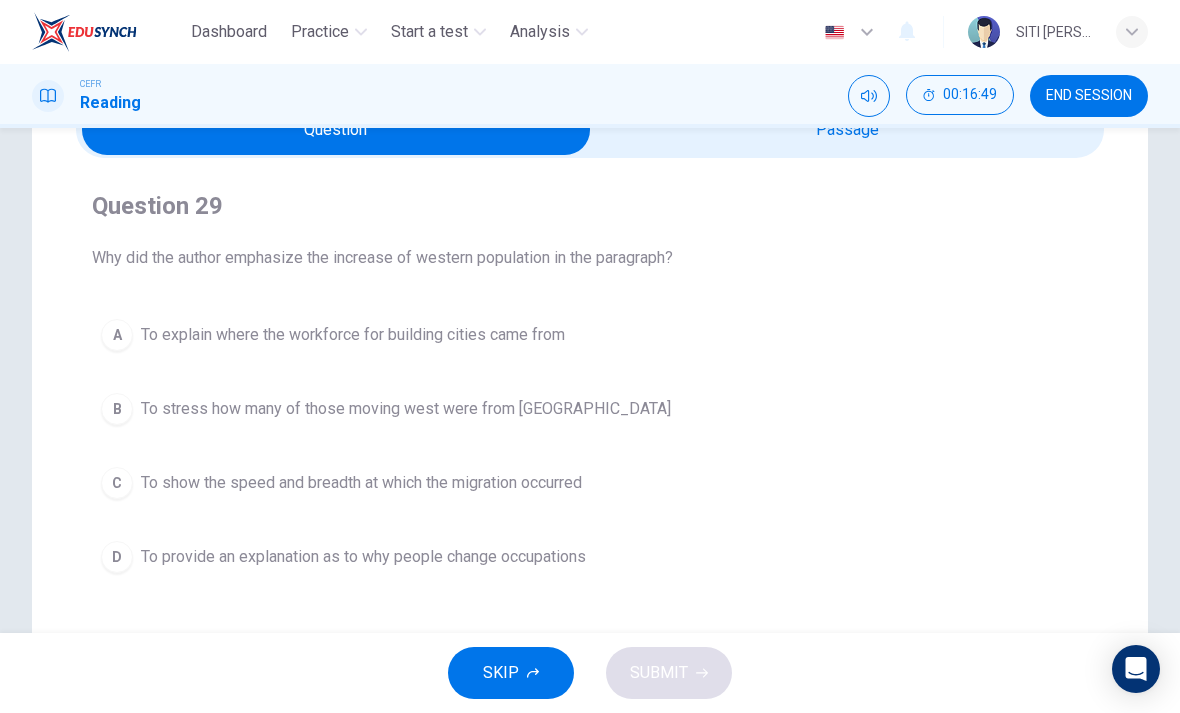 scroll, scrollTop: 109, scrollLeft: 0, axis: vertical 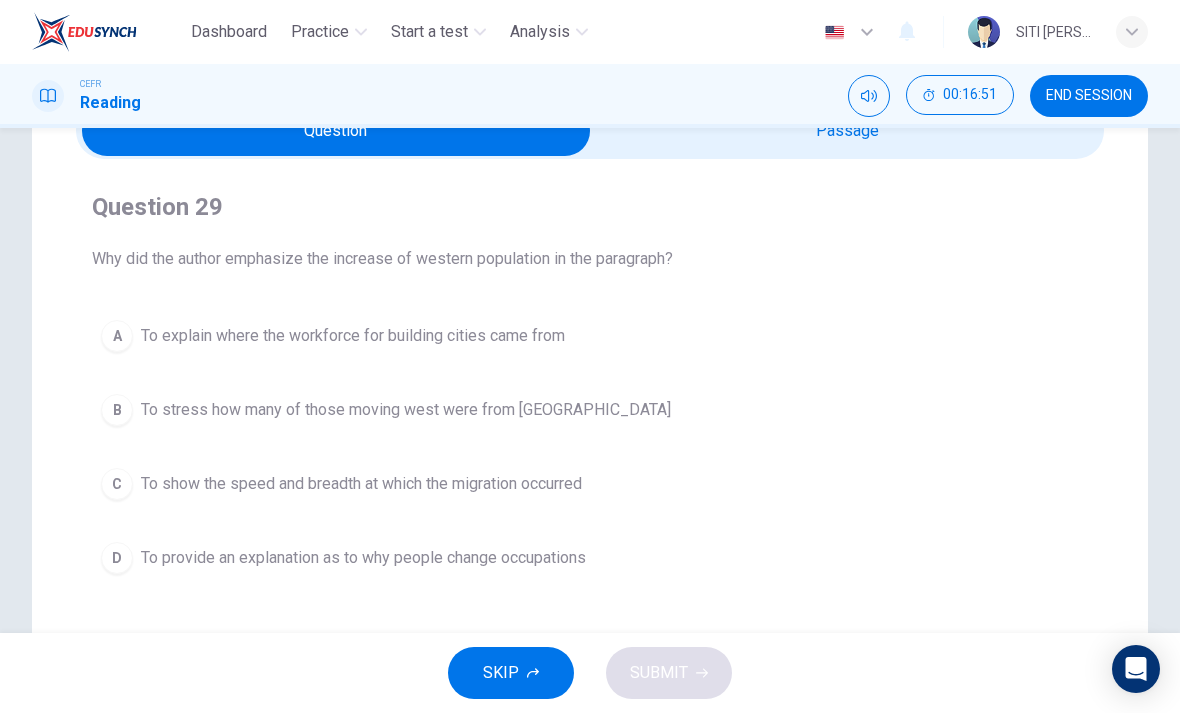 click at bounding box center (336, 131) 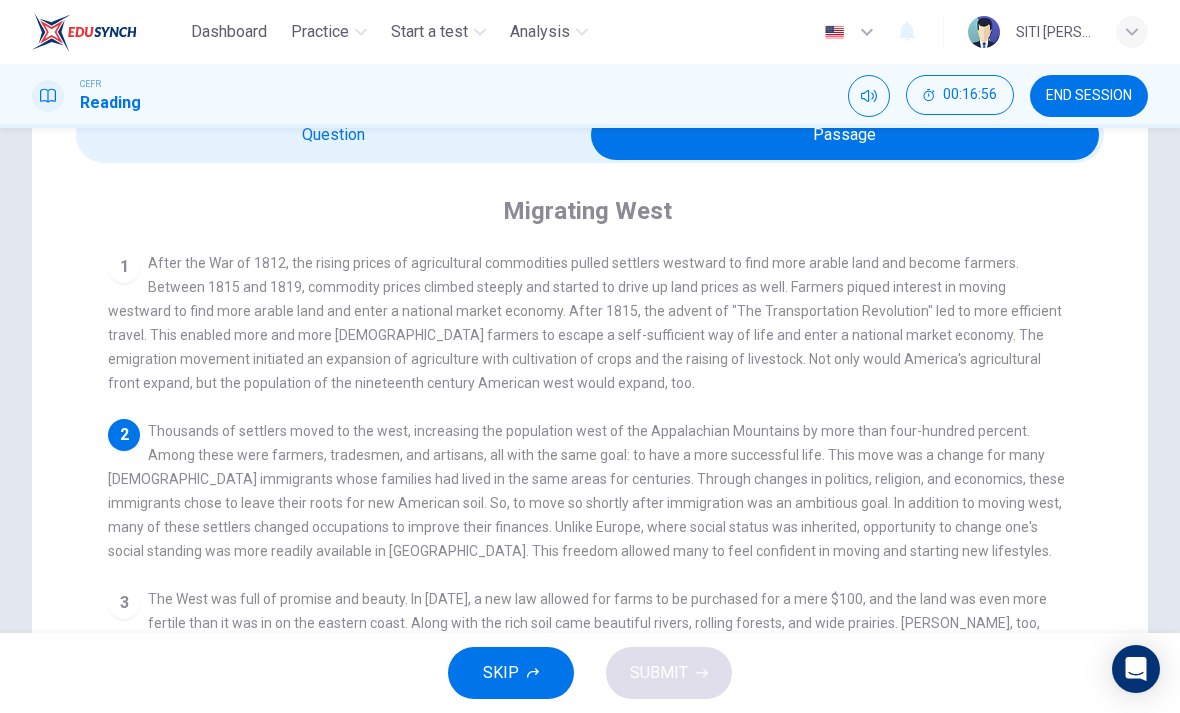 scroll, scrollTop: 94, scrollLeft: 0, axis: vertical 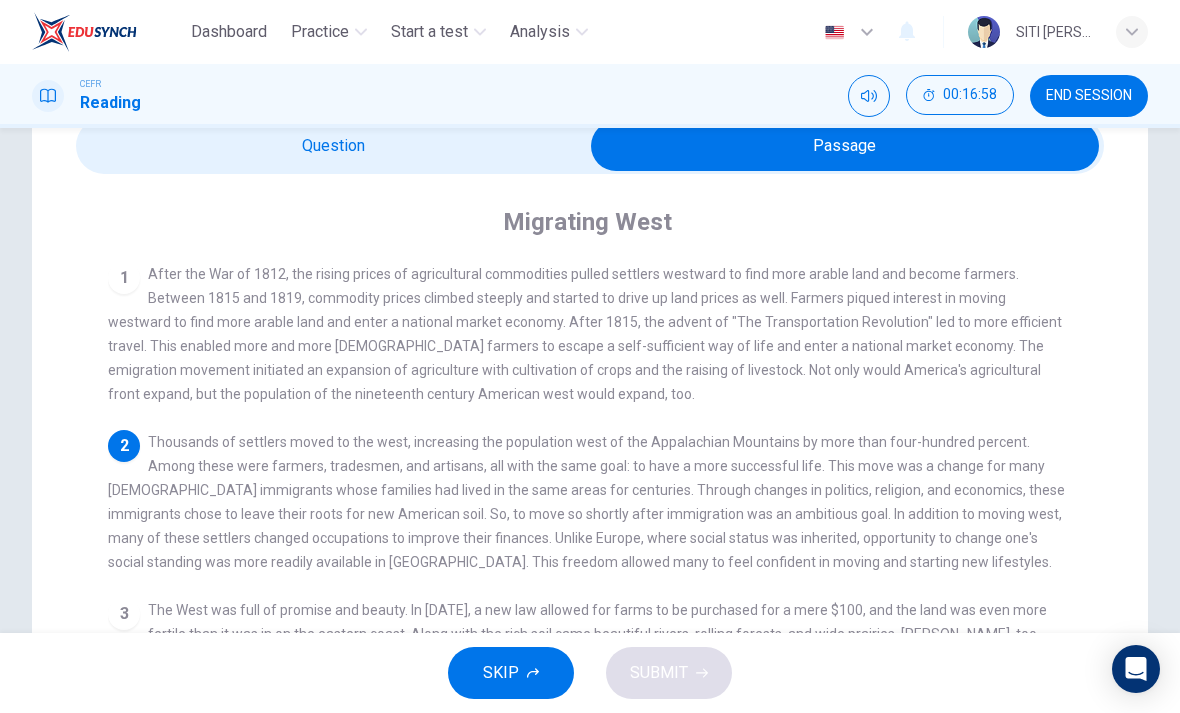 click at bounding box center (845, 146) 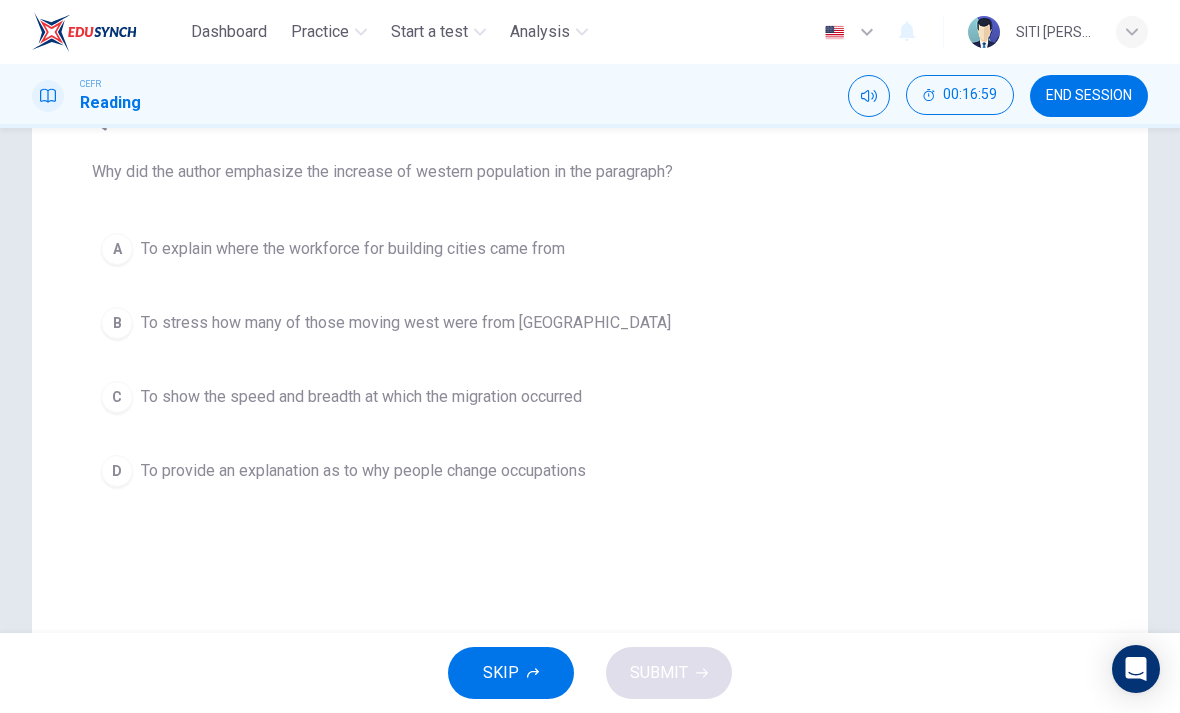 scroll, scrollTop: 207, scrollLeft: 0, axis: vertical 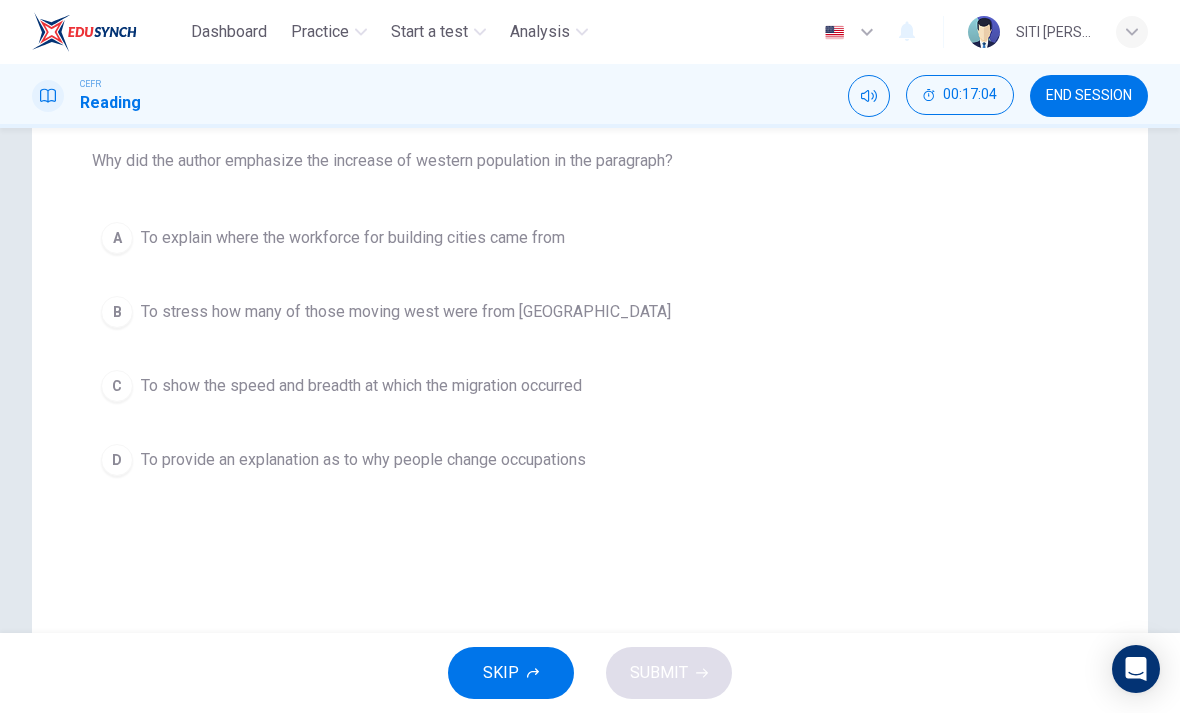 click on "B To stress how many of those moving west were from Europe" at bounding box center [590, 312] 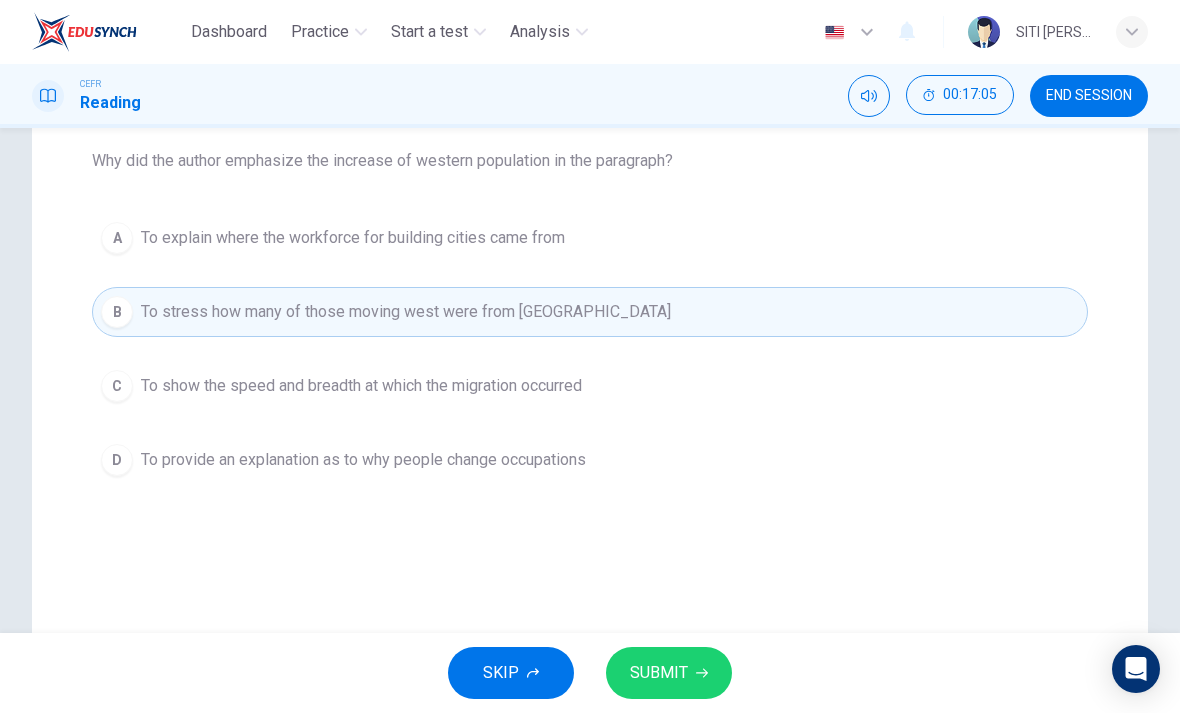 click on "SUBMIT" at bounding box center [659, 673] 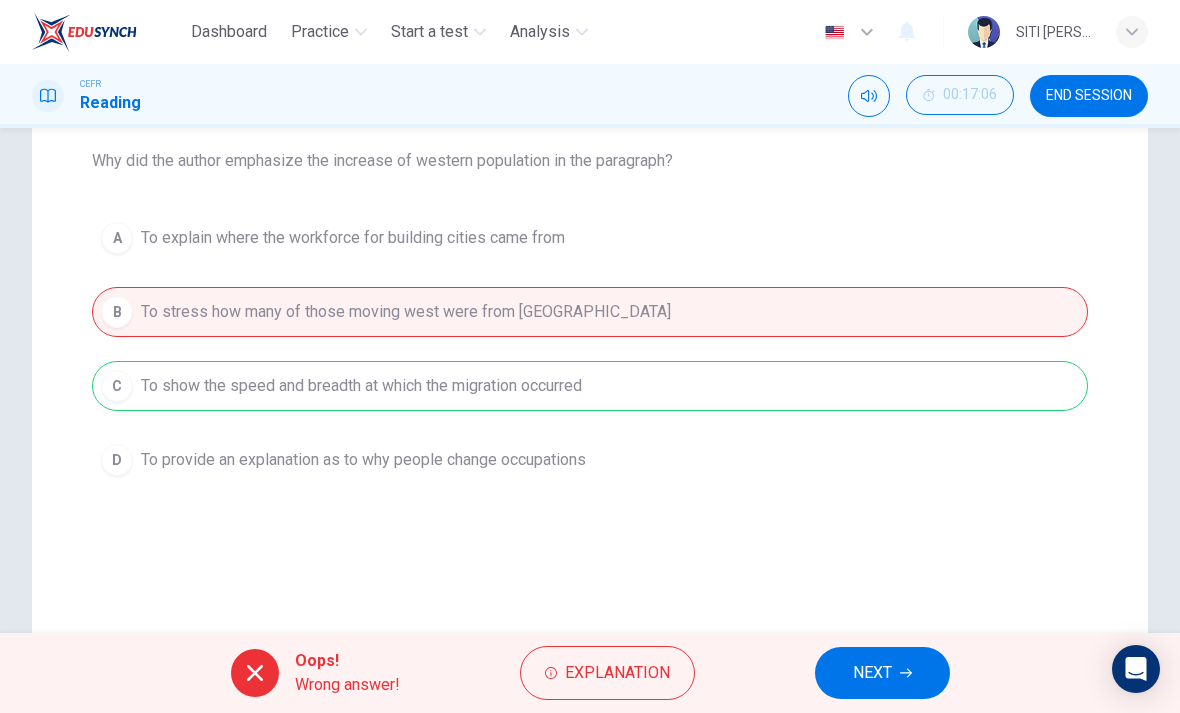 click on "NEXT" at bounding box center [872, 673] 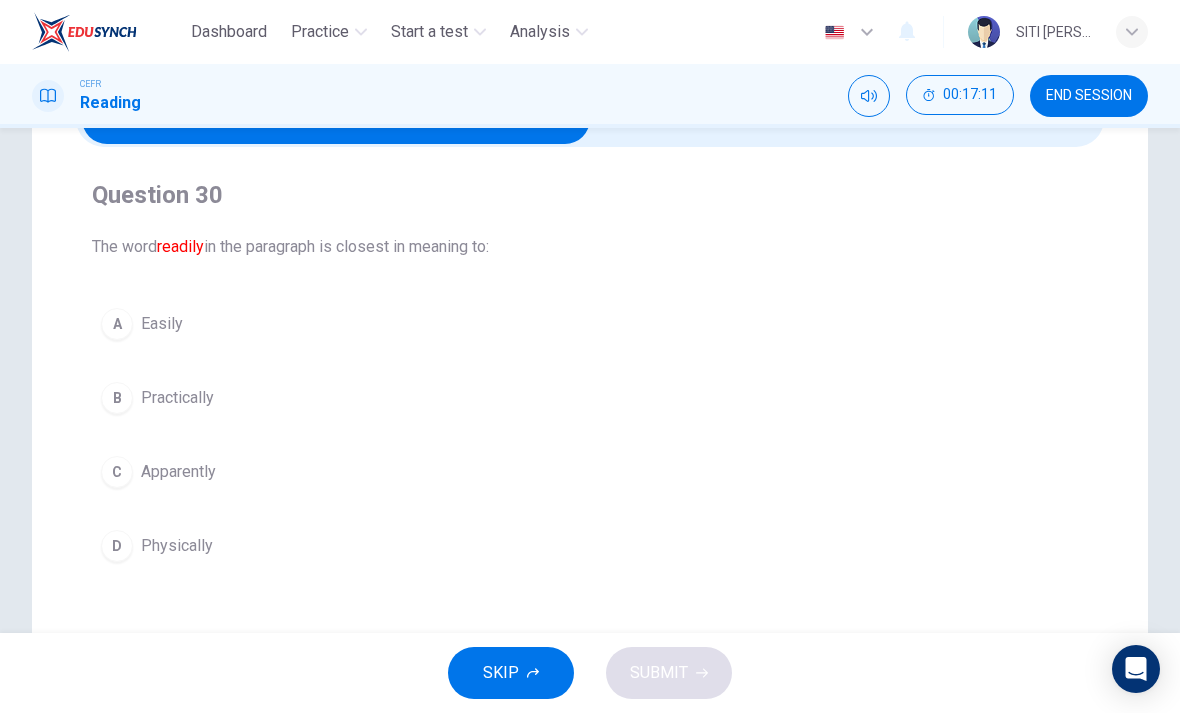 scroll, scrollTop: 84, scrollLeft: 0, axis: vertical 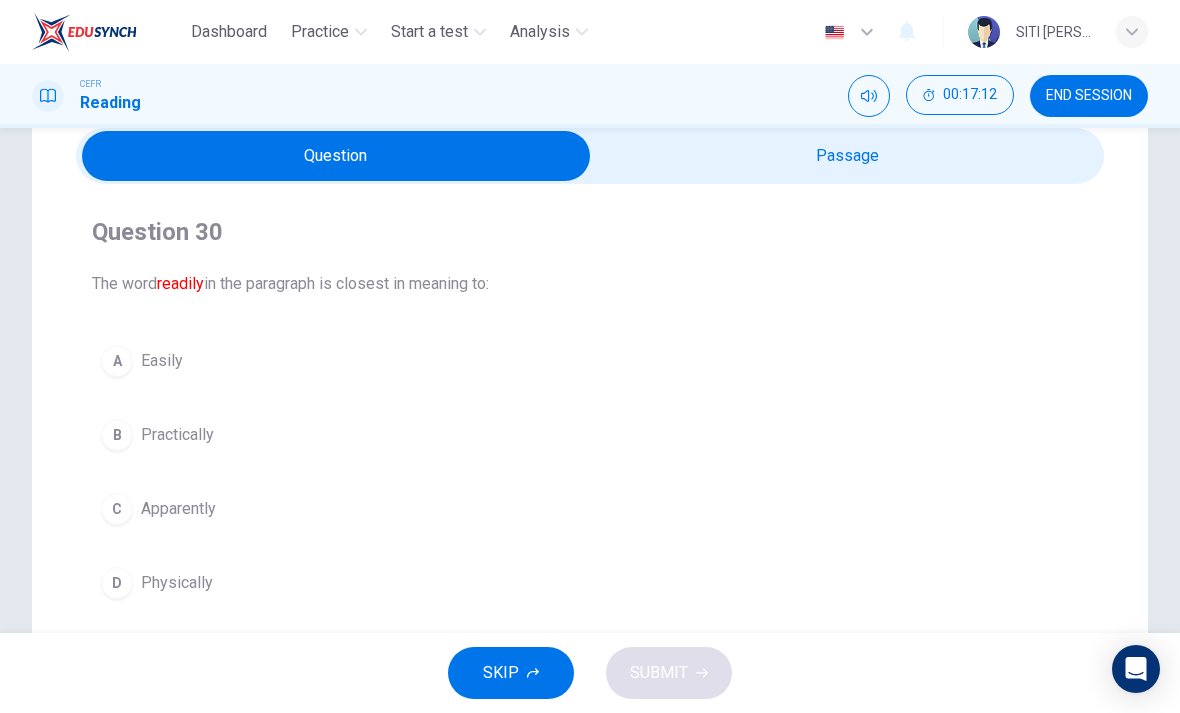 click at bounding box center (336, 156) 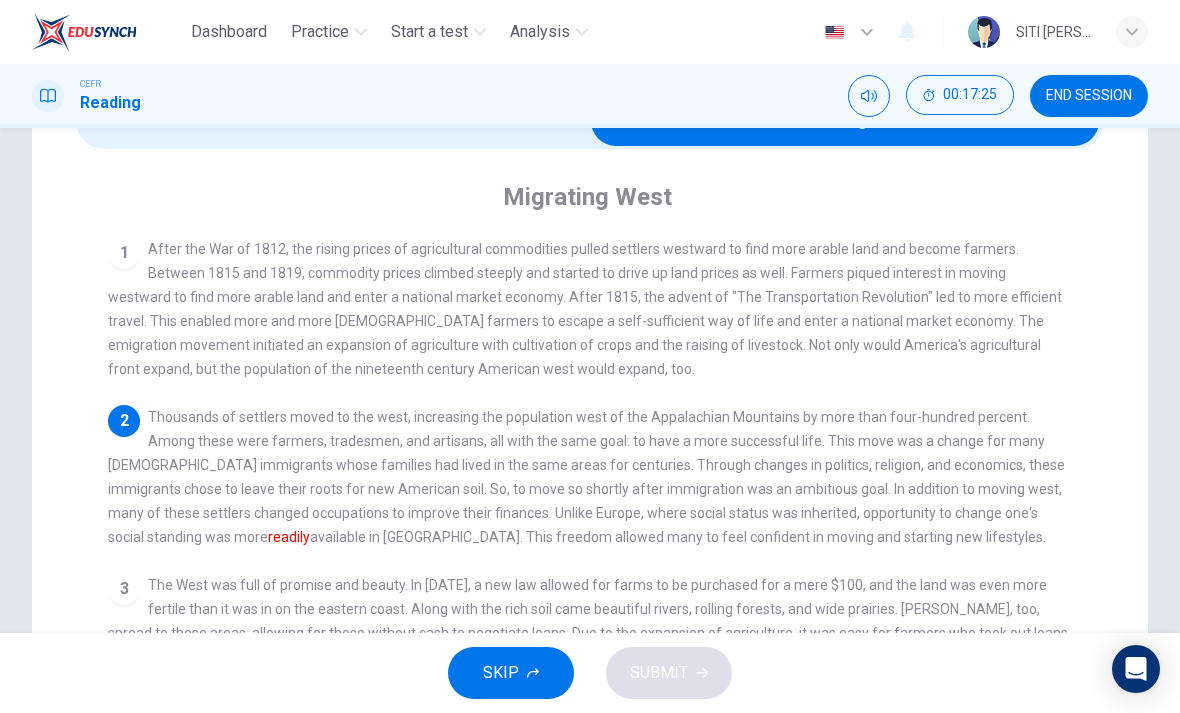 scroll, scrollTop: 94, scrollLeft: 0, axis: vertical 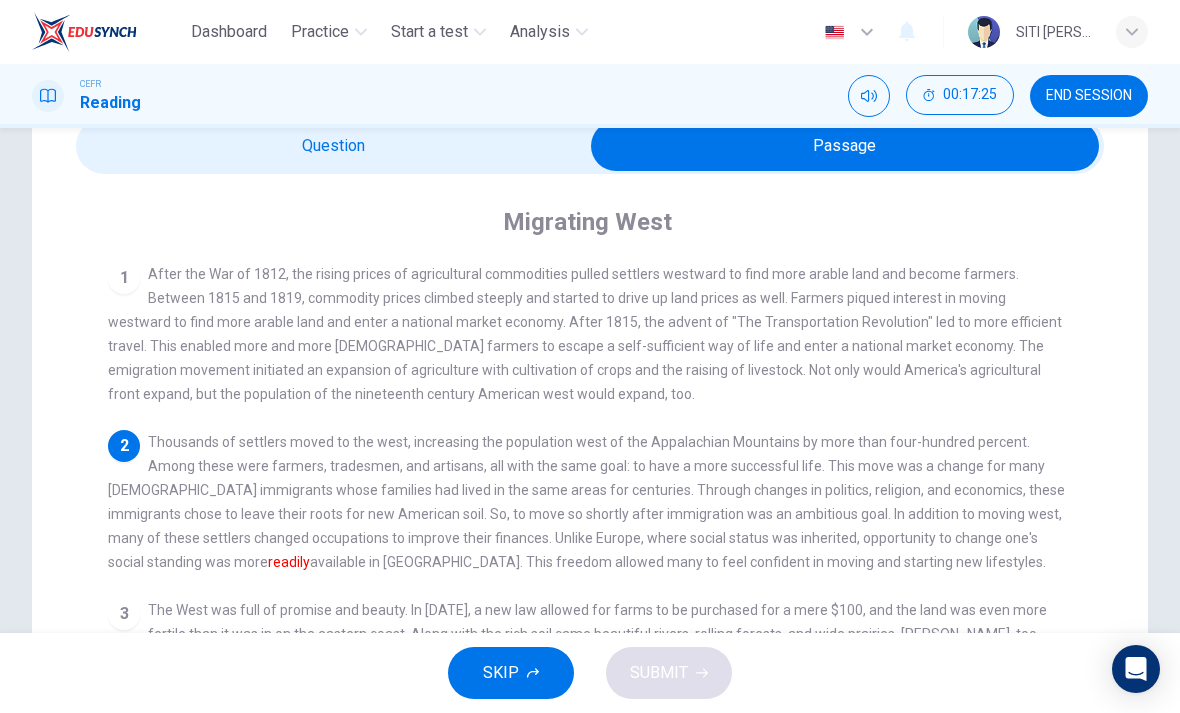 click at bounding box center (845, 146) 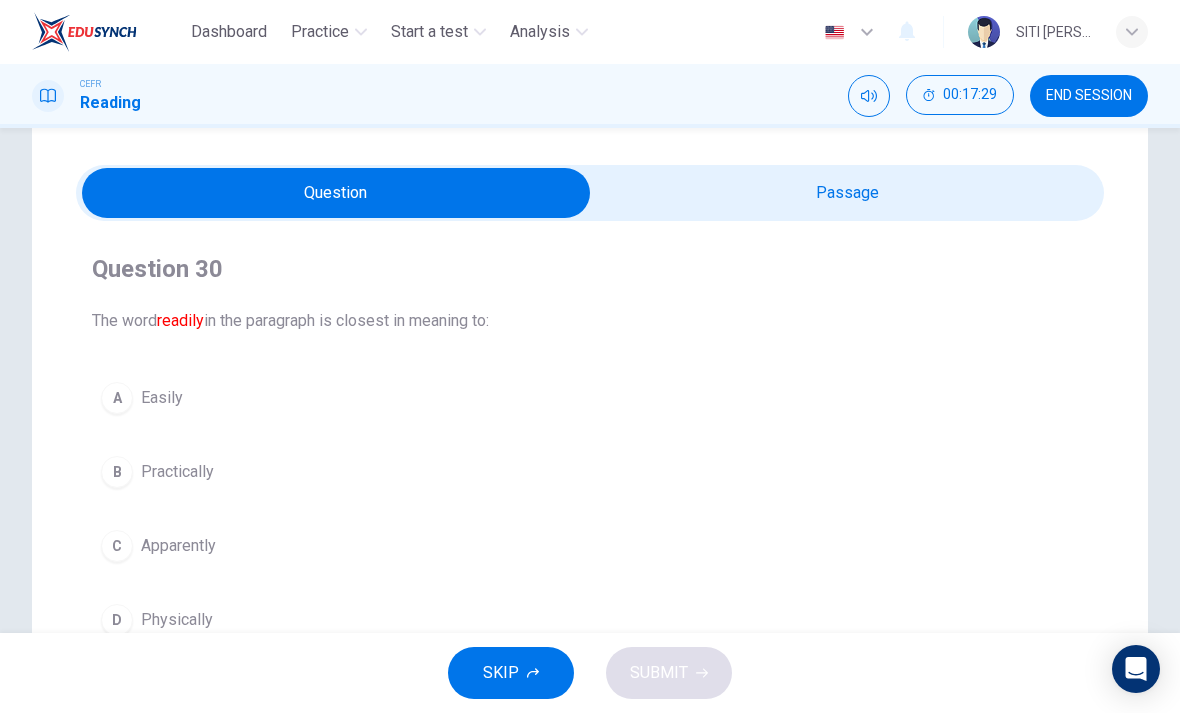 scroll, scrollTop: 38, scrollLeft: 0, axis: vertical 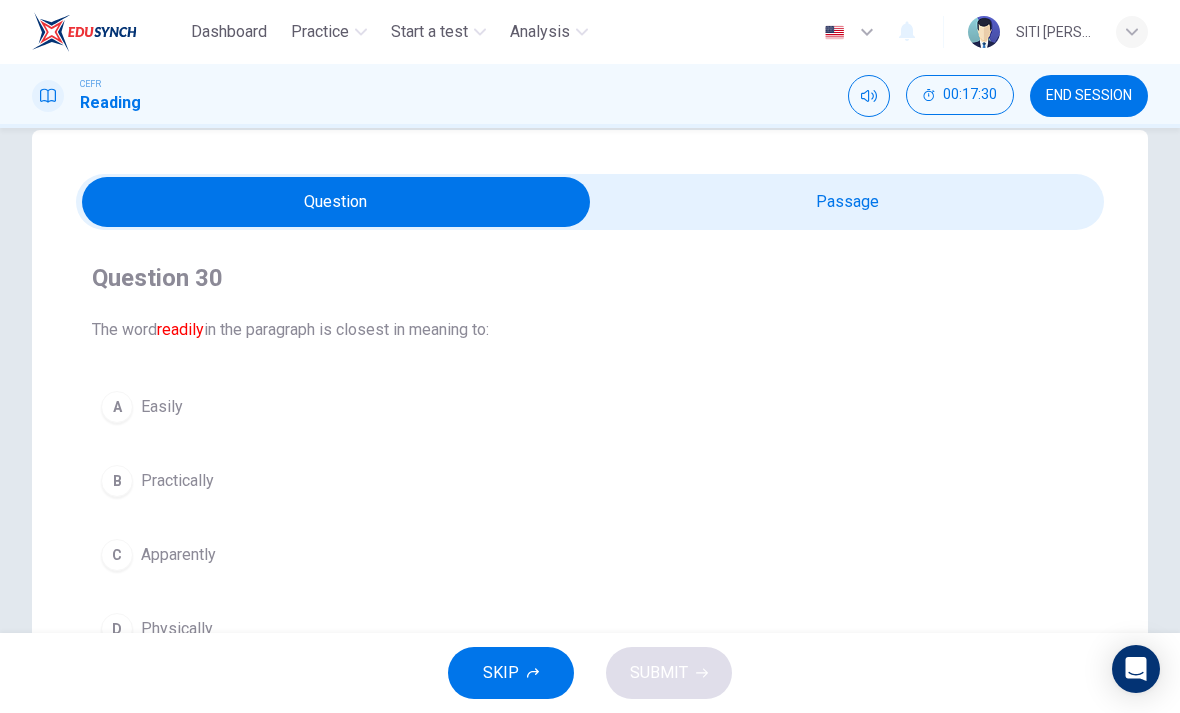 click at bounding box center (336, 202) 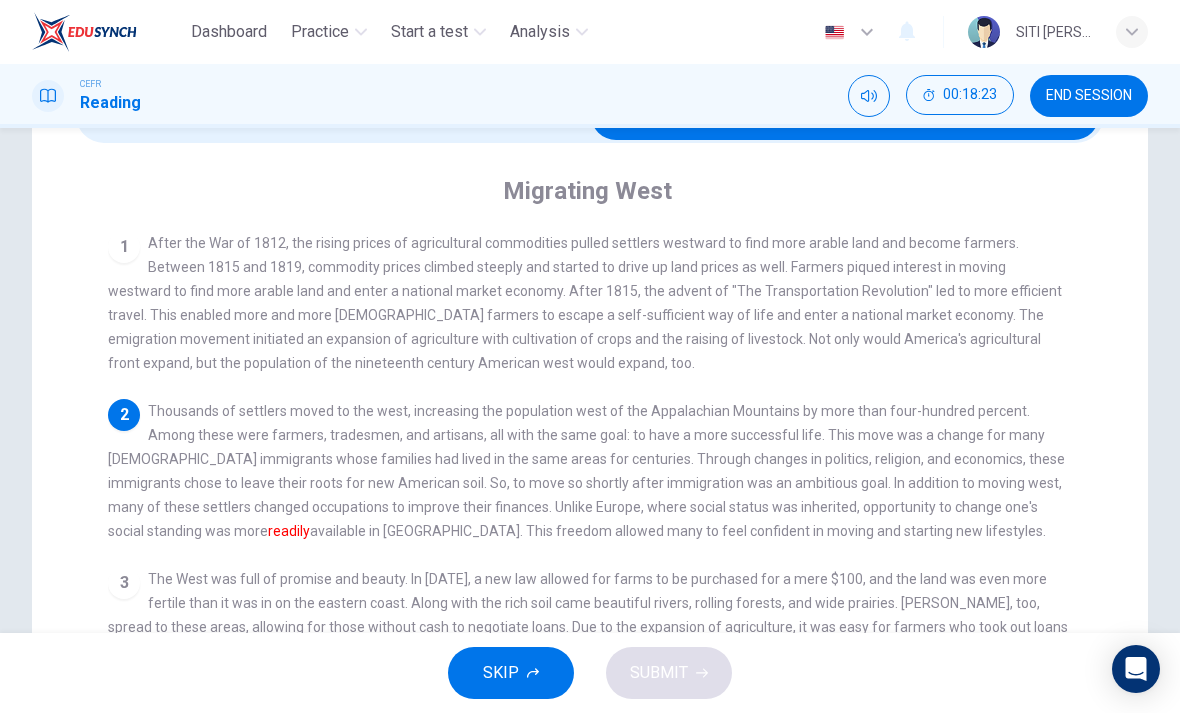 scroll, scrollTop: 129, scrollLeft: 0, axis: vertical 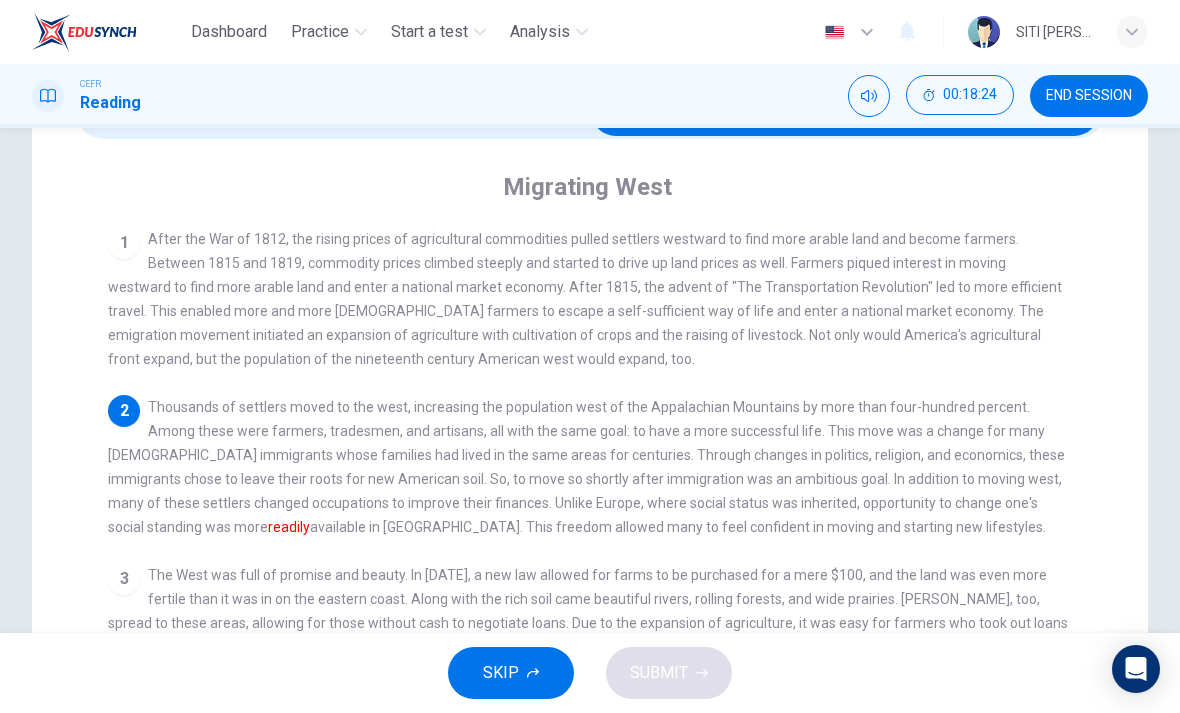 click on "1 After the War of 1812, the rising prices of agricultural commodities pulled settlers westward to find more arable land and become farmers. Between 1815 and 1819, commodity prices climbed steeply and started to drive up land prices as well. Farmers piqued interest in moving westward to find more arable land and enter a national market economy. After 1815, the advent of "The Transportation Revolution" led to more efficient travel. This enabled more and more western farmers to escape a self-sufficient way of life and enter a national market economy. The emigration movement initiated an expansion of agriculture with cultivation of crops and the raising of livestock. Not only would America's agricultural front expand, but the population of the nineteenth century American west would expand, too." at bounding box center (590, 299) 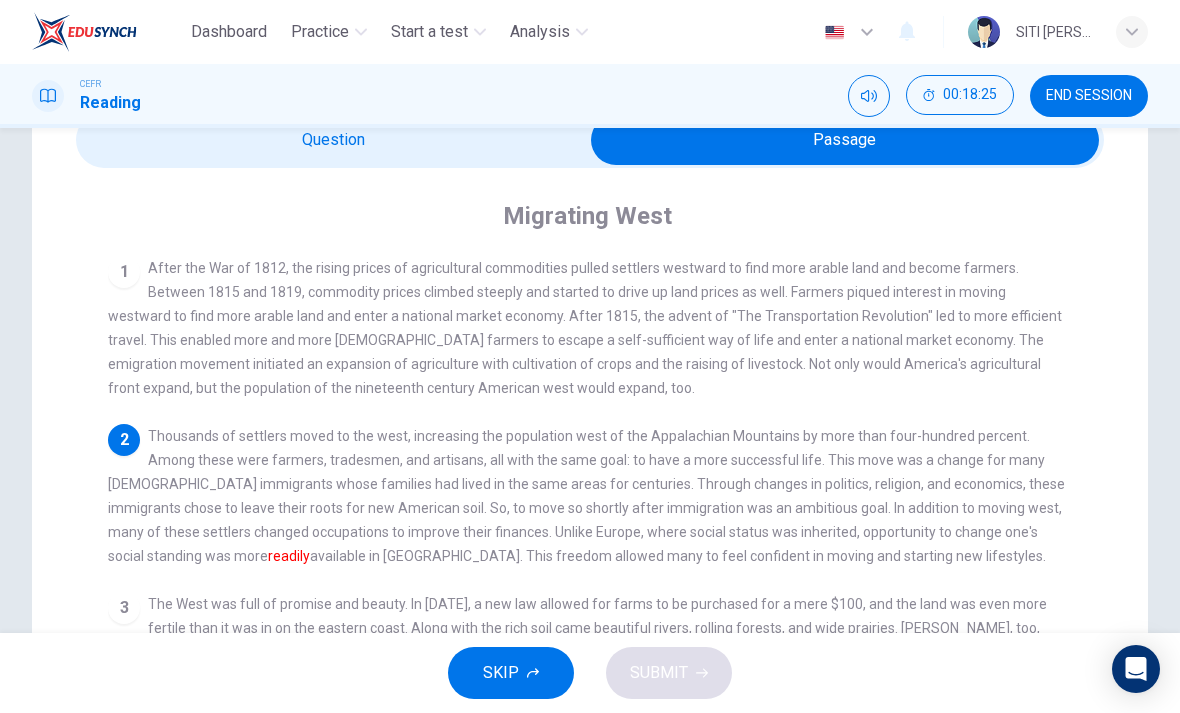 scroll, scrollTop: 96, scrollLeft: 0, axis: vertical 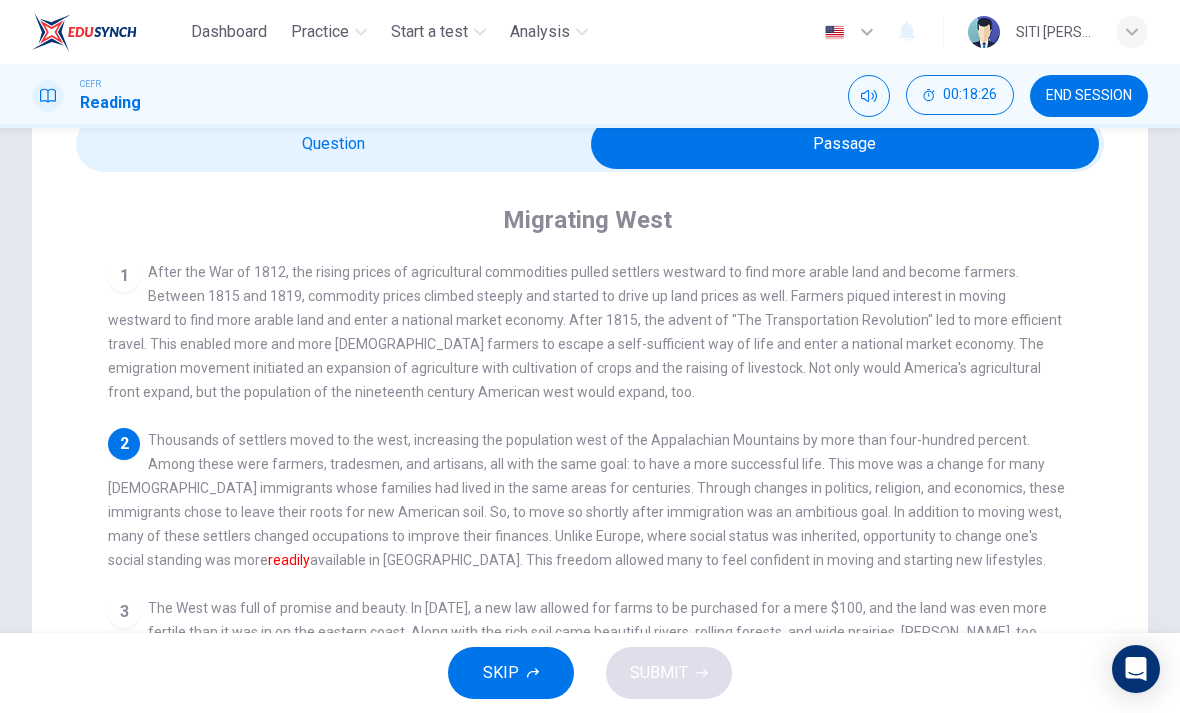 click at bounding box center (845, 144) 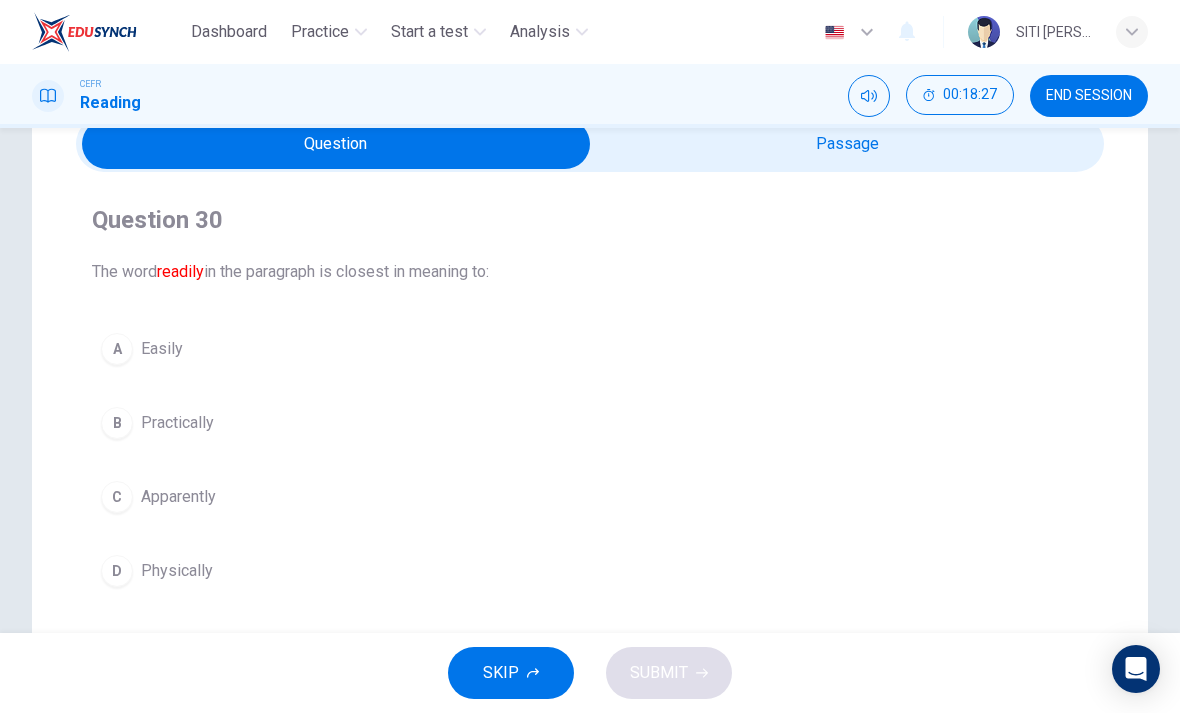 scroll, scrollTop: 181, scrollLeft: 0, axis: vertical 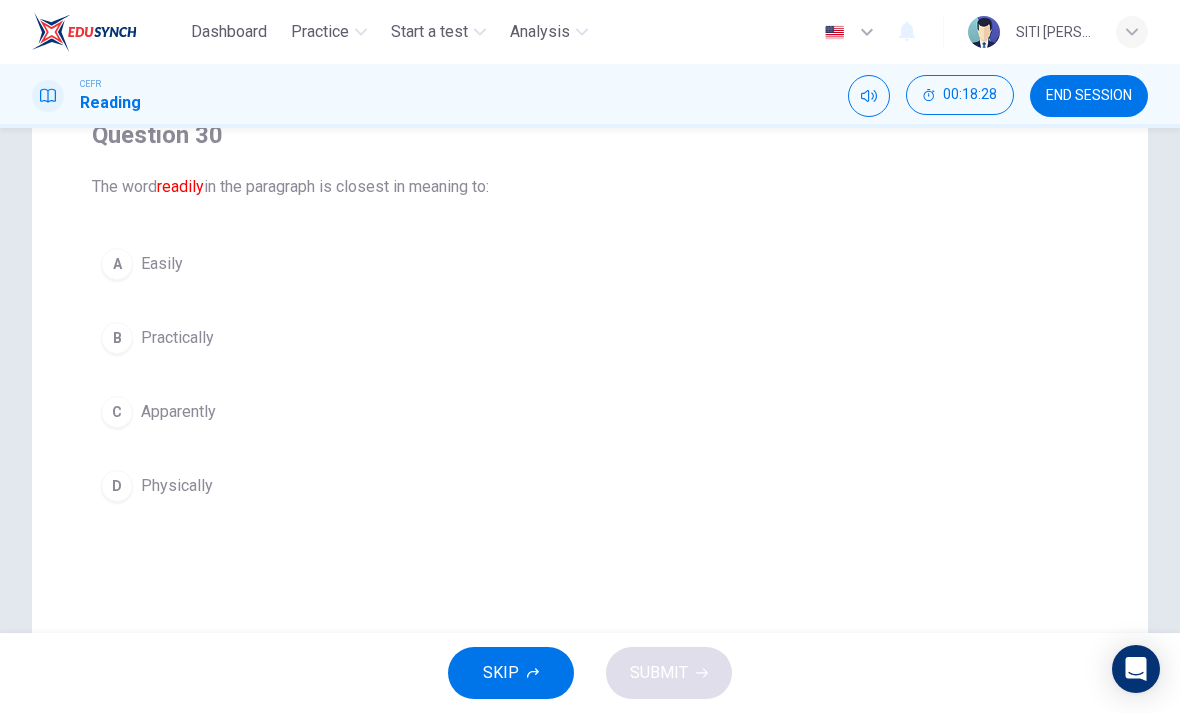 click on "A Easily" at bounding box center (590, 264) 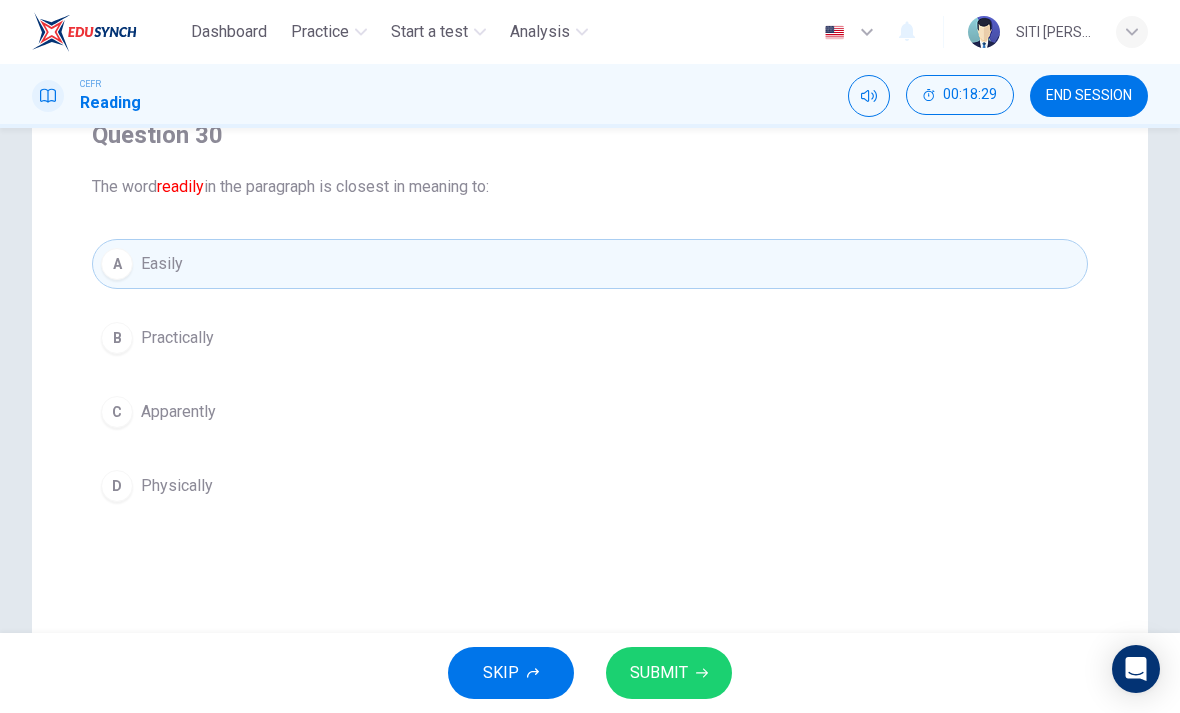 click on "SUBMIT" at bounding box center (669, 673) 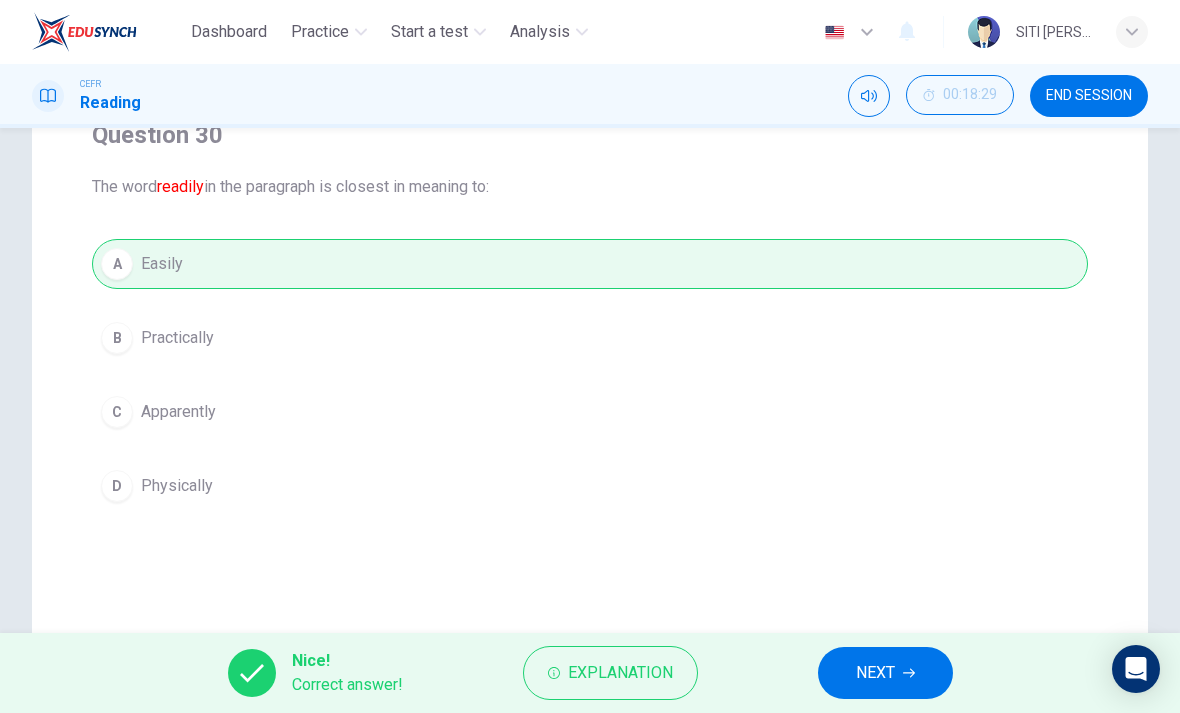 click on "NEXT" at bounding box center [885, 673] 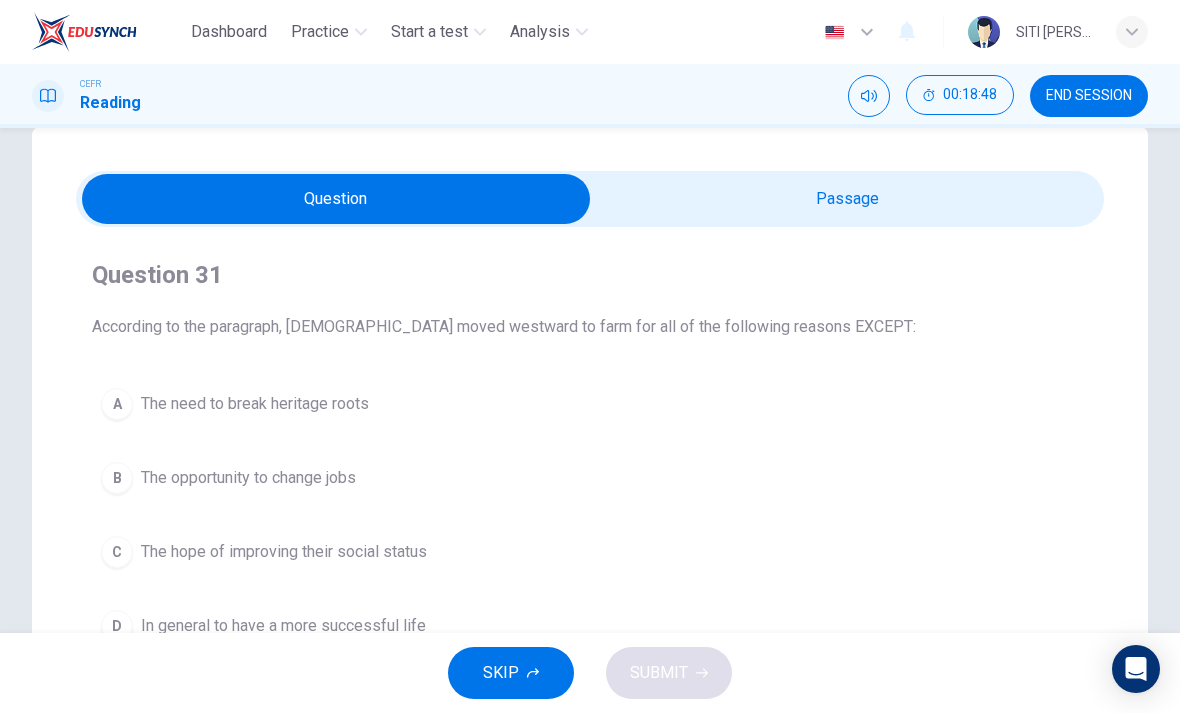 scroll, scrollTop: 25, scrollLeft: 0, axis: vertical 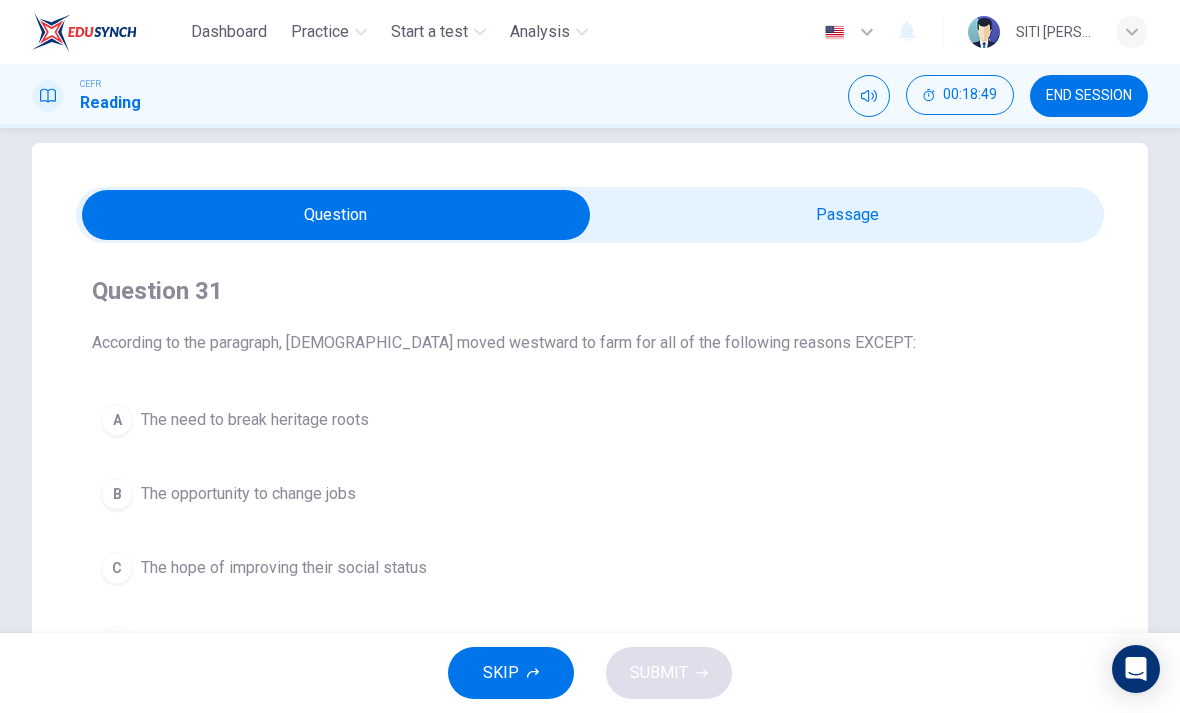 click at bounding box center [336, 215] 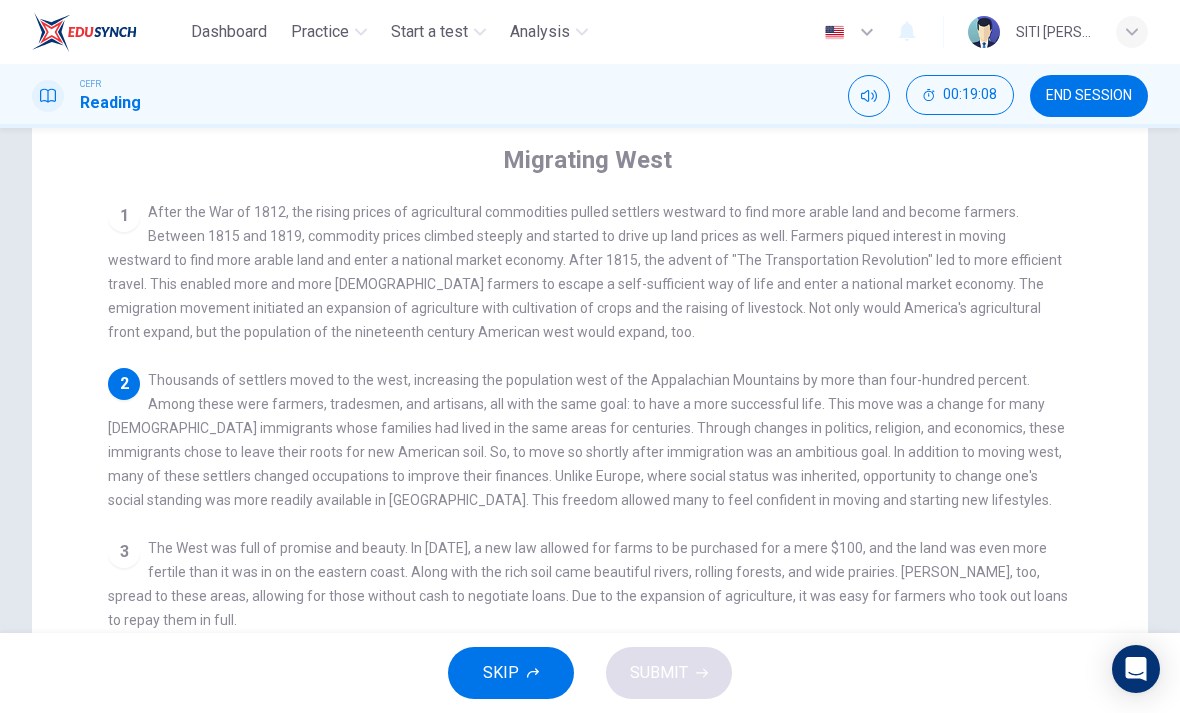 scroll, scrollTop: 70, scrollLeft: 0, axis: vertical 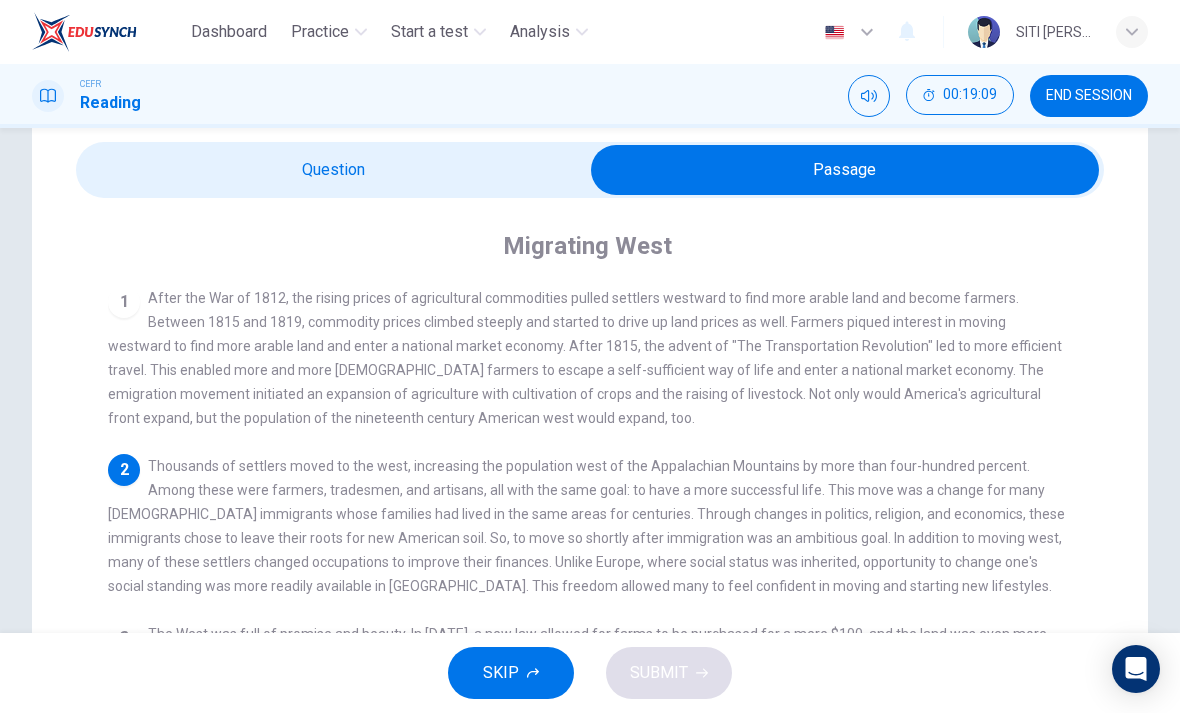 click at bounding box center [845, 170] 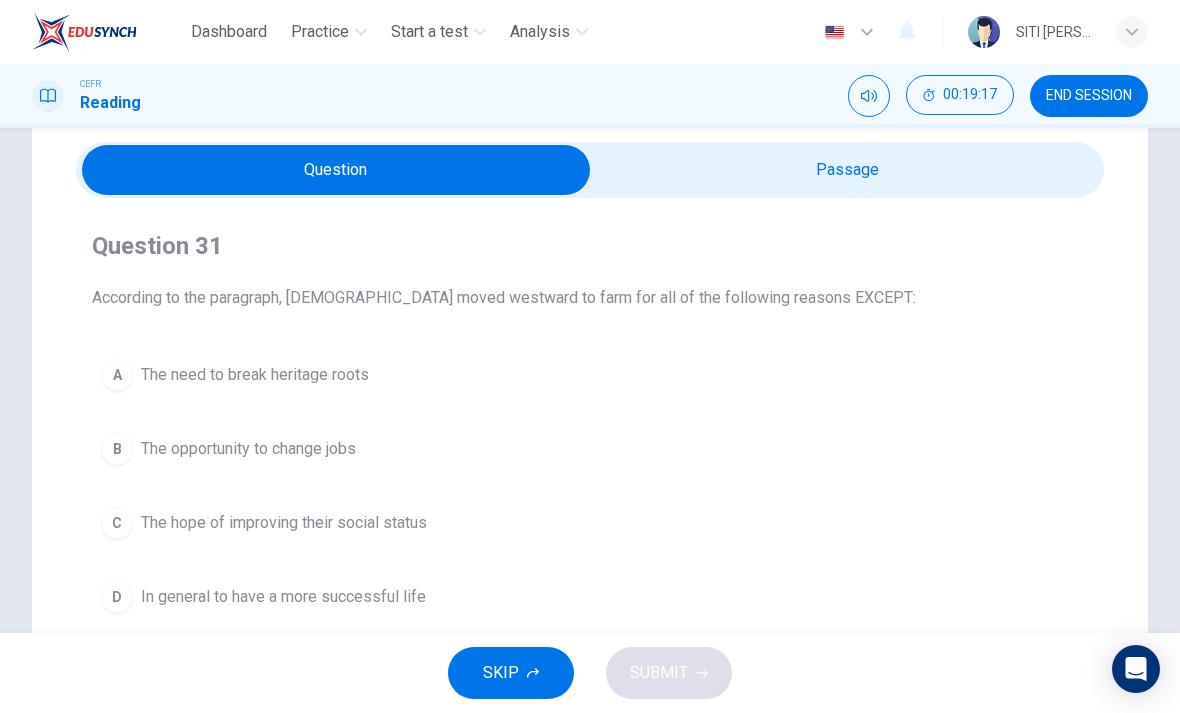 click on "A The need to break heritage roots" at bounding box center [590, 375] 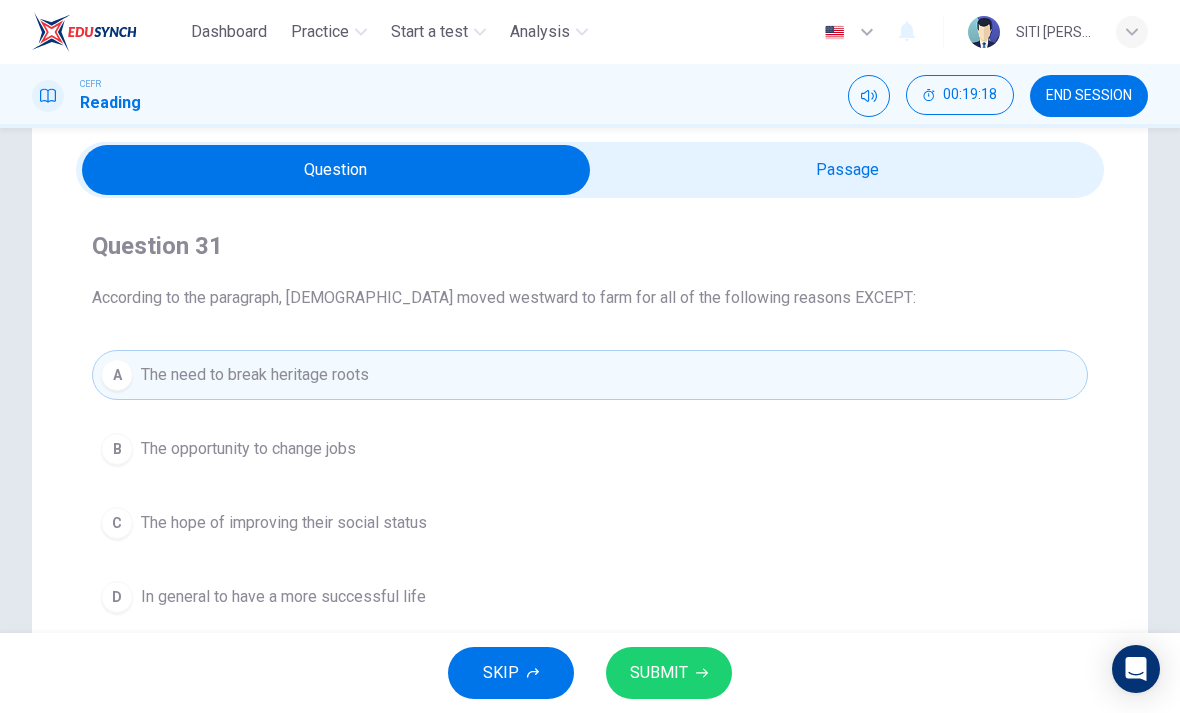 click on "SUBMIT" at bounding box center [669, 673] 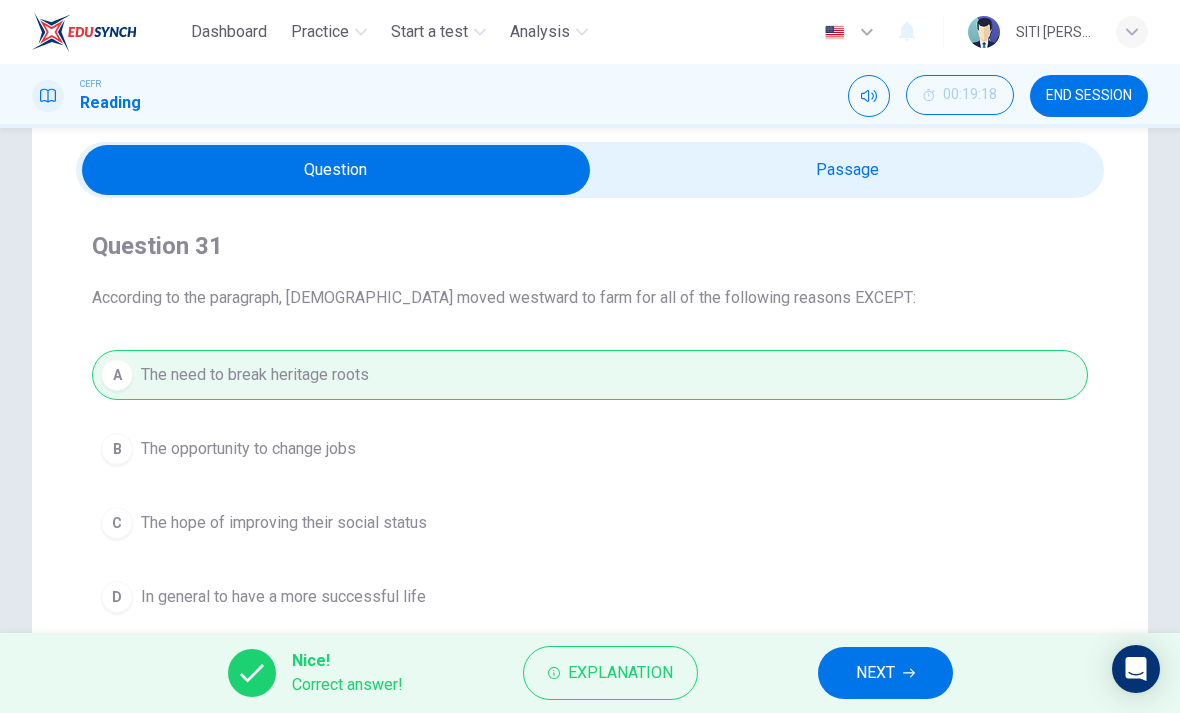 click on "NEXT" at bounding box center (875, 673) 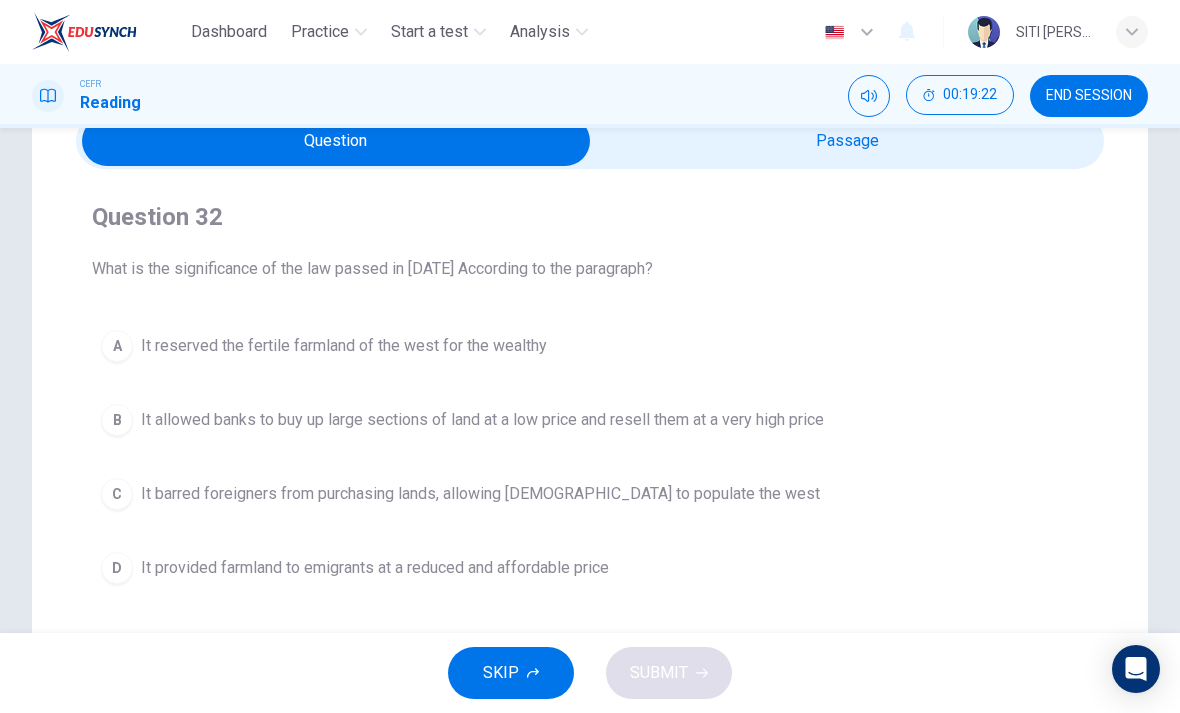 scroll, scrollTop: 94, scrollLeft: 0, axis: vertical 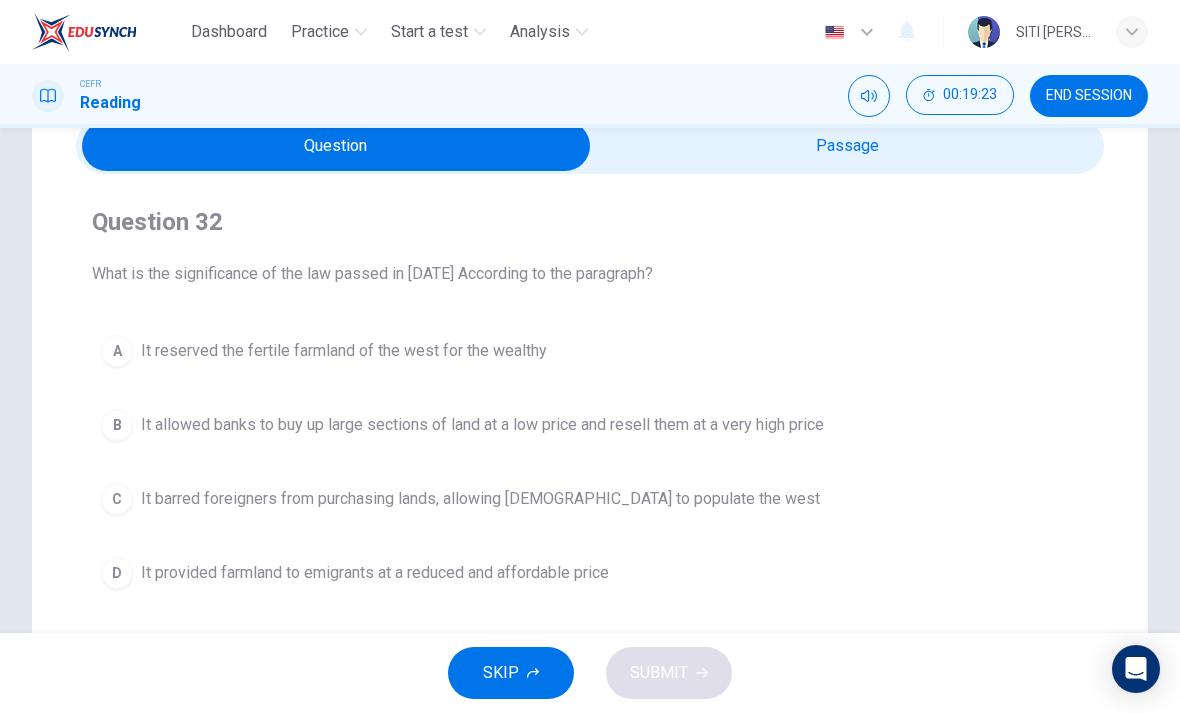 click on "Question 32 What is the significance of the law passed in 1820 According to the paragraph? A It reserved the fertile farmland of the west for the wealthy B It allowed banks to buy up large sections of land at a low price and resell them at a very high price C It barred foreigners from purchasing lands, allowing Americans to populate the west D It provided farmland to emigrants at a reduced and affordable price" at bounding box center (590, 402) 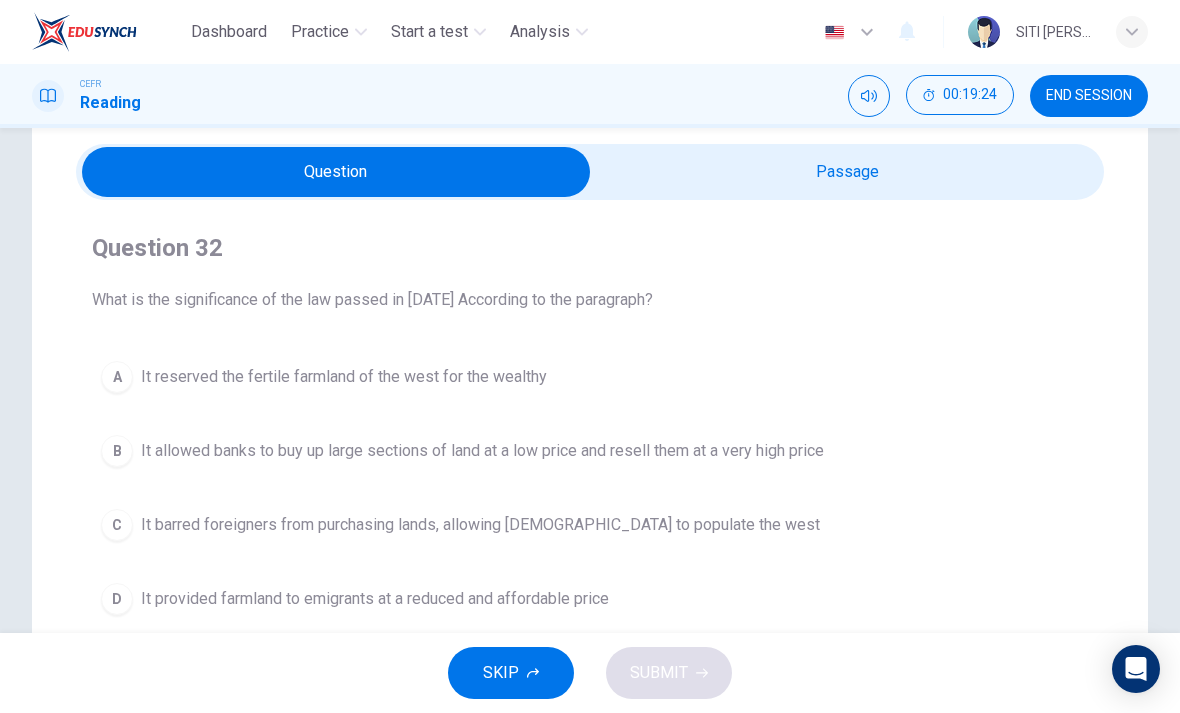 scroll, scrollTop: 71, scrollLeft: 0, axis: vertical 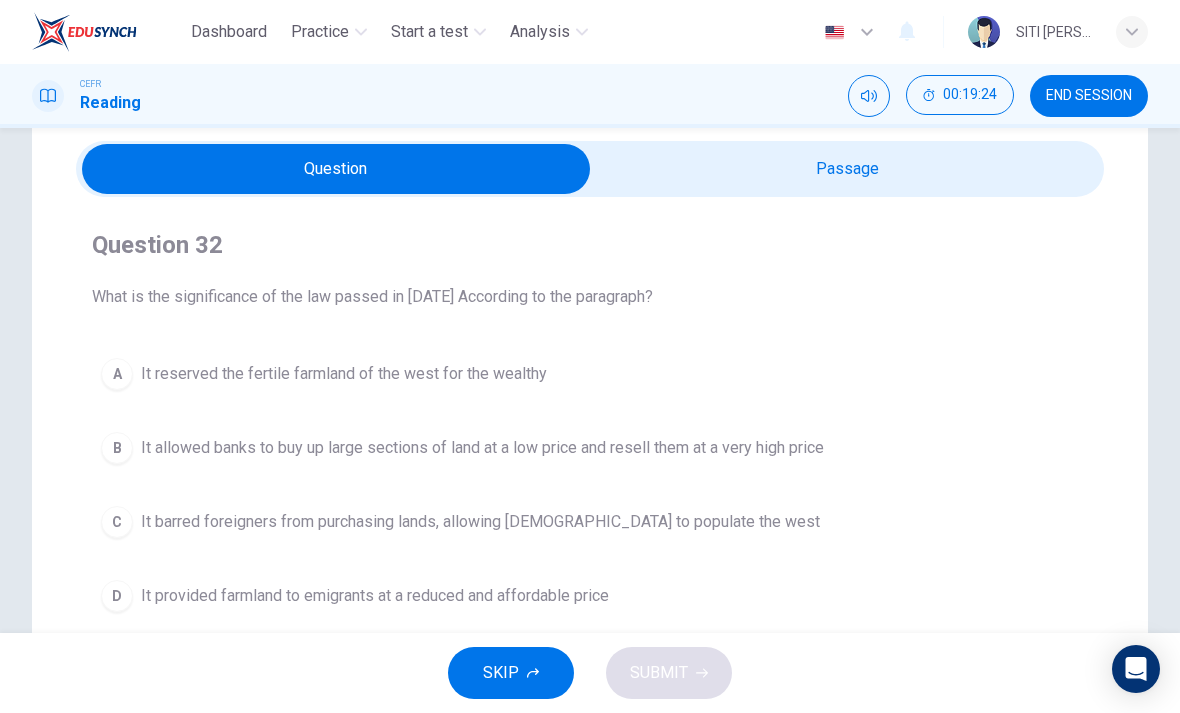 click at bounding box center (336, 169) 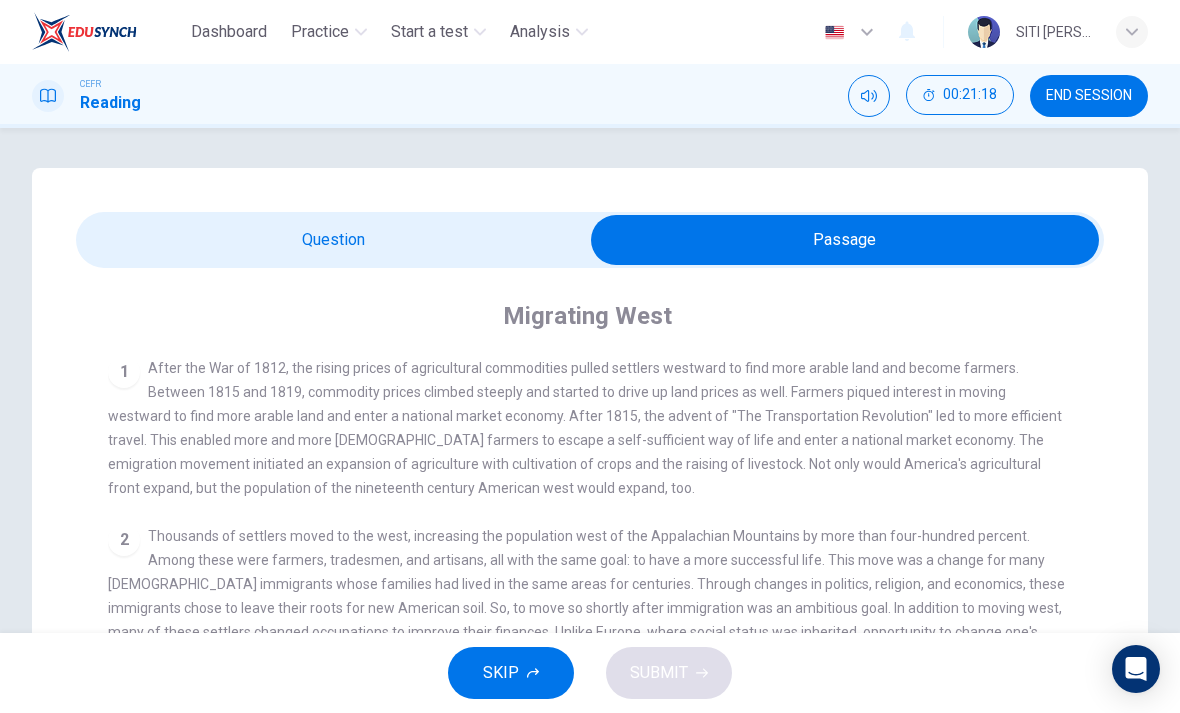 scroll, scrollTop: 14, scrollLeft: 0, axis: vertical 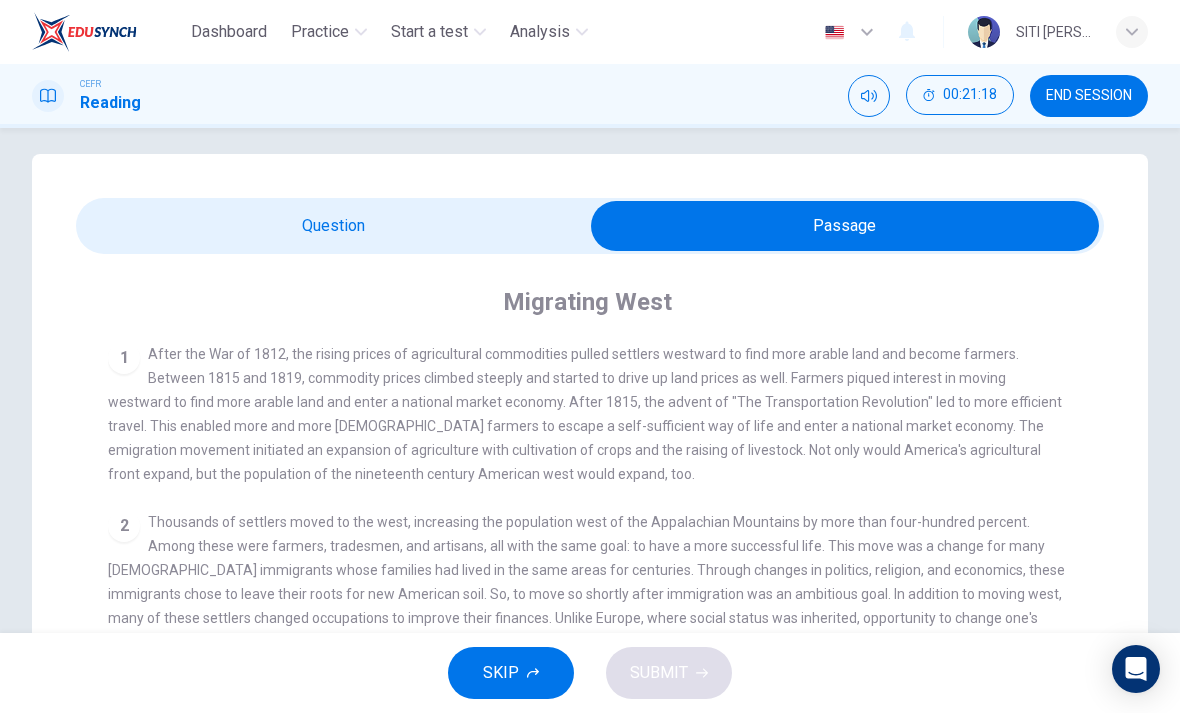 click at bounding box center [845, 226] 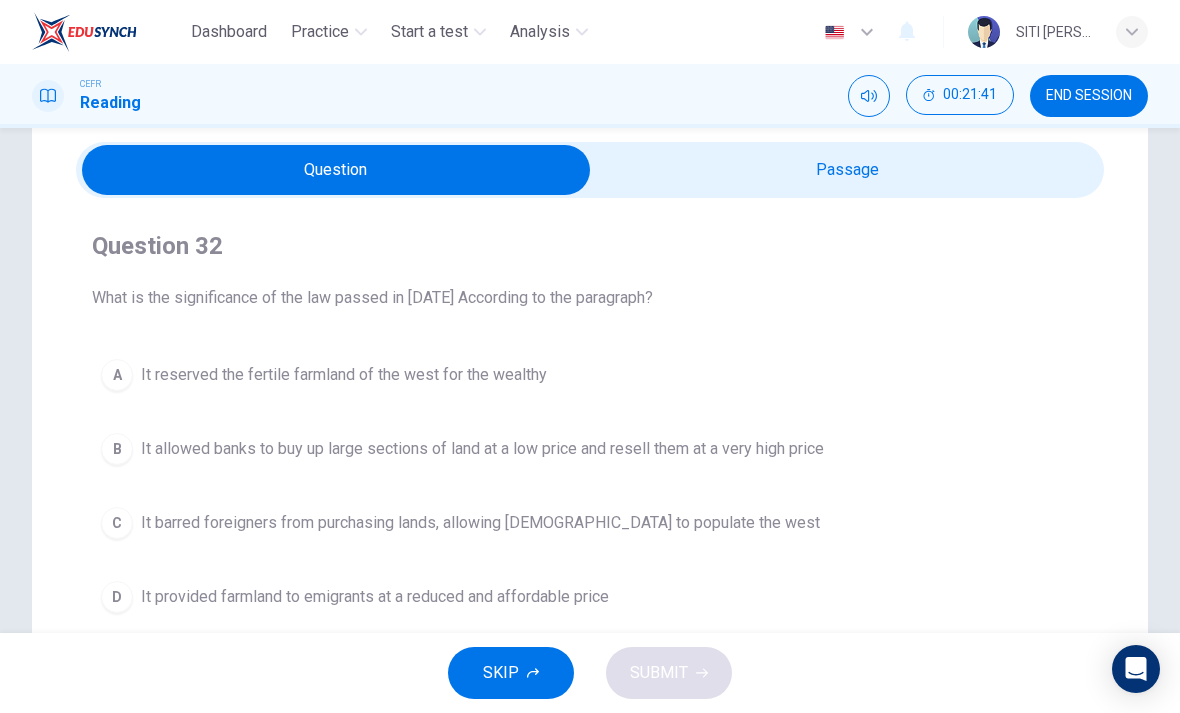 scroll, scrollTop: 67, scrollLeft: 0, axis: vertical 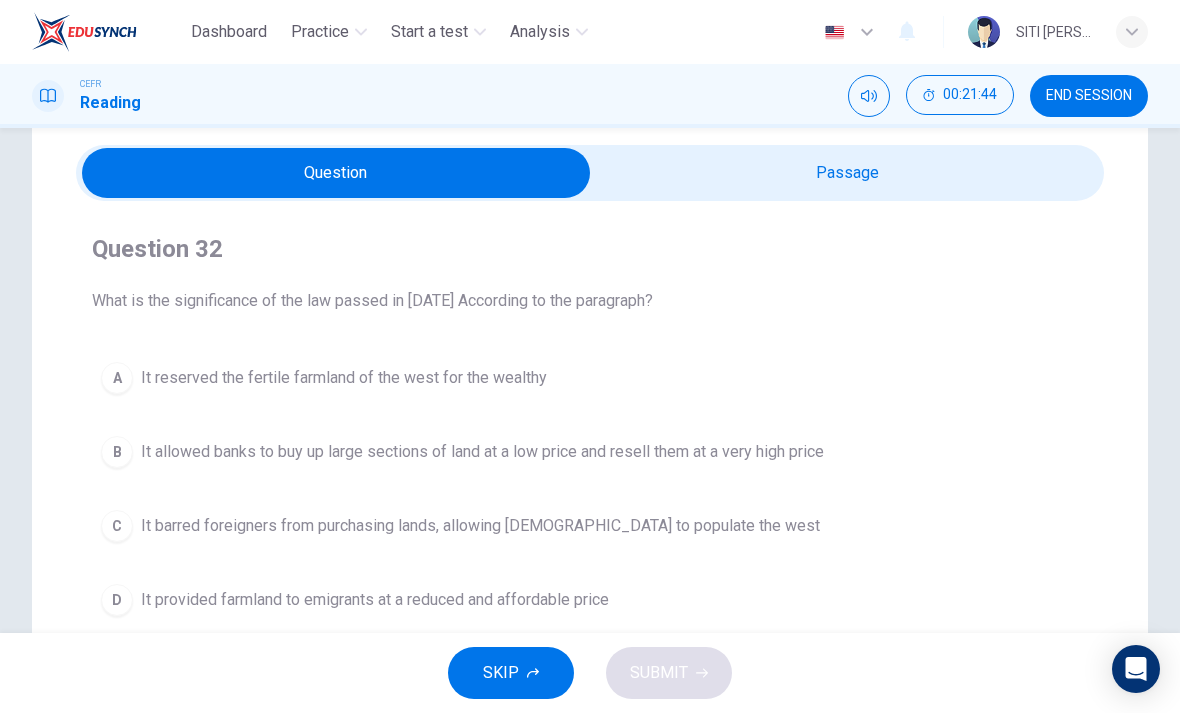 click at bounding box center [336, 173] 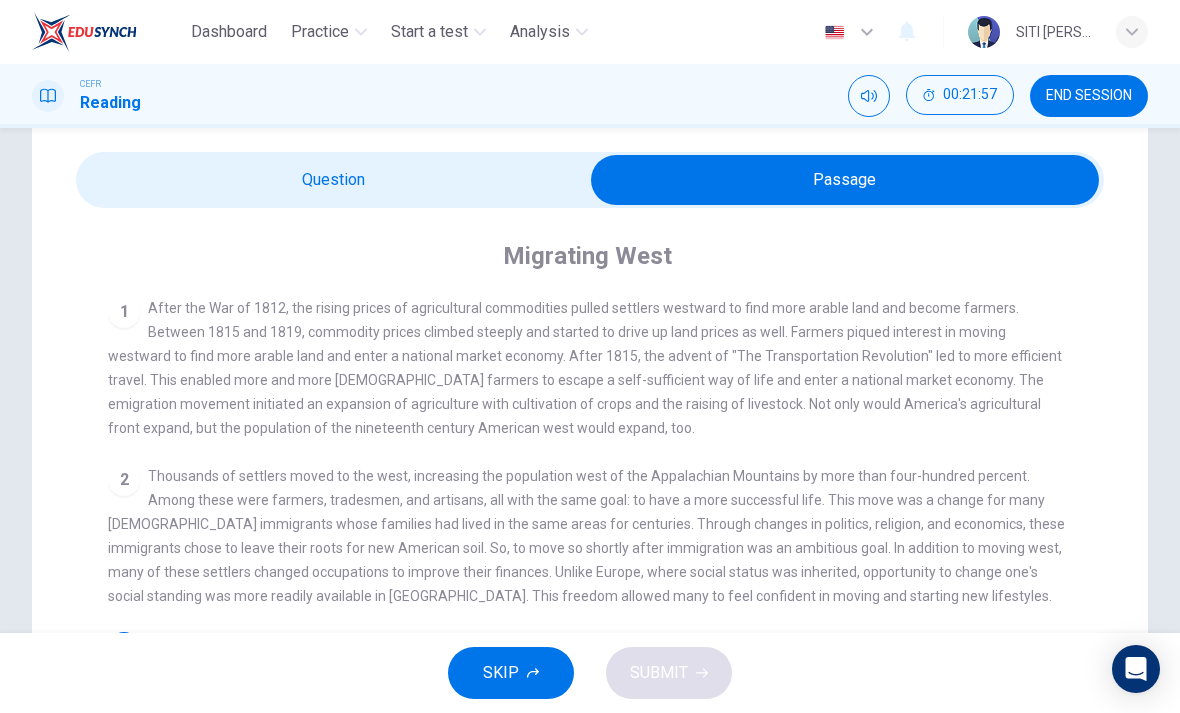 scroll, scrollTop: 59, scrollLeft: 0, axis: vertical 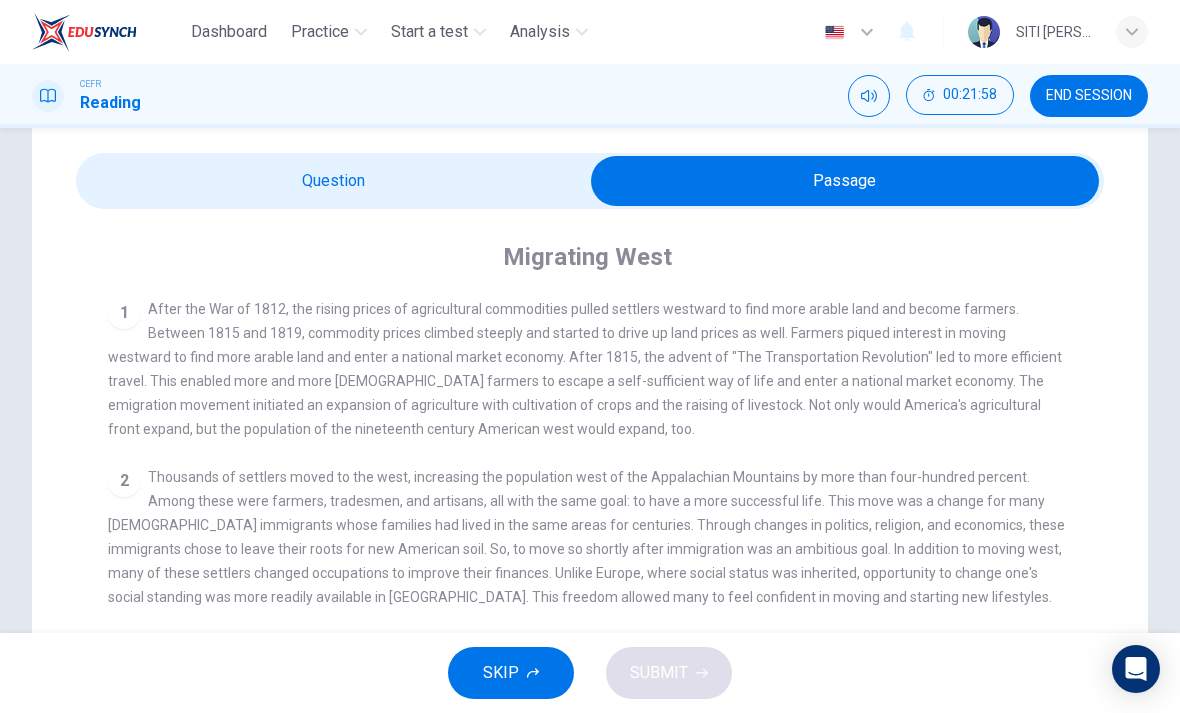 click at bounding box center [845, 181] 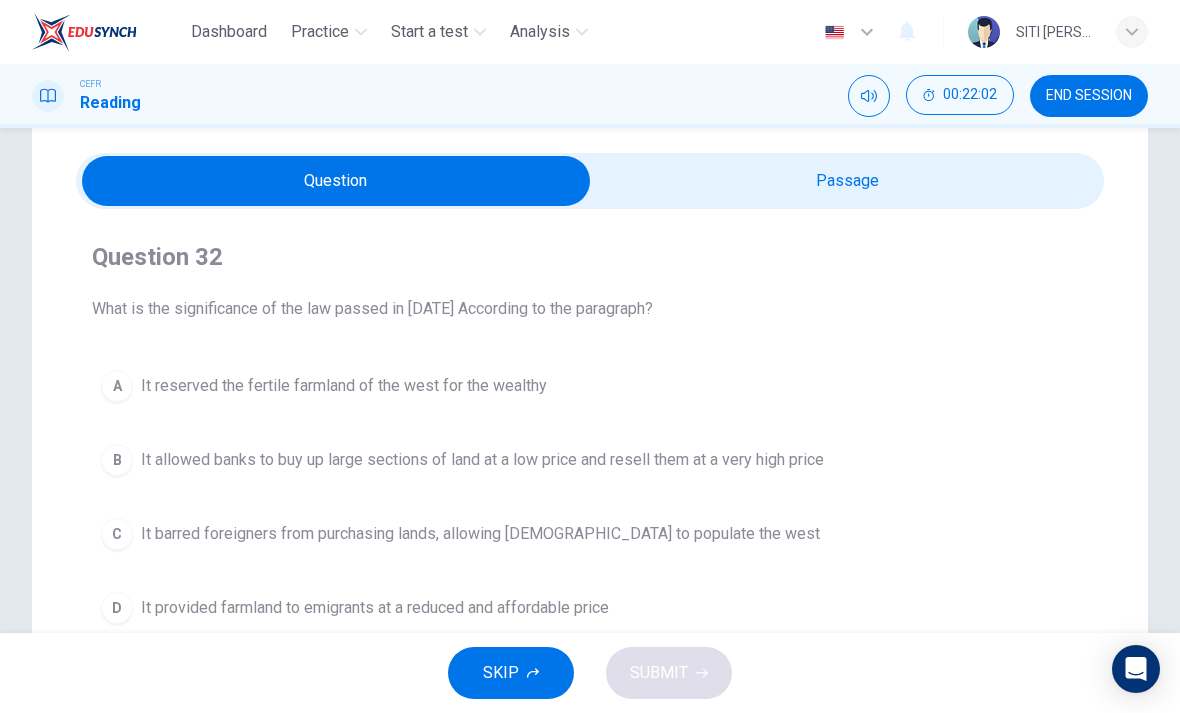 scroll, scrollTop: 181, scrollLeft: 0, axis: vertical 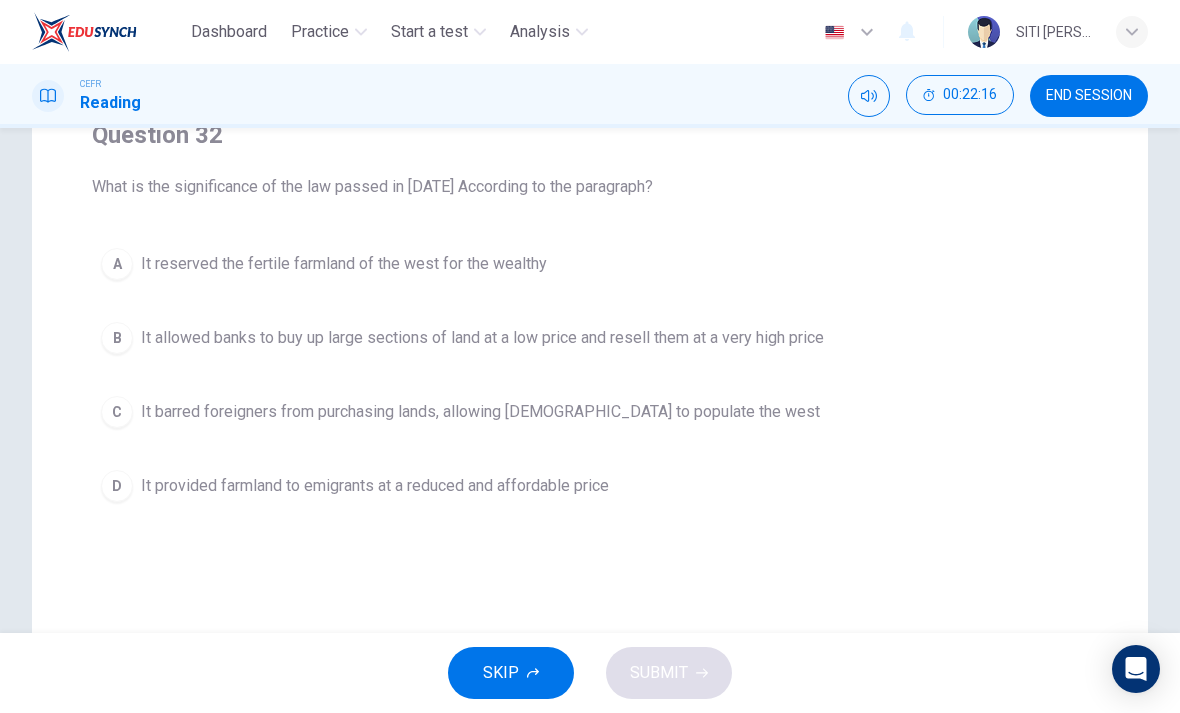 click on "D" at bounding box center (117, 486) 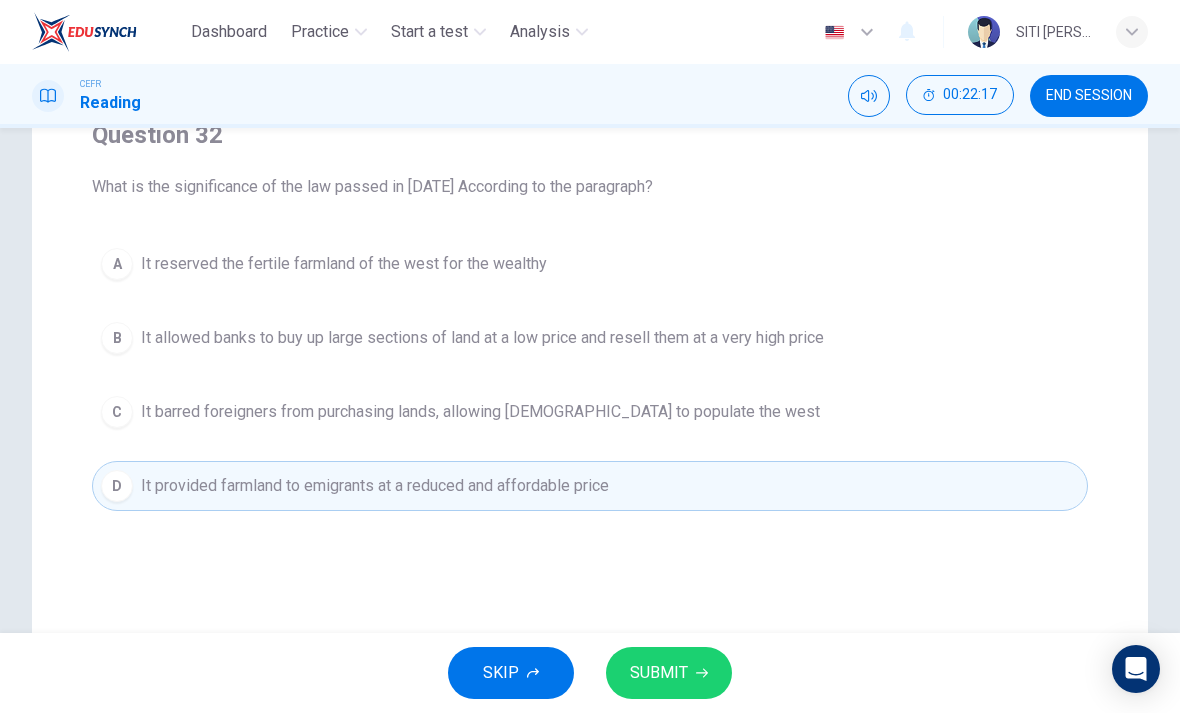 click on "SUBMIT" at bounding box center [669, 673] 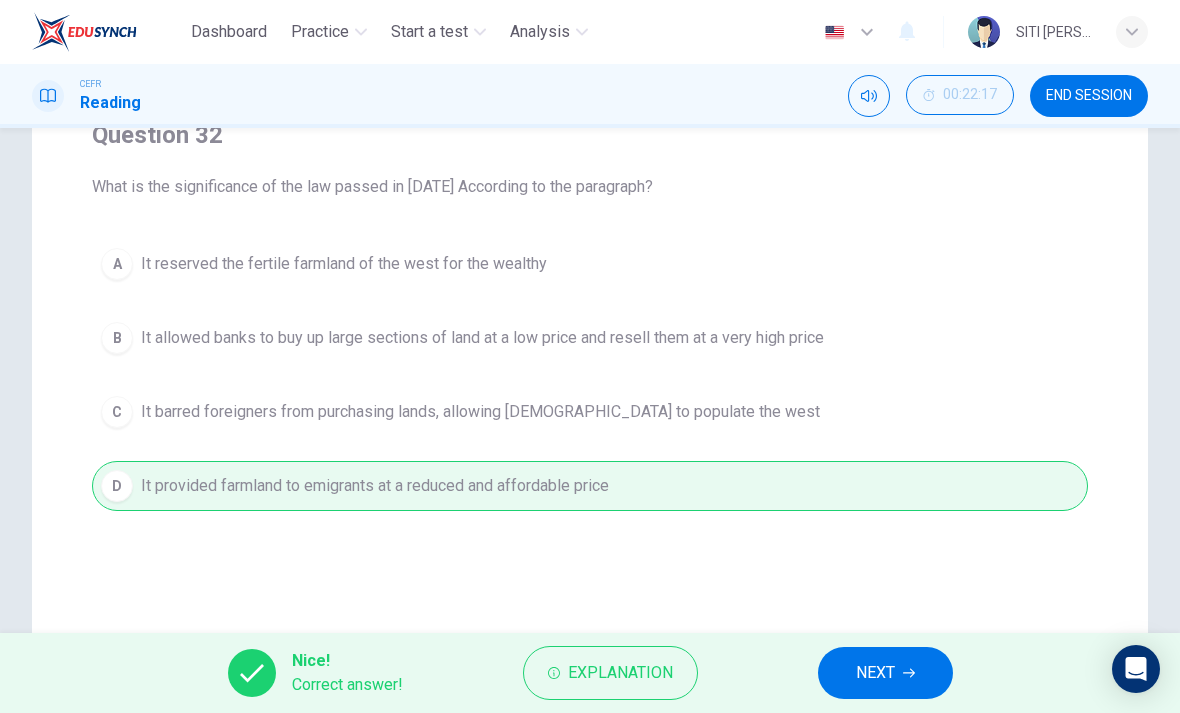 click on "Explanation" at bounding box center [620, 673] 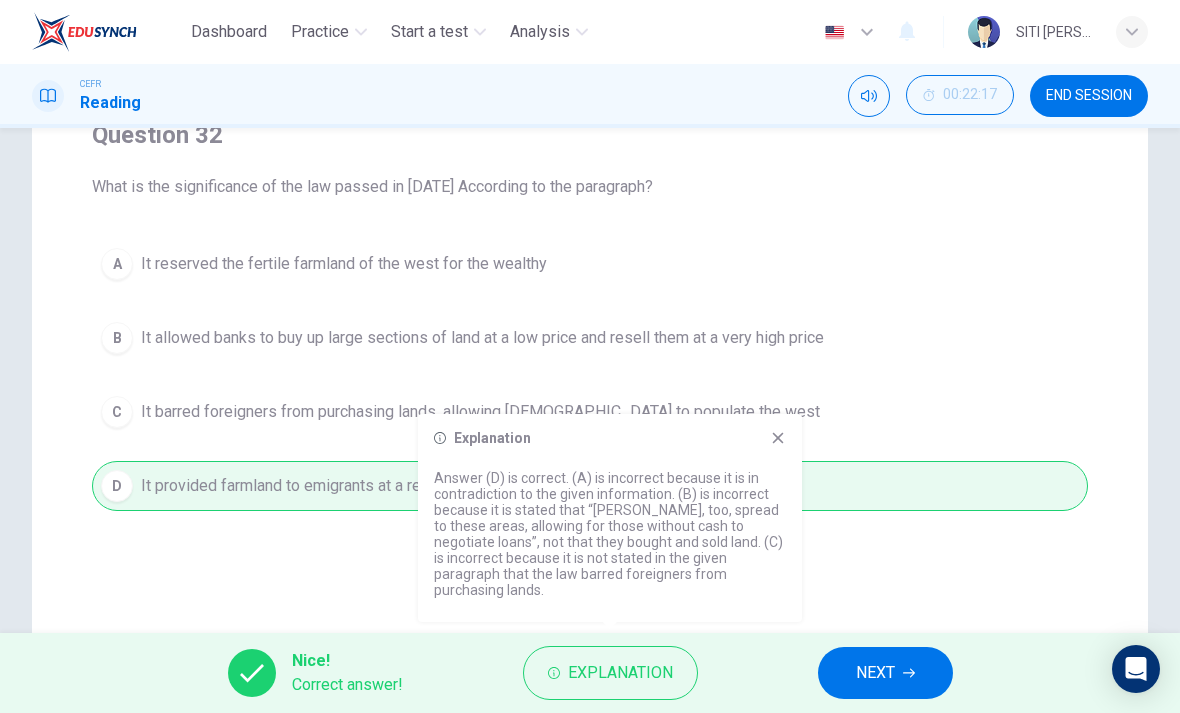 click on "Question 32 What is the significance of the law passed in 1820 According to the paragraph? A It reserved the fertile farmland of the west for the wealthy B It allowed banks to buy up large sections of land at a low price and resell them at a very high price C It barred foreigners from purchasing lands, allowing Americans to populate the west D It provided farmland to emigrants at a reduced and affordable price Migrating West 1 2 3 The West was full of promise and beauty. In 1820, a new law allowed for farms to be purchased for a mere $100, and the land was even more fertile than it was in on the eastern coast. Along with the rich soil came beautiful rivers, rolling forests, and wide prairies. Banks, too, spread to these areas, allowing for those without cash to negotiate loans. Due to the expansion of agriculture, it was easy for farmers who took out loans to repay them in full. 4 5" at bounding box center [590, 389] 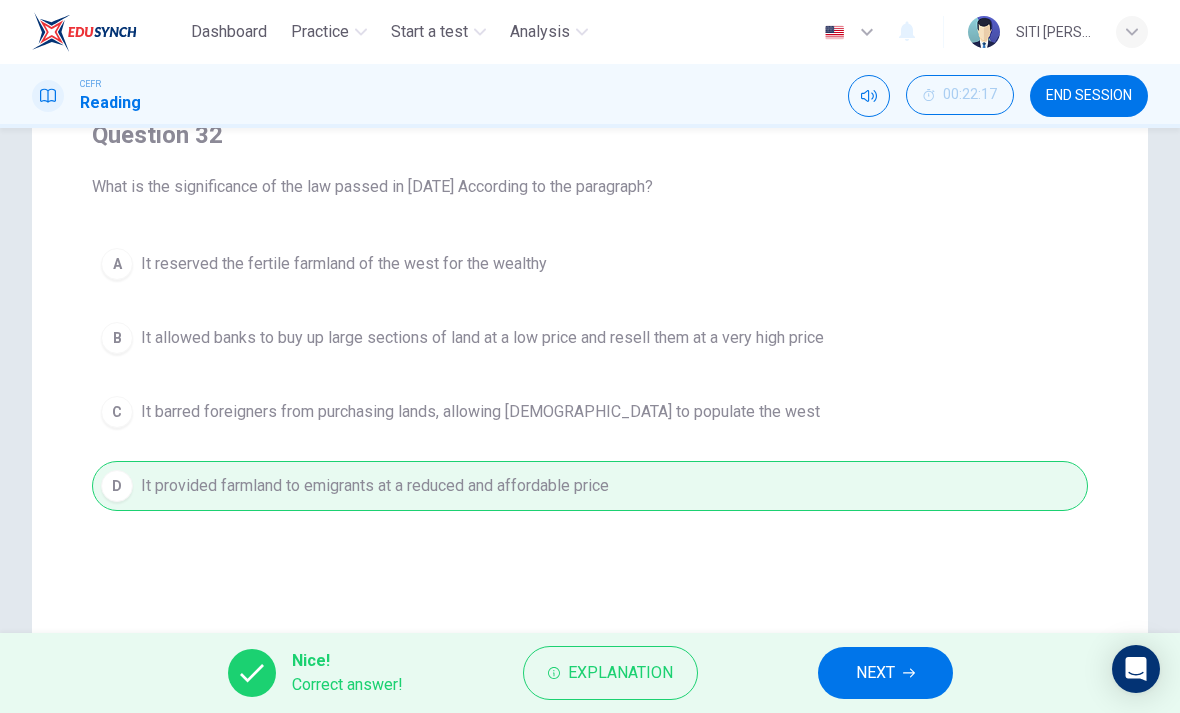 click on "NEXT" at bounding box center [875, 673] 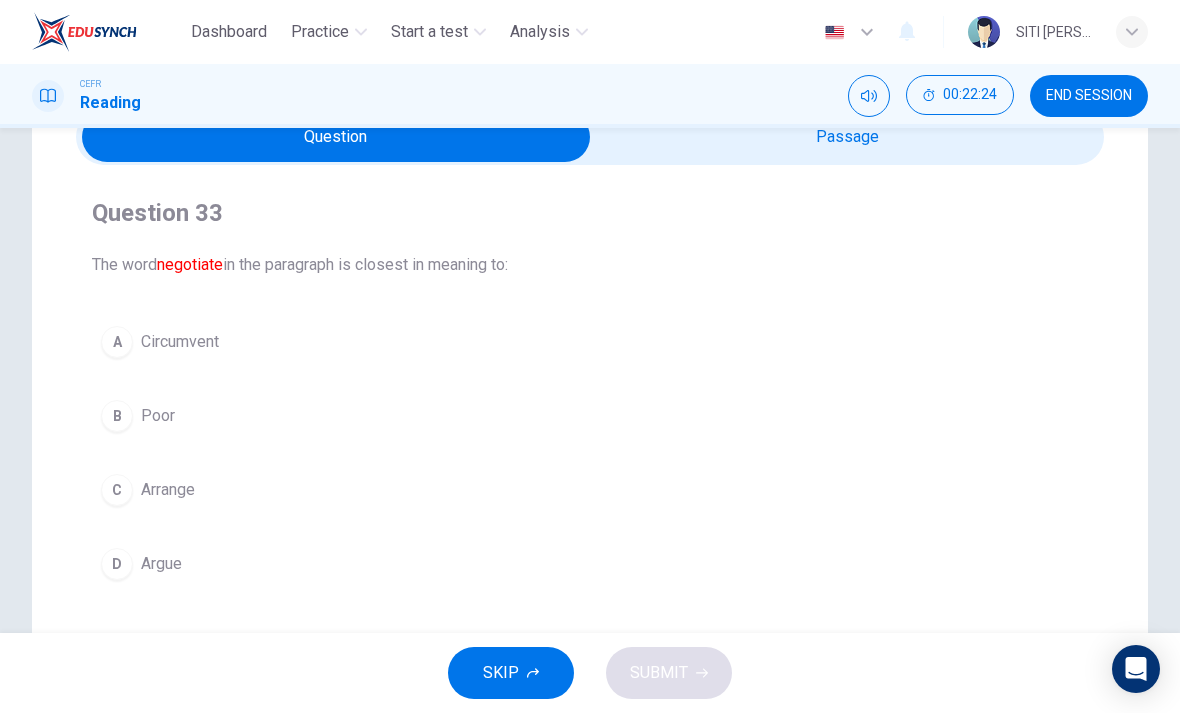 scroll, scrollTop: 102, scrollLeft: 0, axis: vertical 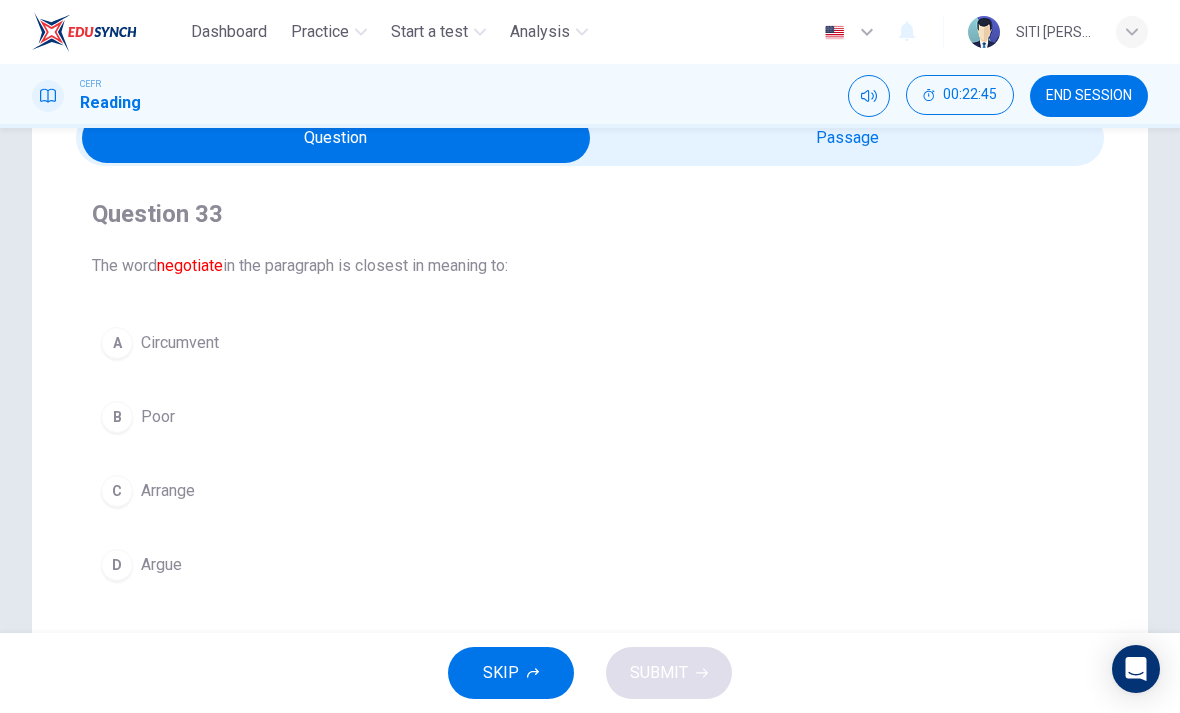 click at bounding box center (336, 138) 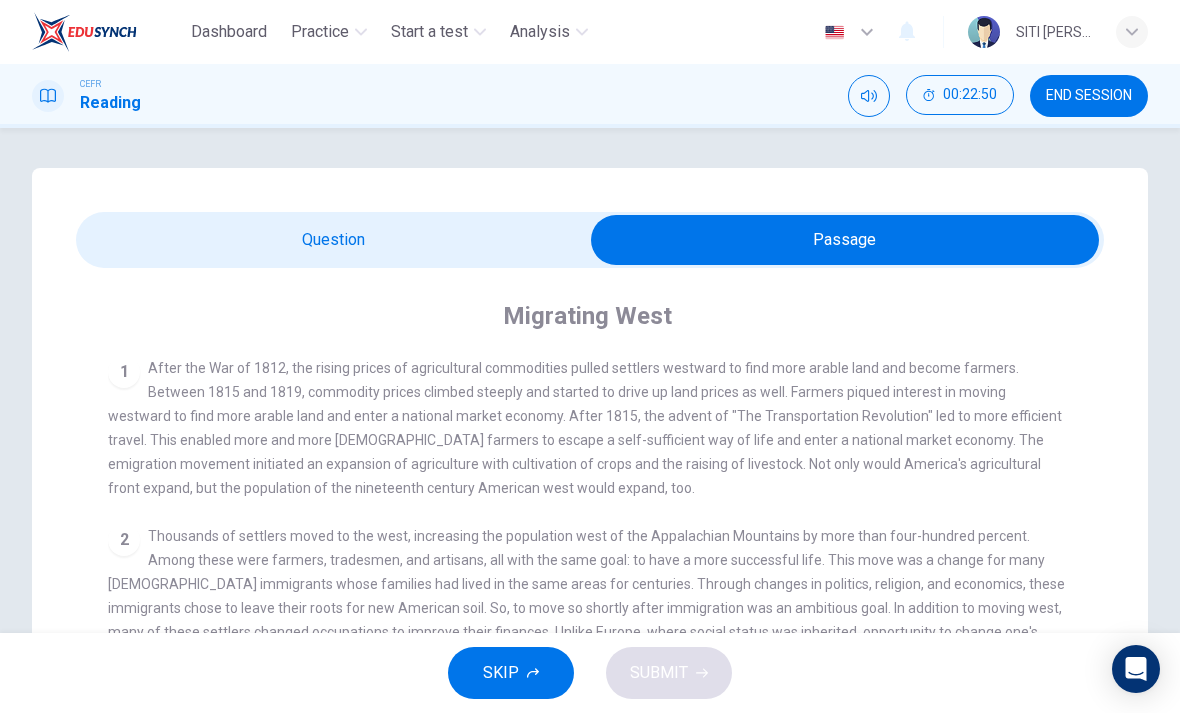 scroll, scrollTop: 0, scrollLeft: 0, axis: both 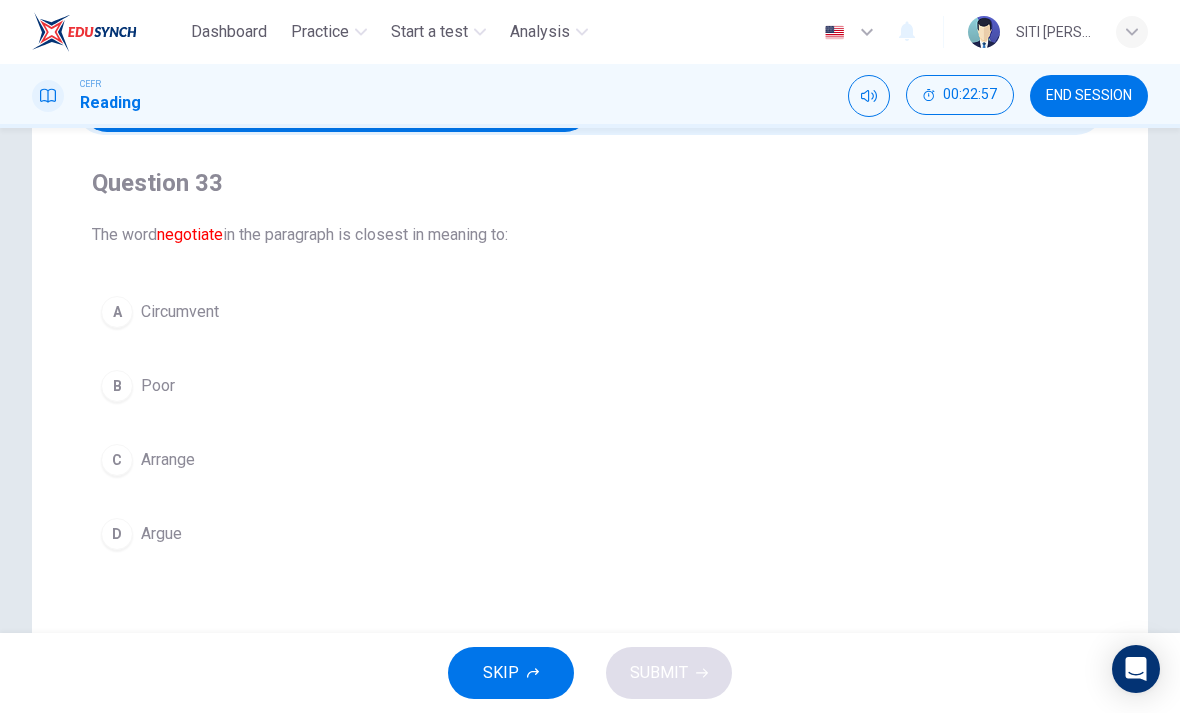 click at bounding box center [336, 107] 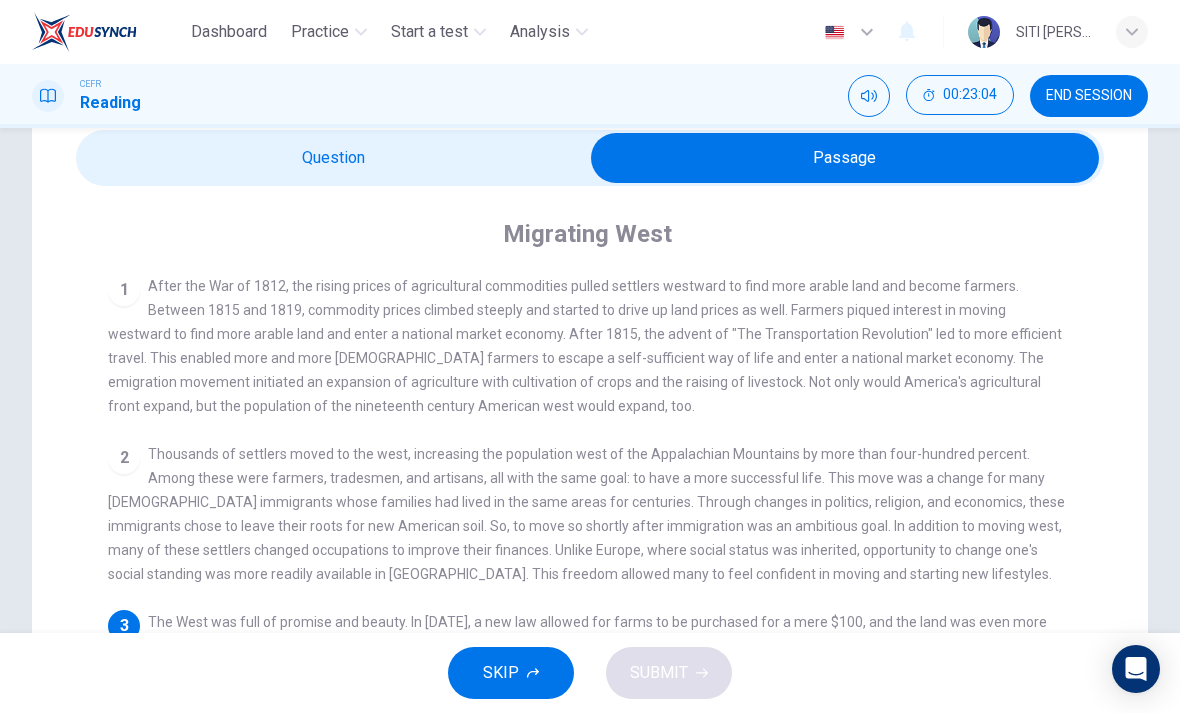 scroll, scrollTop: 39, scrollLeft: 0, axis: vertical 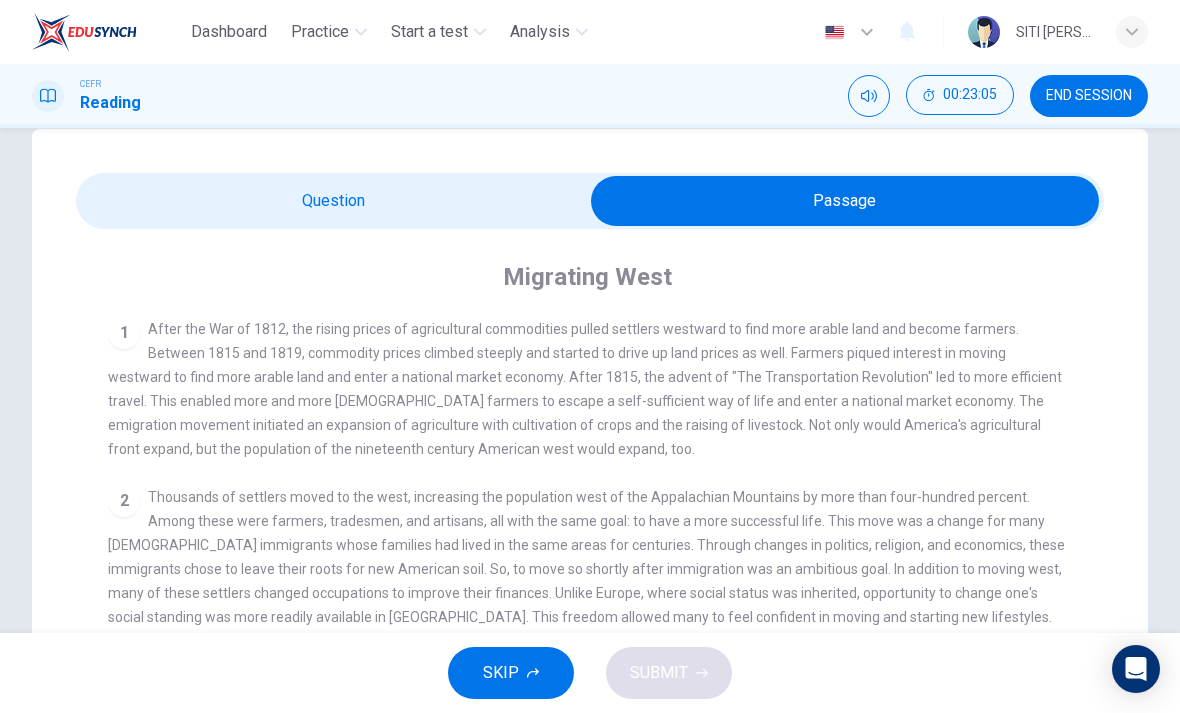 click at bounding box center [845, 201] 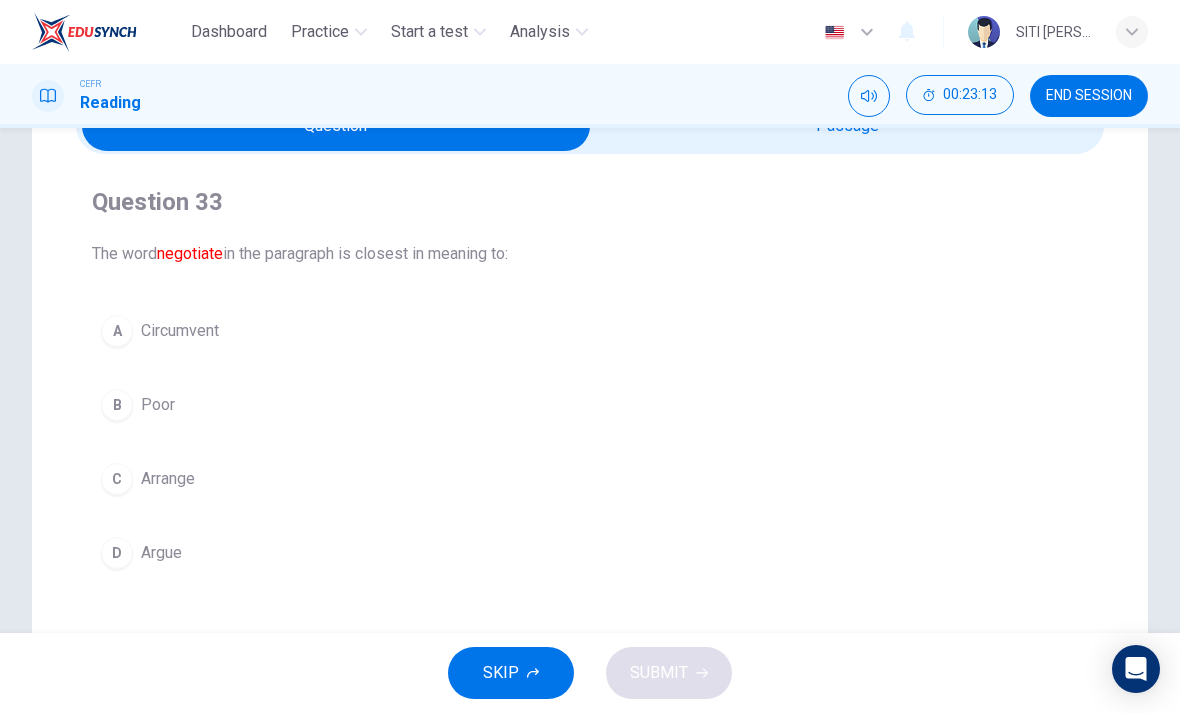 scroll, scrollTop: 111, scrollLeft: 0, axis: vertical 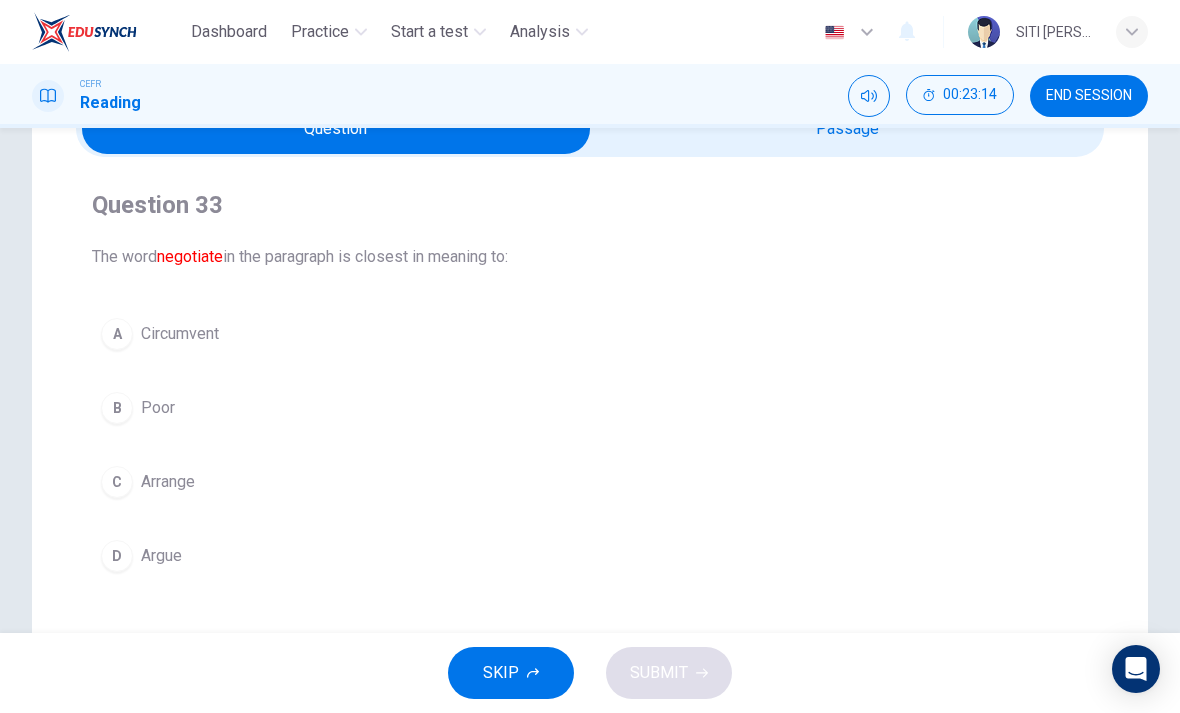 click at bounding box center (336, 129) 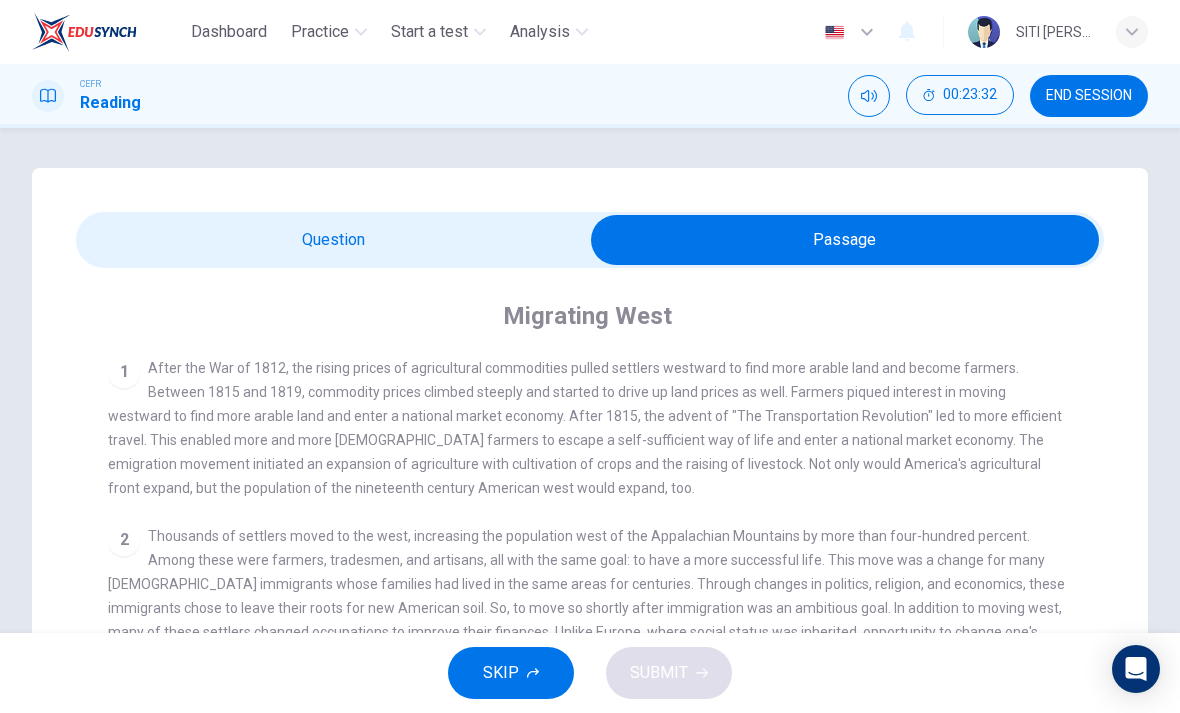 scroll, scrollTop: 0, scrollLeft: 0, axis: both 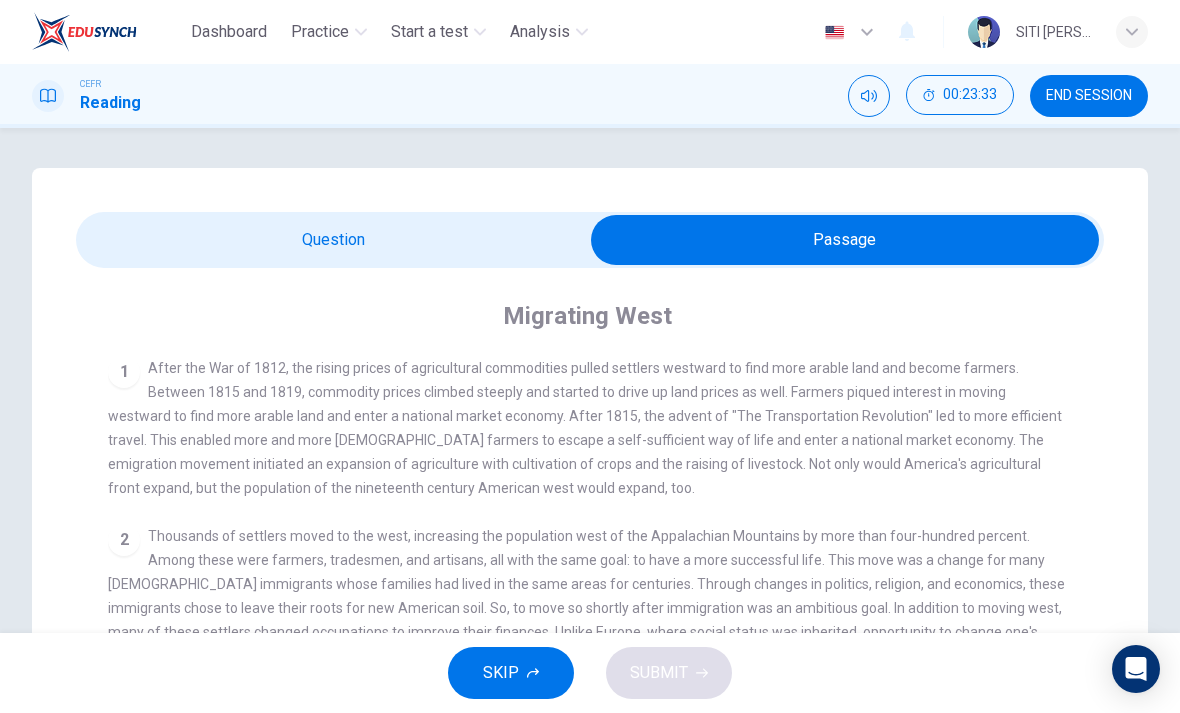 click at bounding box center [845, 240] 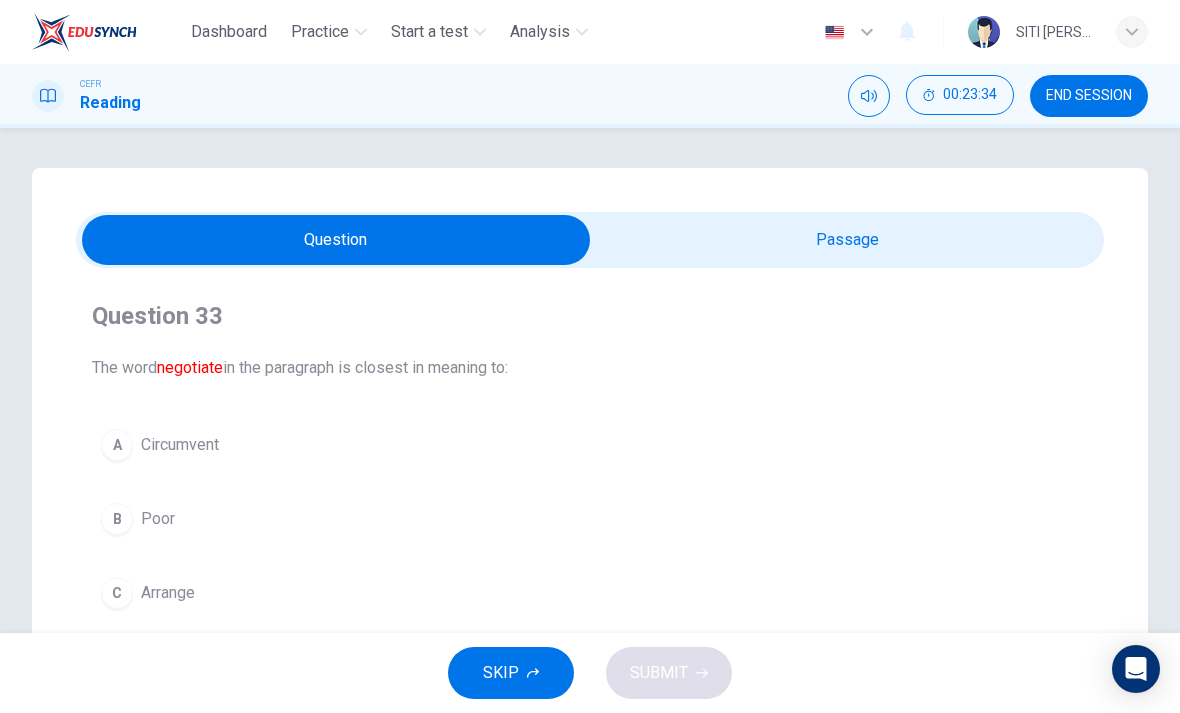 scroll, scrollTop: 120, scrollLeft: 0, axis: vertical 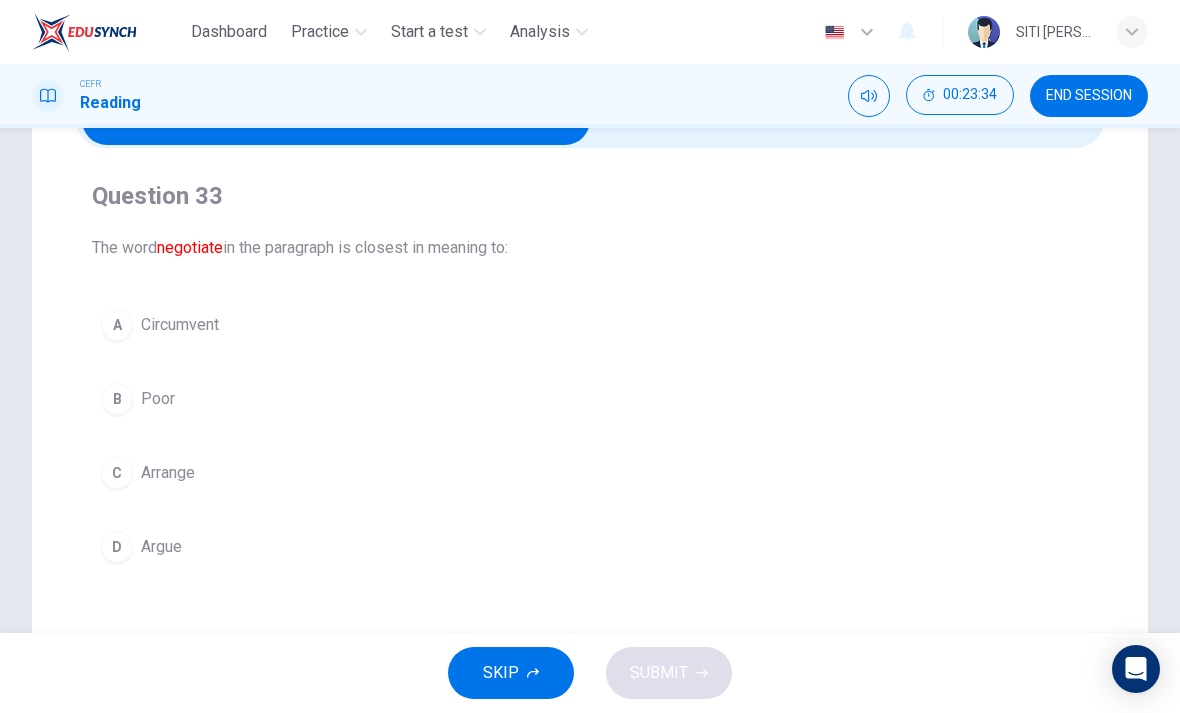 click on "A Circumvent" at bounding box center [590, 325] 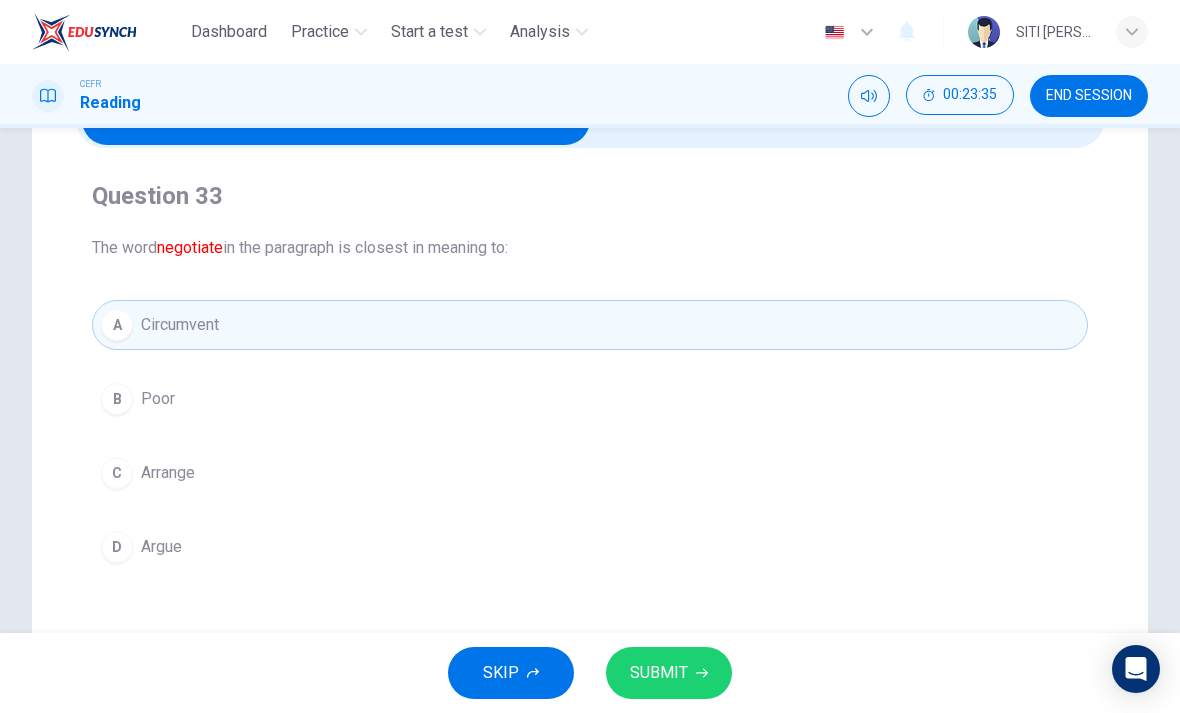click on "SUBMIT" at bounding box center (659, 673) 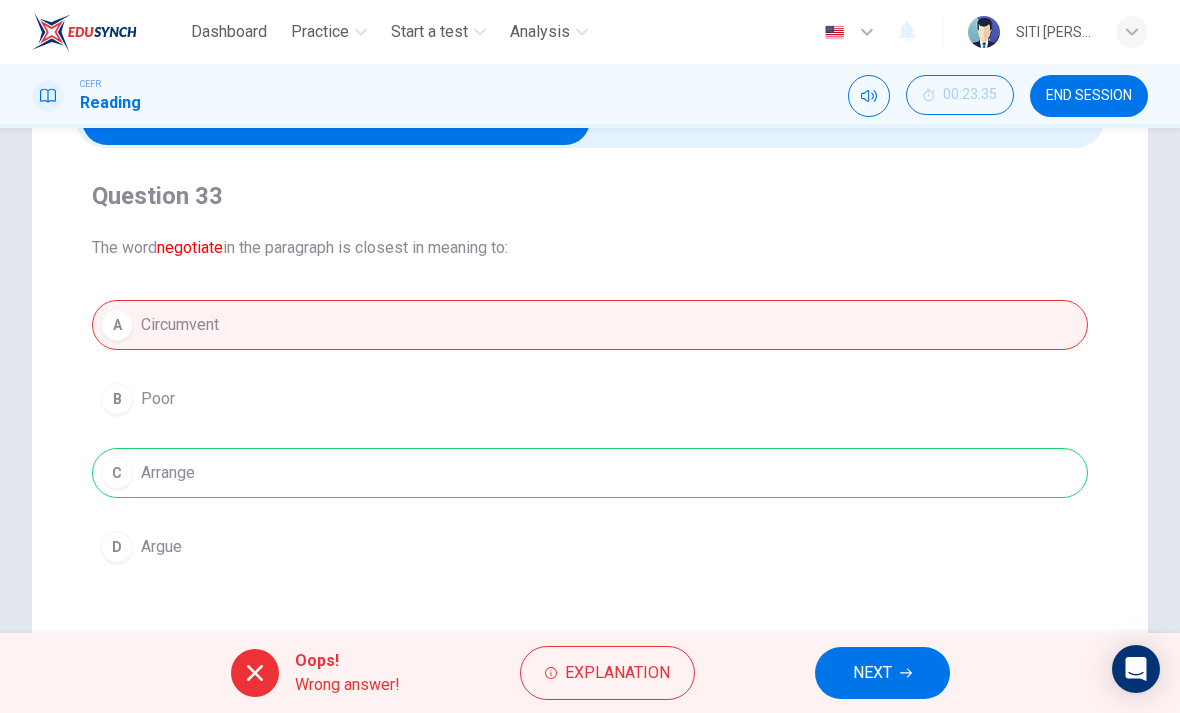 click on "A Circumvent B Poor C Arrange D Argue" at bounding box center (590, 436) 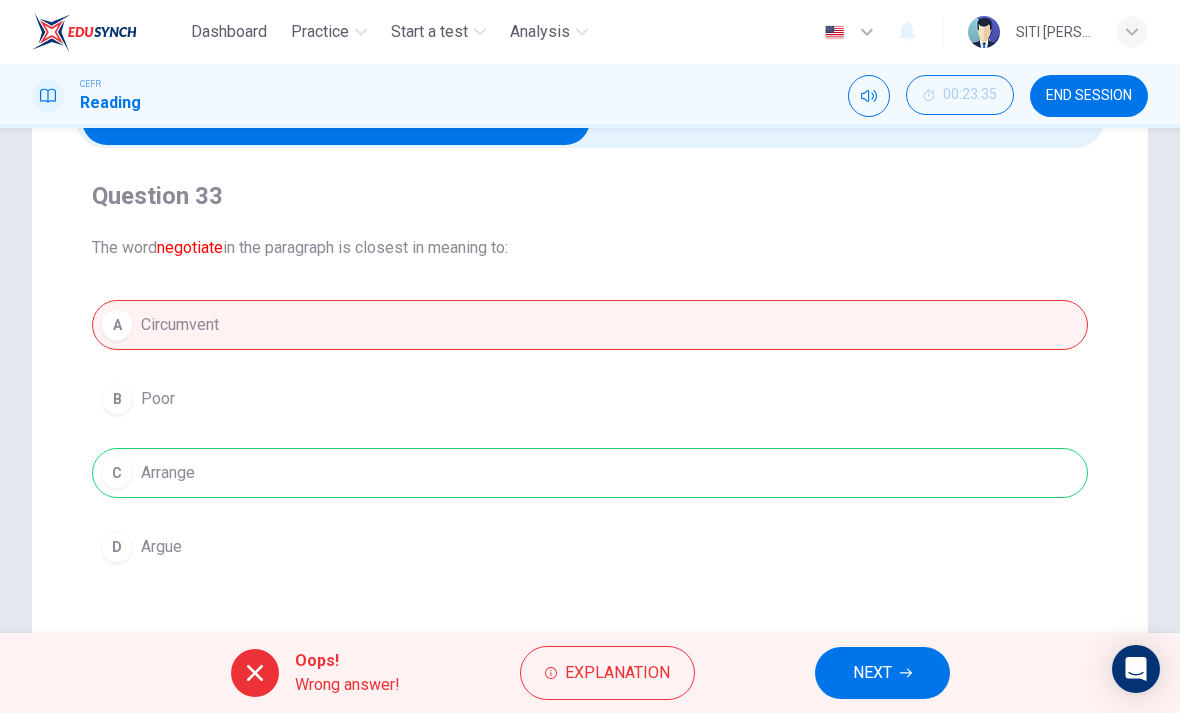 click on "NEXT" at bounding box center [882, 673] 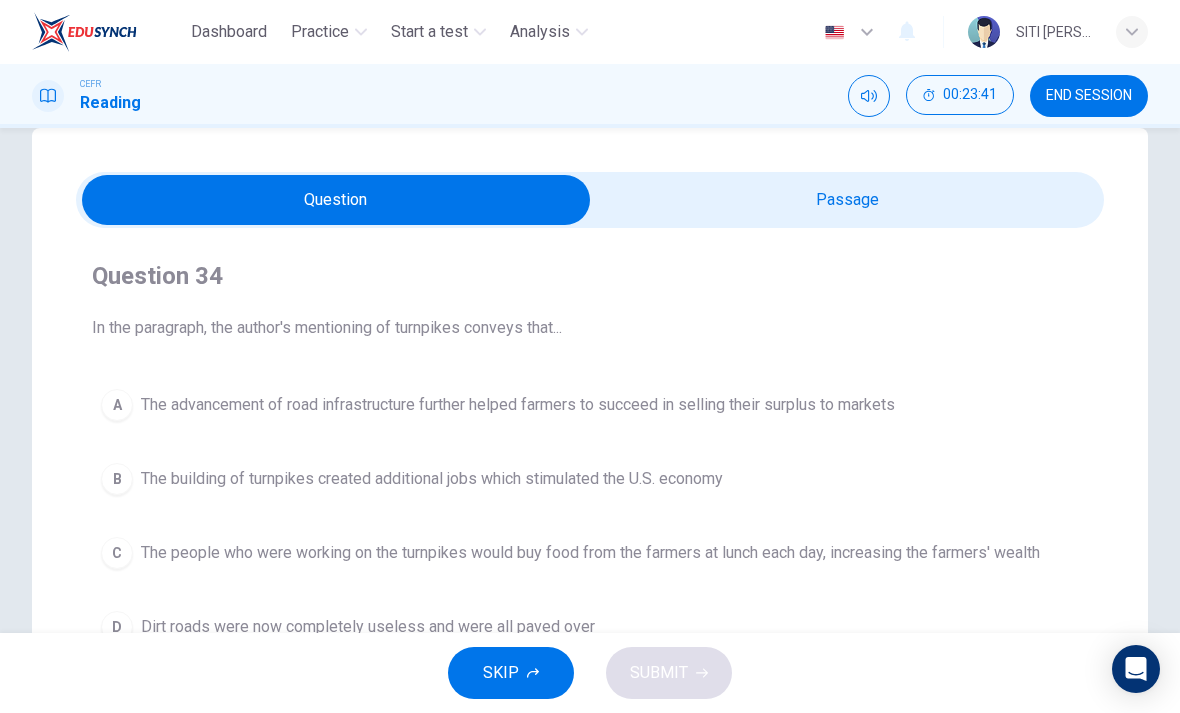 scroll, scrollTop: 42, scrollLeft: 0, axis: vertical 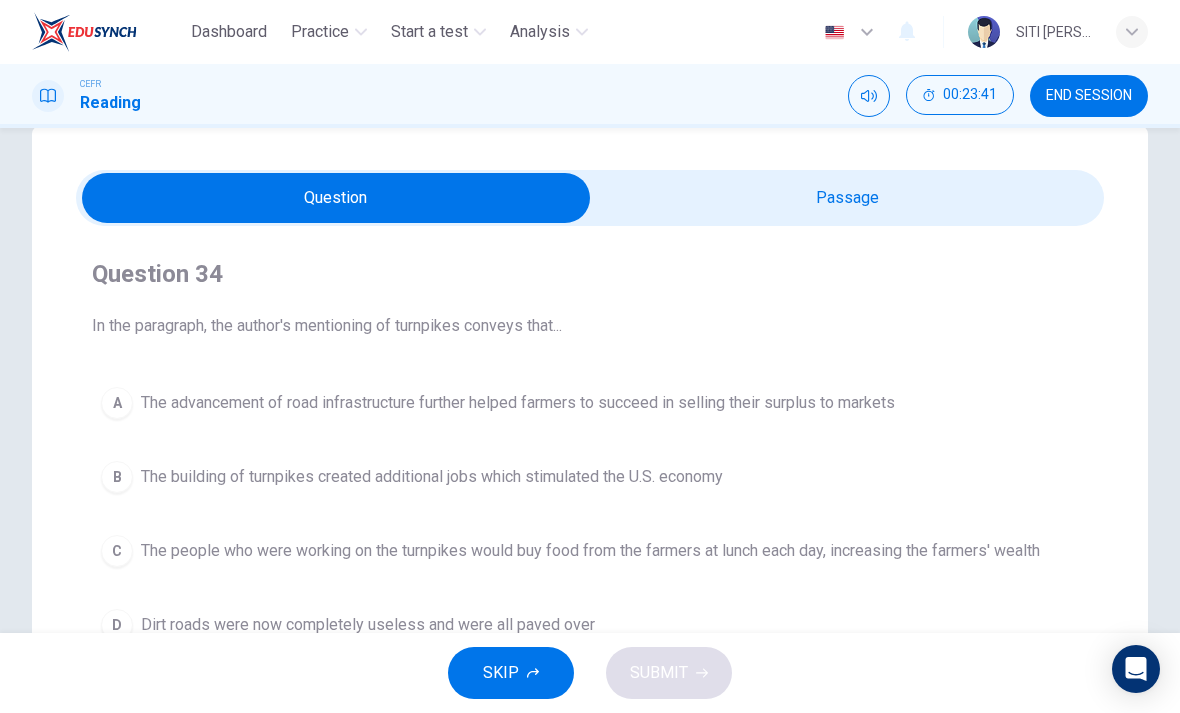 click at bounding box center (336, 198) 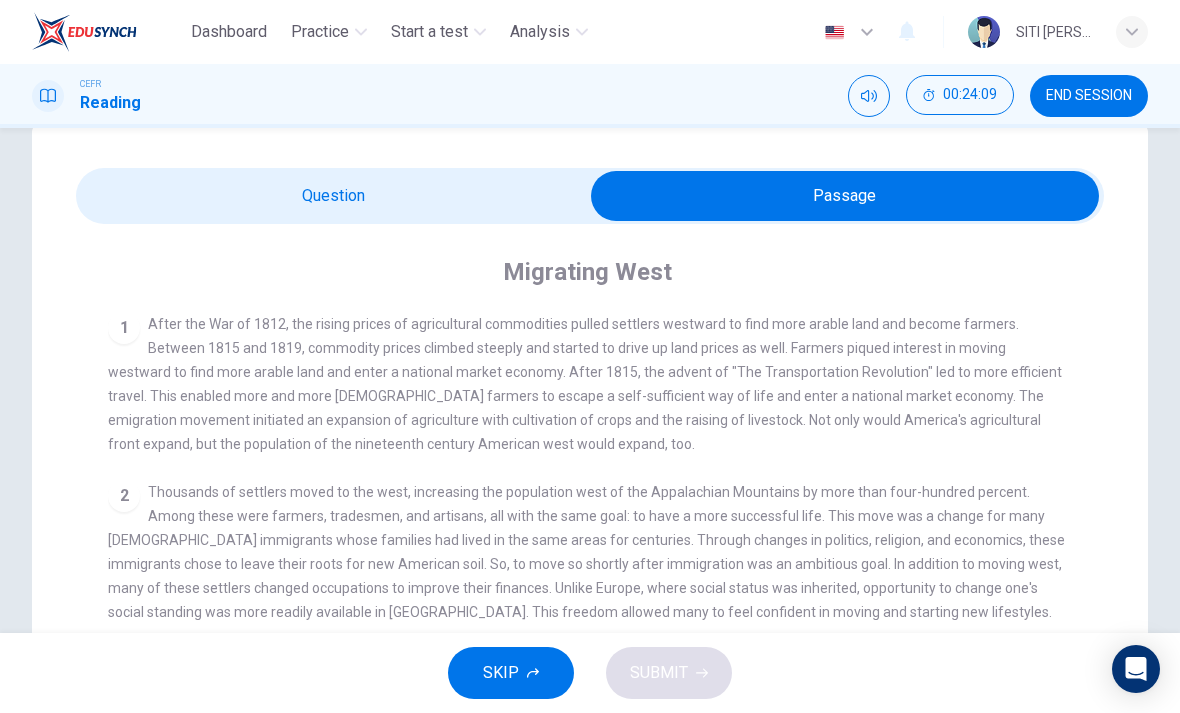 scroll, scrollTop: 28, scrollLeft: 0, axis: vertical 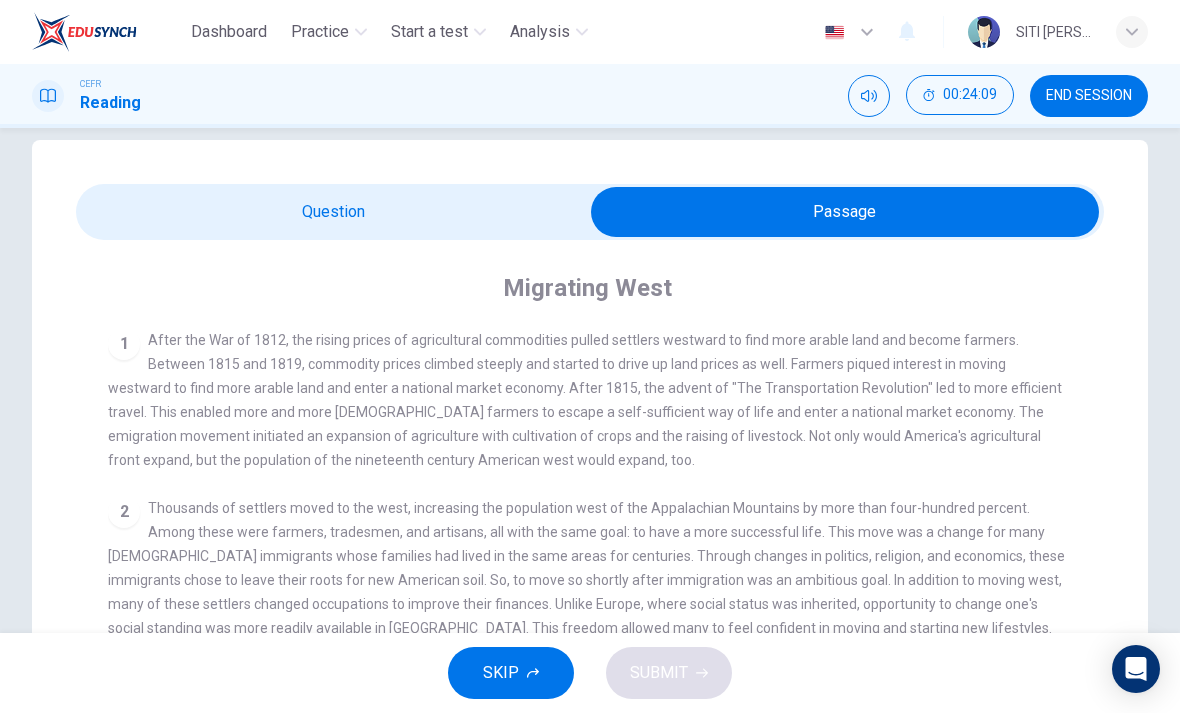 click at bounding box center [845, 212] 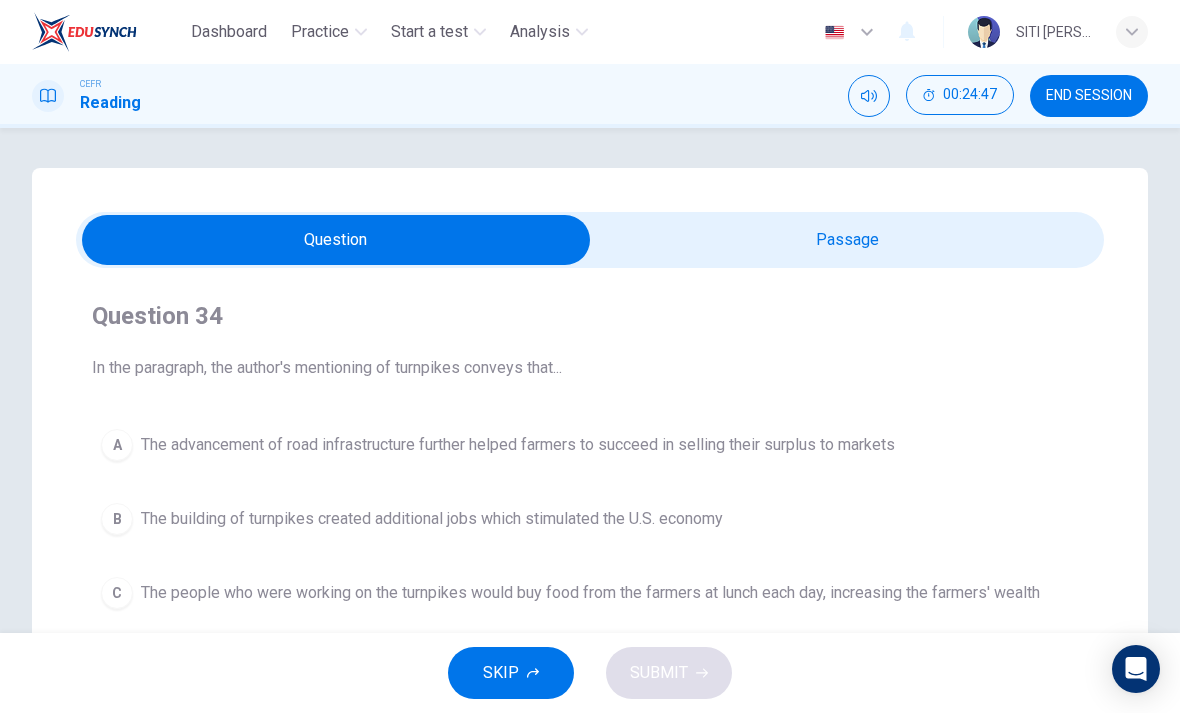 scroll, scrollTop: -1, scrollLeft: 0, axis: vertical 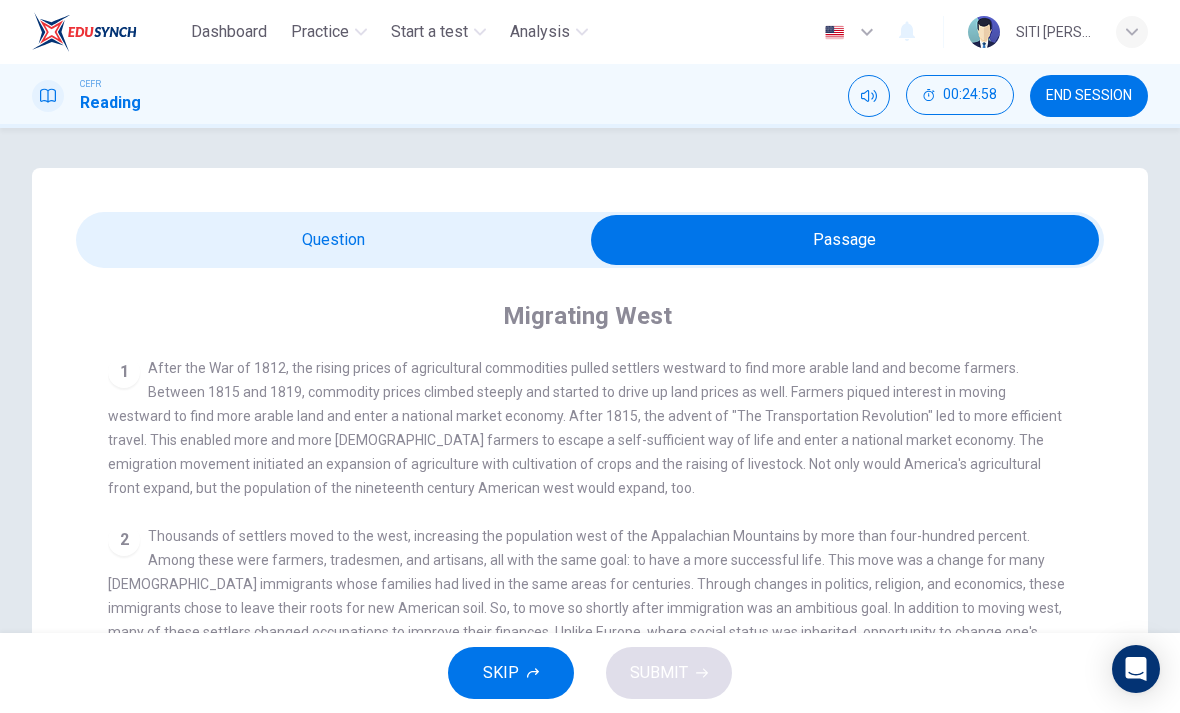 click at bounding box center (845, 240) 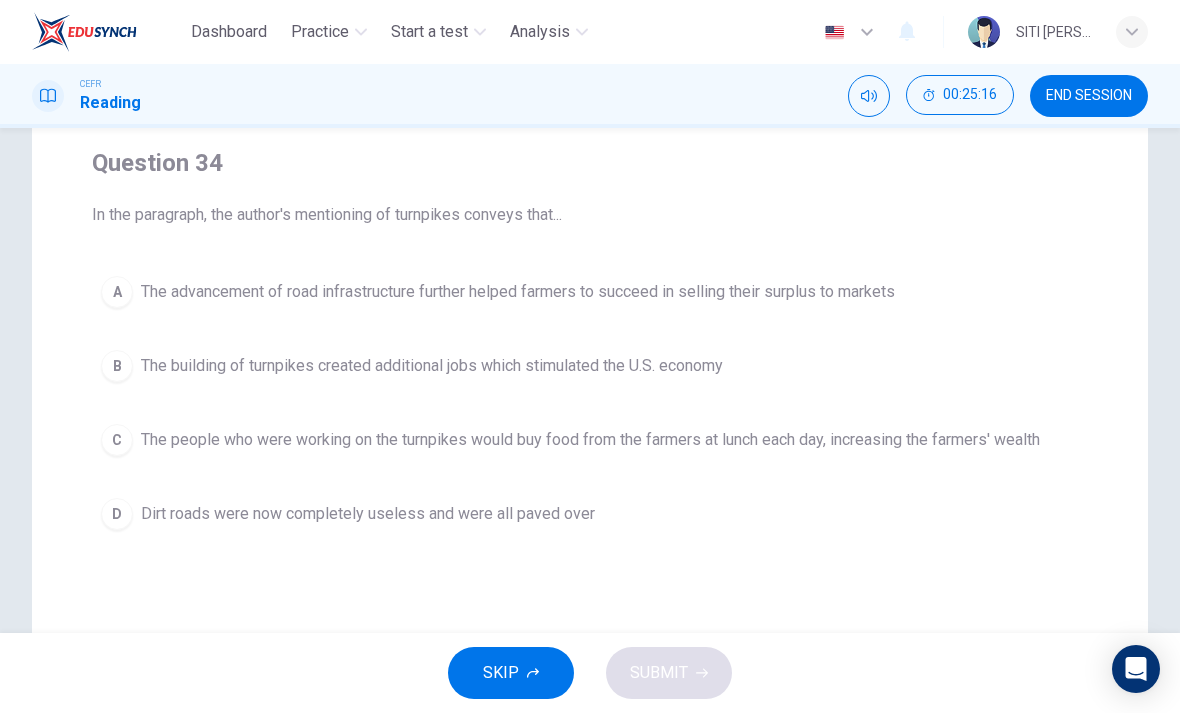 scroll, scrollTop: 154, scrollLeft: 0, axis: vertical 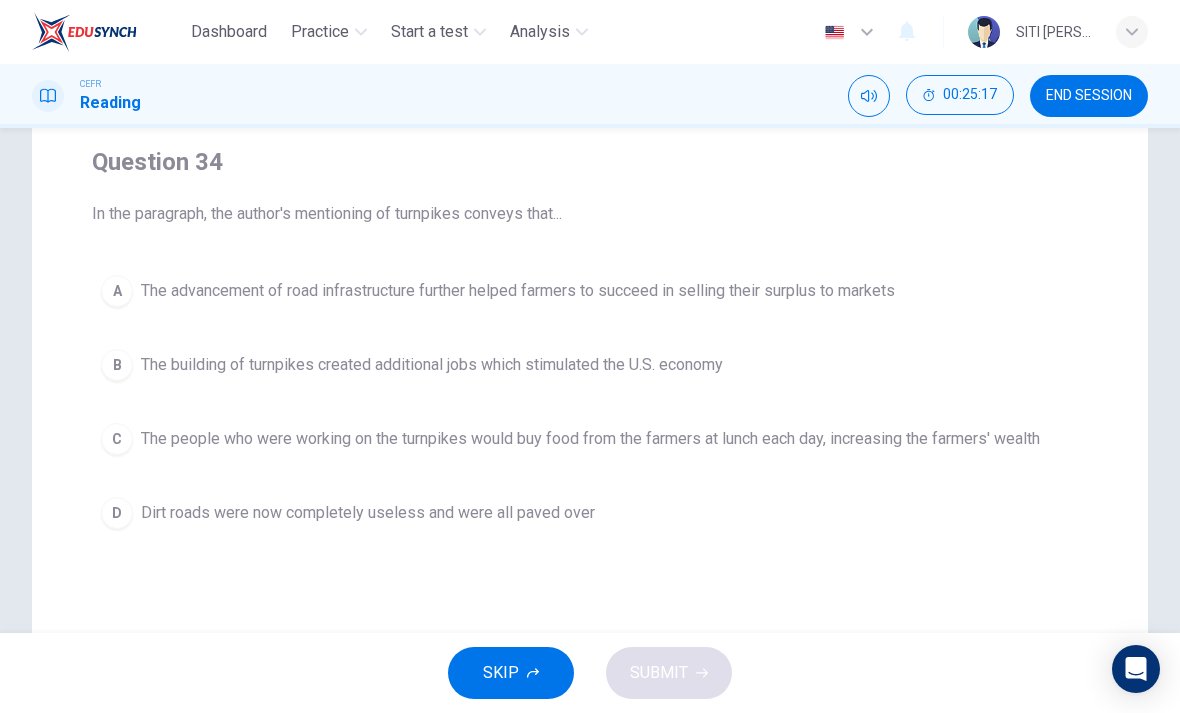 click on "A The advancement of road infrastructure further helped farmers to succeed in selling their surplus to markets" at bounding box center [590, 291] 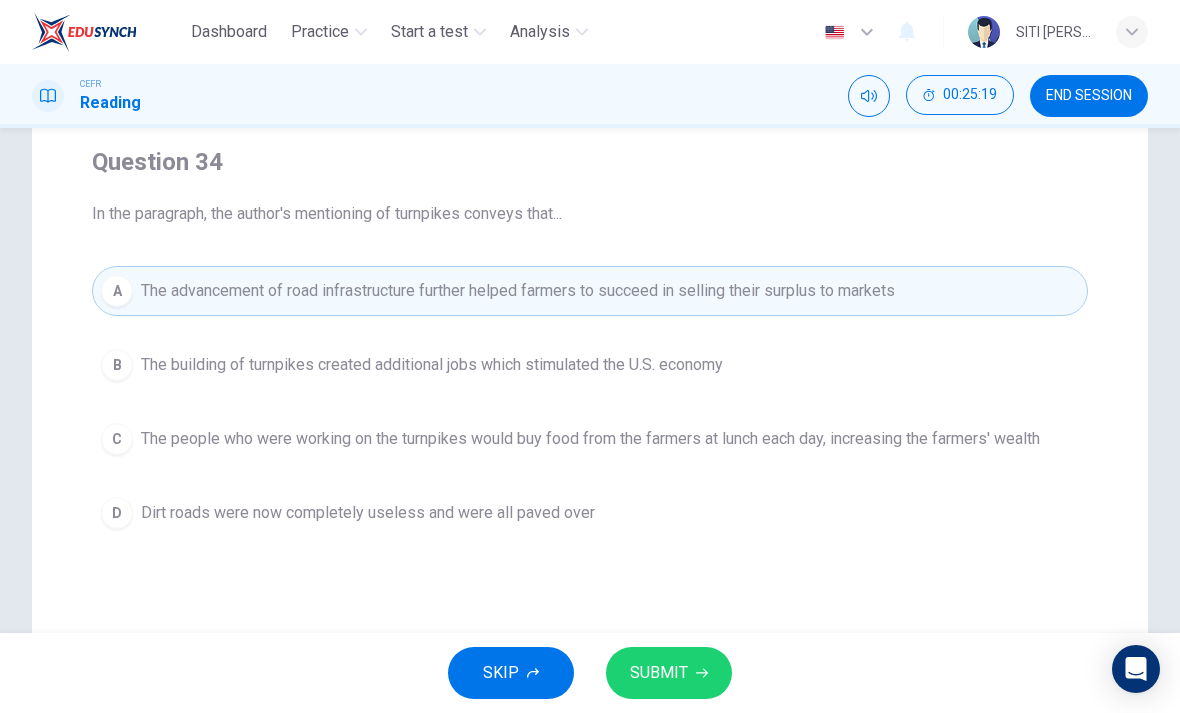 click on "SUBMIT" at bounding box center (659, 673) 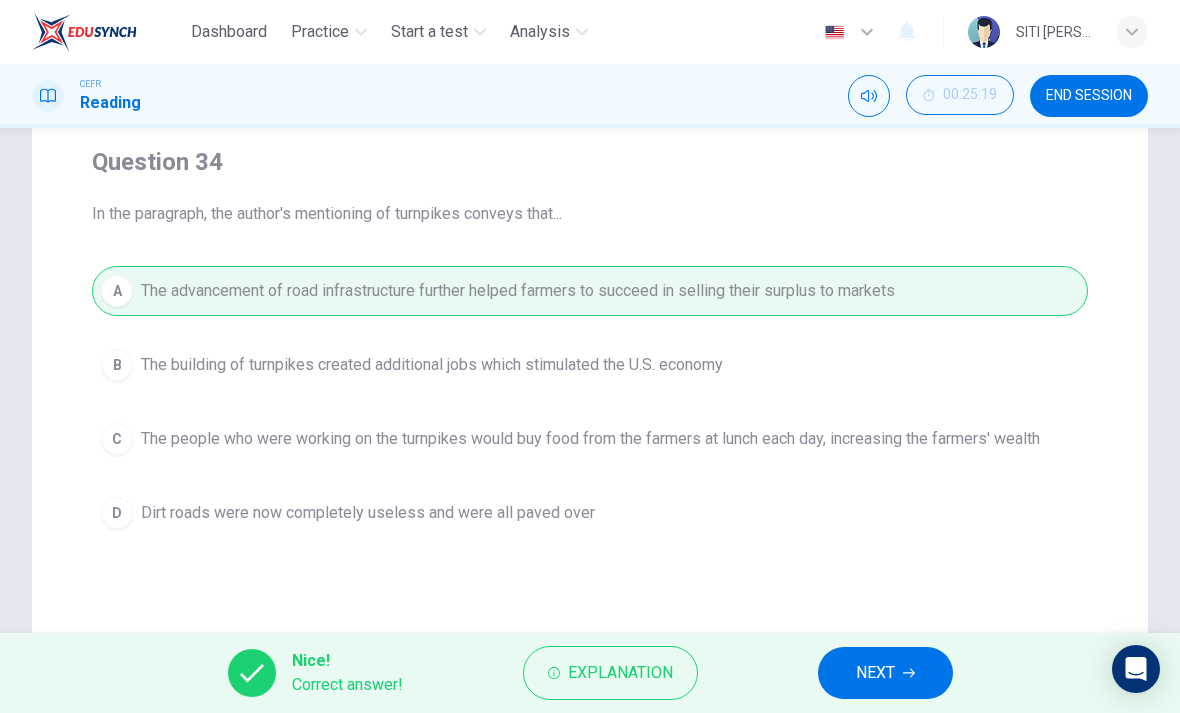 click 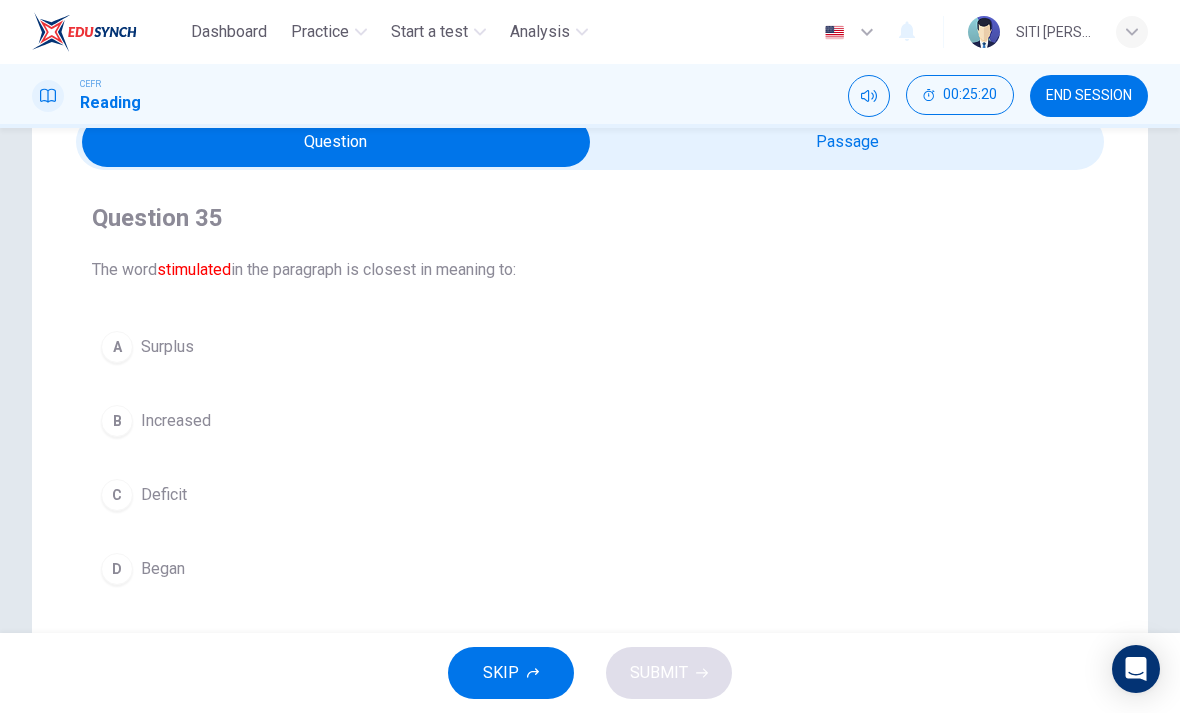 scroll, scrollTop: 100, scrollLeft: 0, axis: vertical 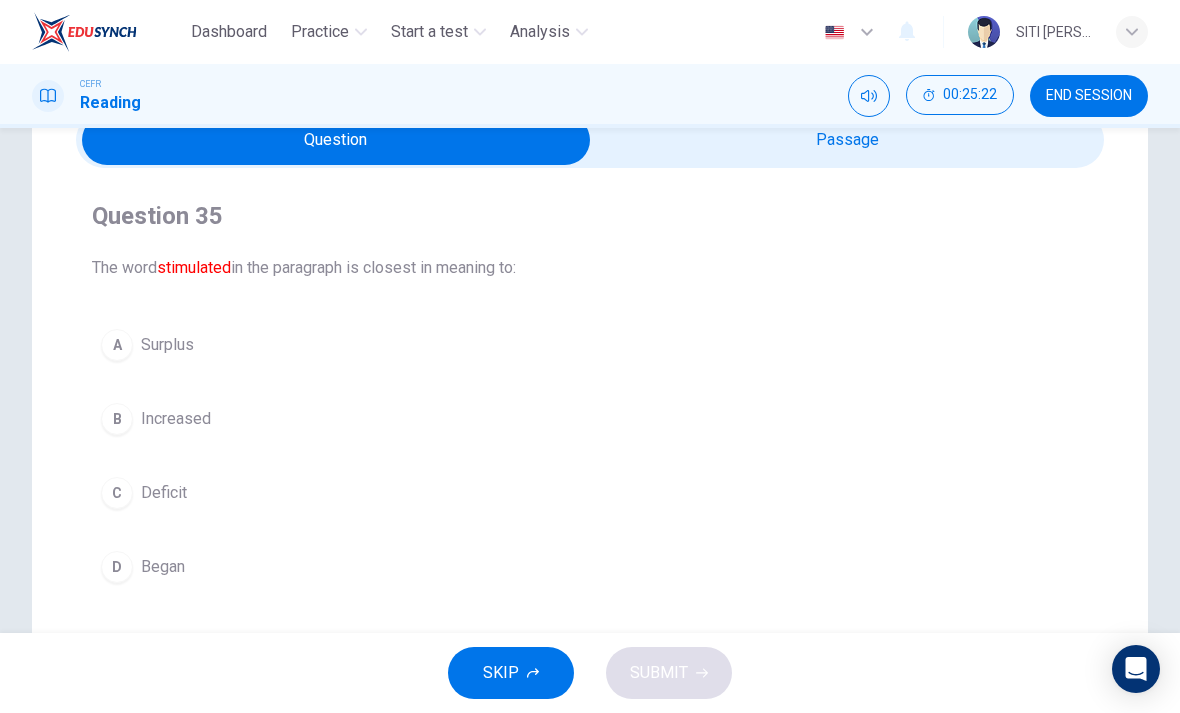 click at bounding box center [336, 140] 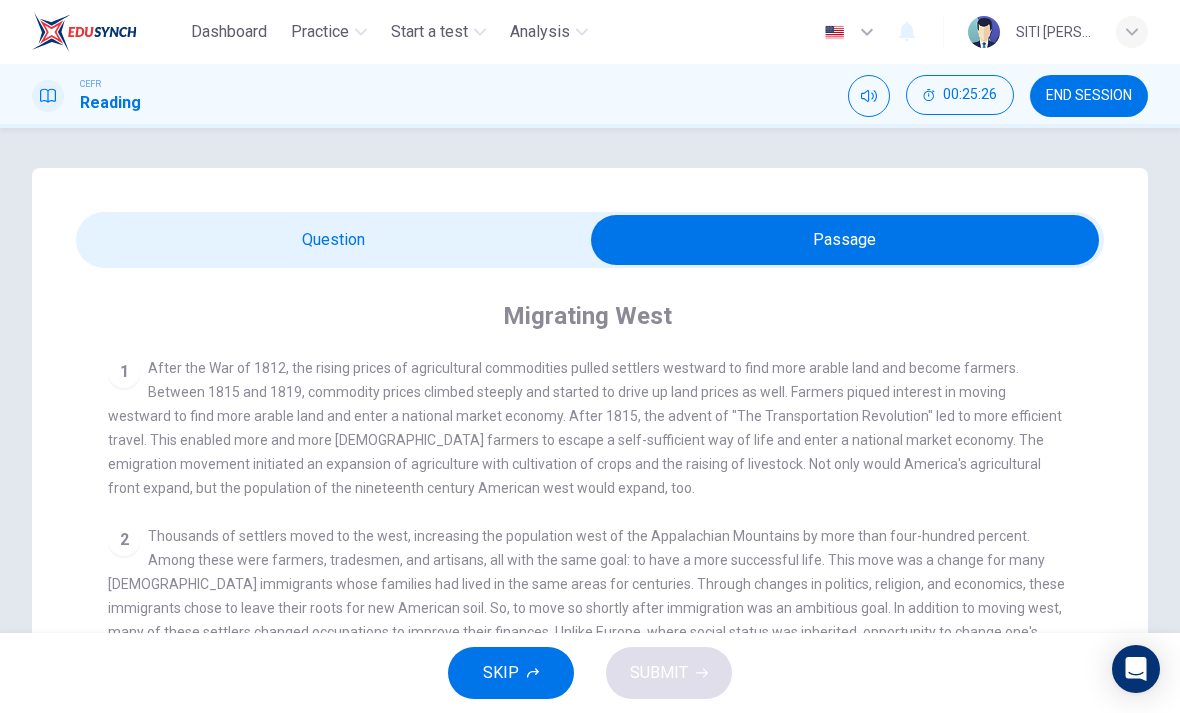 scroll, scrollTop: 0, scrollLeft: 0, axis: both 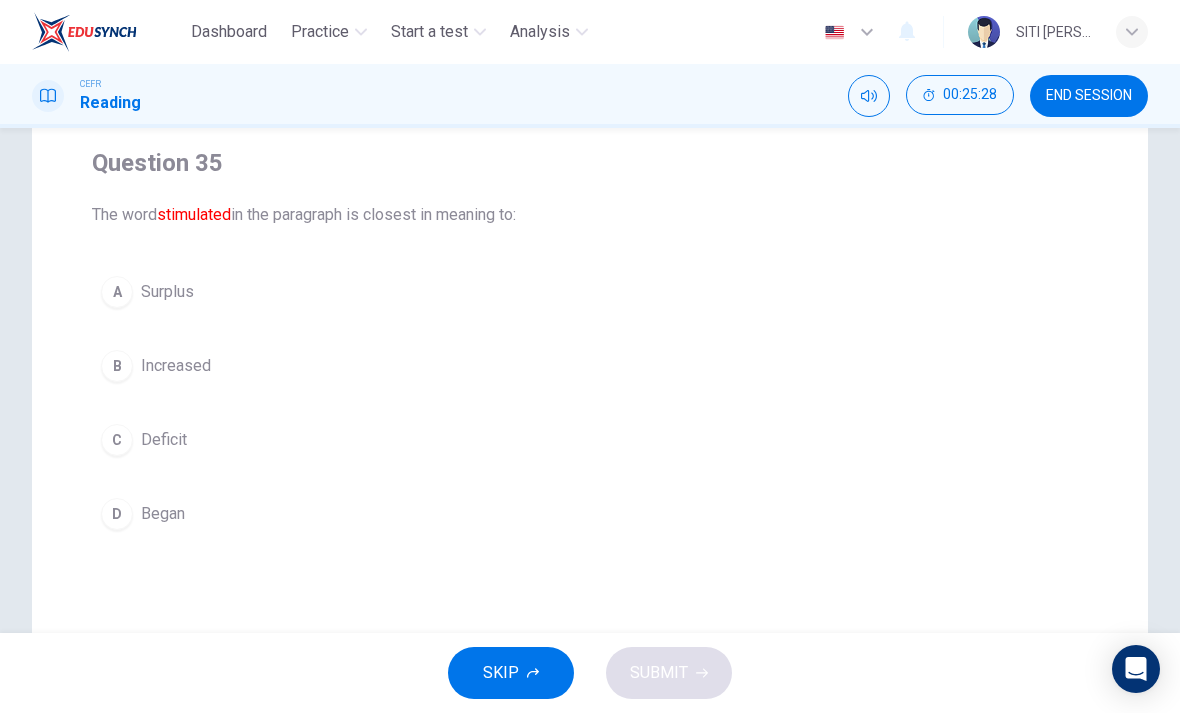 click on "B Increased" at bounding box center (590, 366) 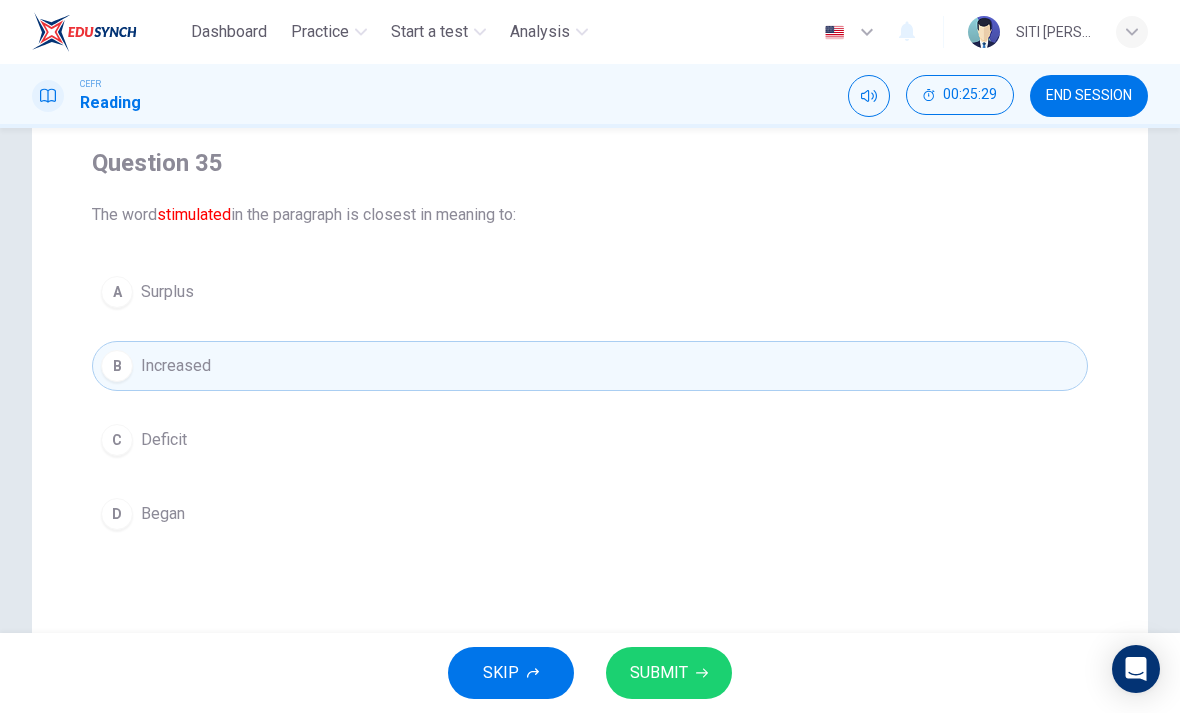 click on "SUBMIT" at bounding box center (669, 673) 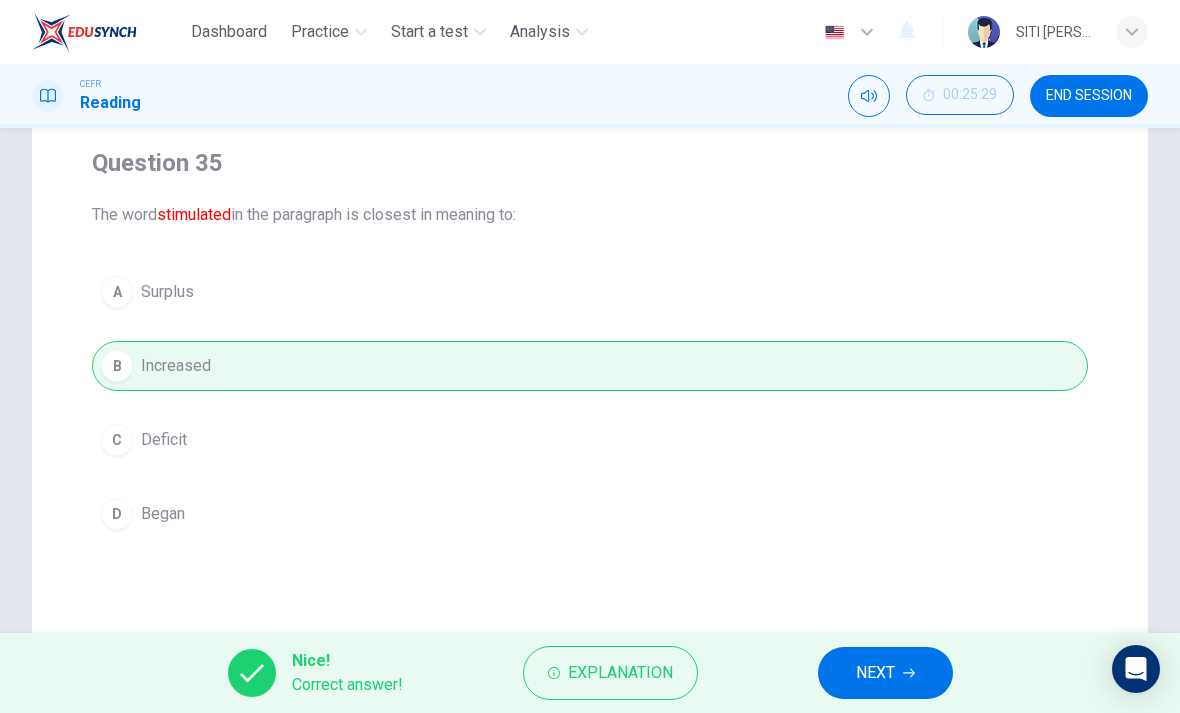 click on "NEXT" at bounding box center (885, 673) 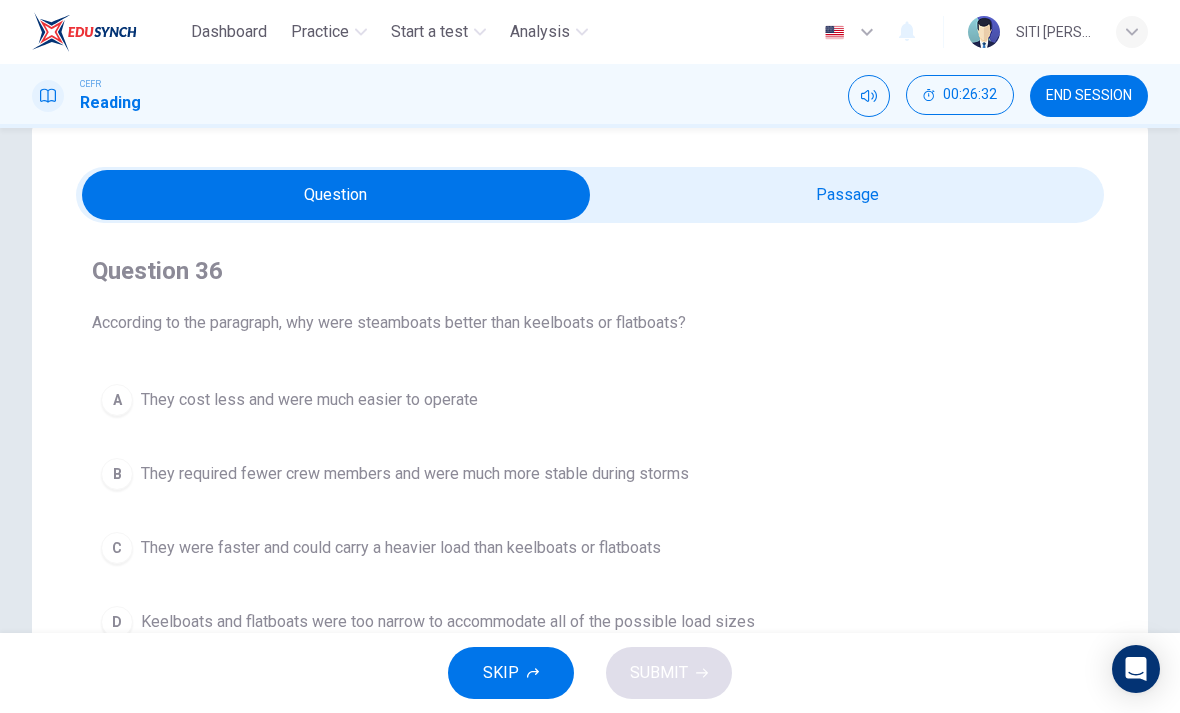 scroll, scrollTop: 44, scrollLeft: 0, axis: vertical 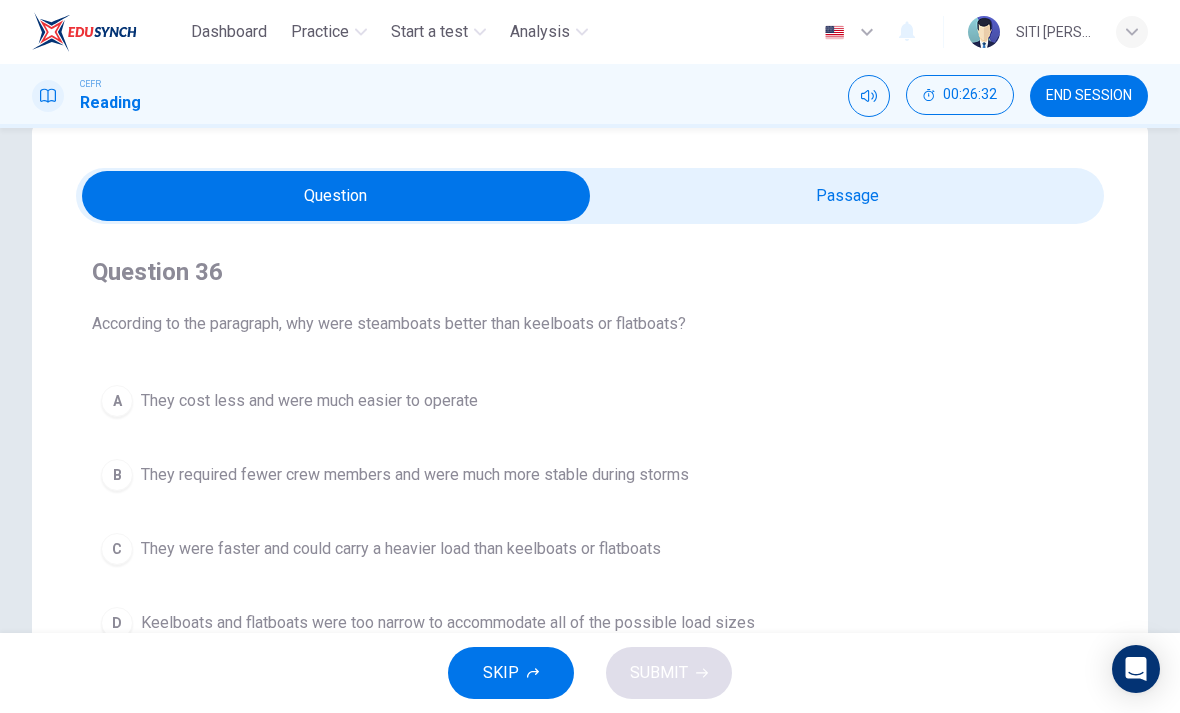 click at bounding box center (336, 196) 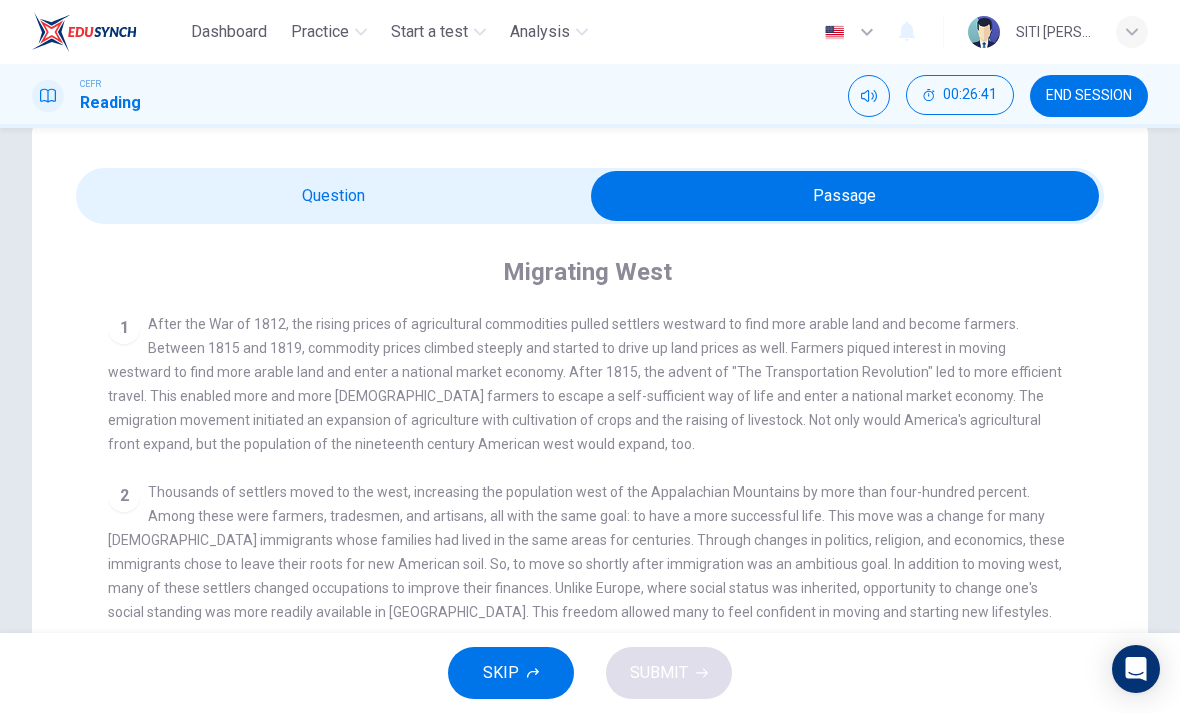 click on "1 After the War of 1812, the rising prices of agricultural commodities pulled settlers westward to find more arable land and become farmers. Between 1815 and 1819, commodity prices climbed steeply and started to drive up land prices as well. Farmers piqued interest in moving westward to find more arable land and enter a national market economy. After 1815, the advent of "The Transportation Revolution" led to more efficient travel. This enabled more and more western farmers to escape a self-sufficient way of life and enter a national market economy. The emigration movement initiated an expansion of agriculture with cultivation of crops and the raising of livestock. Not only would America's agricultural front expand, but the population of the nineteenth century American west would expand, too." at bounding box center (590, 384) 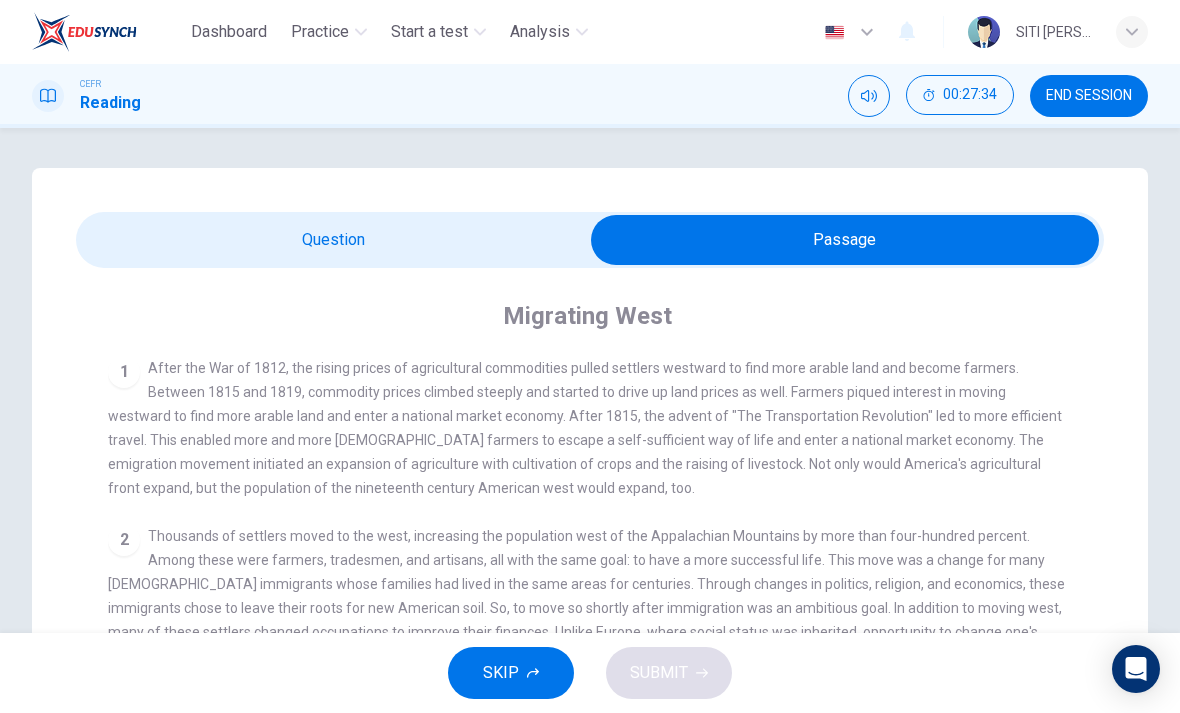 scroll, scrollTop: -2, scrollLeft: 0, axis: vertical 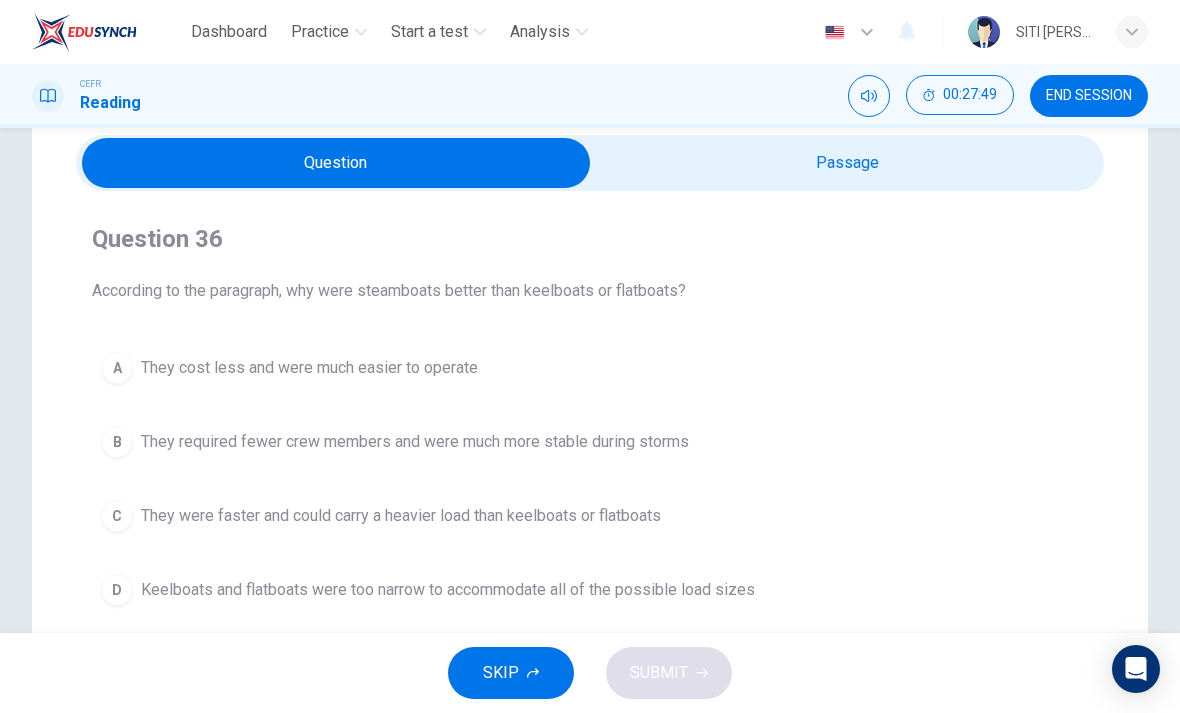 click at bounding box center [336, 163] 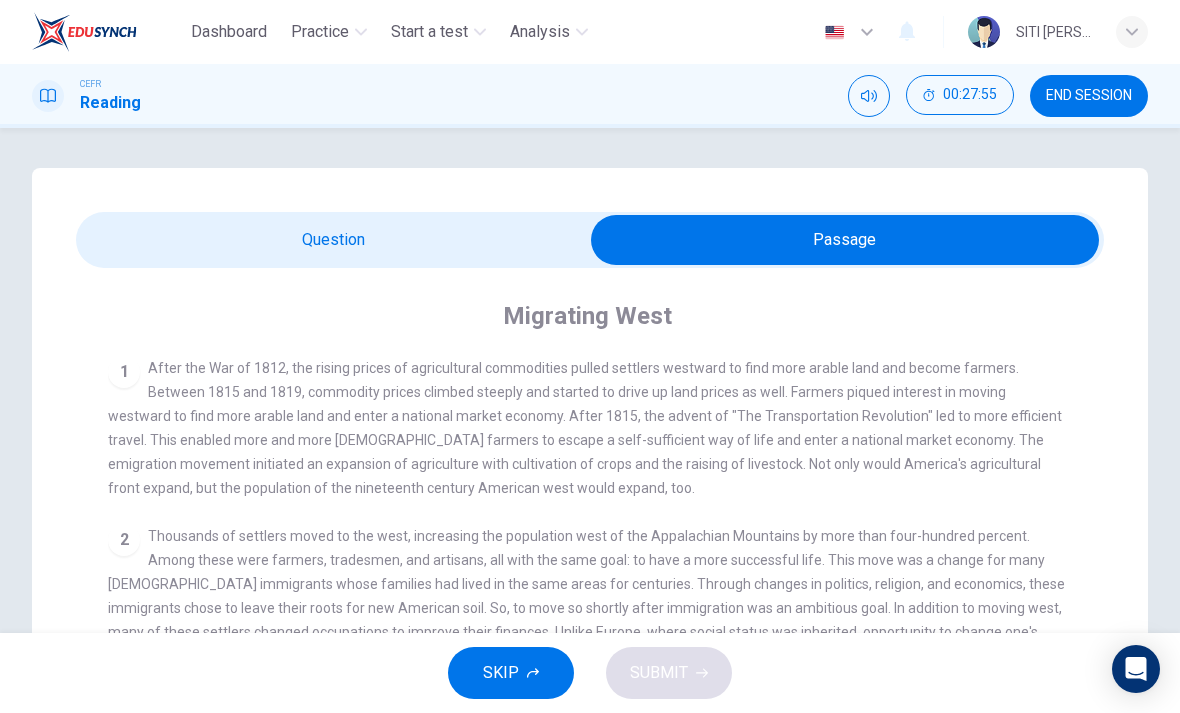 scroll, scrollTop: -1, scrollLeft: 0, axis: vertical 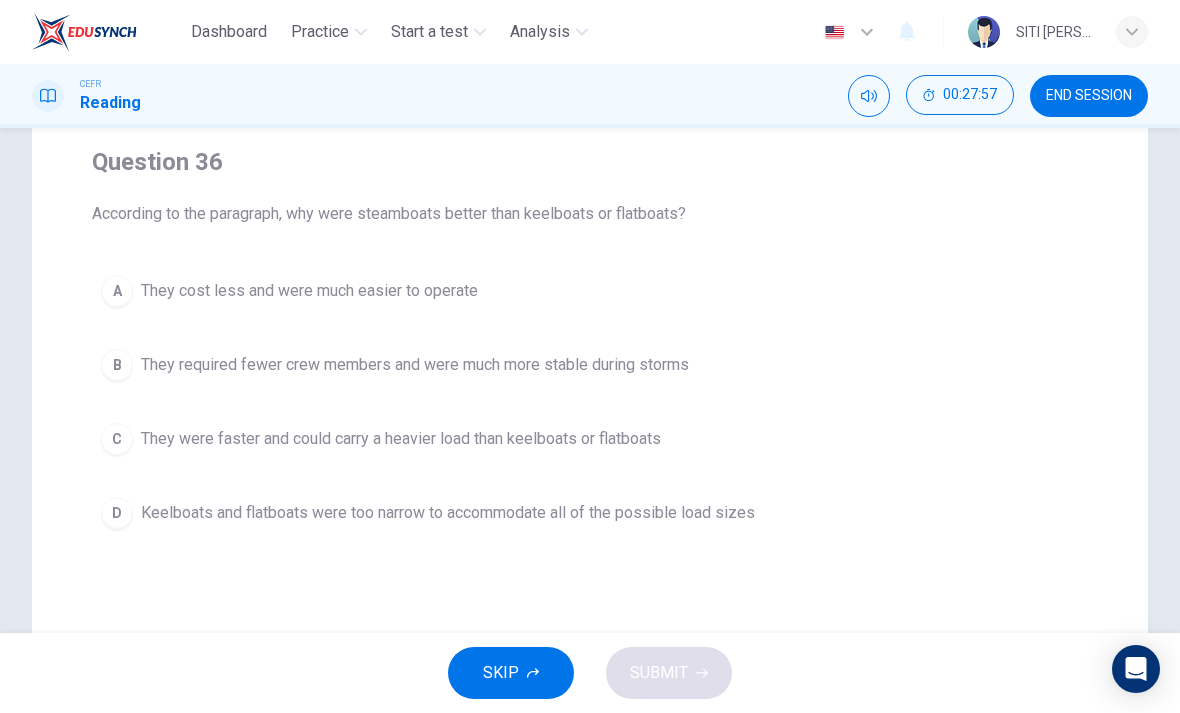 click on "They were faster and could carry a heavier load than keelboats or flatboats" at bounding box center (401, 439) 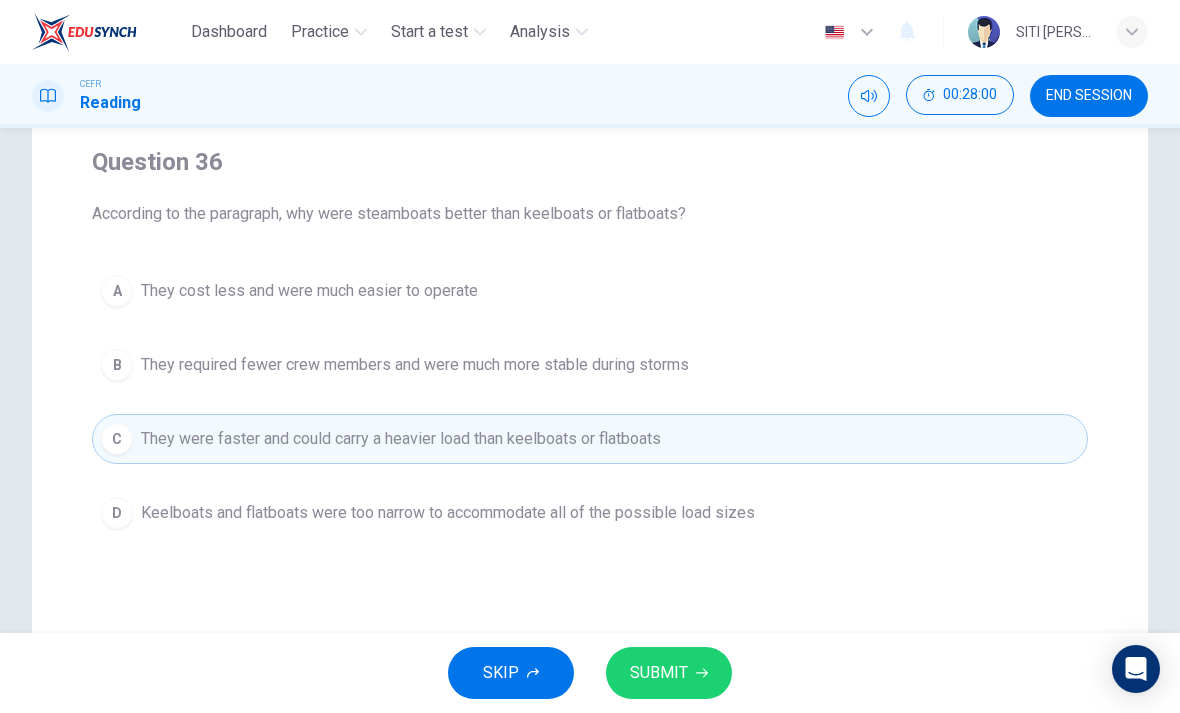 click on "SUBMIT" at bounding box center [669, 673] 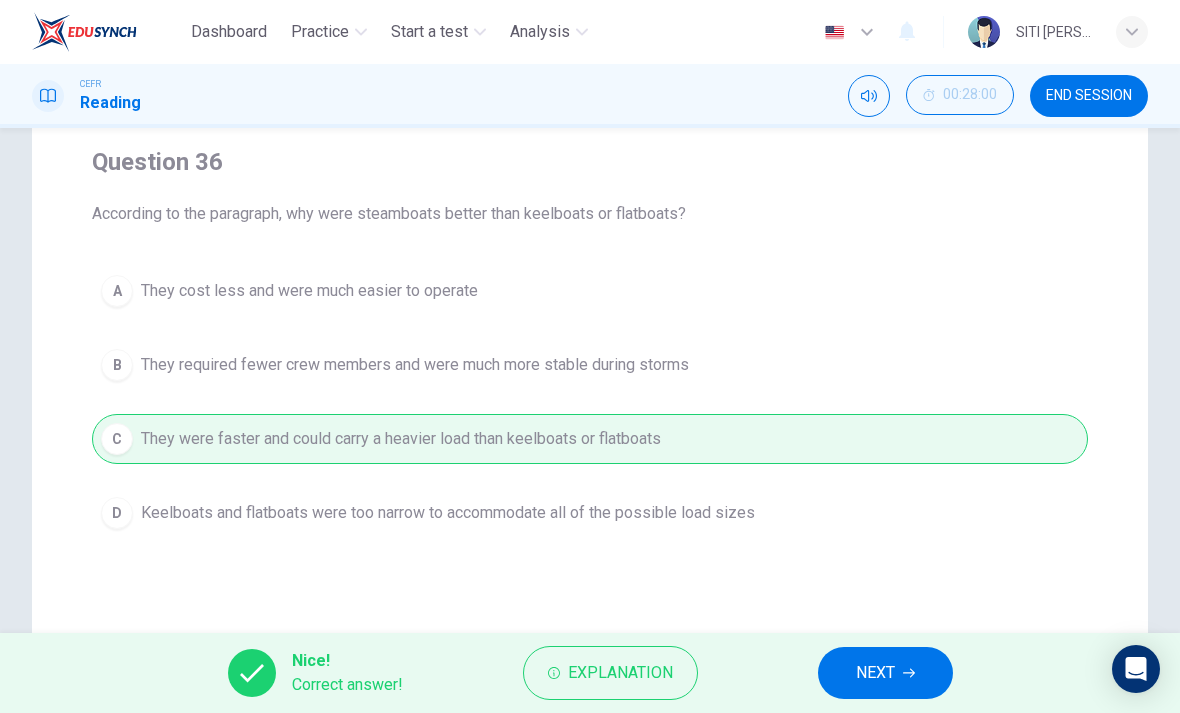 click on "NEXT" at bounding box center [885, 673] 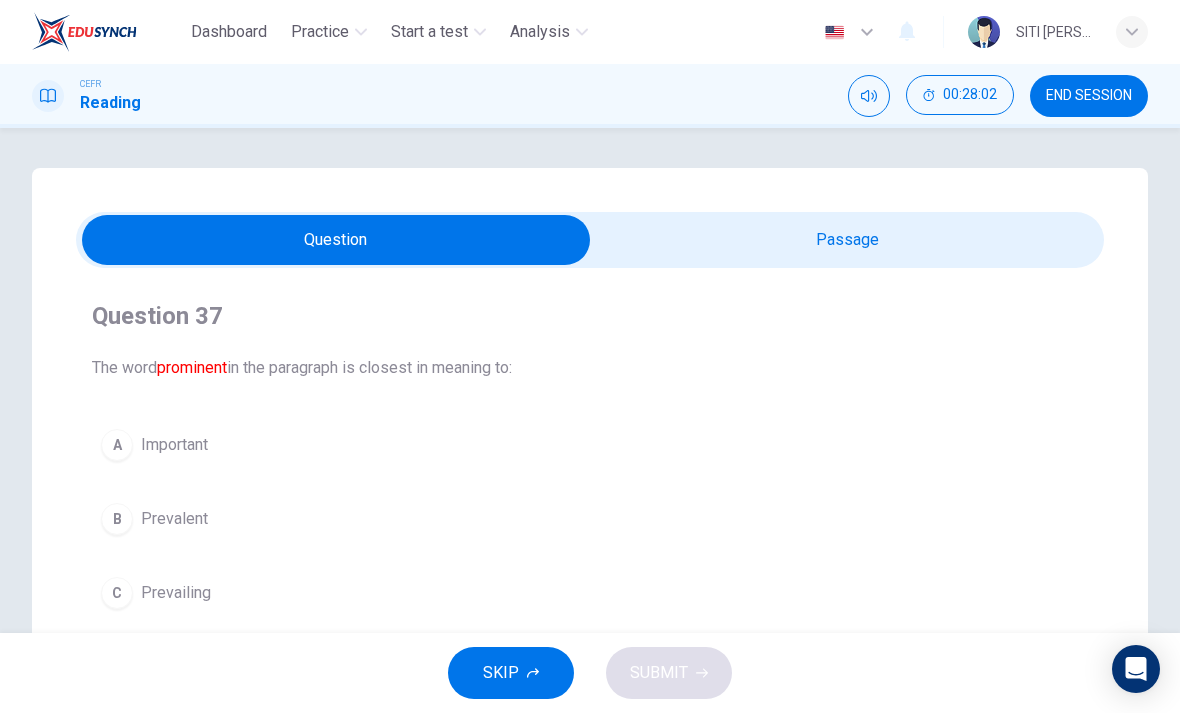 scroll, scrollTop: 0, scrollLeft: 0, axis: both 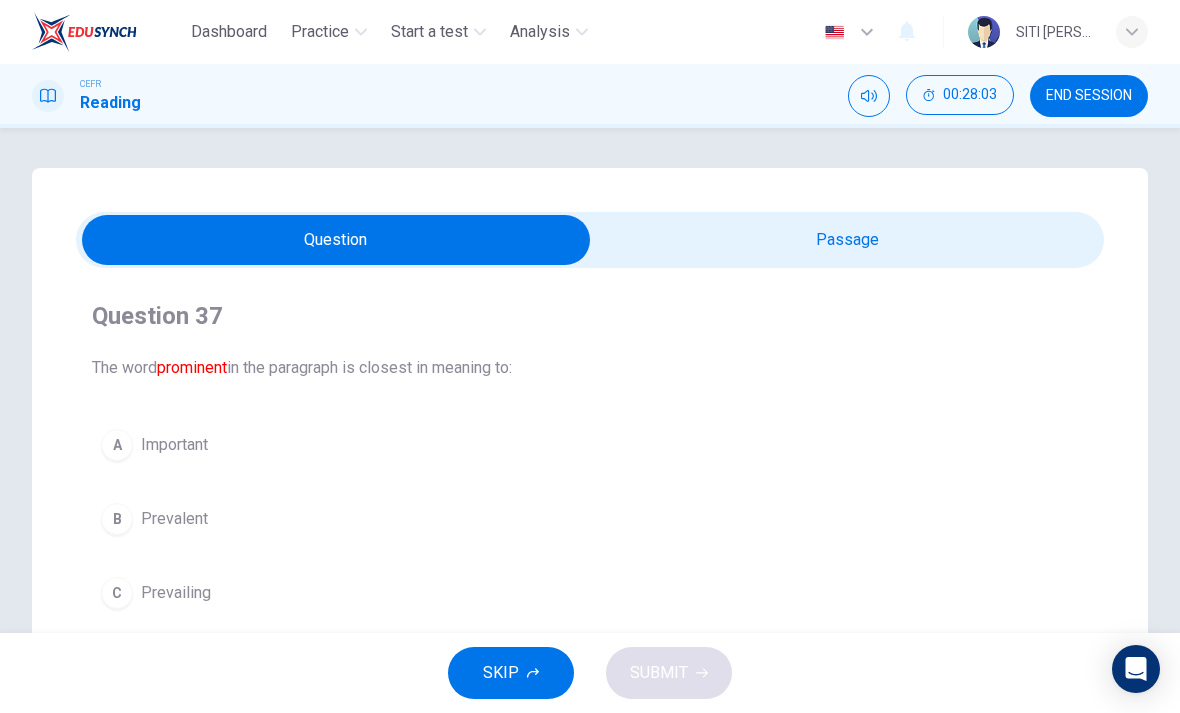 click at bounding box center (336, 240) 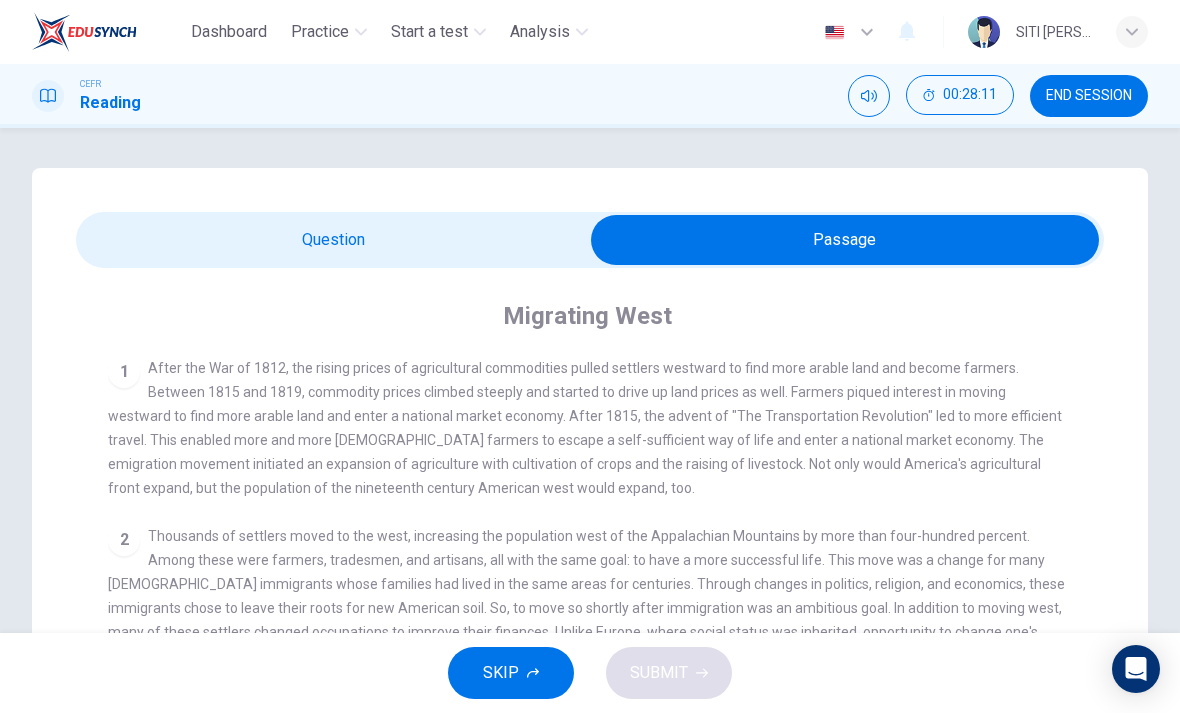 scroll, scrollTop: 0, scrollLeft: 0, axis: both 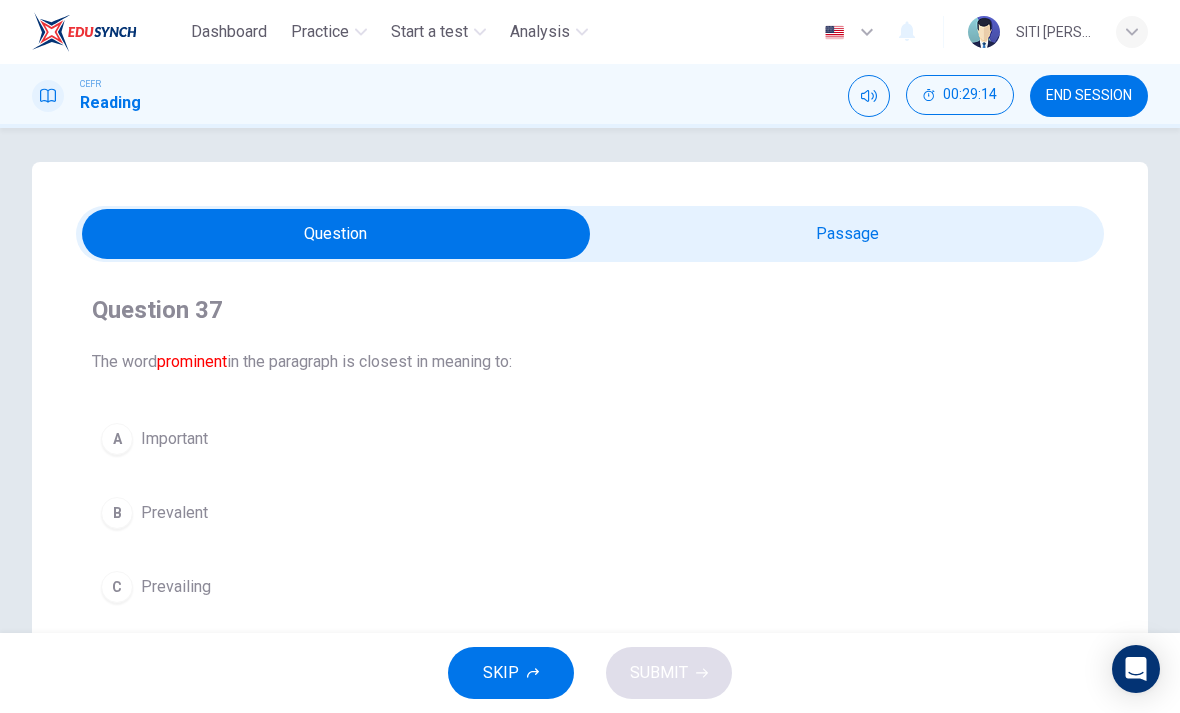 click at bounding box center [336, 234] 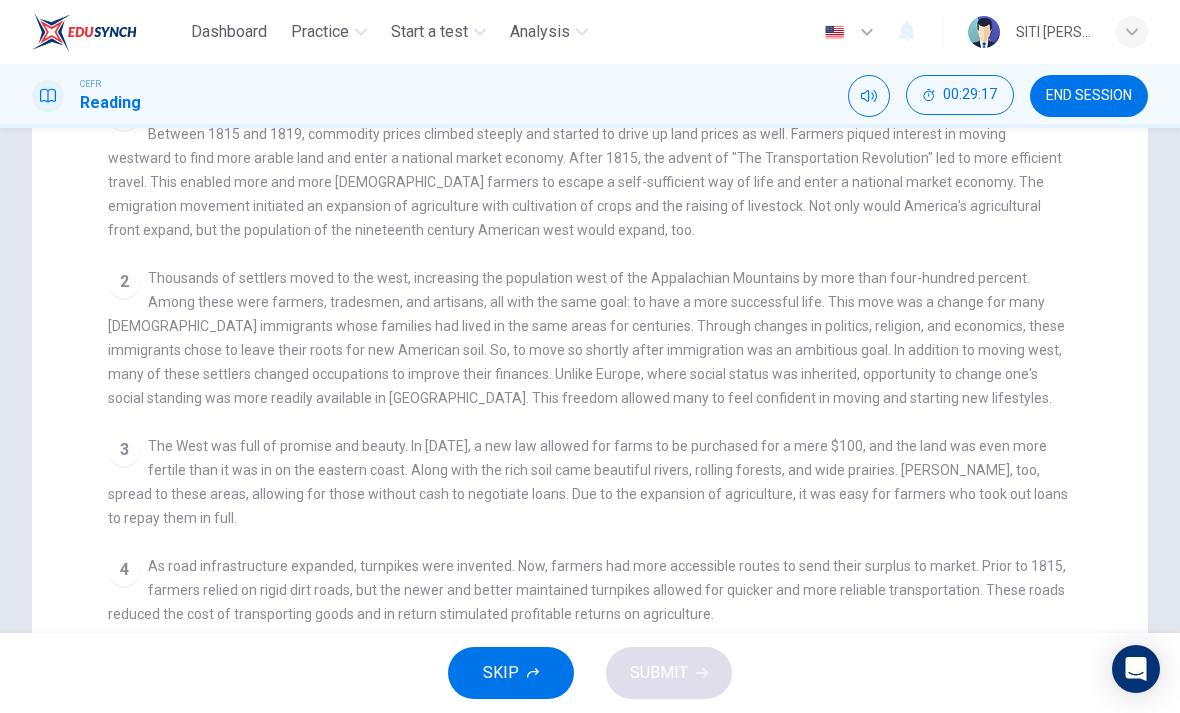 scroll, scrollTop: 59, scrollLeft: 0, axis: vertical 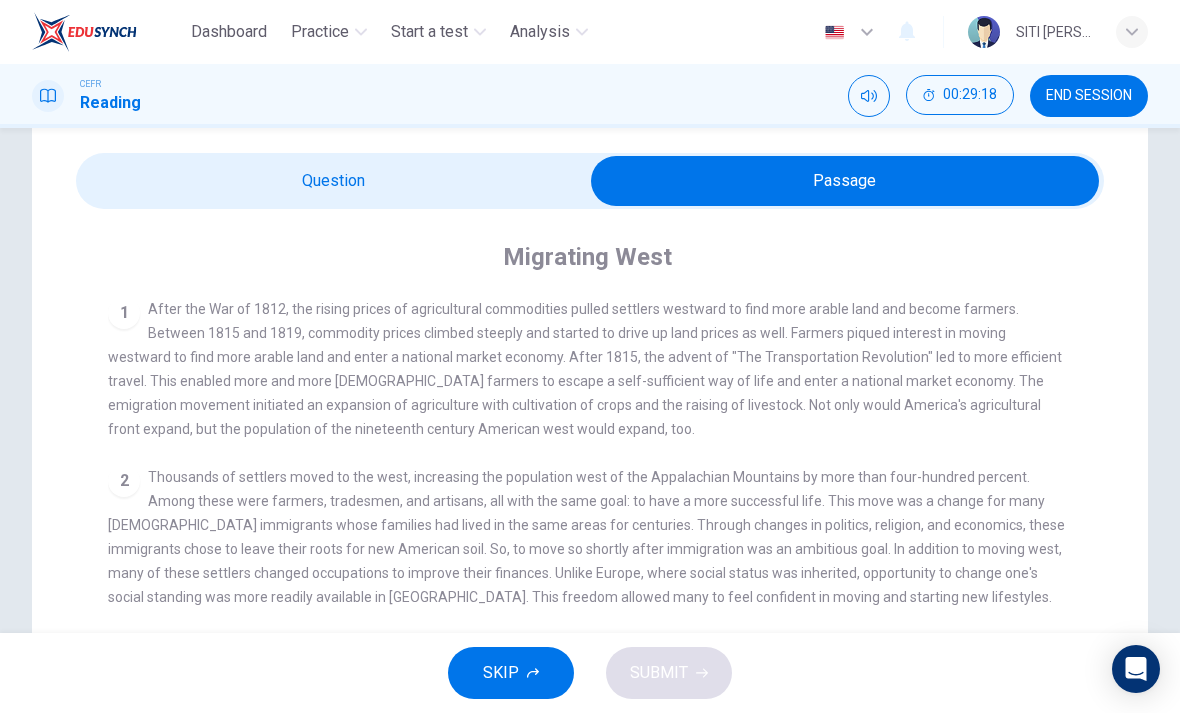 click at bounding box center (845, 181) 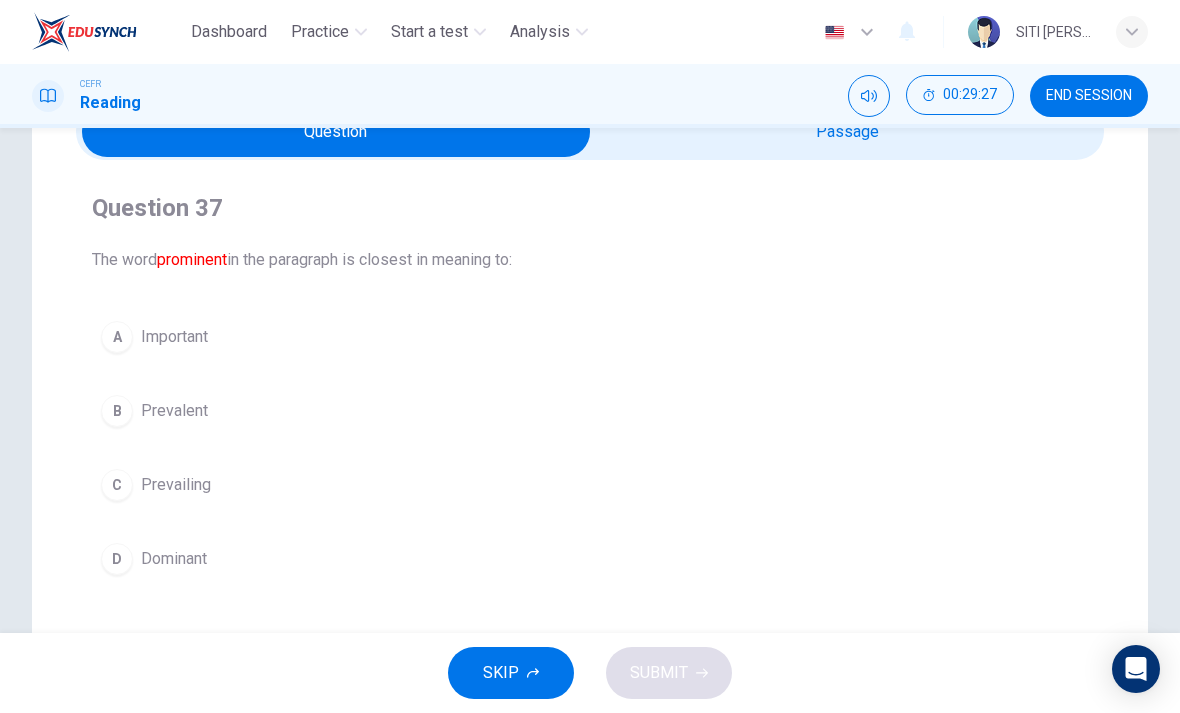 scroll, scrollTop: 110, scrollLeft: 0, axis: vertical 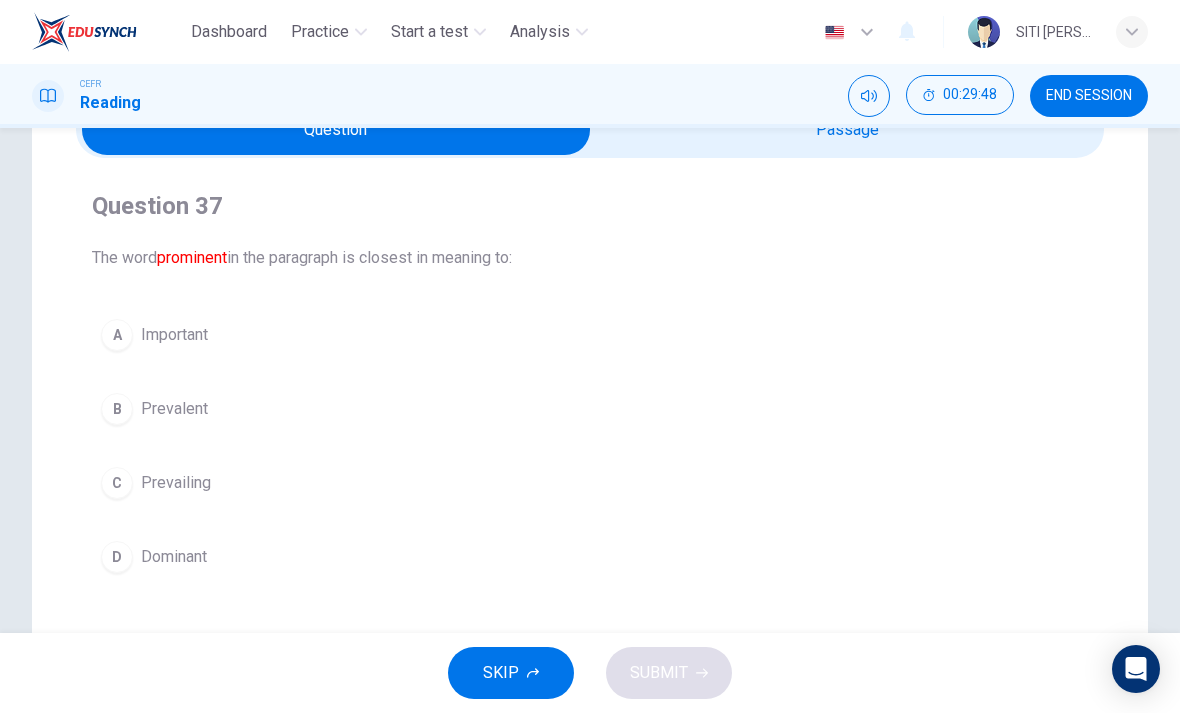 click on "B" at bounding box center (117, 409) 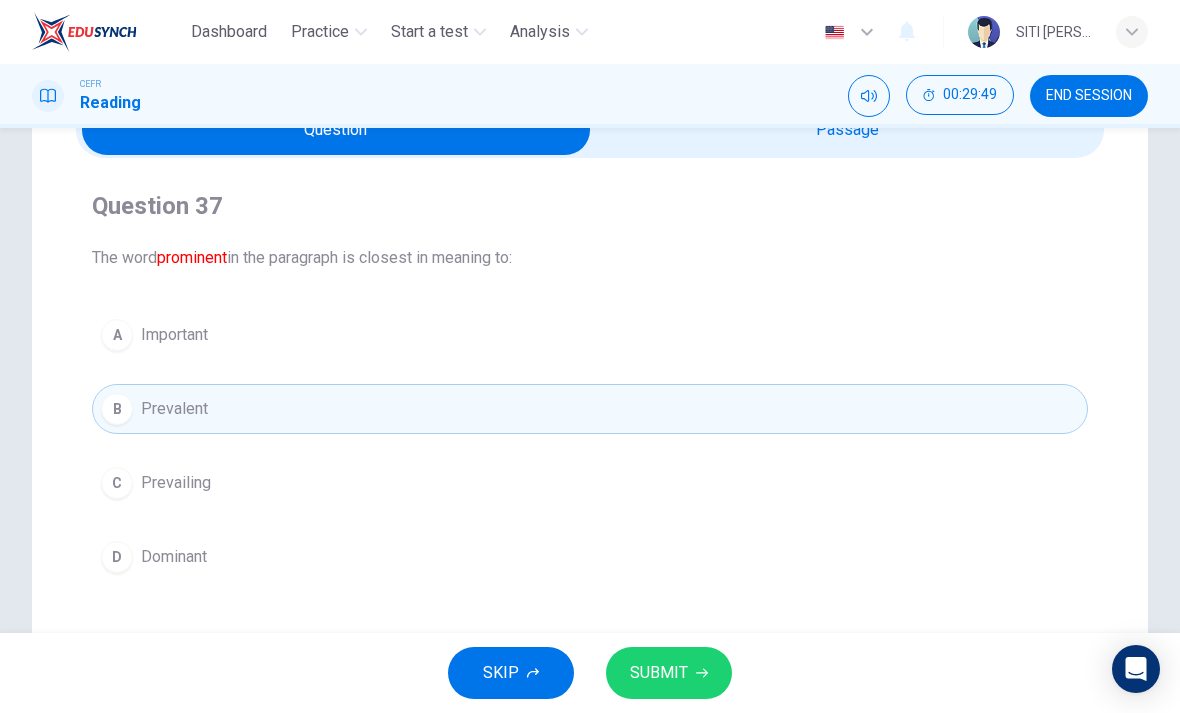 click on "SUBMIT" at bounding box center [669, 673] 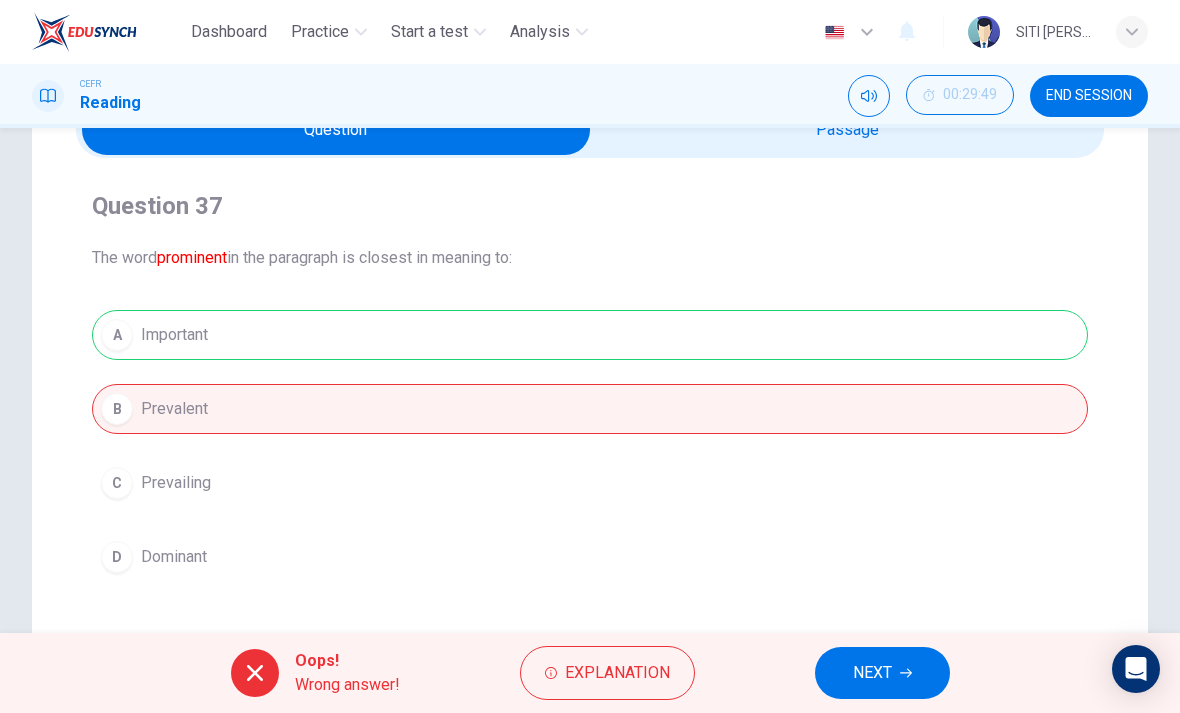 click on "NEXT" at bounding box center (882, 673) 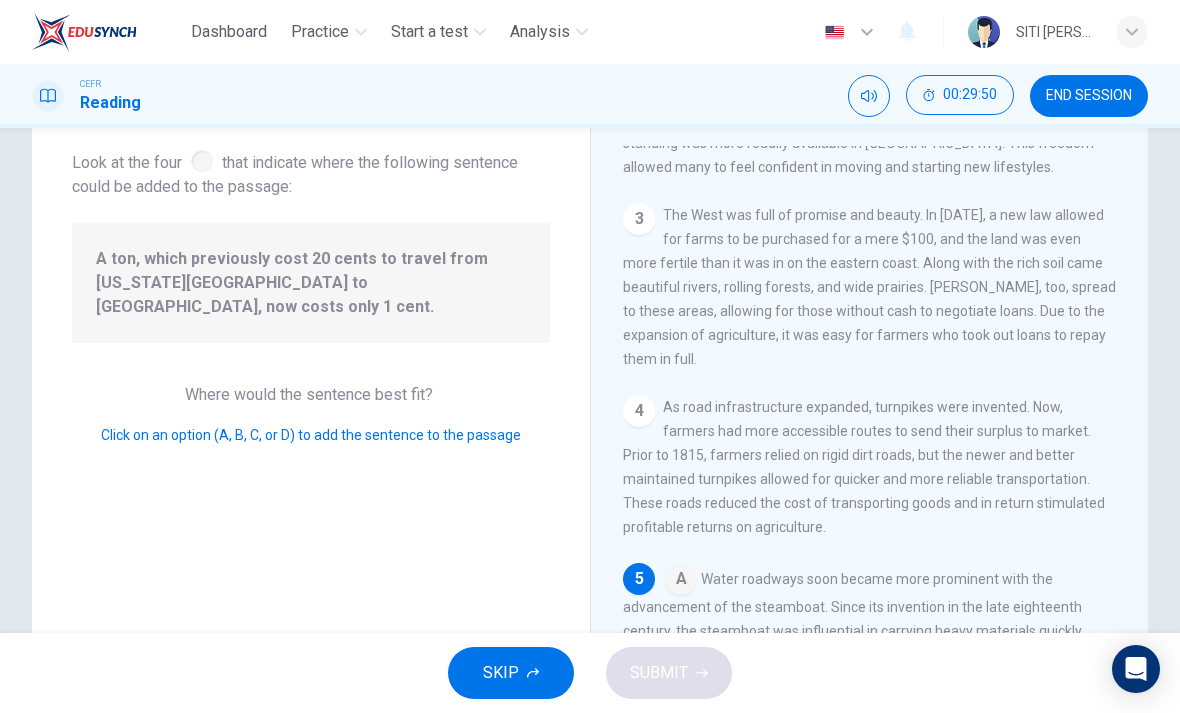 scroll, scrollTop: 568, scrollLeft: 0, axis: vertical 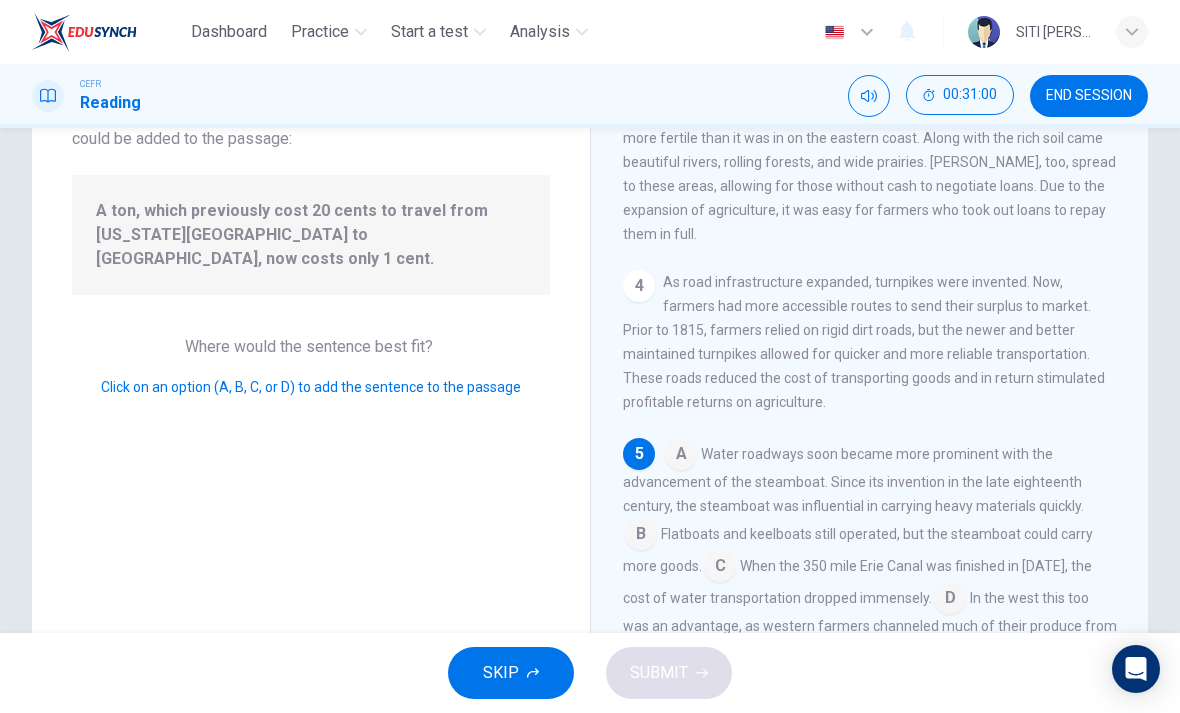 click at bounding box center [720, 568] 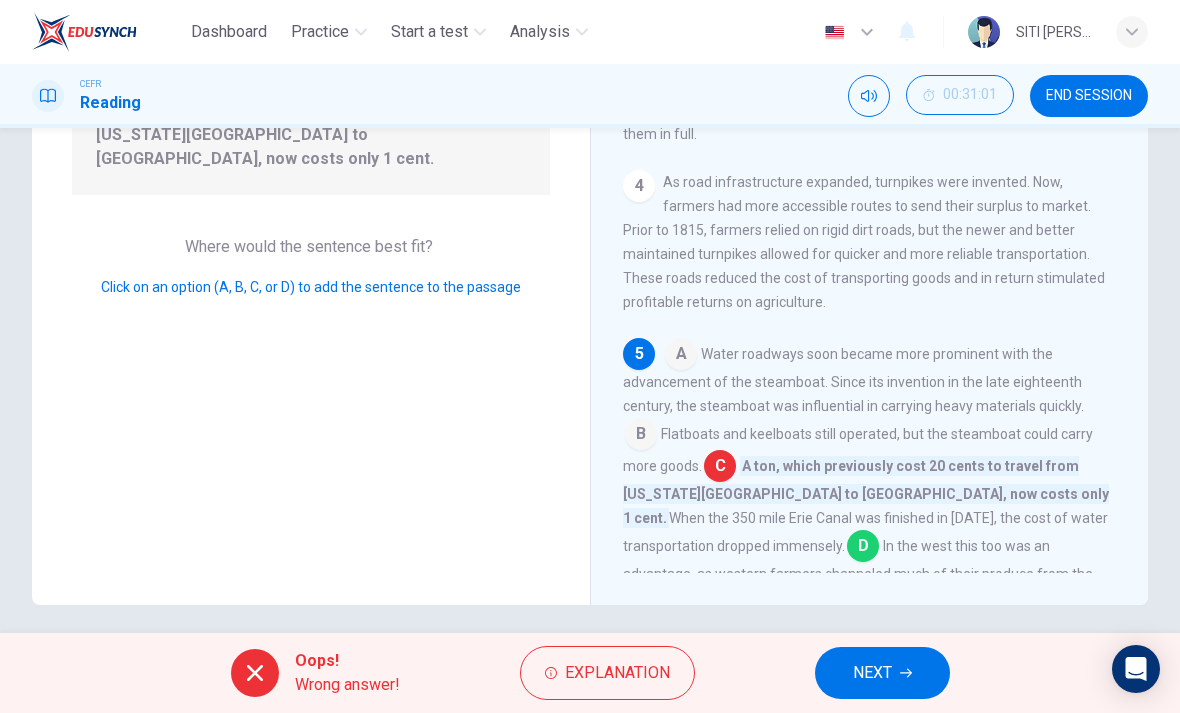 scroll, scrollTop: 261, scrollLeft: 0, axis: vertical 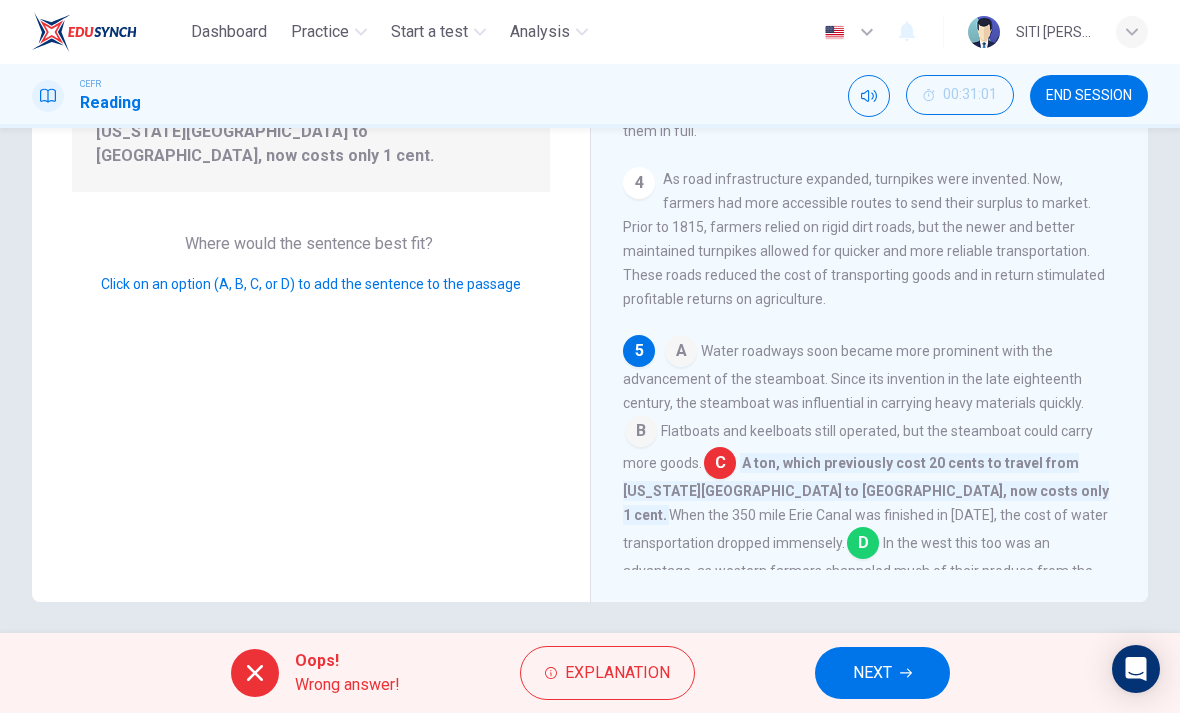 click on "NEXT" at bounding box center [882, 673] 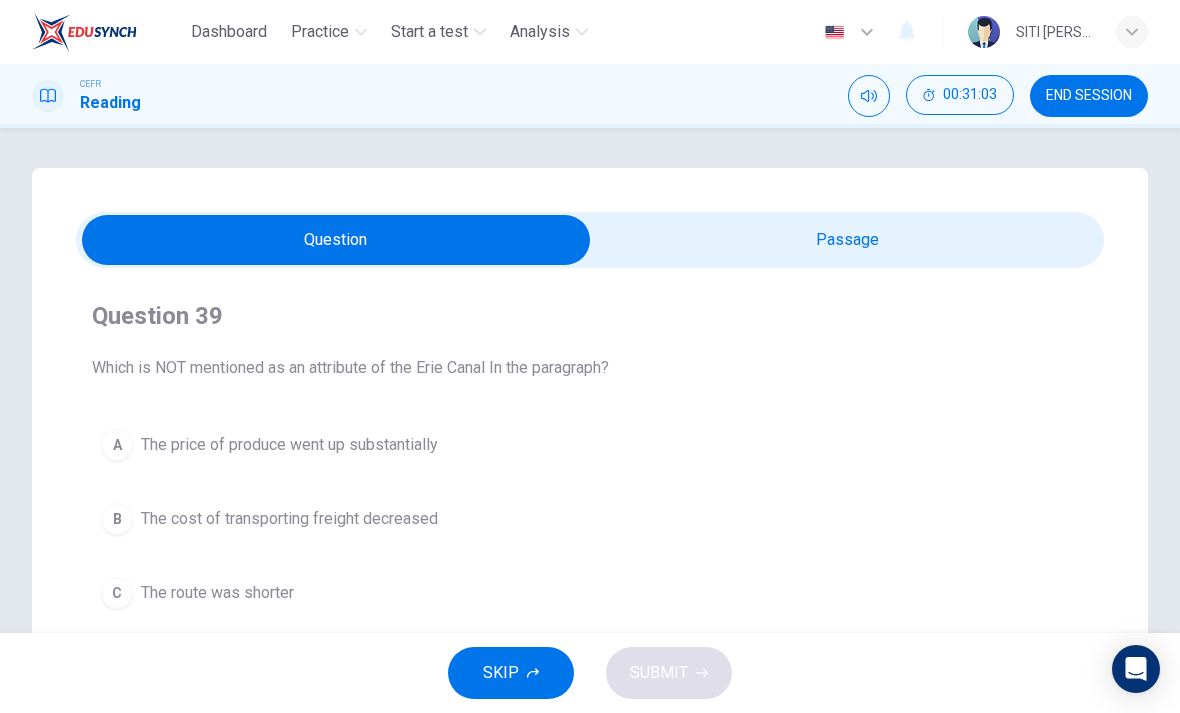 scroll, scrollTop: 0, scrollLeft: 0, axis: both 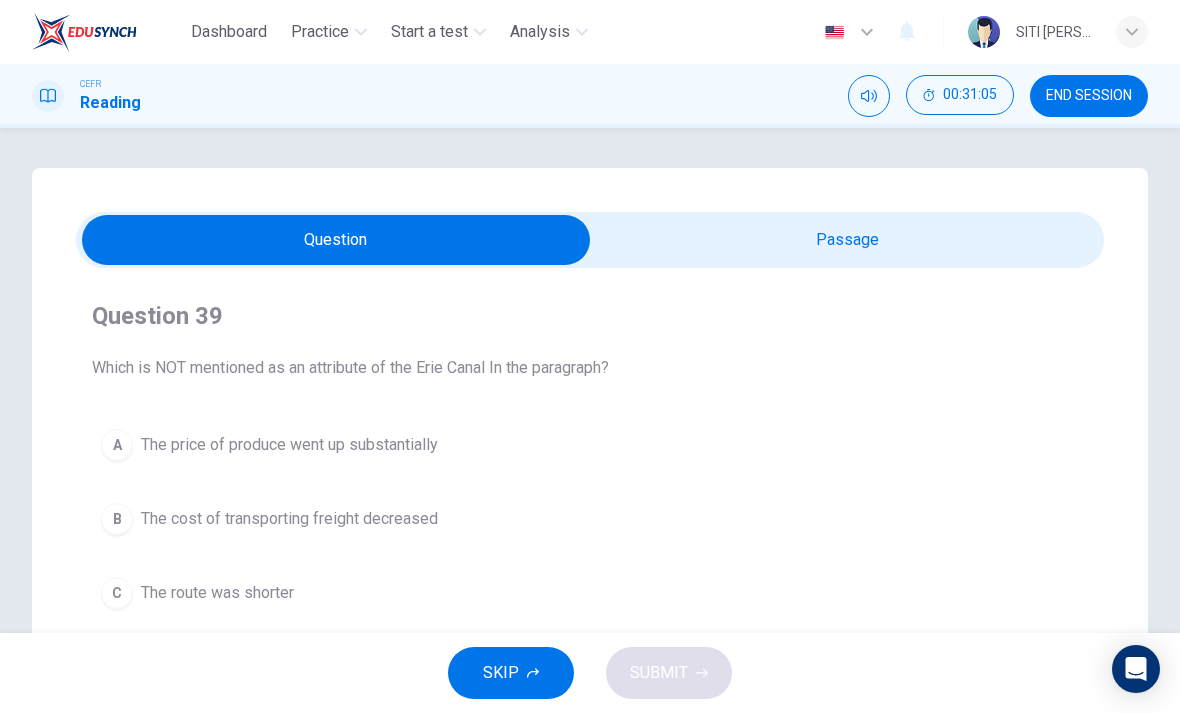 click at bounding box center [336, 240] 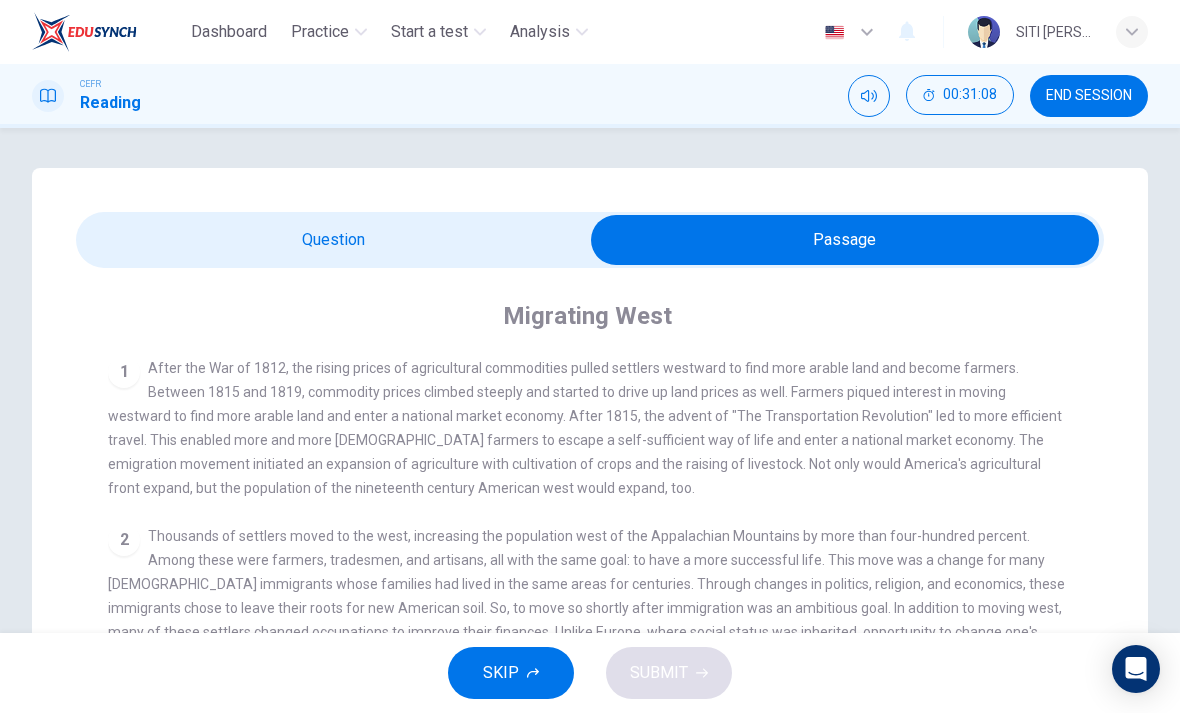 scroll, scrollTop: 0, scrollLeft: 0, axis: both 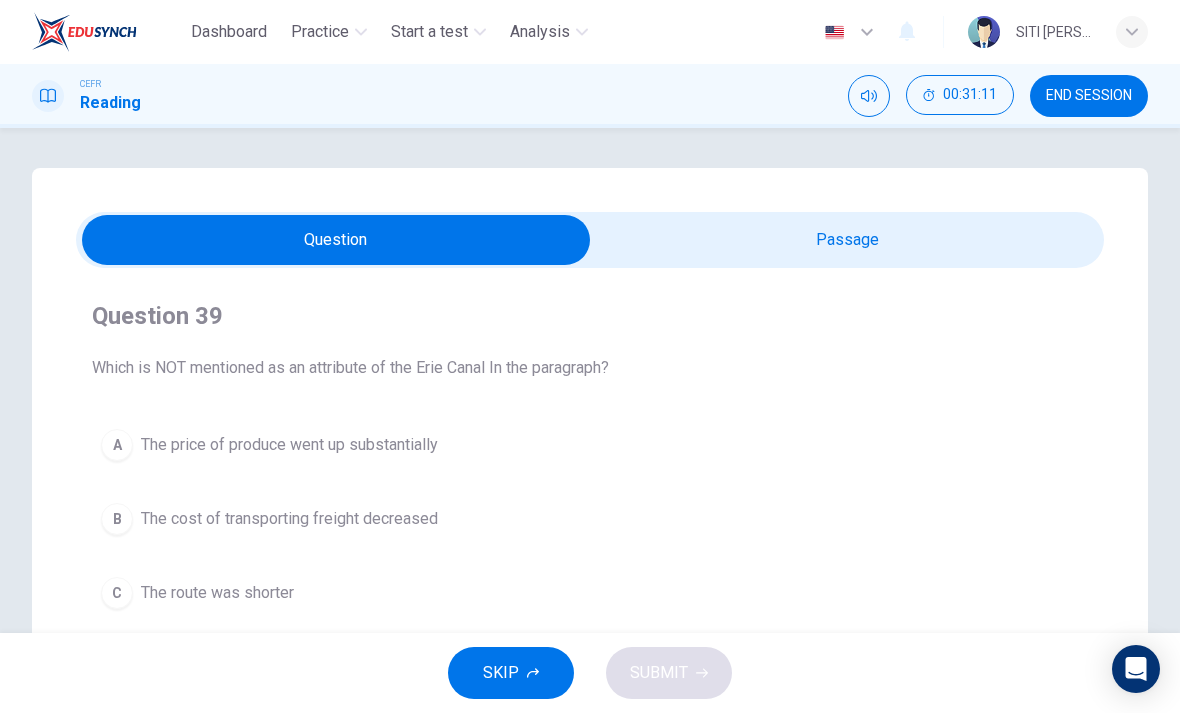 click on "Question 39 Which is NOT mentioned as an attribute of the Erie Canal In the paragraph? A The price of produce went up substantially B The cost of transporting freight decreased C The route was shorter D The goods were more easily transported to eastern markets Migrating West 1 2 3 The West was full of promise and beauty. In 1820, a new law allowed for farms to be purchased for a mere $100, and the land was even more fertile than it was in on the eastern coast. Along with the rich soil came beautiful rivers, rolling forests, and wide prairies. Banks, too, spread to these areas, allowing for those without cash to negotiate loans. Due to the expansion of agriculture, it was easy for farmers who took out loans to repay them in full. 4 5" at bounding box center [590, 570] 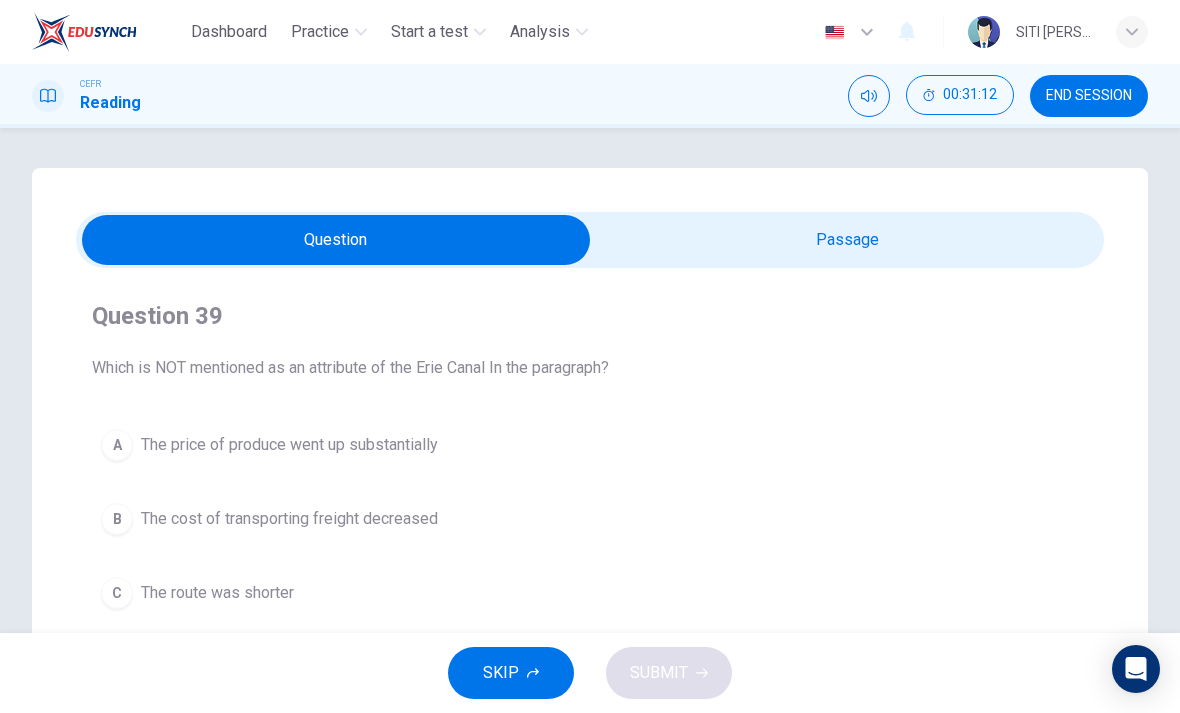 click at bounding box center [336, 240] 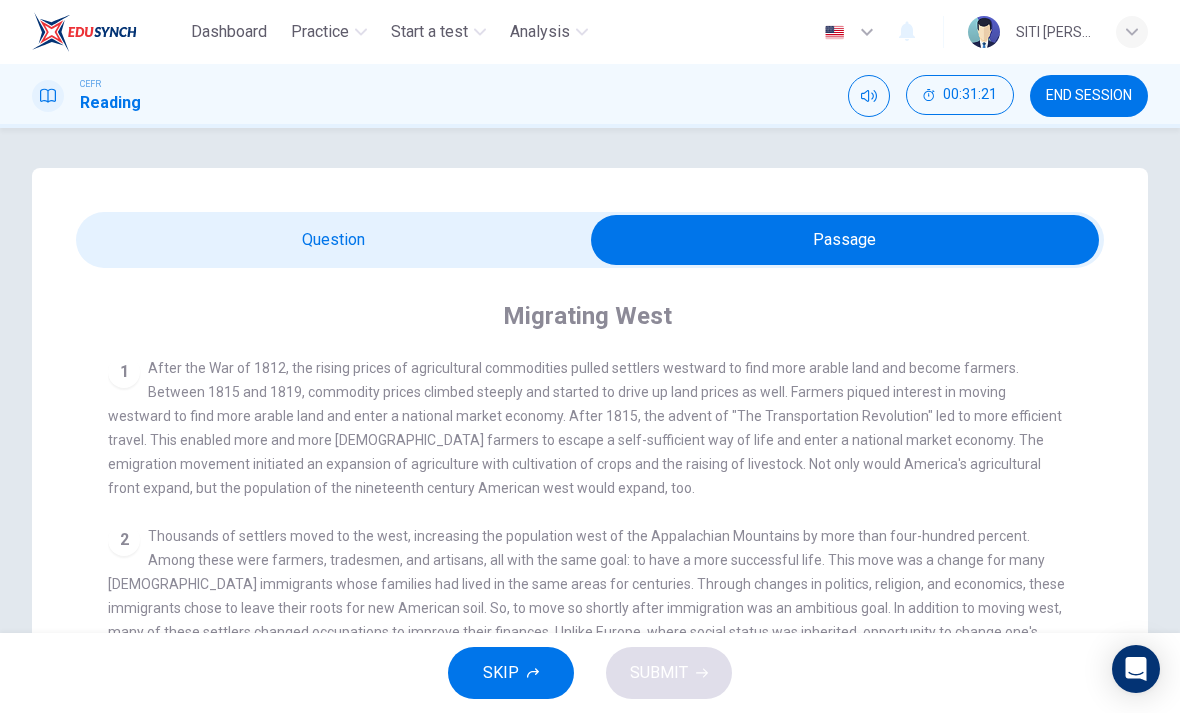 scroll, scrollTop: 0, scrollLeft: 0, axis: both 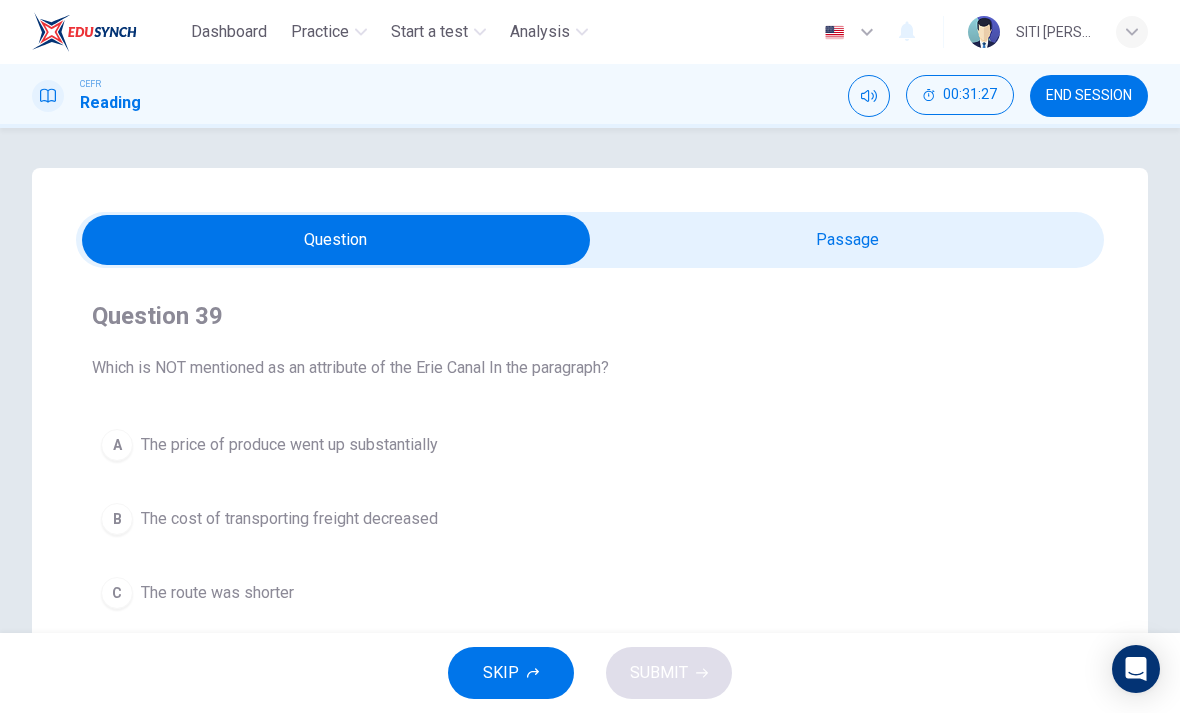 click on "Question 39 Which is NOT mentioned as an attribute of the Erie Canal In the paragraph? A The price of produce went up substantially B The cost of transporting freight decreased C The route was shorter D The goods were more easily transported to eastern markets Migrating West 1 2 3 The West was full of promise and beauty. In 1820, a new law allowed for farms to be purchased for a mere $100, and the land was even more fertile than it was in on the eastern coast. Along with the rich soil came beautiful rivers, rolling forests, and wide prairies. Banks, too, spread to these areas, allowing for those without cash to negotiate loans. Due to the expansion of agriculture, it was easy for farmers who took out loans to repay them in full. 4 5" at bounding box center [590, 570] 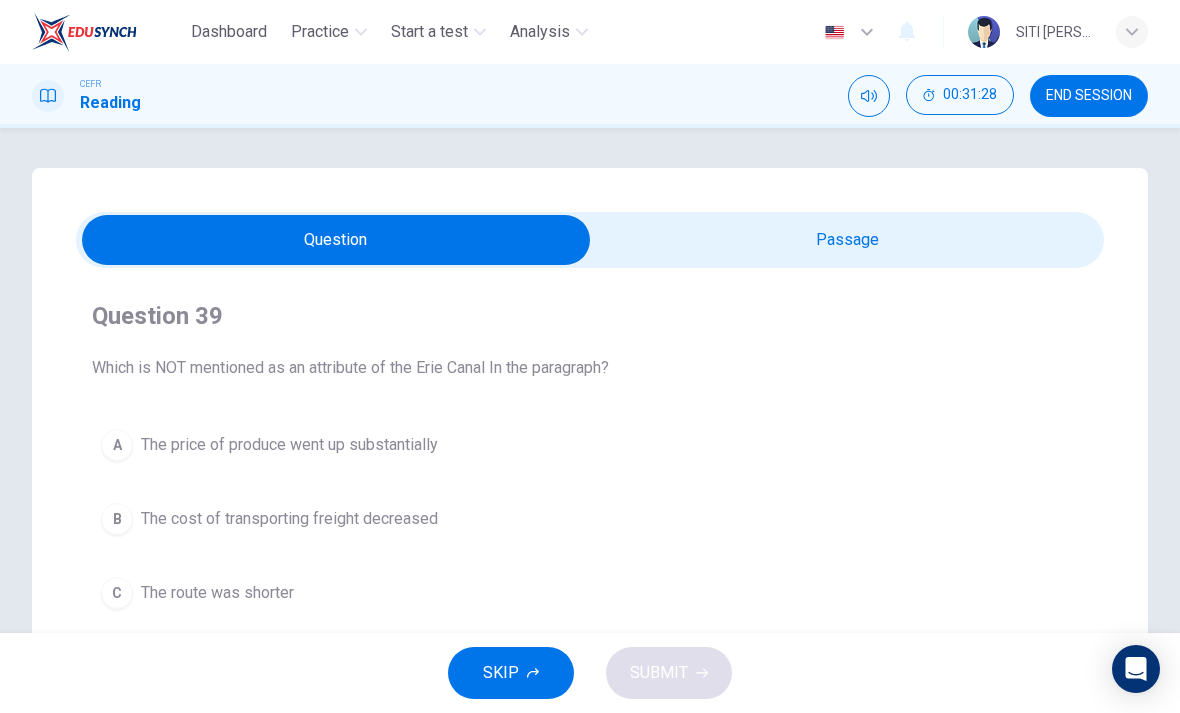 click on "Question 39 Which is NOT mentioned as an attribute of the Erie Canal In the paragraph? A The price of produce went up substantially B The cost of transporting freight decreased C The route was shorter D The goods were more easily transported to eastern markets Migrating West 1 2 3 The West was full of promise and beauty. In 1820, a new law allowed for farms to be purchased for a mere $100, and the land was even more fertile than it was in on the eastern coast. Along with the rich soil came beautiful rivers, rolling forests, and wide prairies. Banks, too, spread to these areas, allowing for those without cash to negotiate loans. Due to the expansion of agriculture, it was easy for farmers who took out loans to repay them in full. 4 5" at bounding box center (590, 570) 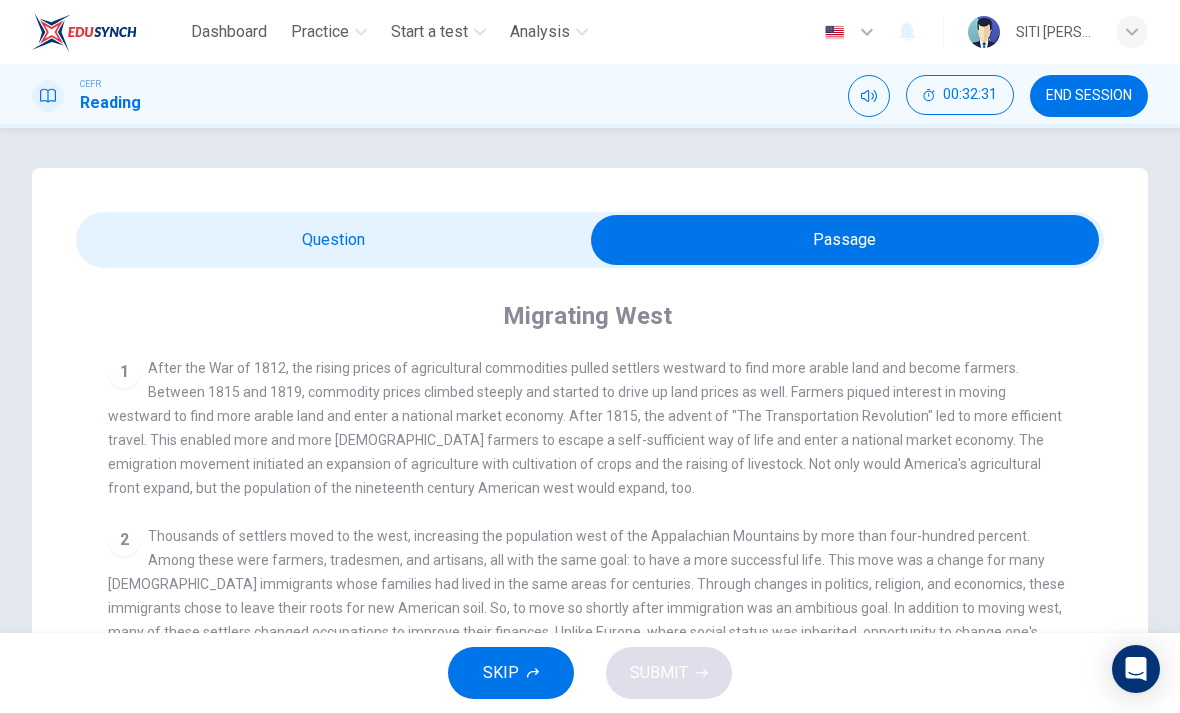 scroll, scrollTop: 0, scrollLeft: 0, axis: both 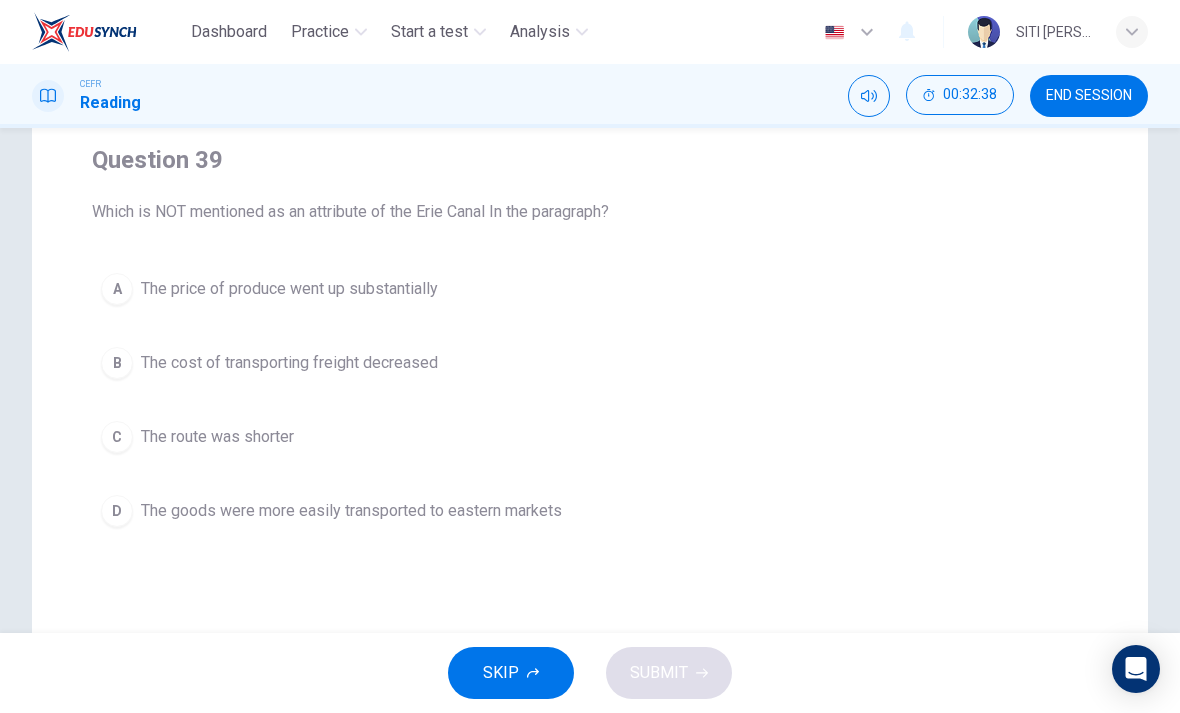 click on "A The price of produce went up substantially" at bounding box center (590, 289) 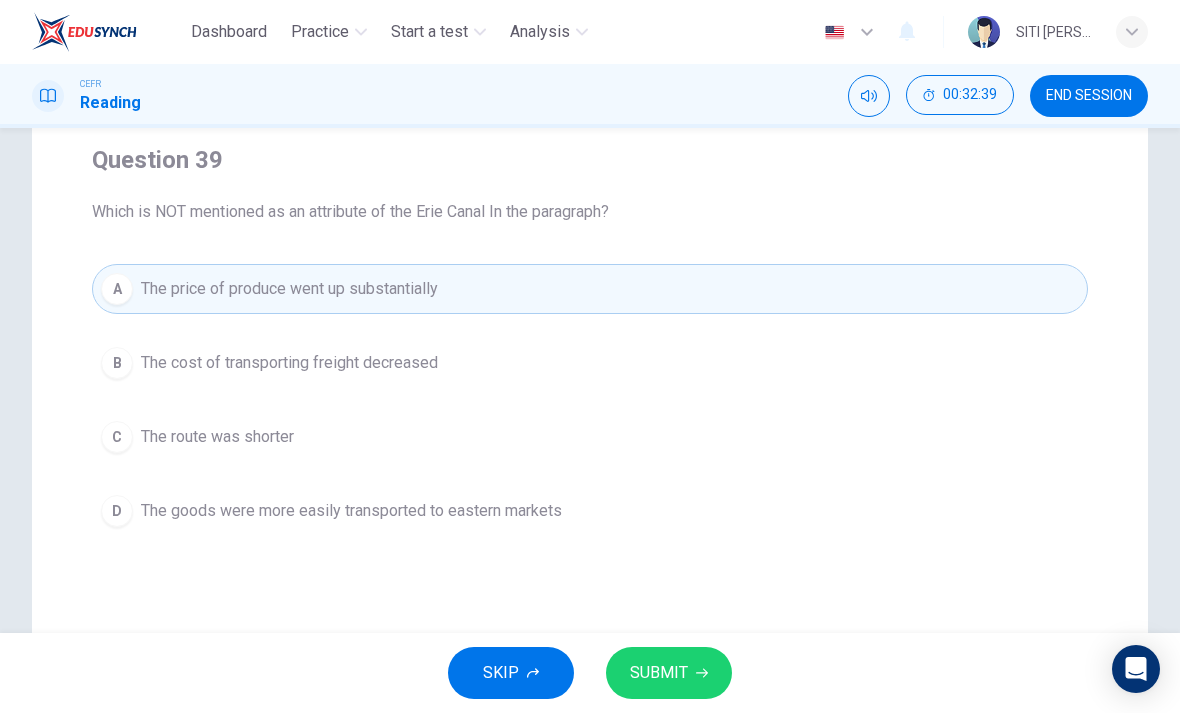 click on "SUBMIT" at bounding box center (669, 673) 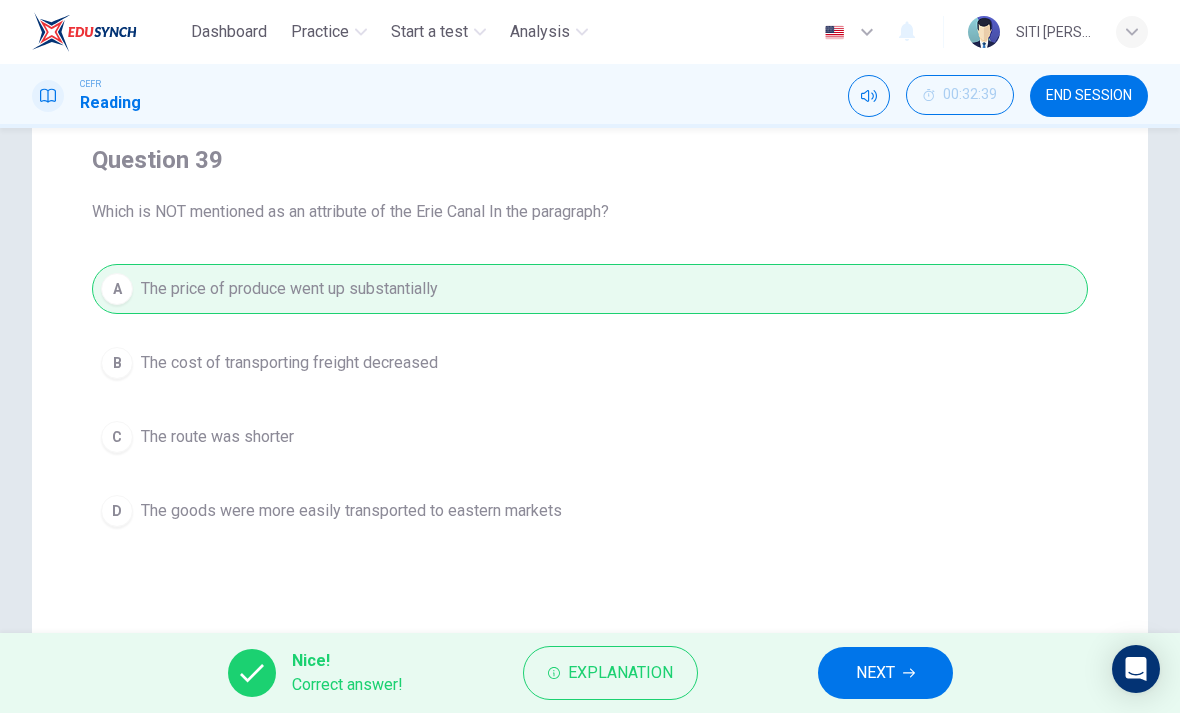 click on "NEXT" at bounding box center [885, 673] 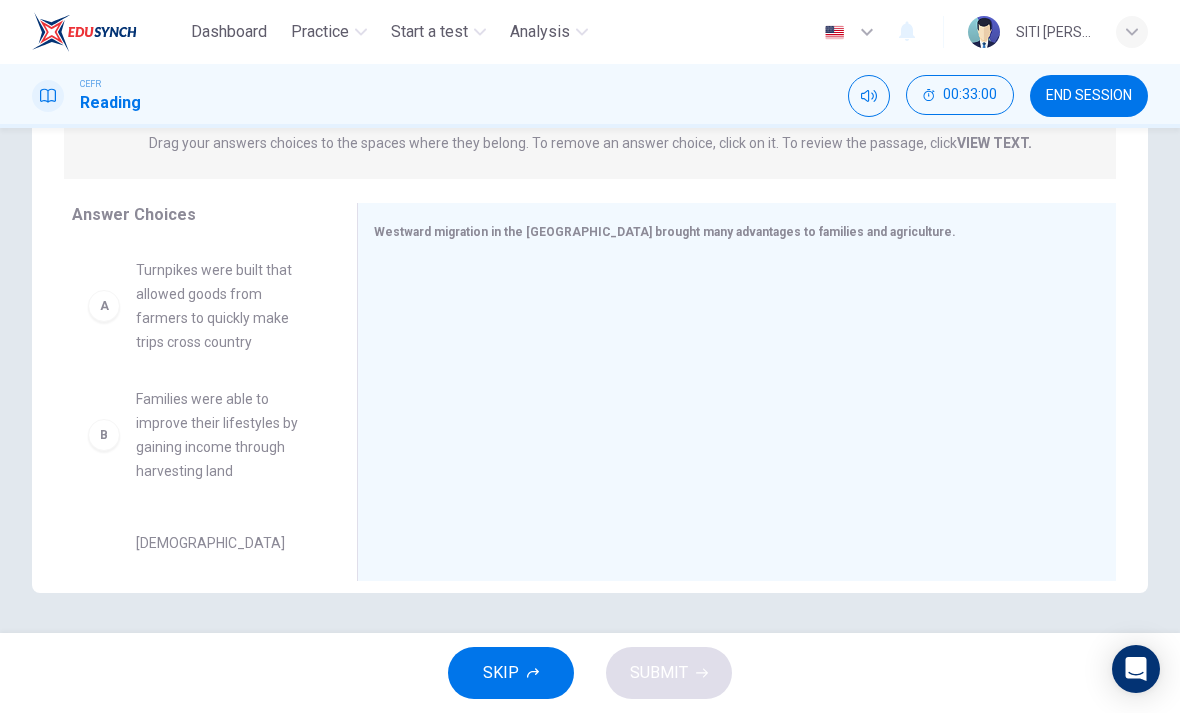 scroll, scrollTop: 256, scrollLeft: 0, axis: vertical 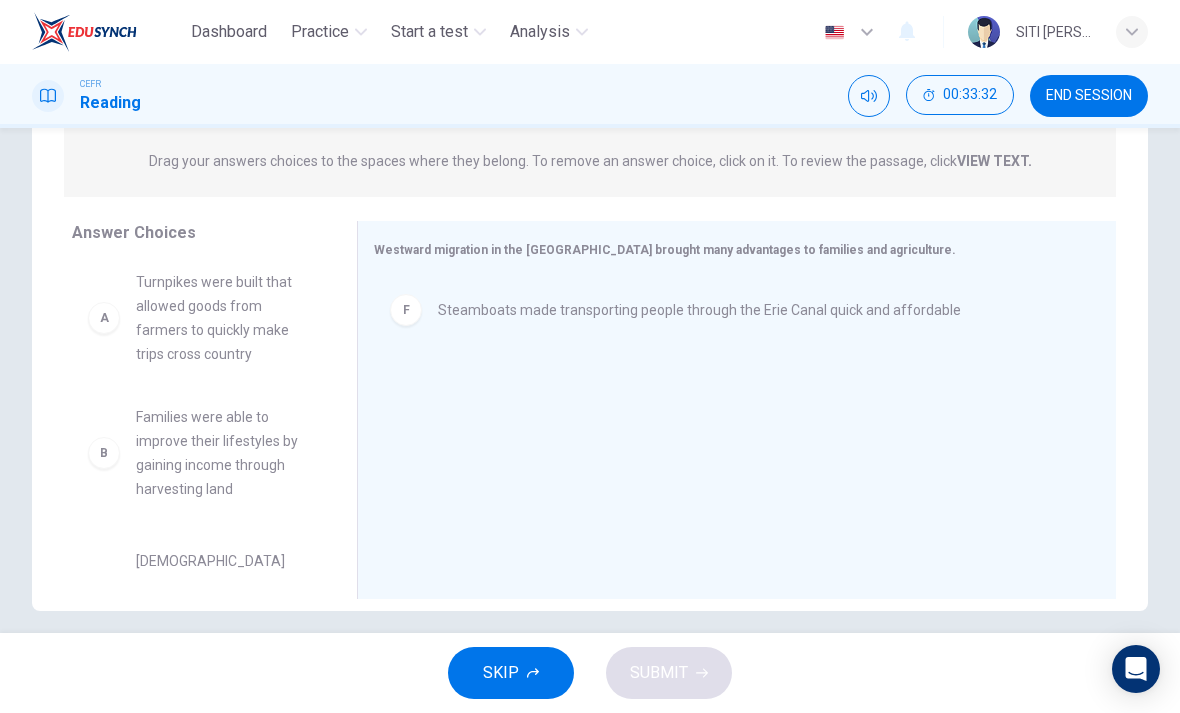 click on "B Families were able to improve their lifestyles by gaining income through harvesting land C European families were able to move away from their ancestry and all other forms of family support D Advancements in transportation led to commercial agriculture outlets for farmers in the west E The fertile soil in the west improved the quality of agriculture" at bounding box center (198, 415) 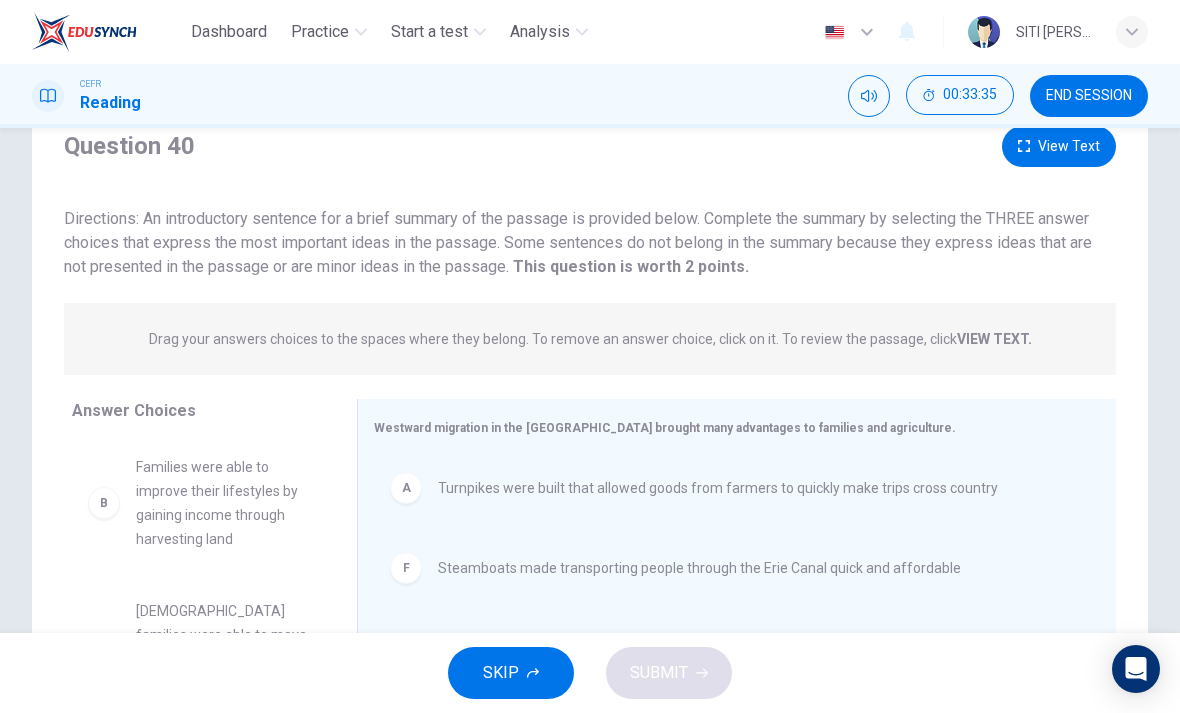 scroll, scrollTop: 60, scrollLeft: 0, axis: vertical 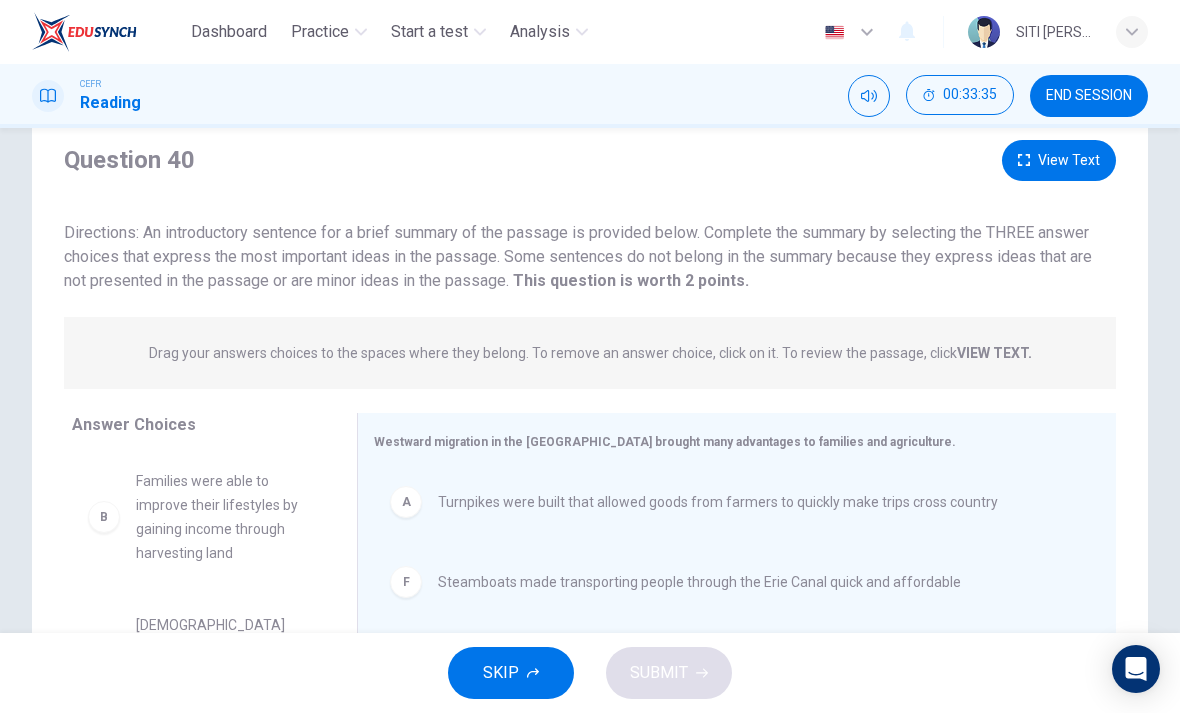 click on "View Text" at bounding box center (1059, 160) 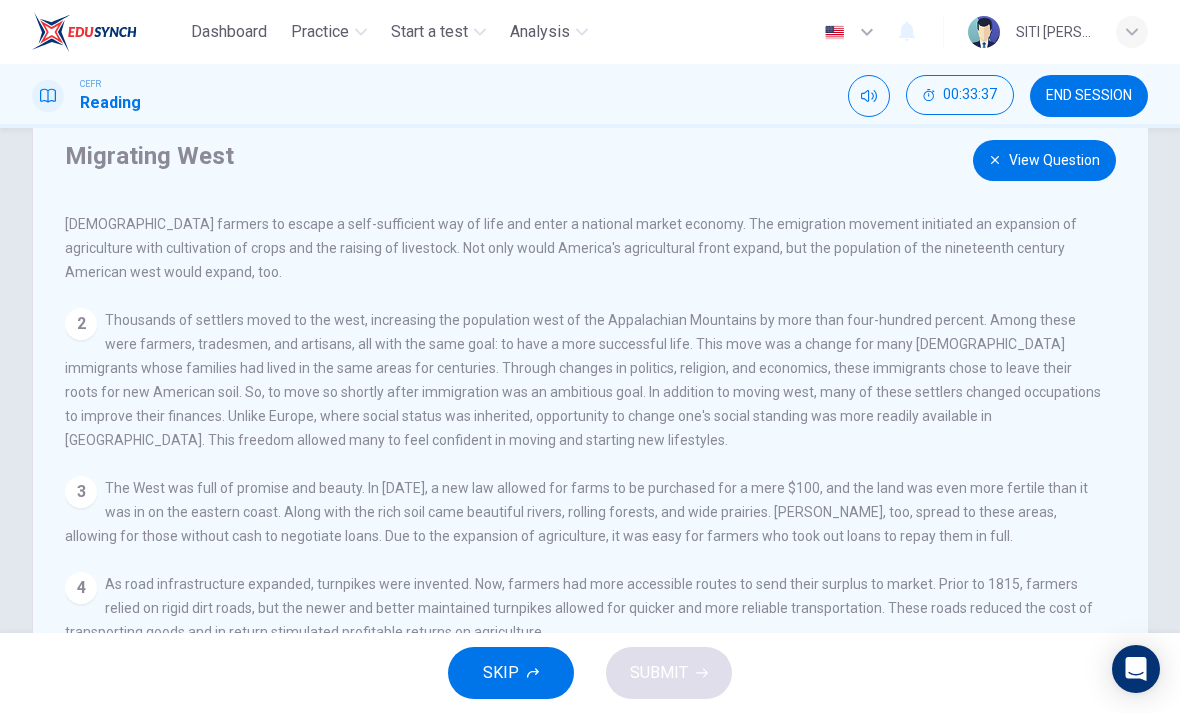 scroll, scrollTop: 70, scrollLeft: 0, axis: vertical 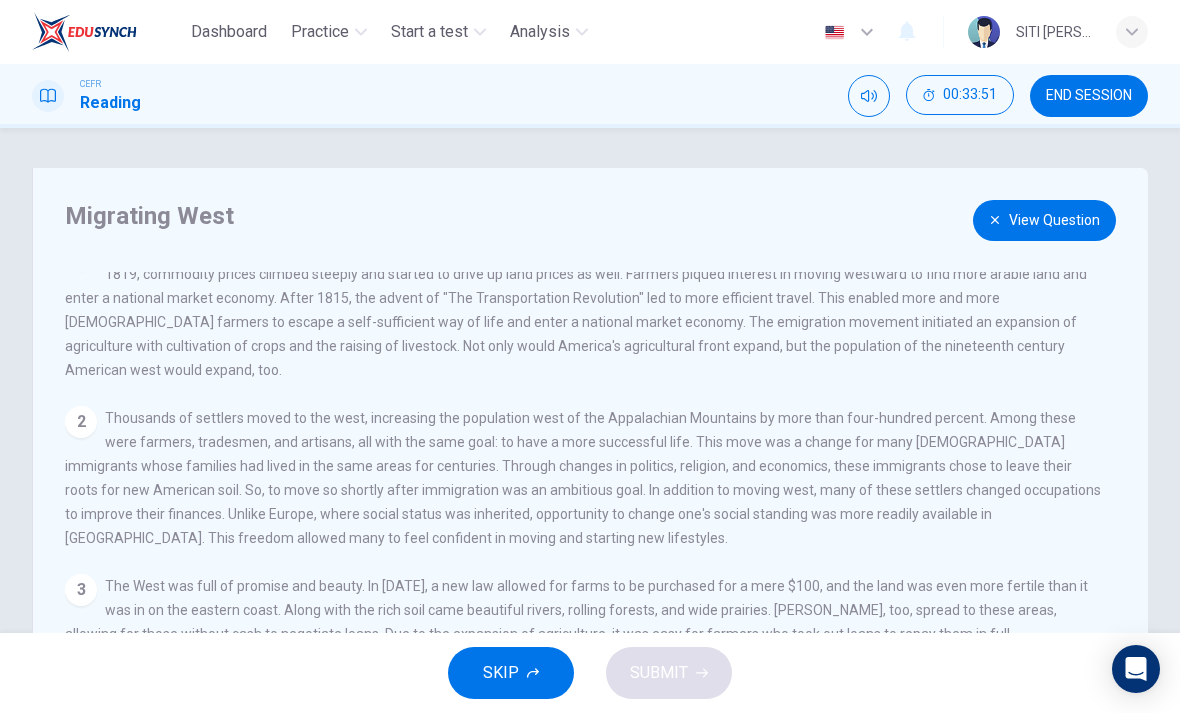 click on "View Question" at bounding box center [1044, 220] 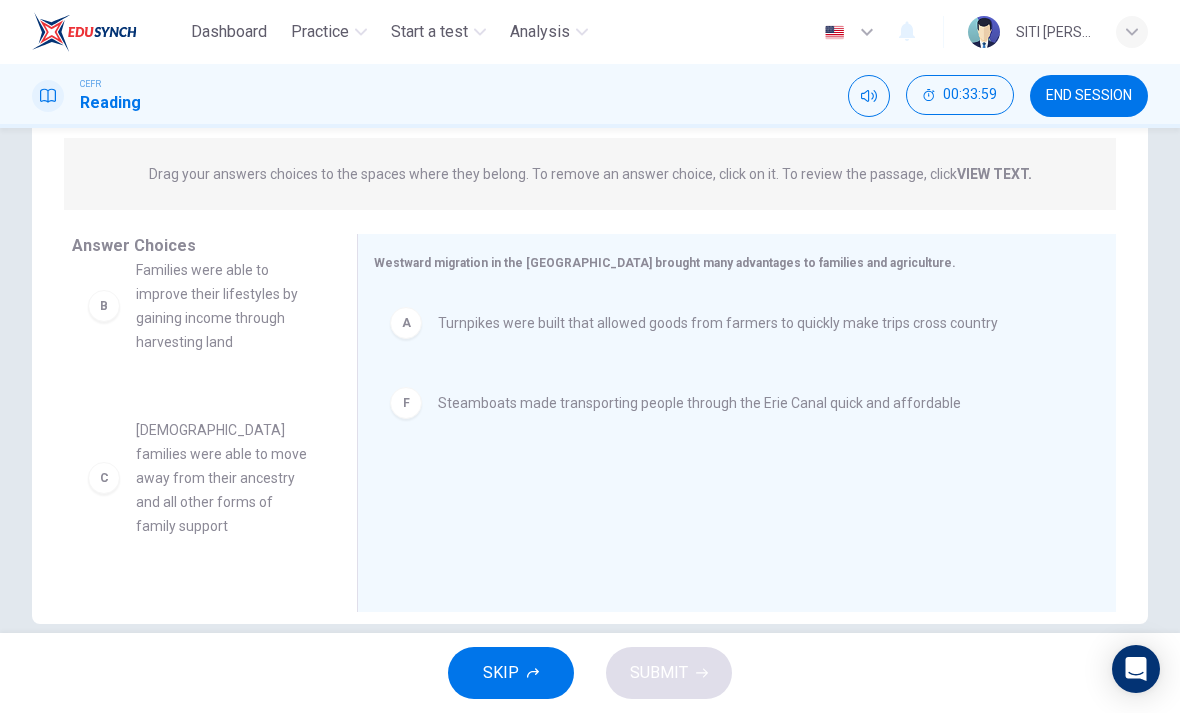 scroll, scrollTop: 207, scrollLeft: 0, axis: vertical 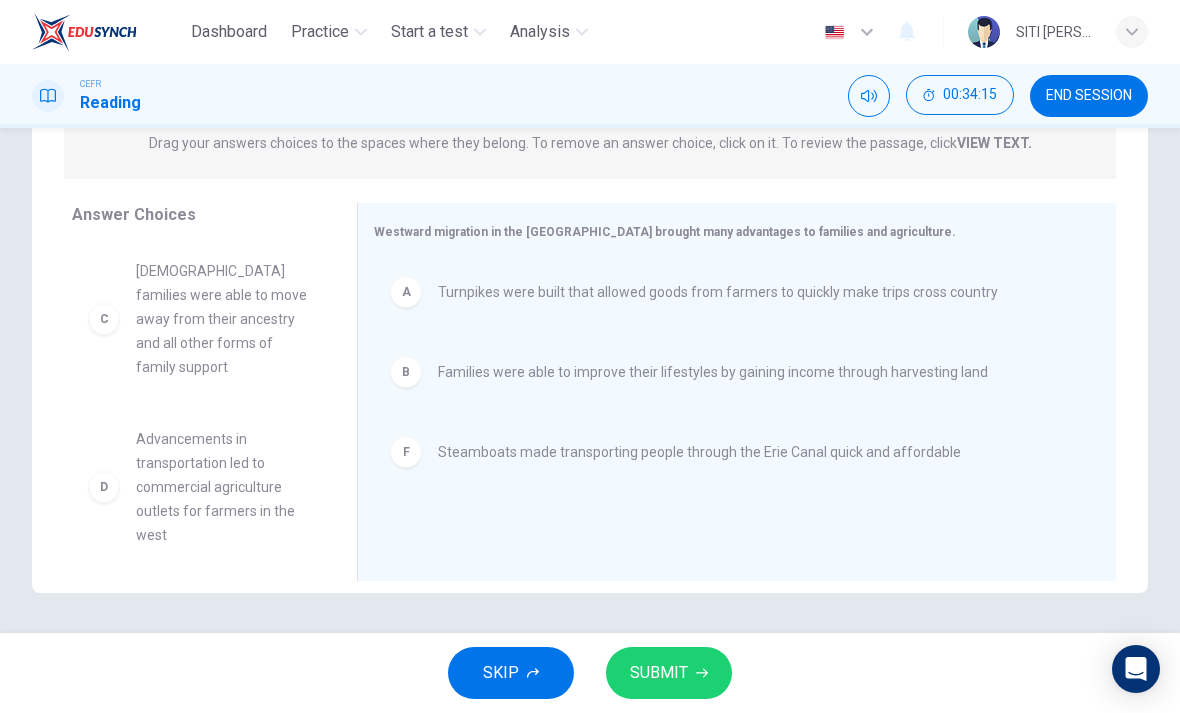 click on "A" at bounding box center [406, 292] 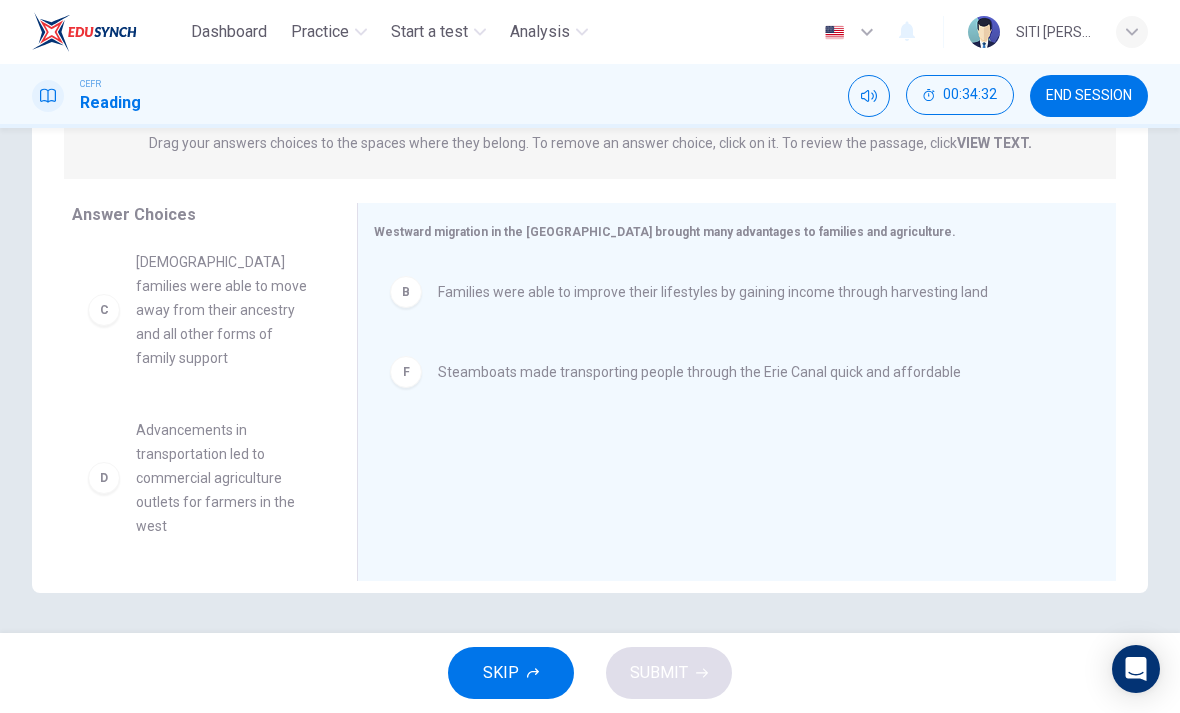 scroll, scrollTop: 161, scrollLeft: 0, axis: vertical 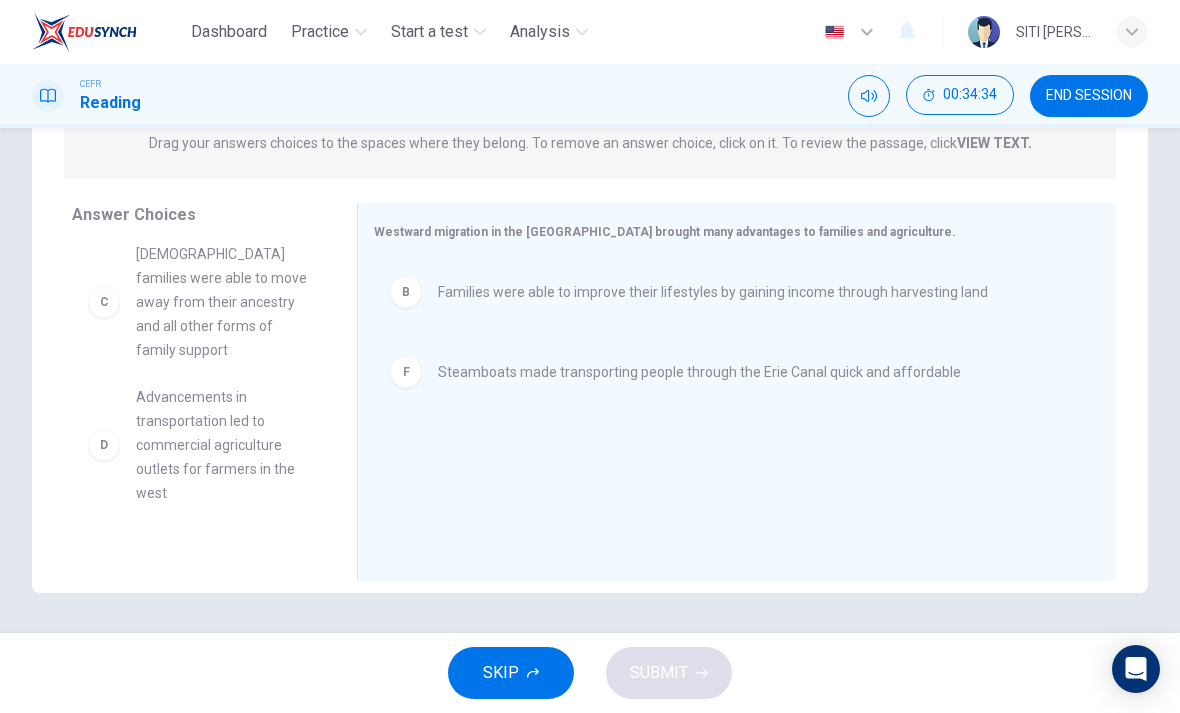 click on "A Turnpikes were built that allowed goods from farmers to quickly make trips cross country C European families were able to move away from their ancestry and all other forms of family support E The fertile soil in the west improved the quality of agriculture" at bounding box center [206, 397] 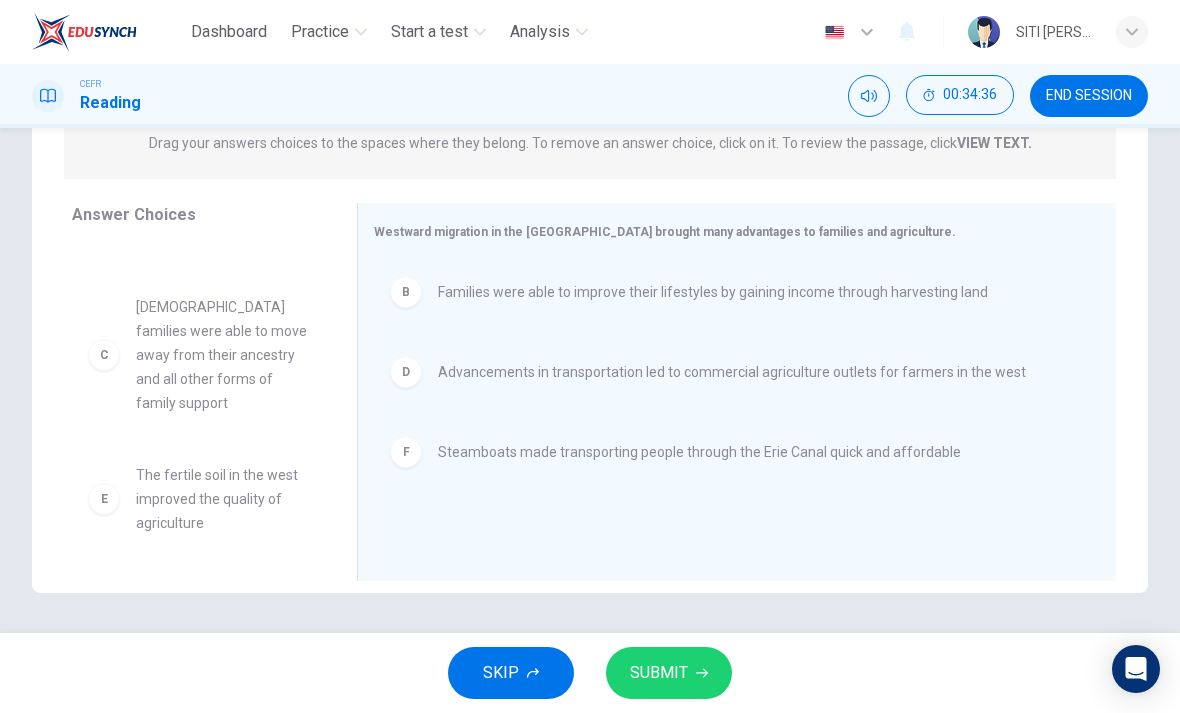 scroll, scrollTop: 0, scrollLeft: 0, axis: both 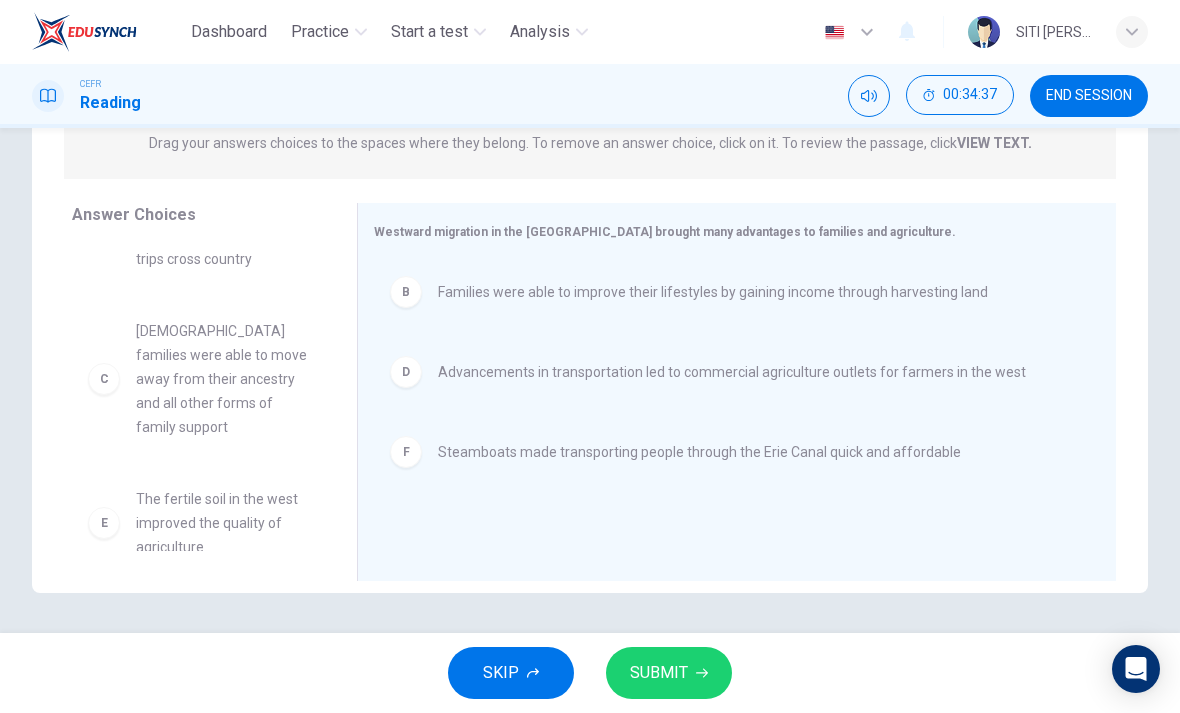 click on "SUBMIT" at bounding box center [659, 673] 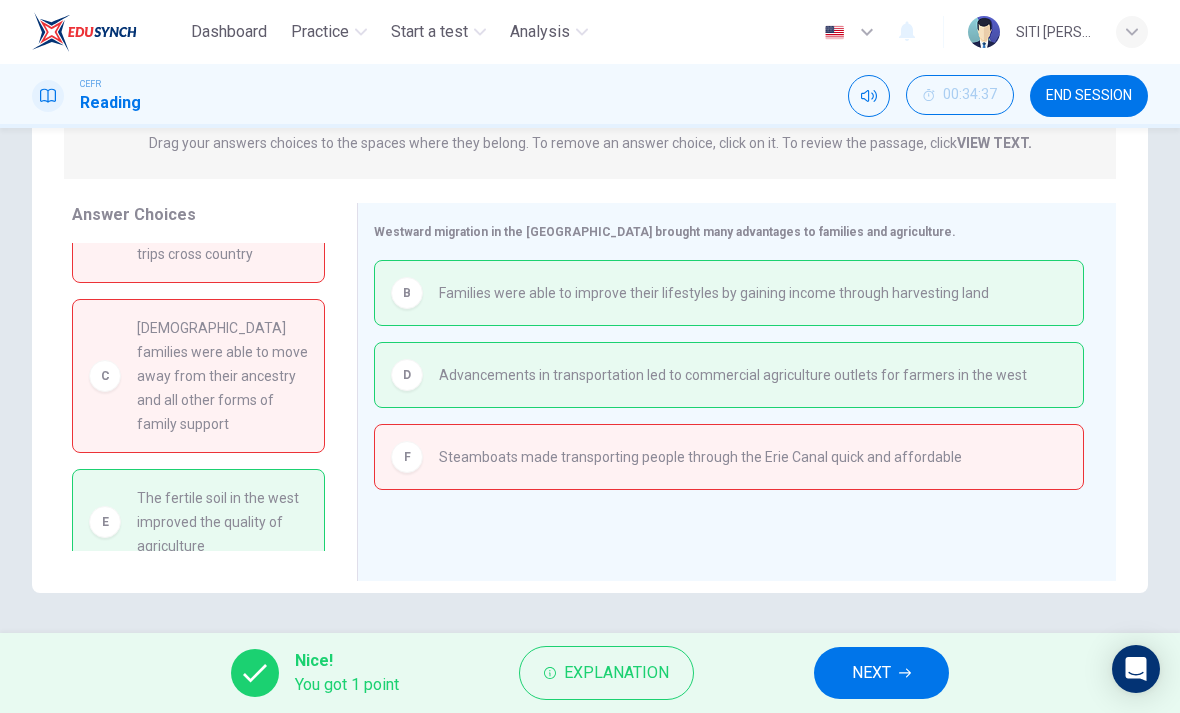 scroll, scrollTop: 90, scrollLeft: 0, axis: vertical 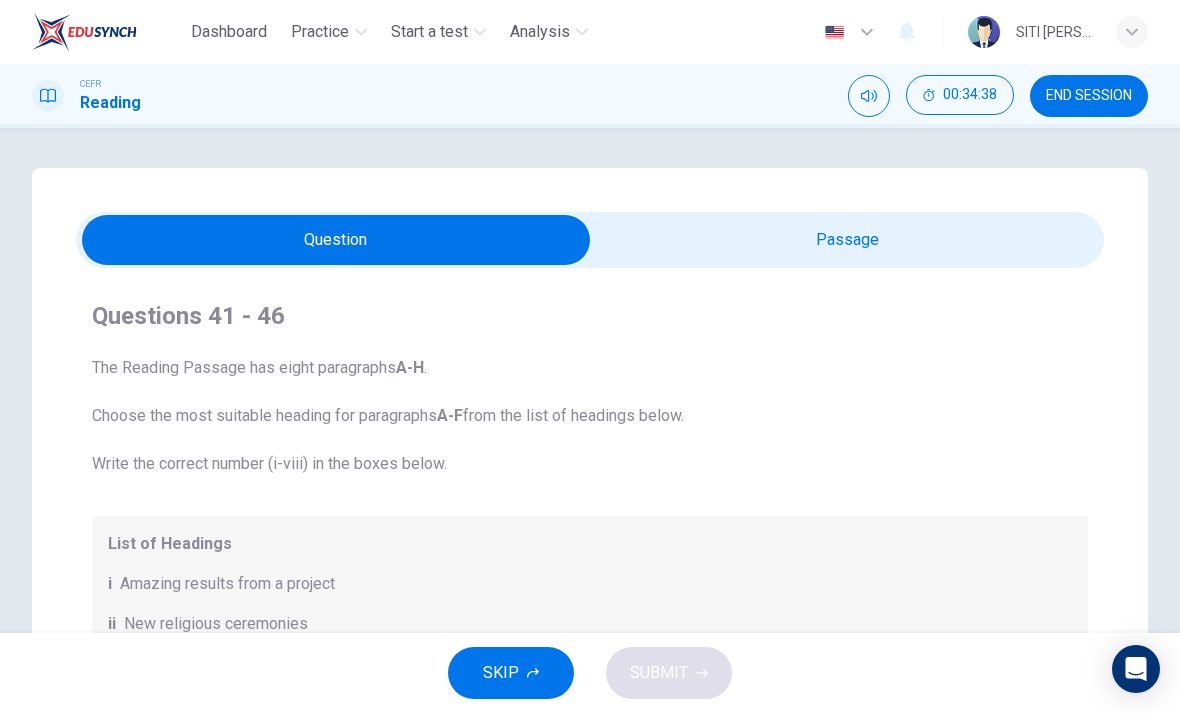 click on "END SESSION" at bounding box center [1089, 96] 